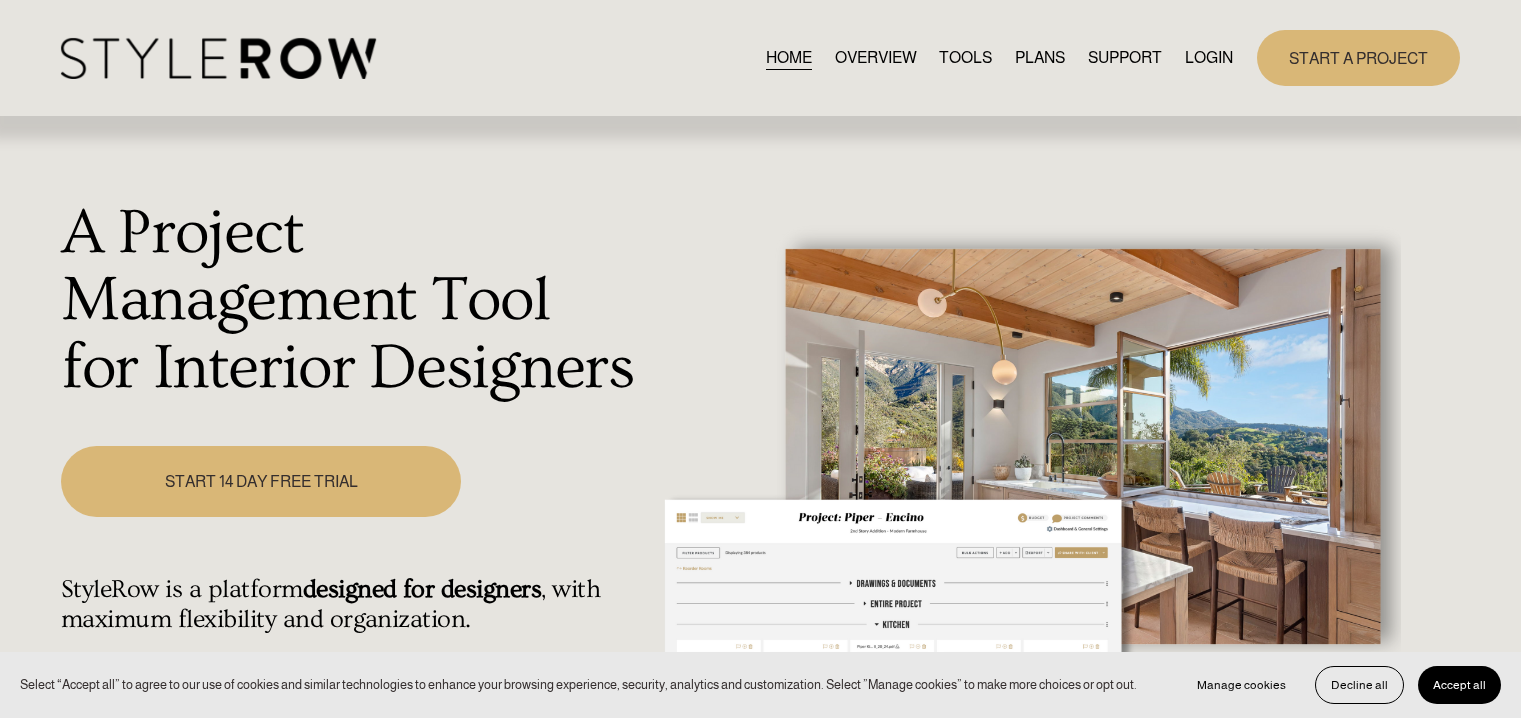 scroll, scrollTop: 0, scrollLeft: 0, axis: both 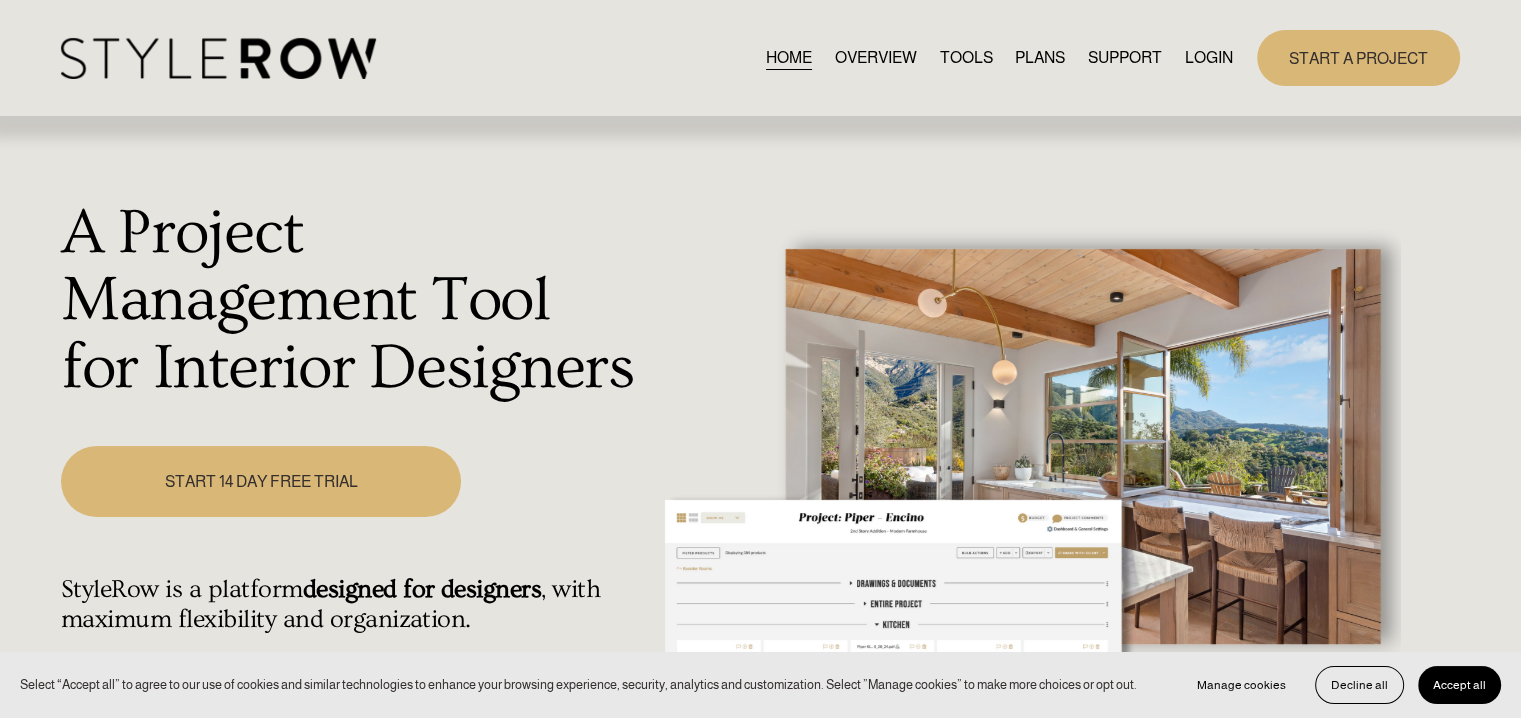 click on "LOGIN" at bounding box center [1209, 57] 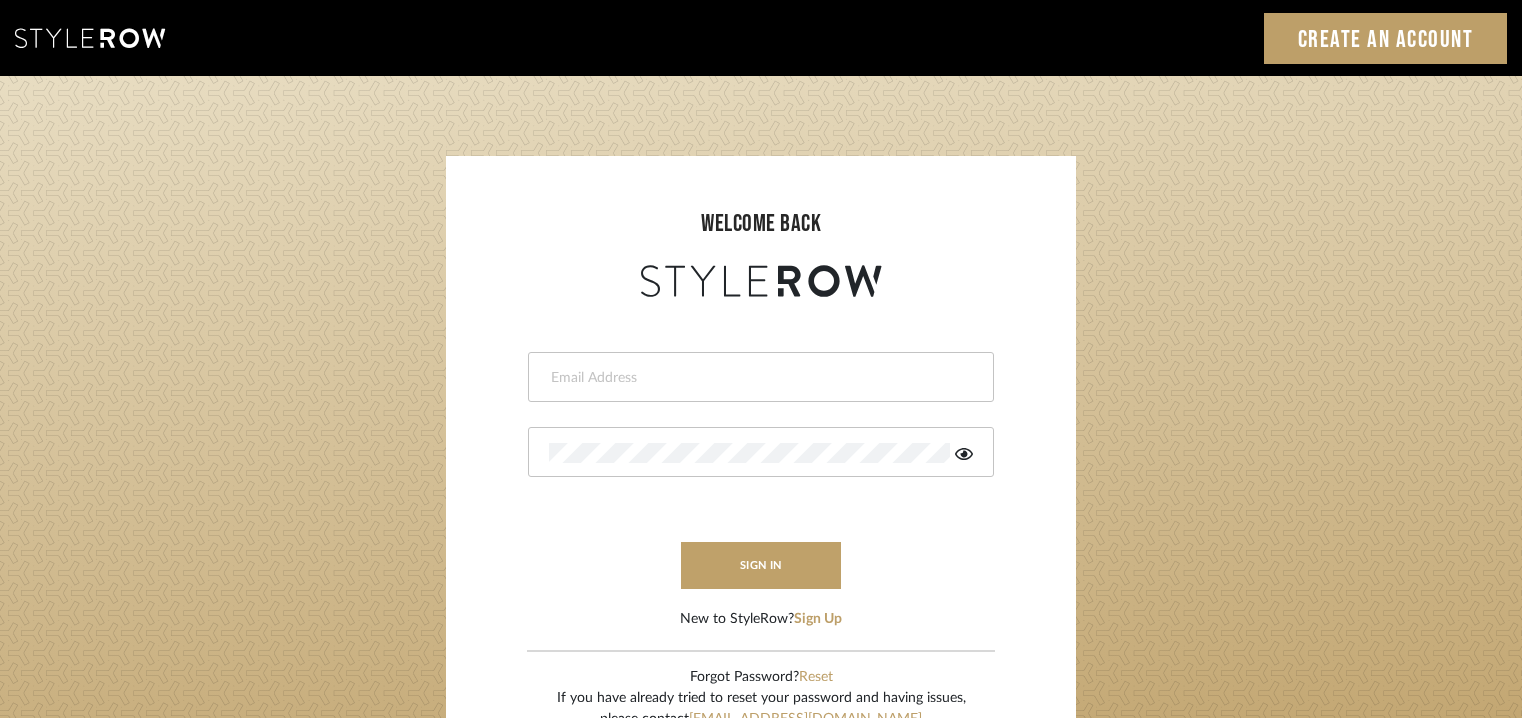 click at bounding box center [761, 377] 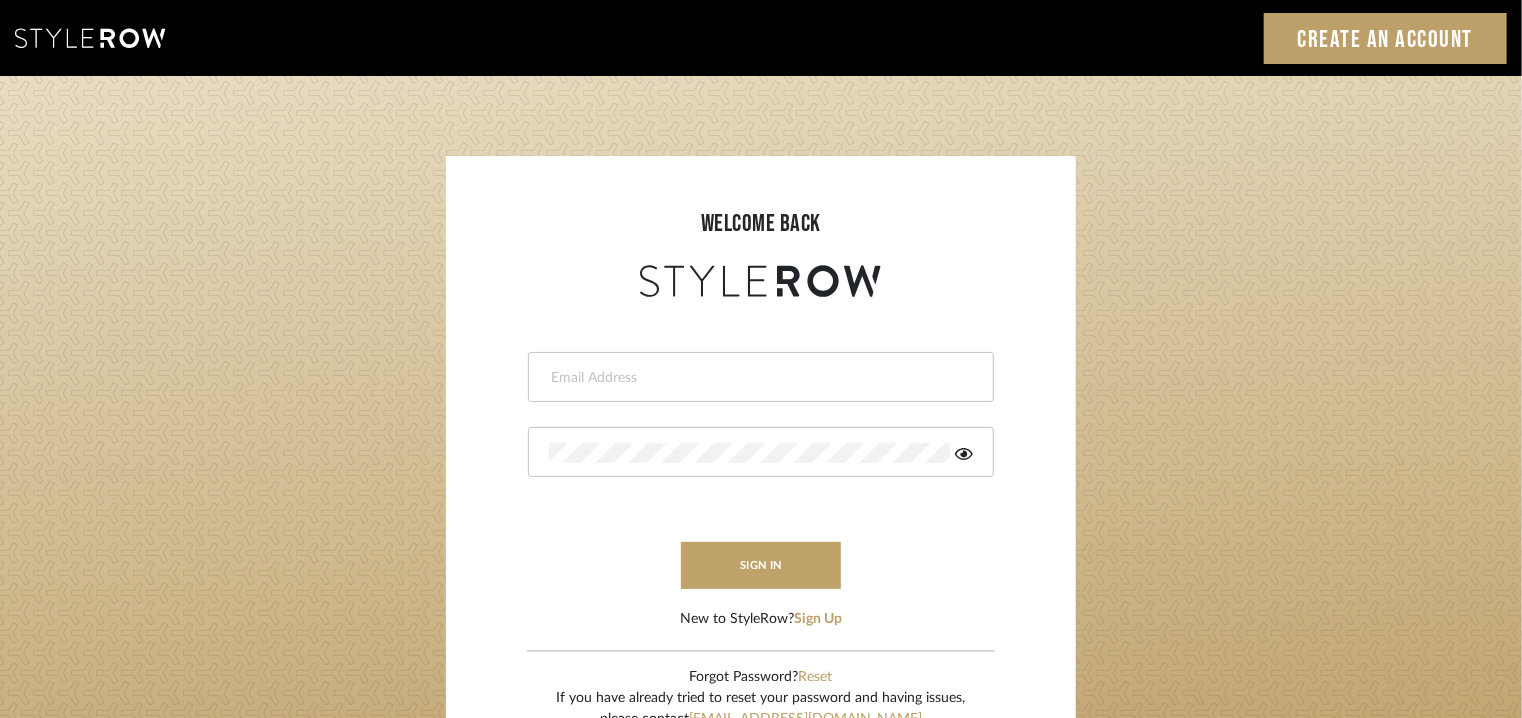 scroll, scrollTop: 0, scrollLeft: 0, axis: both 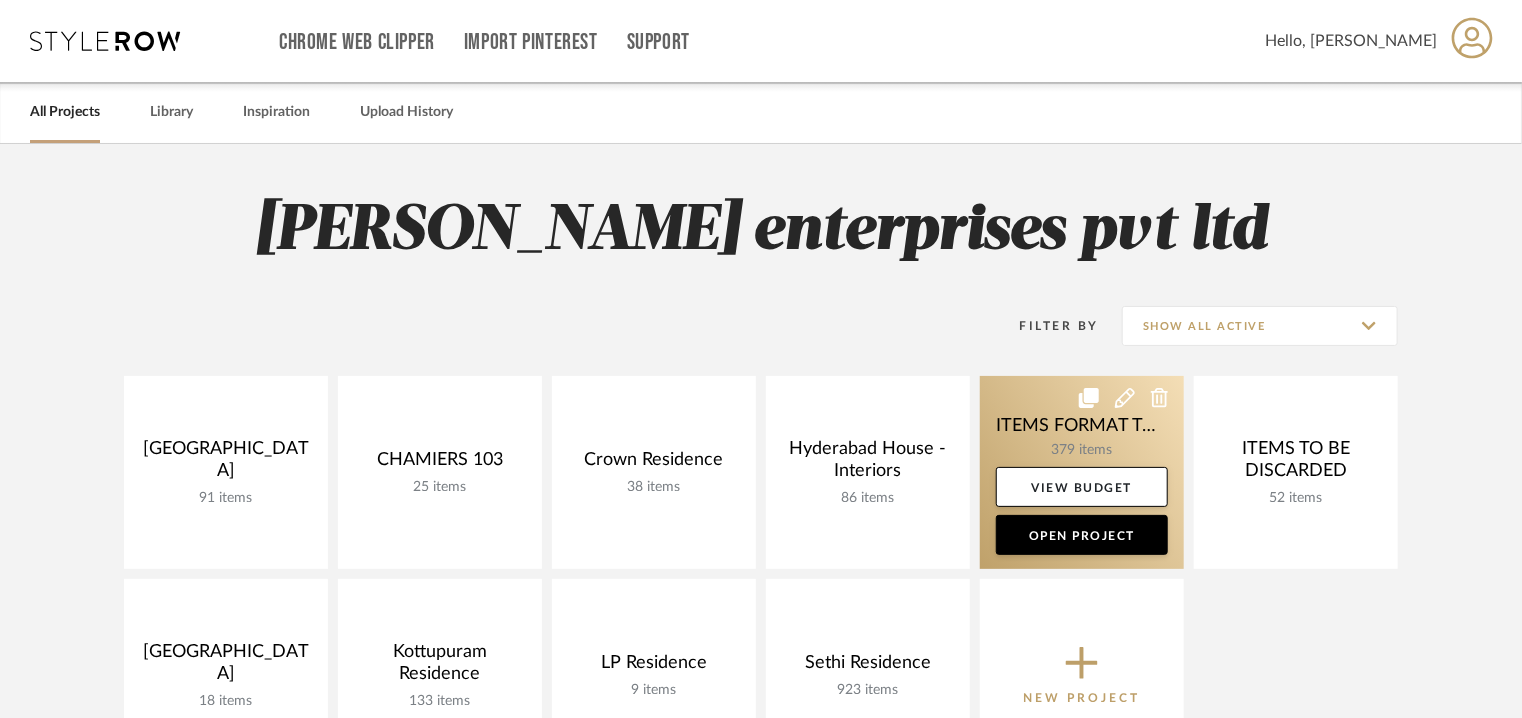 click 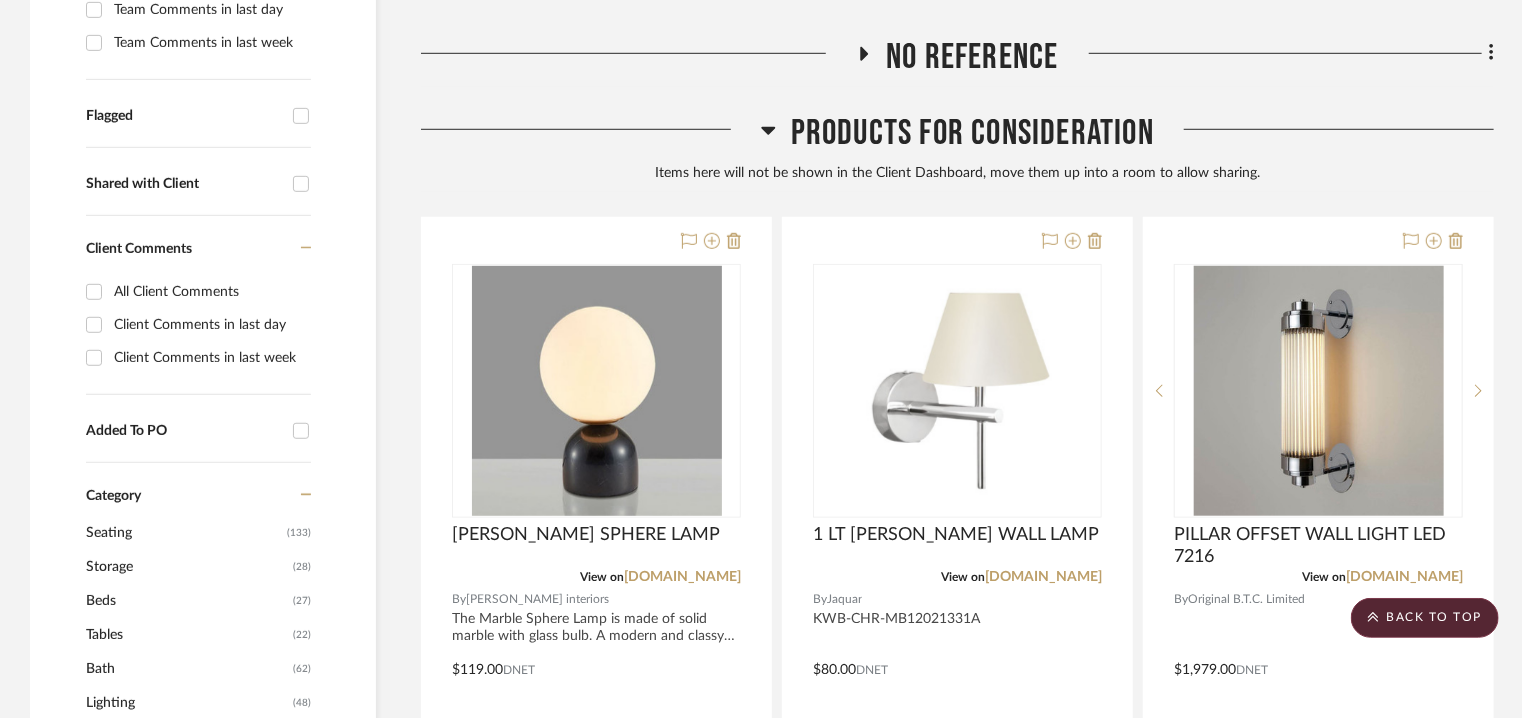 scroll, scrollTop: 900, scrollLeft: 0, axis: vertical 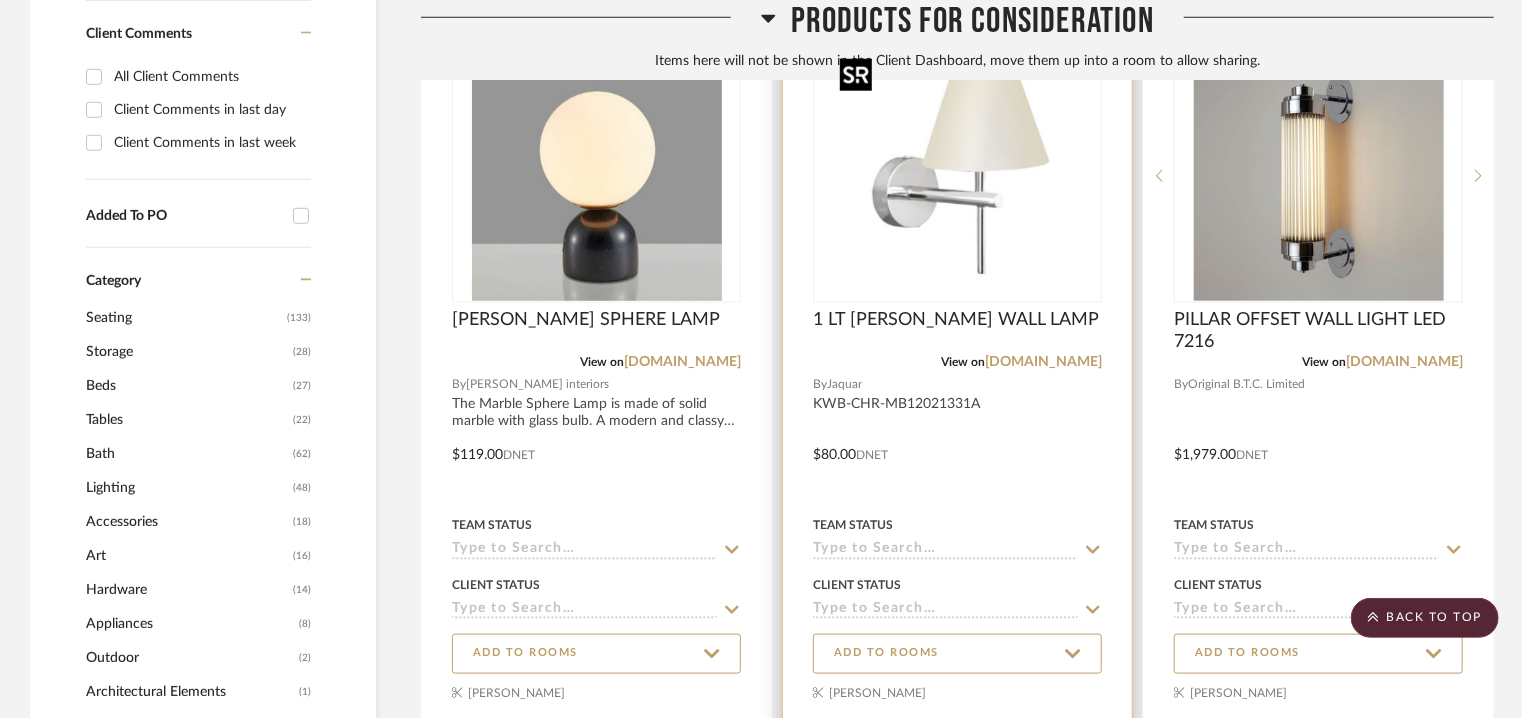click at bounding box center (958, 176) 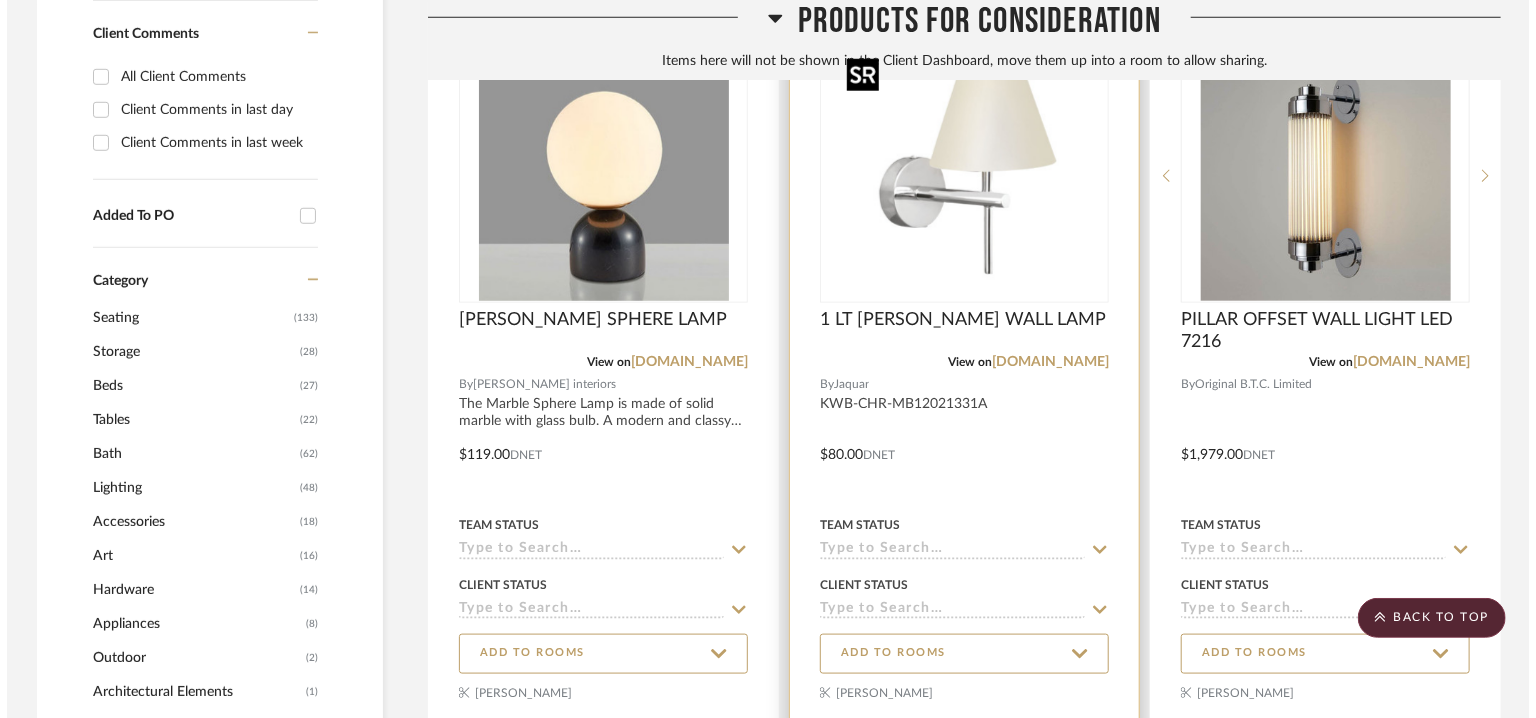 scroll, scrollTop: 0, scrollLeft: 0, axis: both 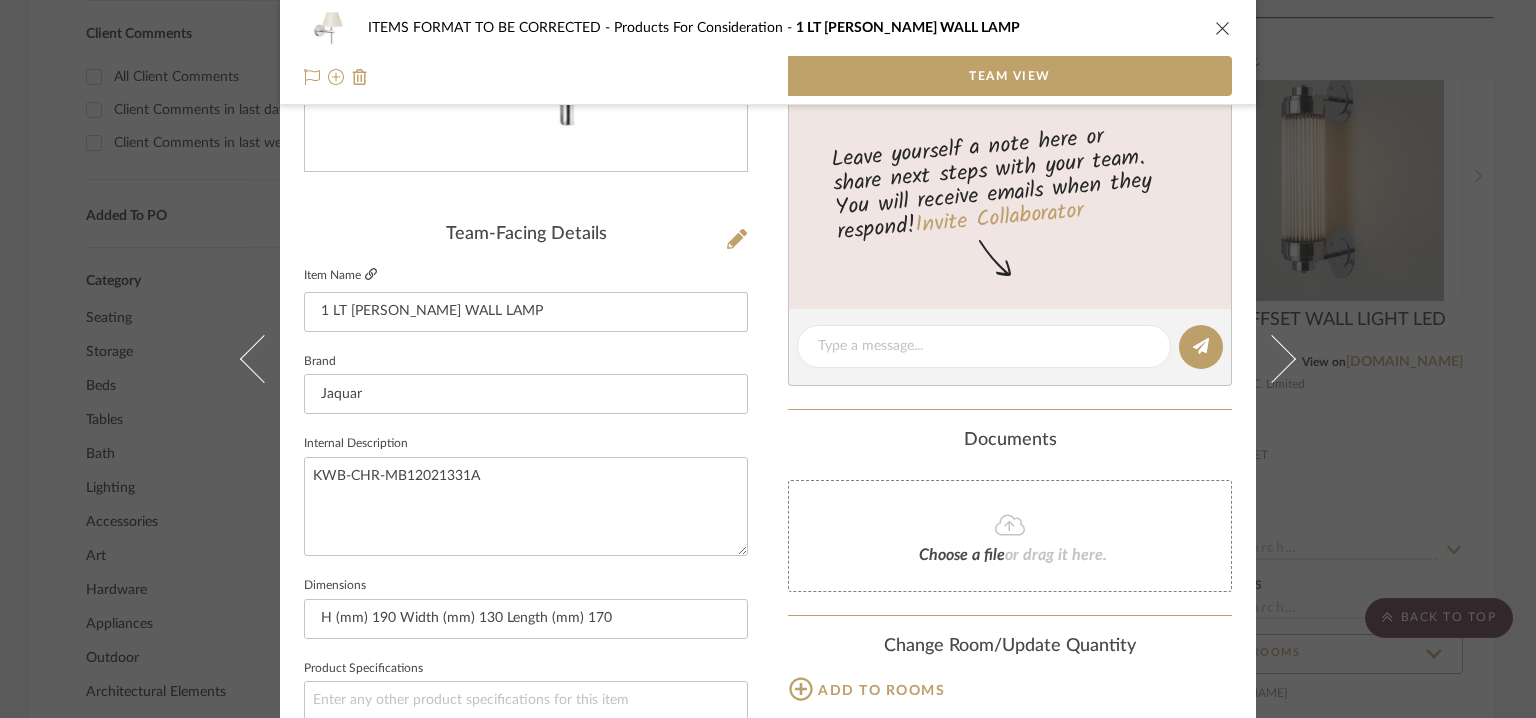 click 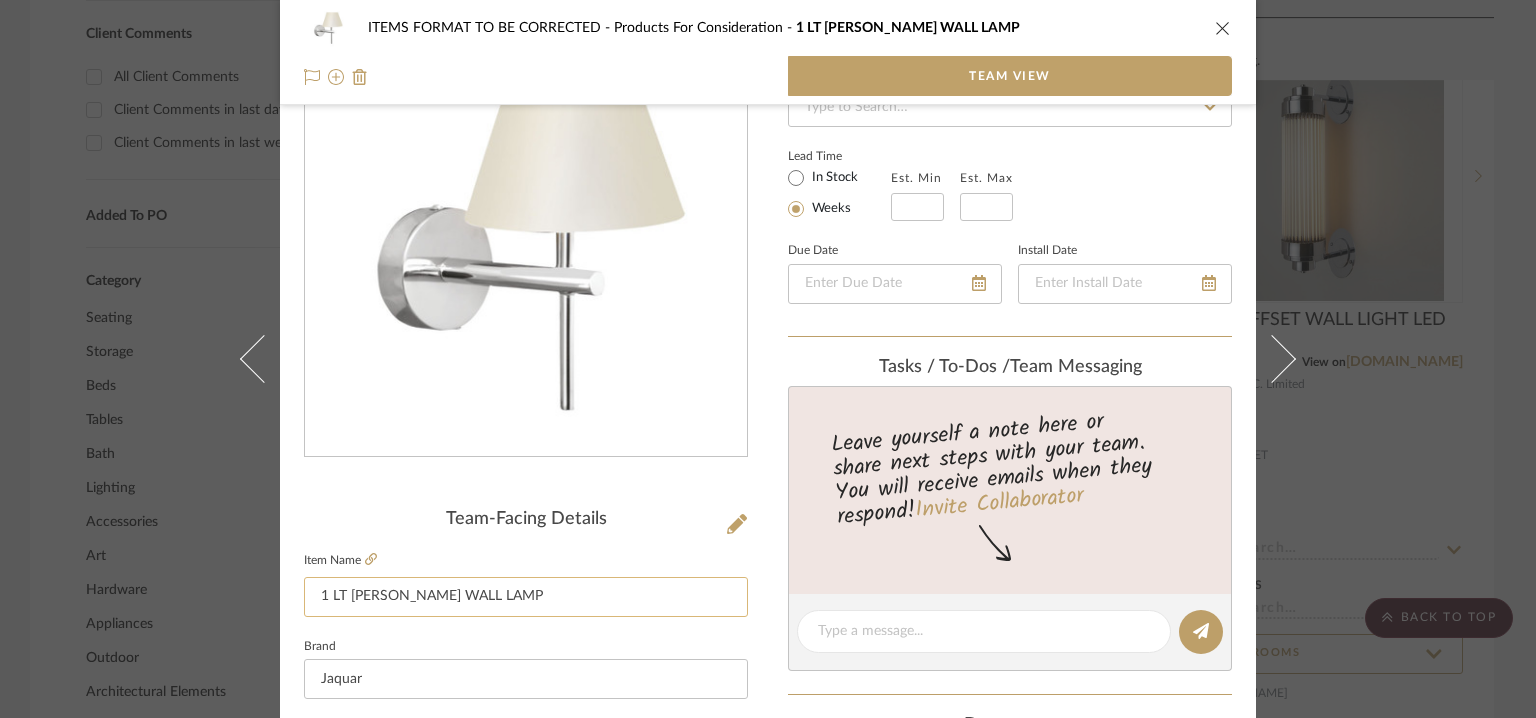 scroll, scrollTop: 100, scrollLeft: 0, axis: vertical 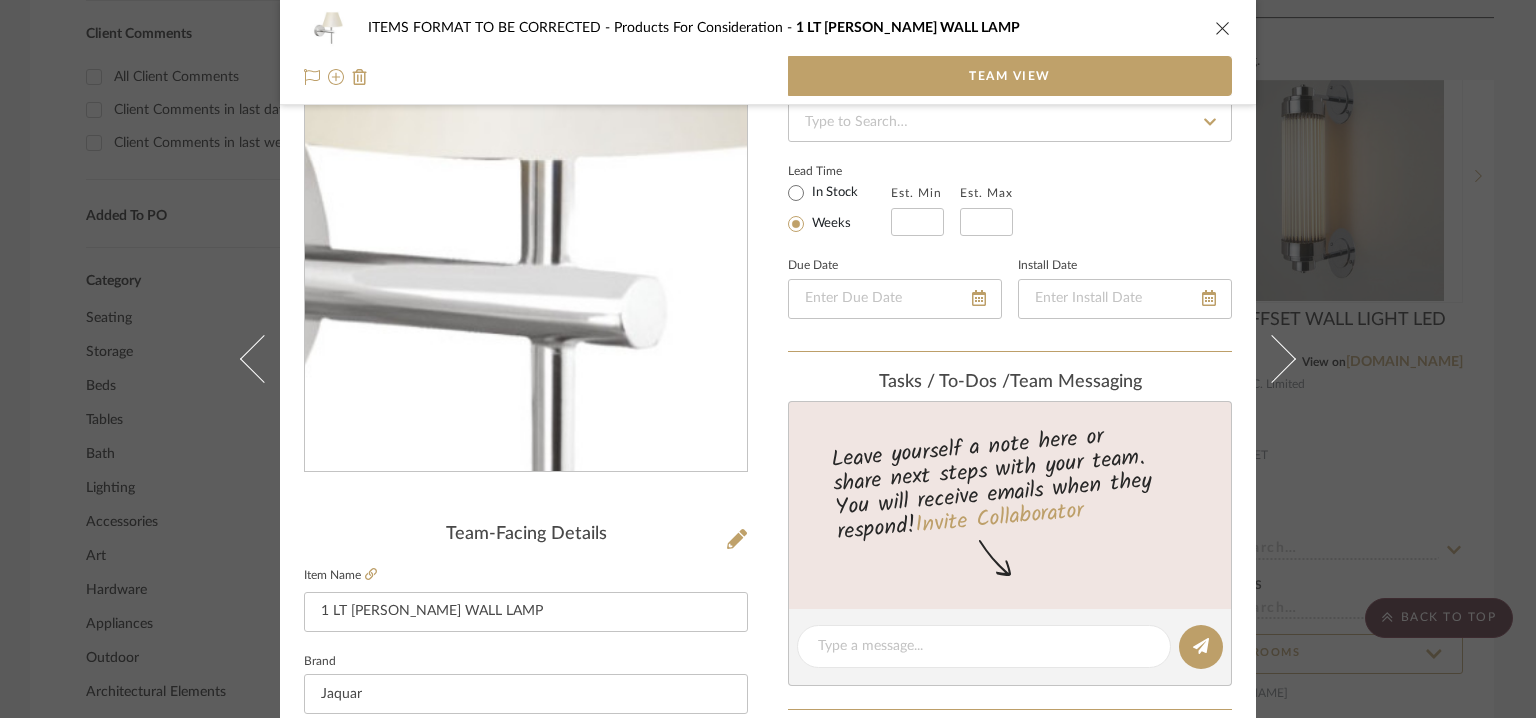 click at bounding box center [526, 255] 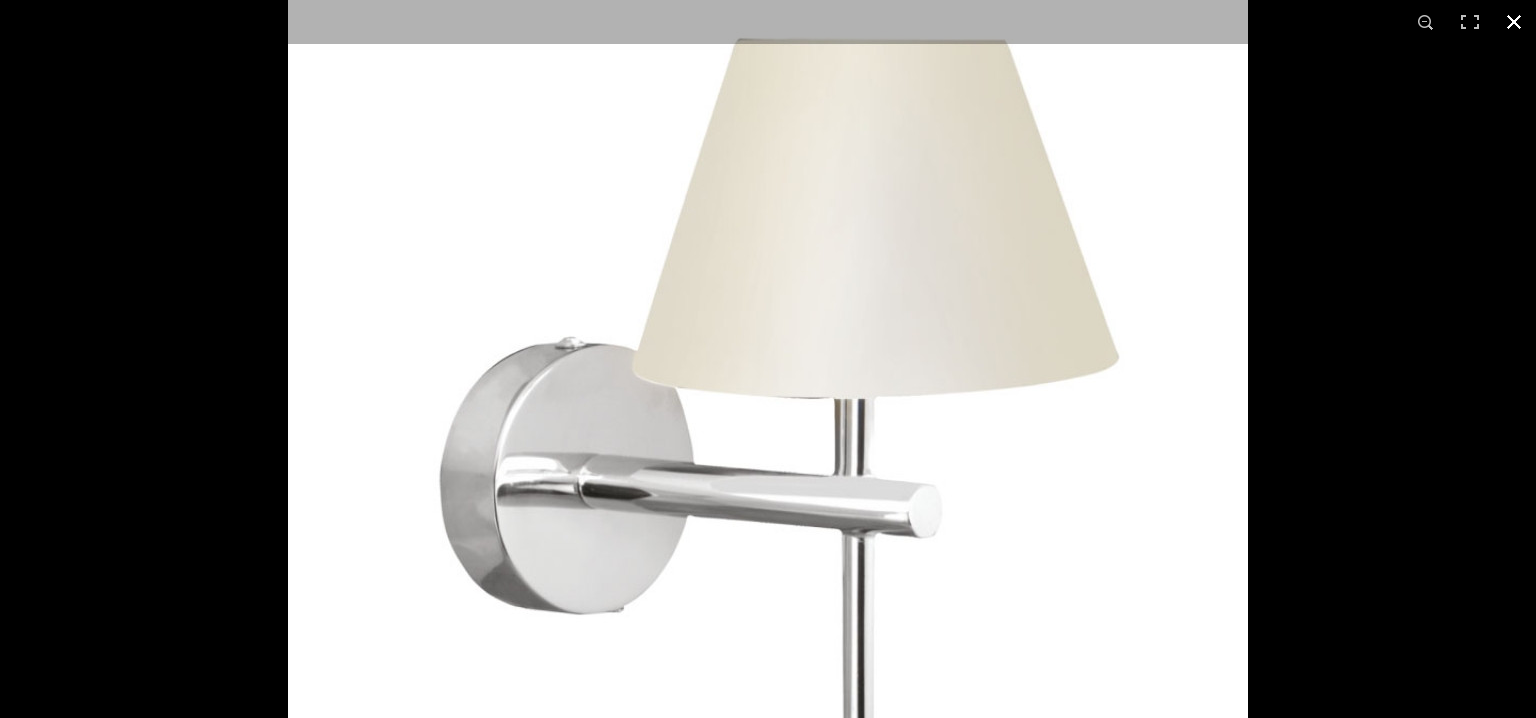 click at bounding box center (1514, 22) 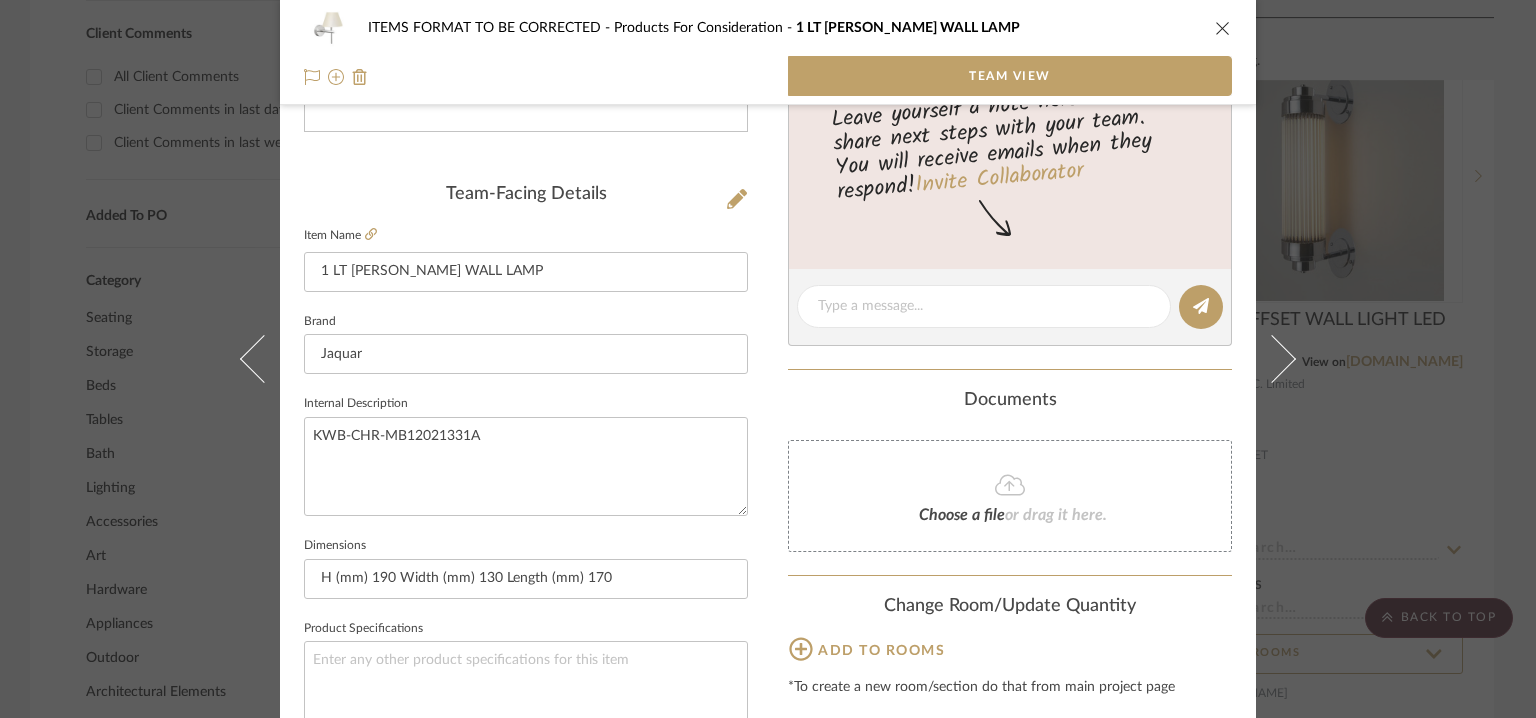 scroll, scrollTop: 557, scrollLeft: 0, axis: vertical 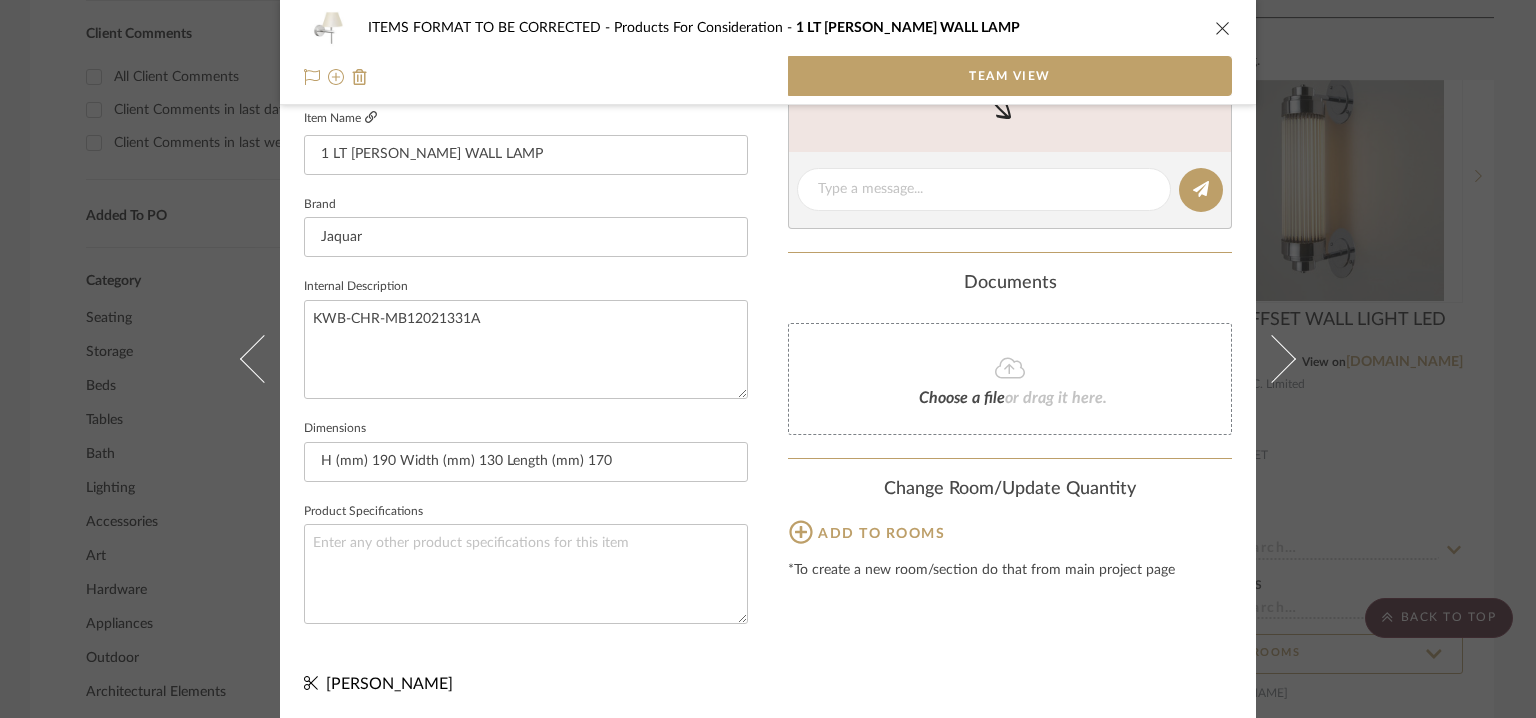click 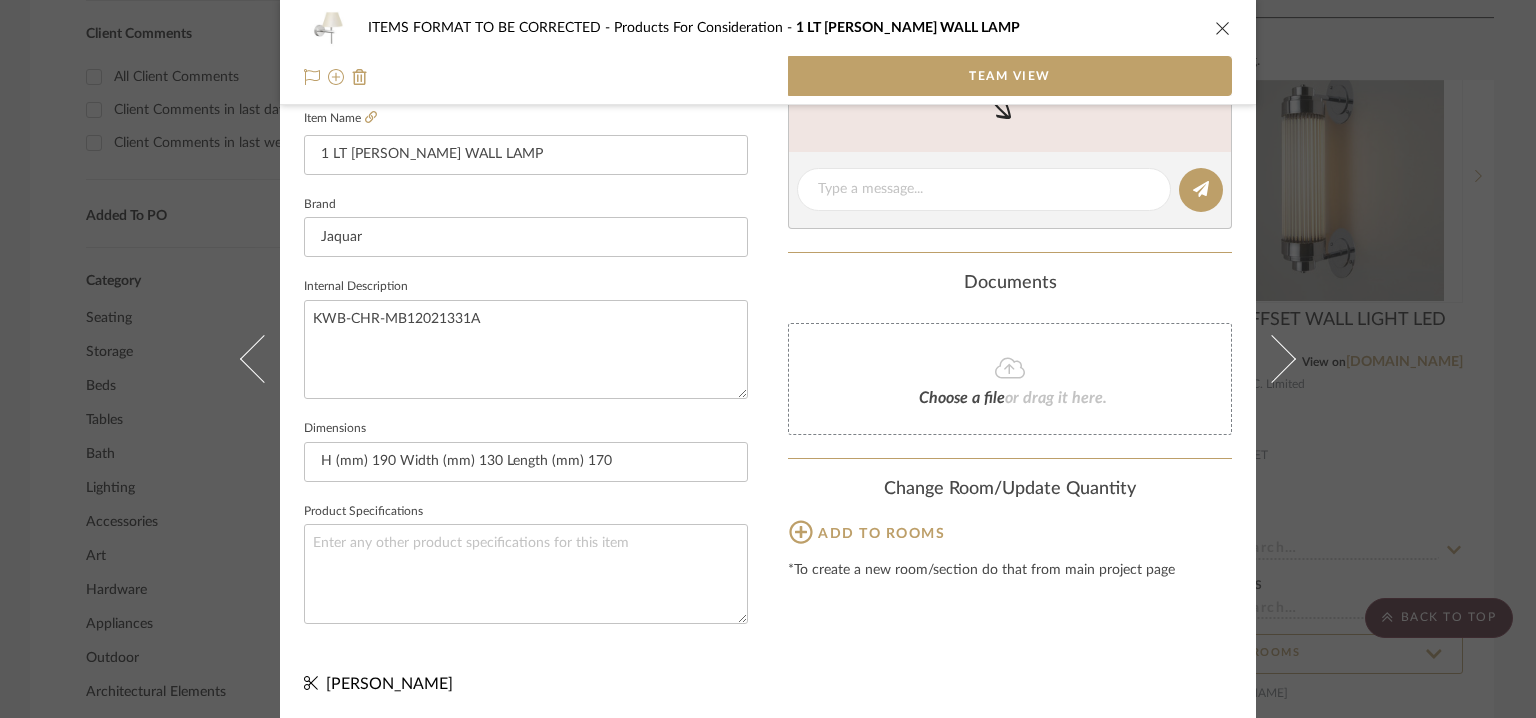 click 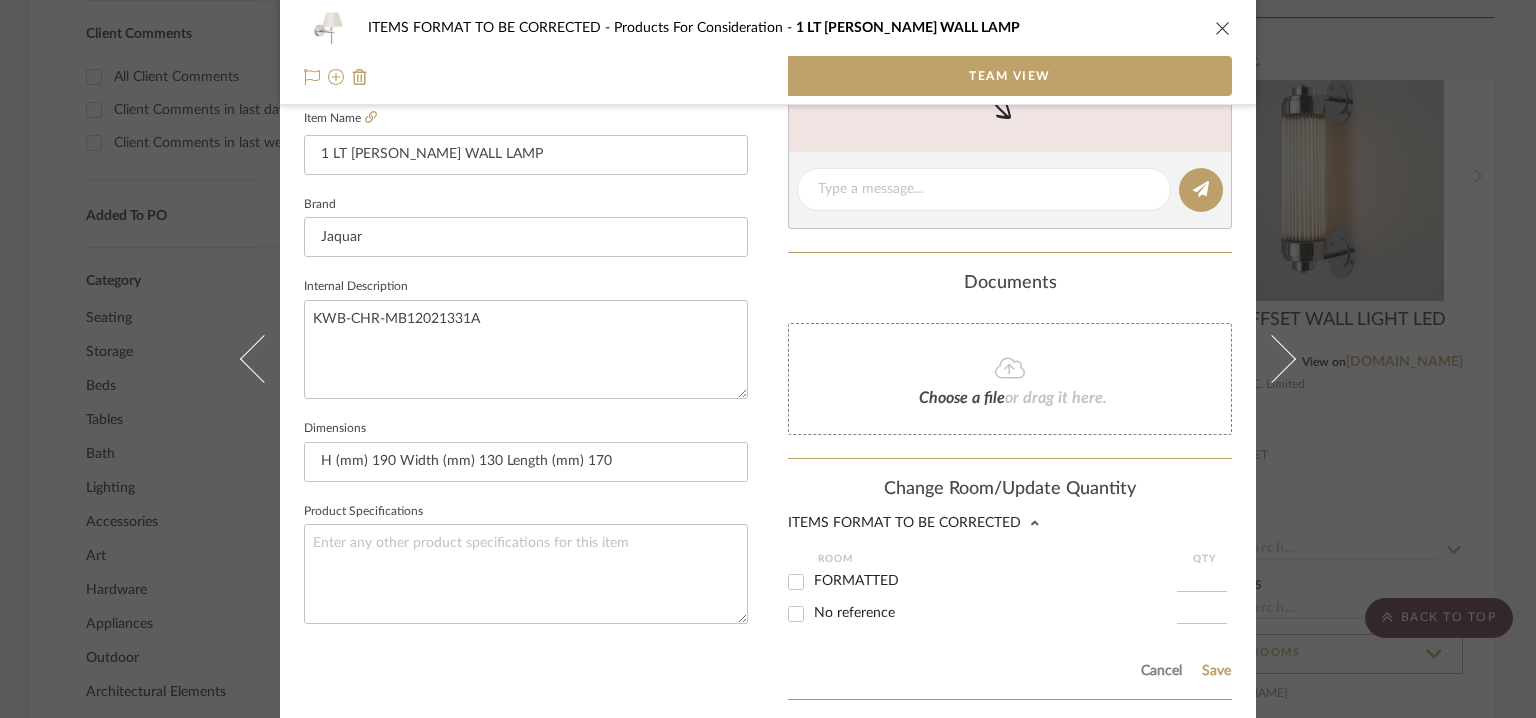 drag, startPoint x: 792, startPoint y: 579, endPoint x: 805, endPoint y: 588, distance: 15.811388 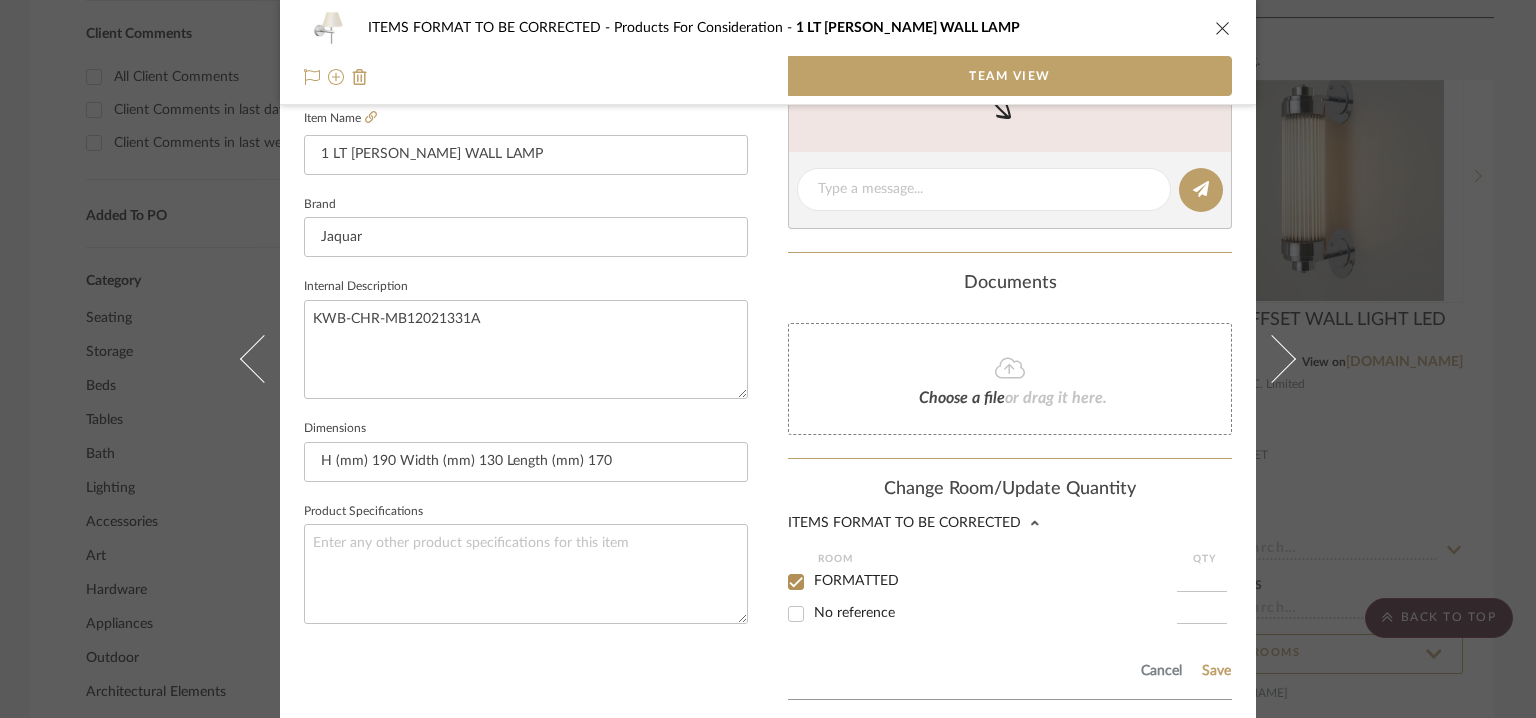 checkbox on "true" 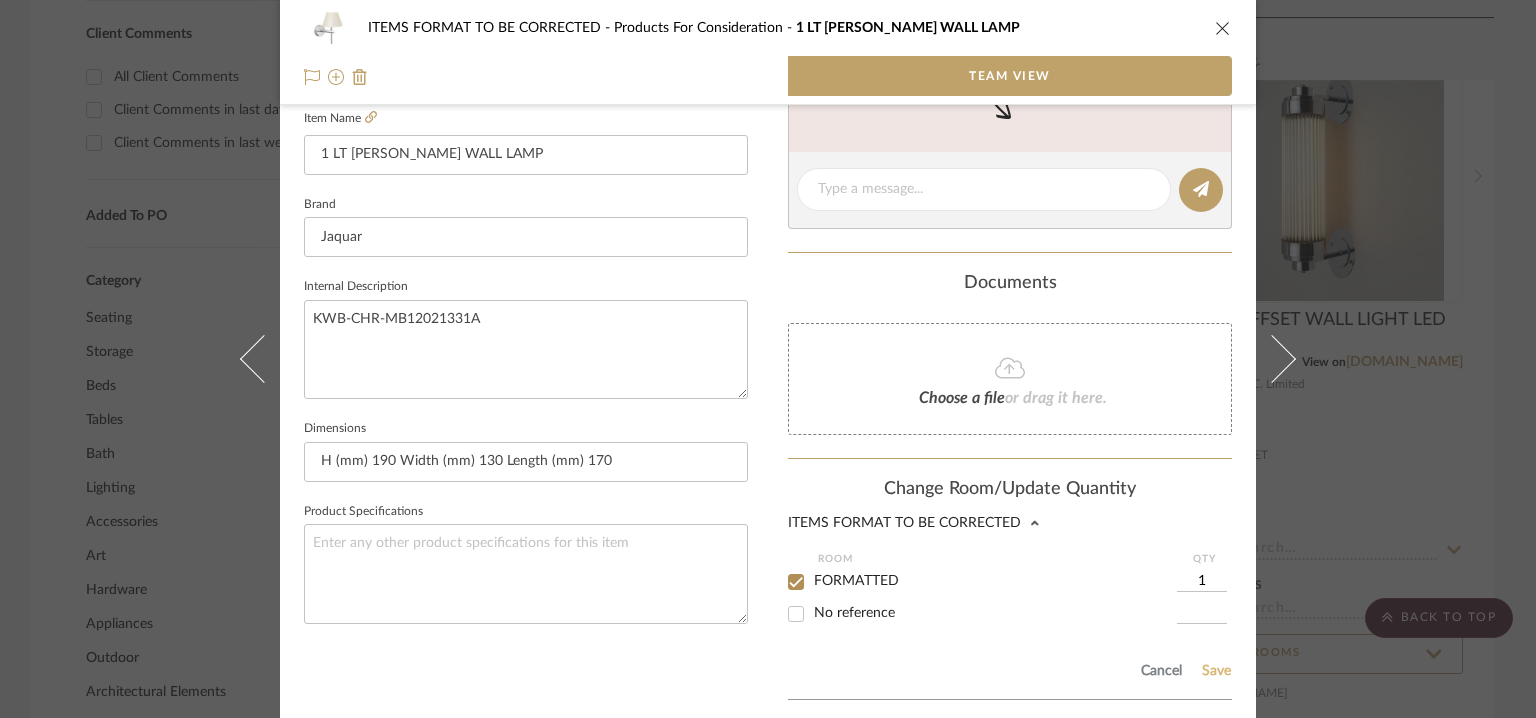 click on "Save" 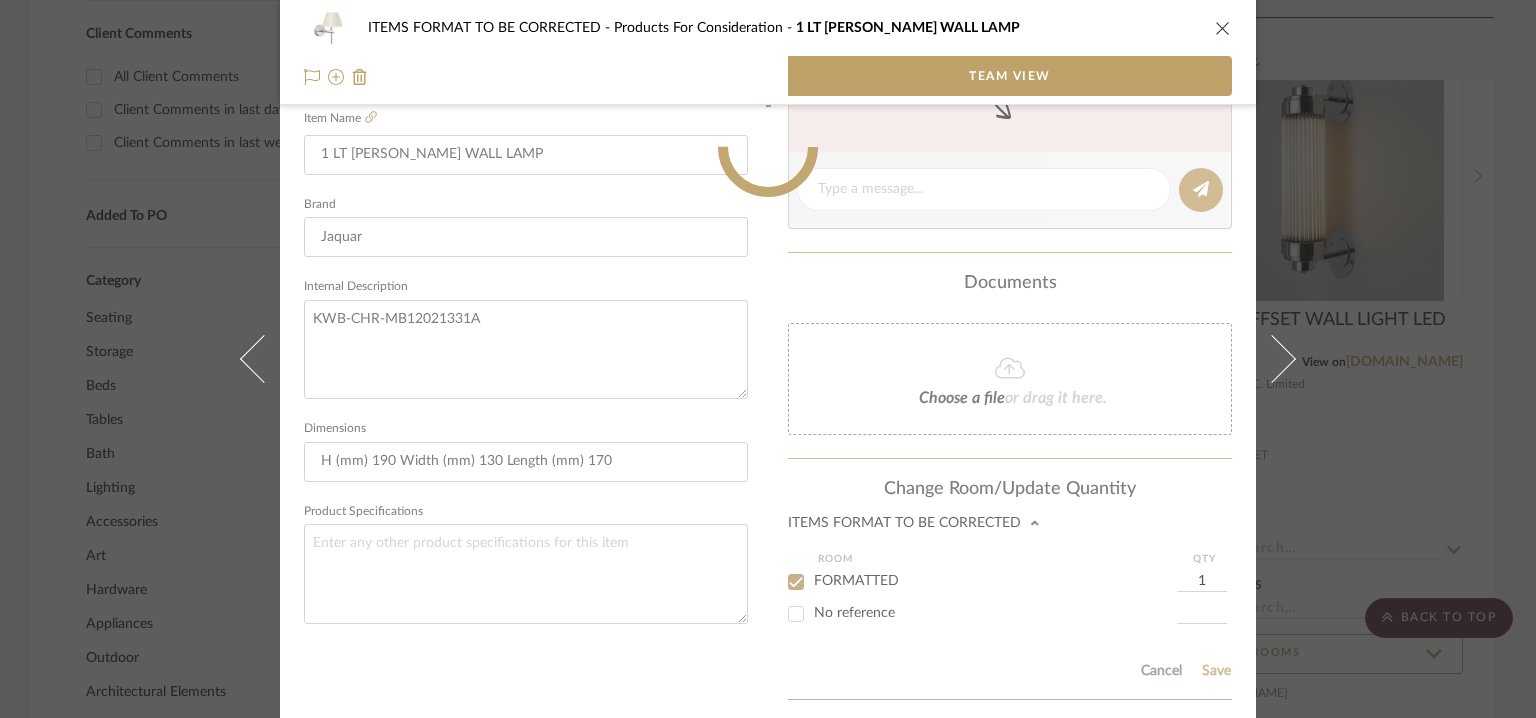 type 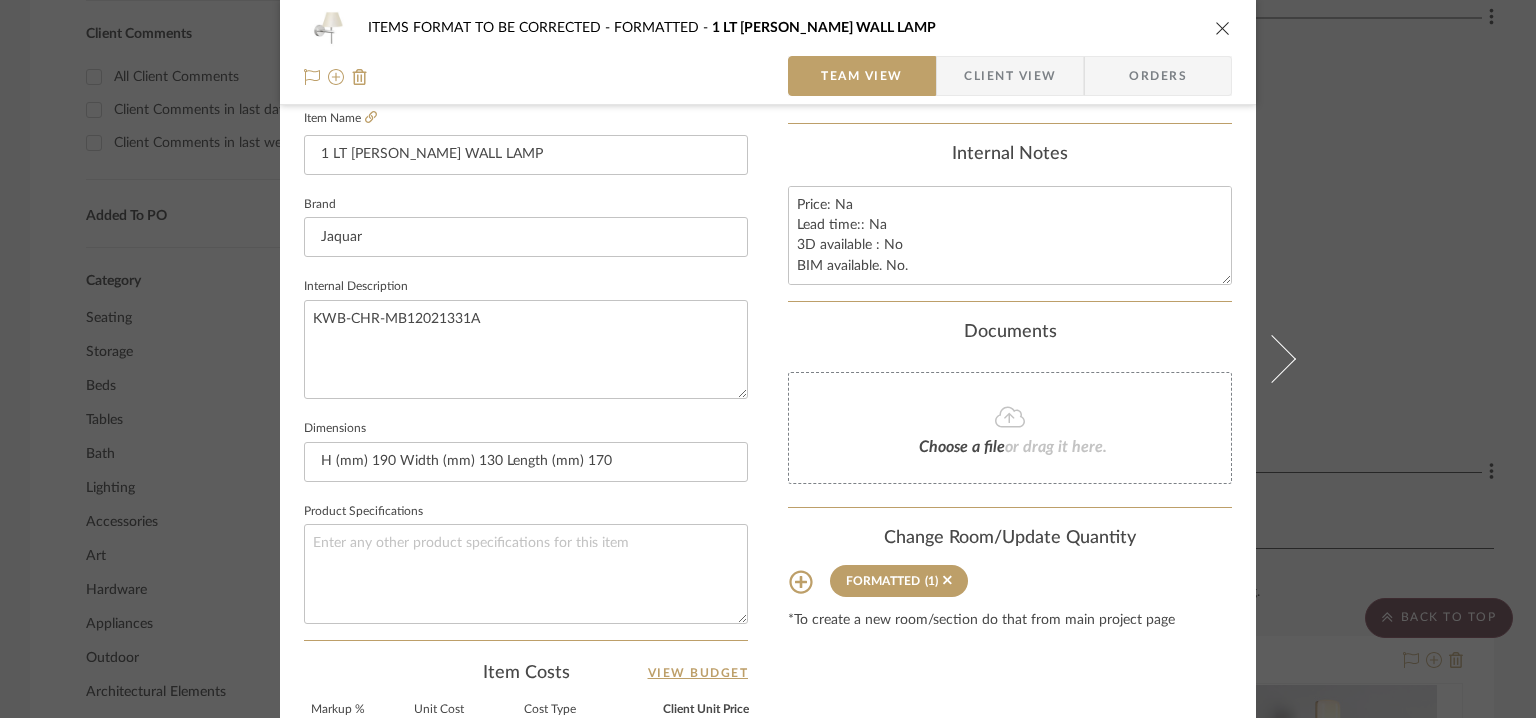 type 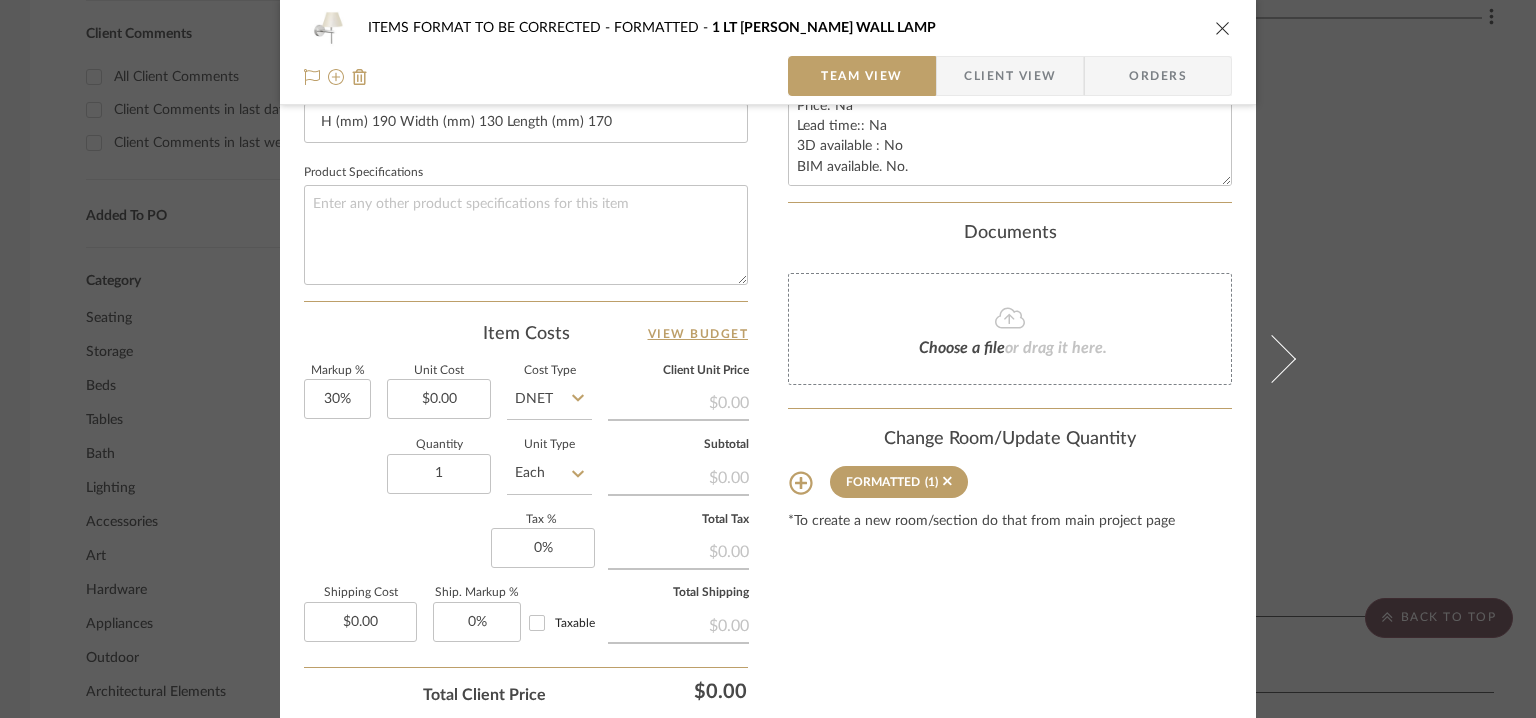 scroll, scrollTop: 1043, scrollLeft: 0, axis: vertical 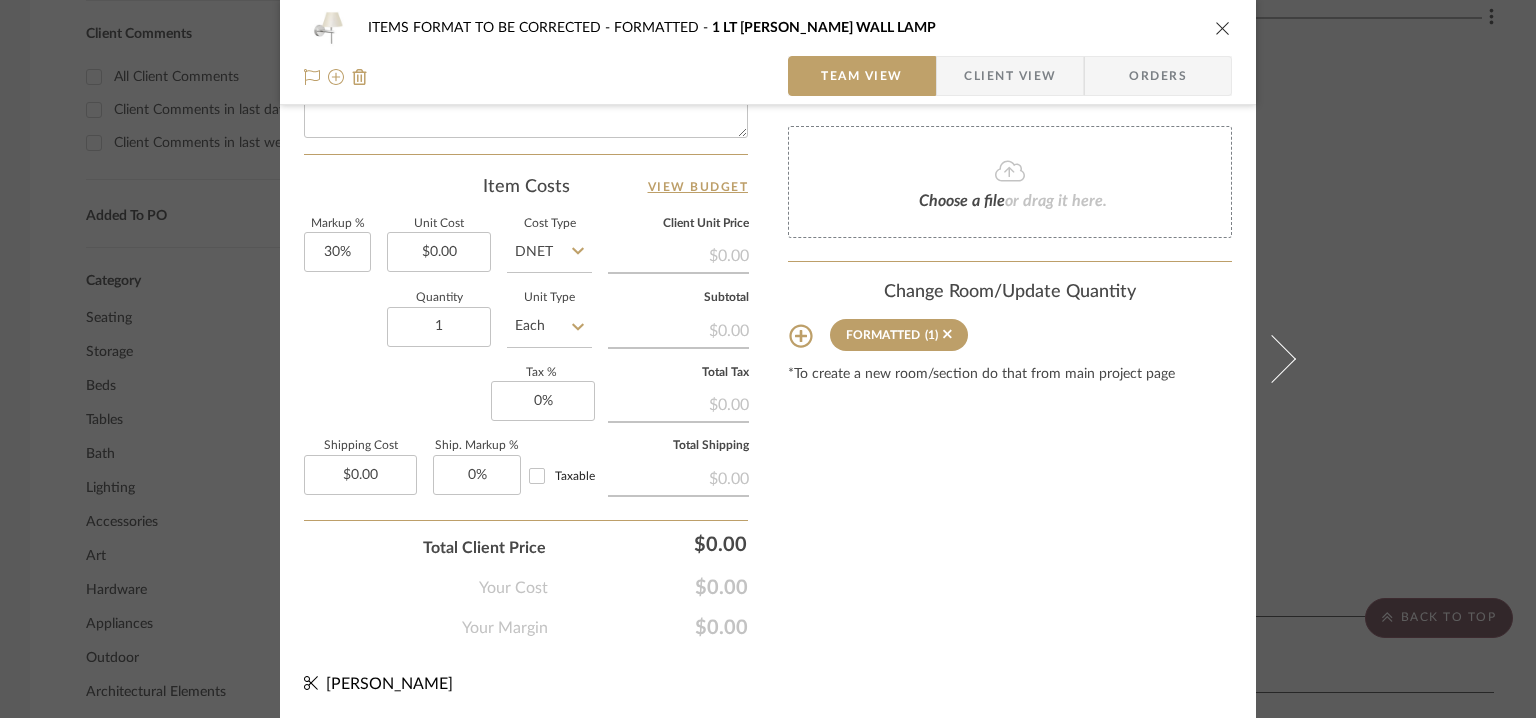 click at bounding box center [1223, 28] 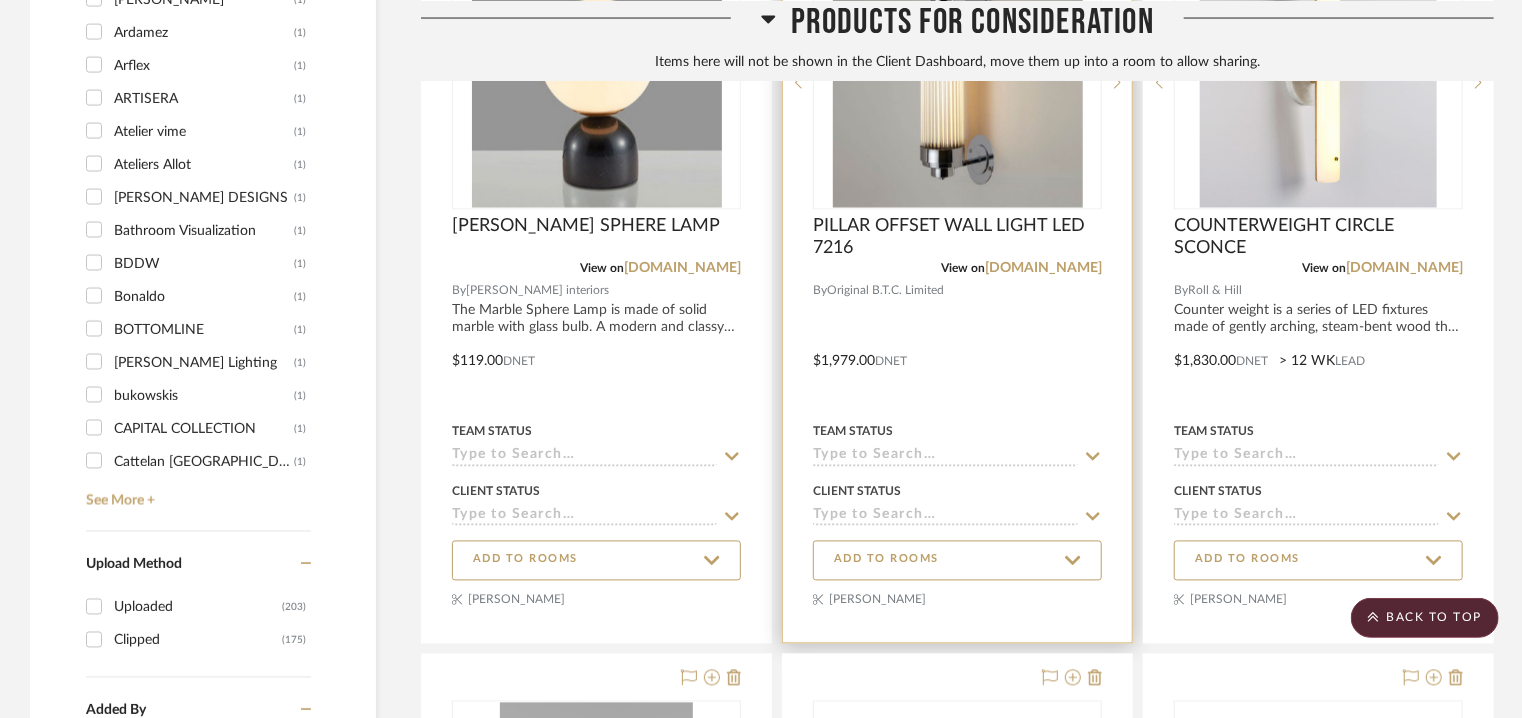 scroll, scrollTop: 1400, scrollLeft: 0, axis: vertical 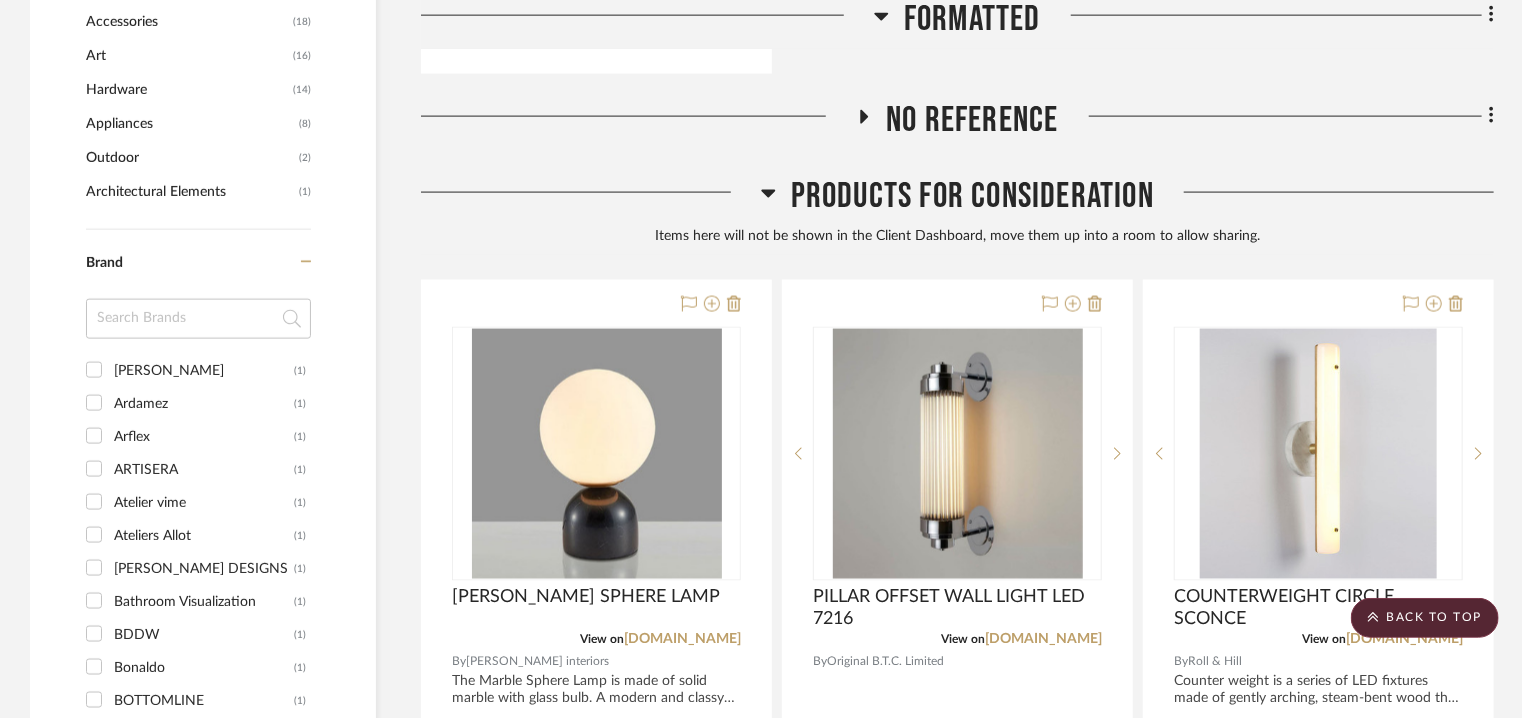click 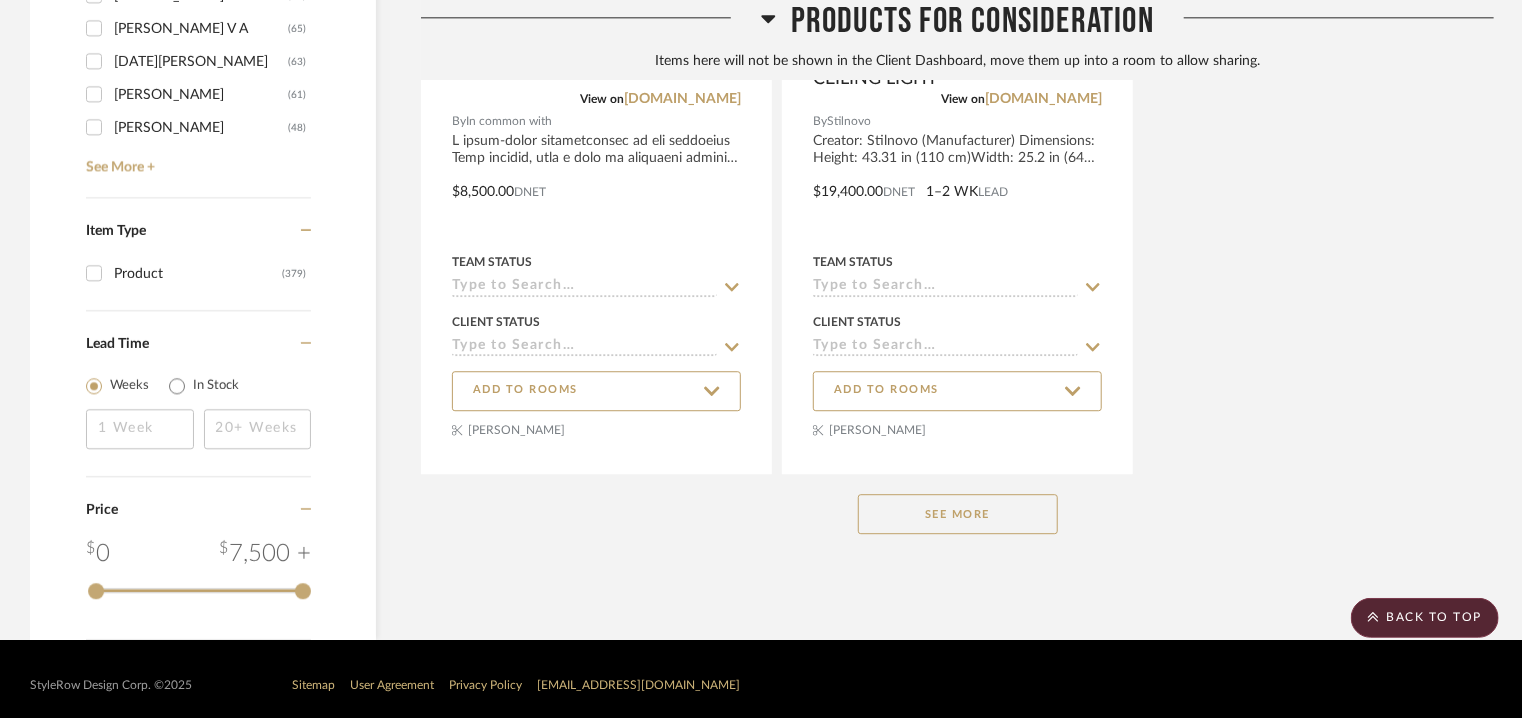scroll, scrollTop: 2540, scrollLeft: 0, axis: vertical 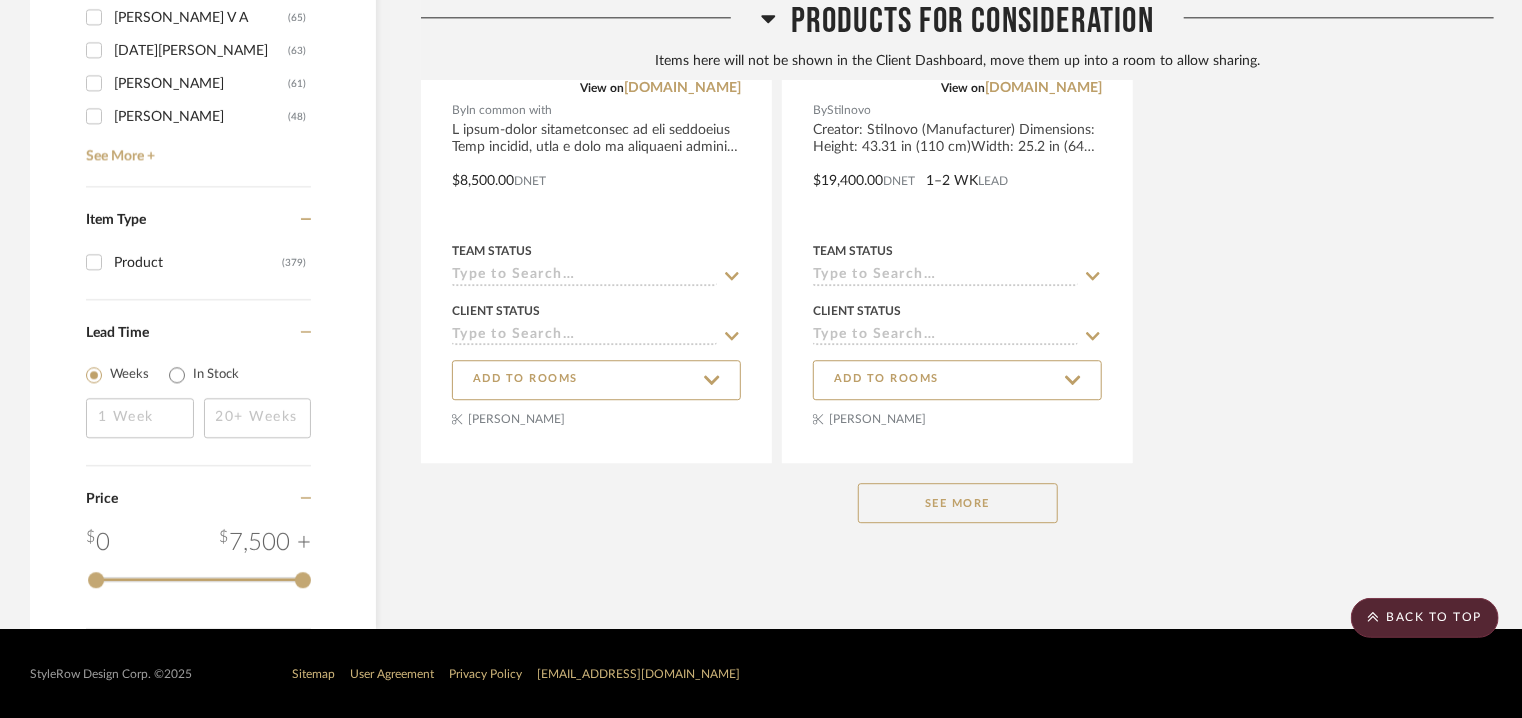 click on "See More" 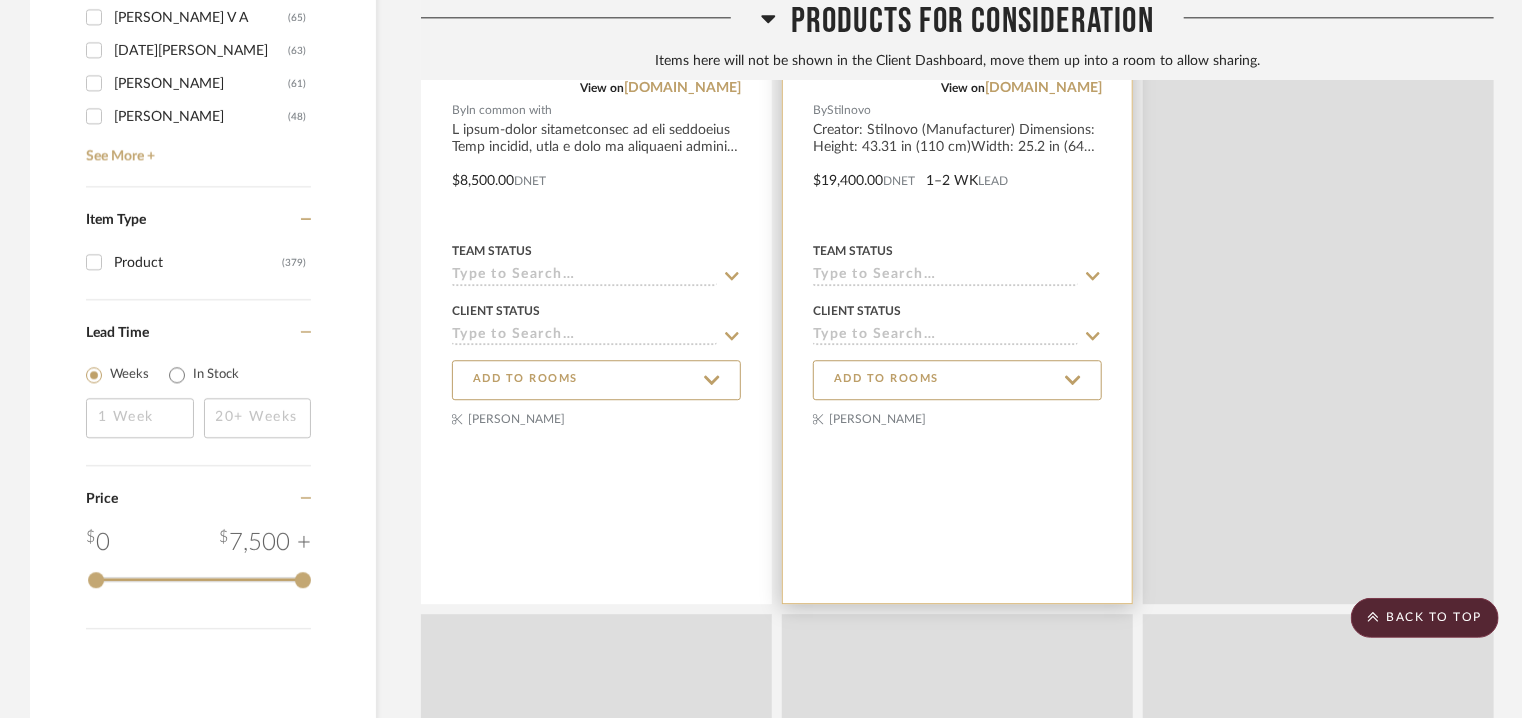 click at bounding box center [957, 166] 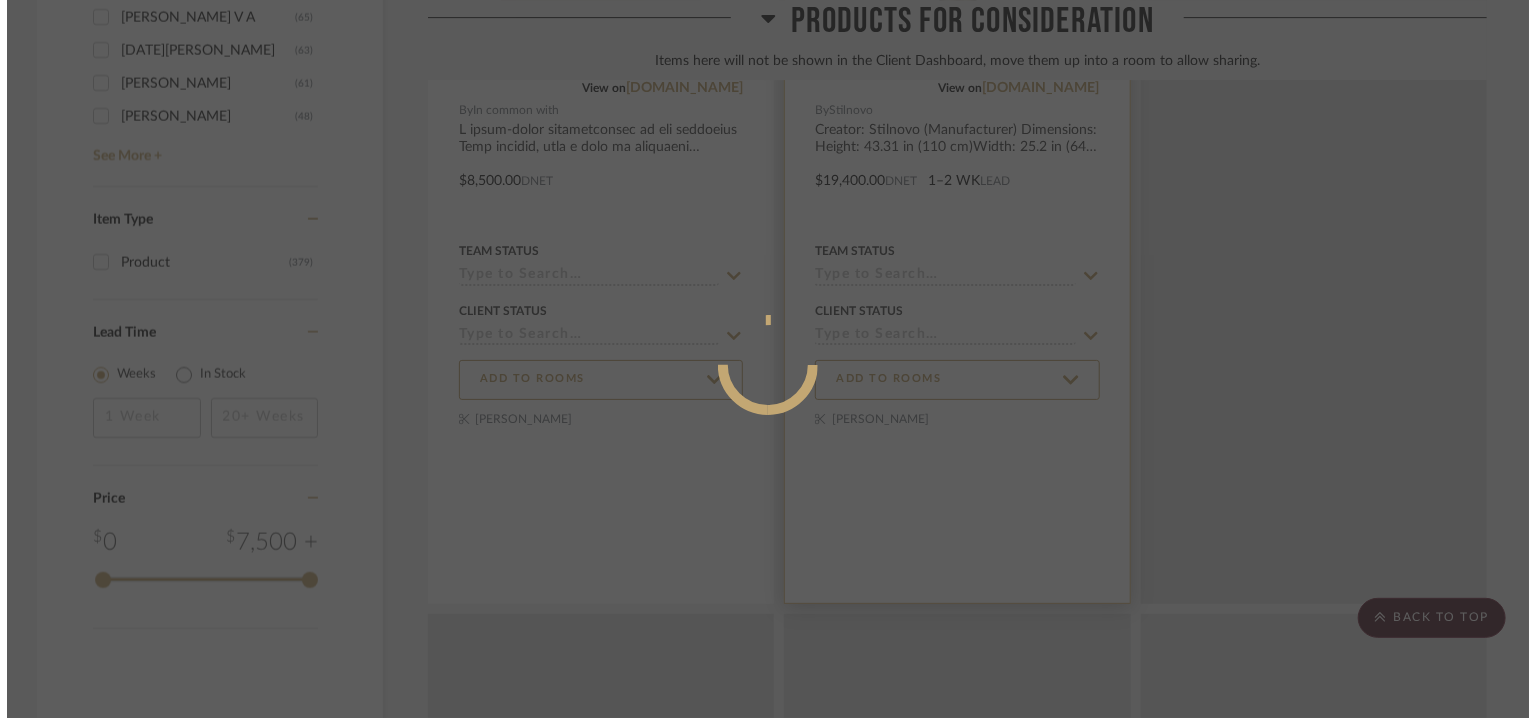 scroll, scrollTop: 0, scrollLeft: 0, axis: both 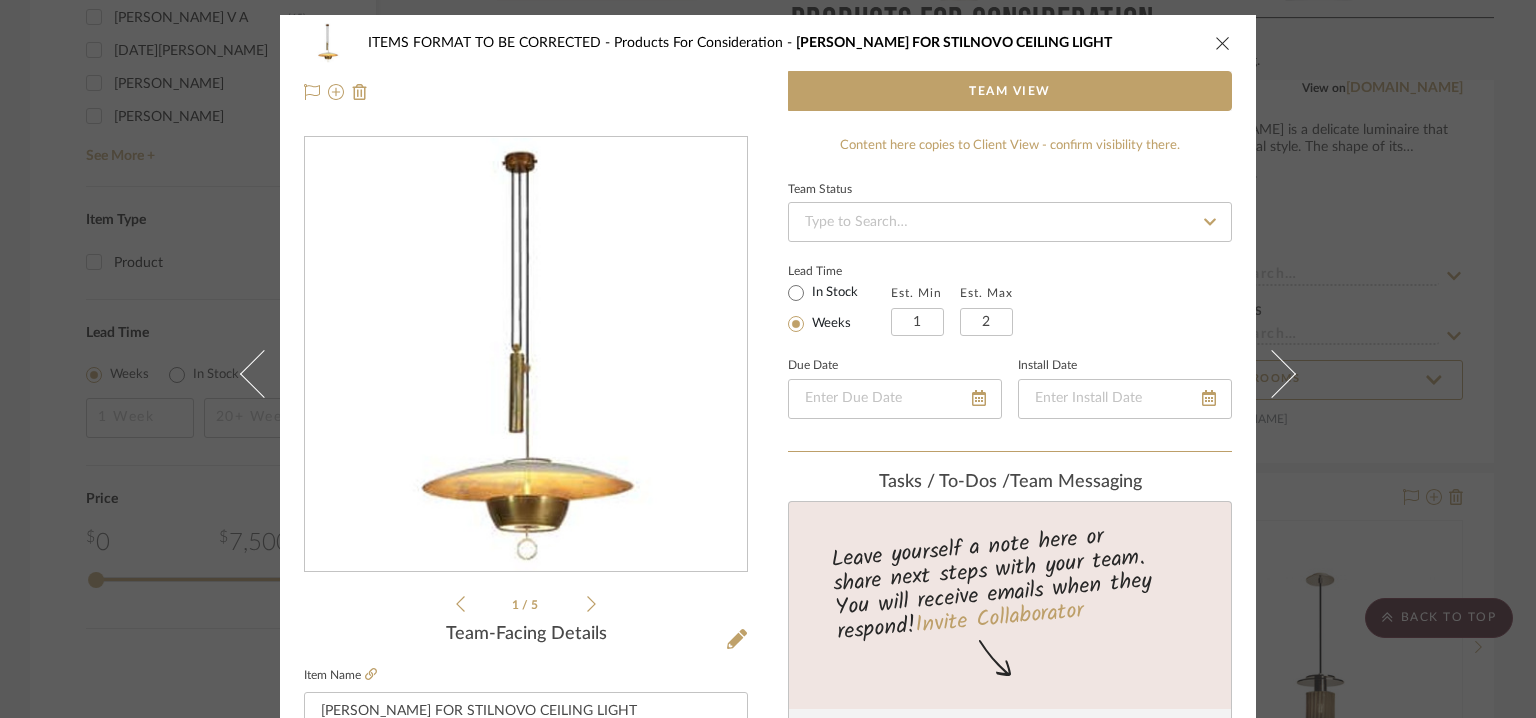 click at bounding box center [1223, 43] 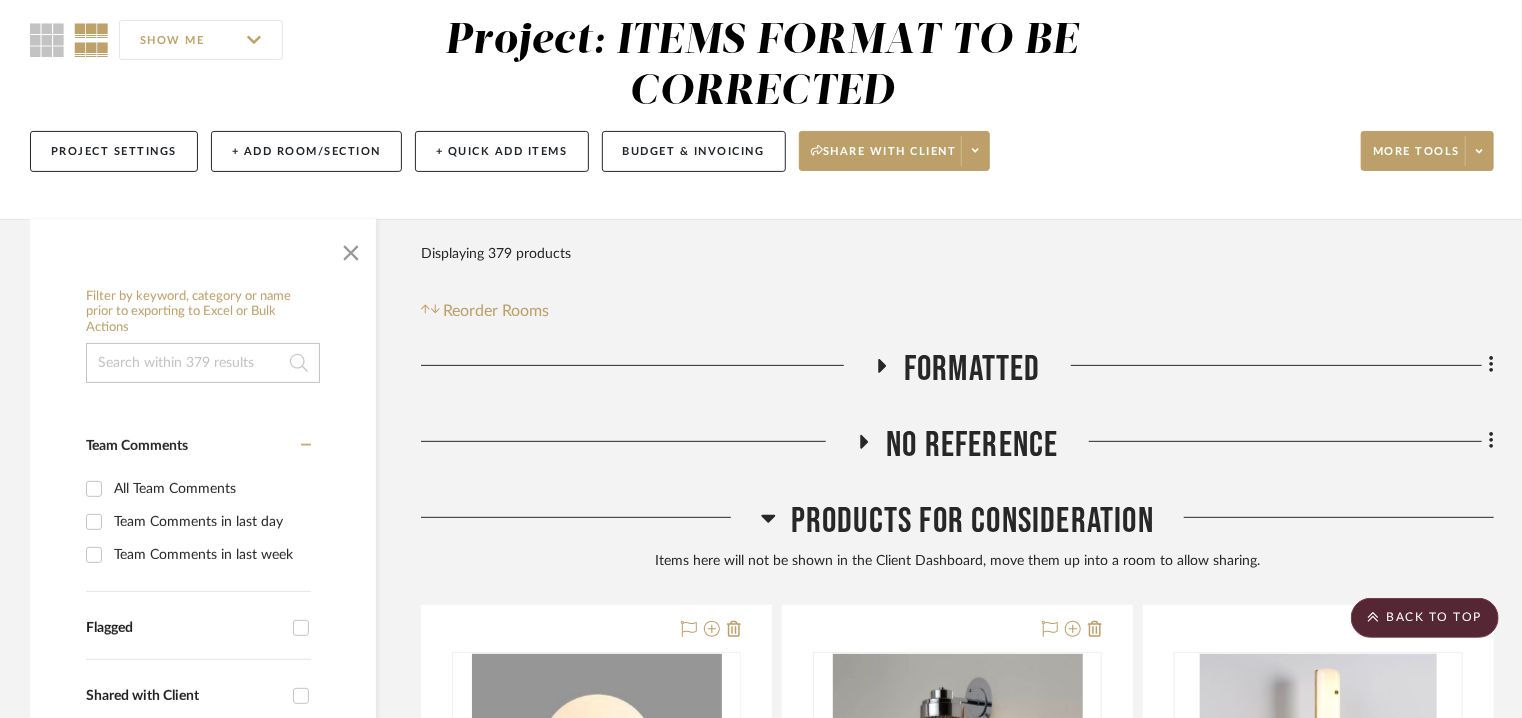 scroll, scrollTop: 140, scrollLeft: 0, axis: vertical 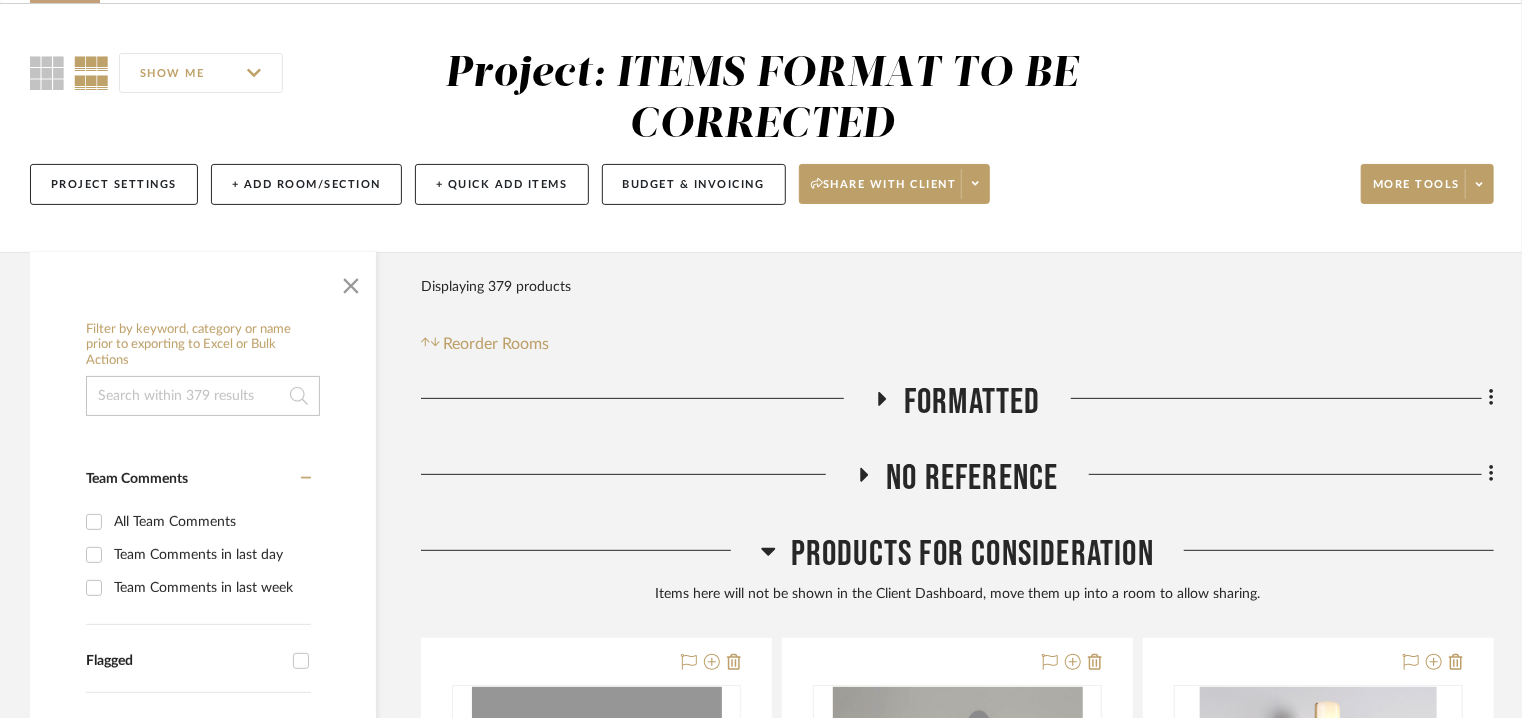 click 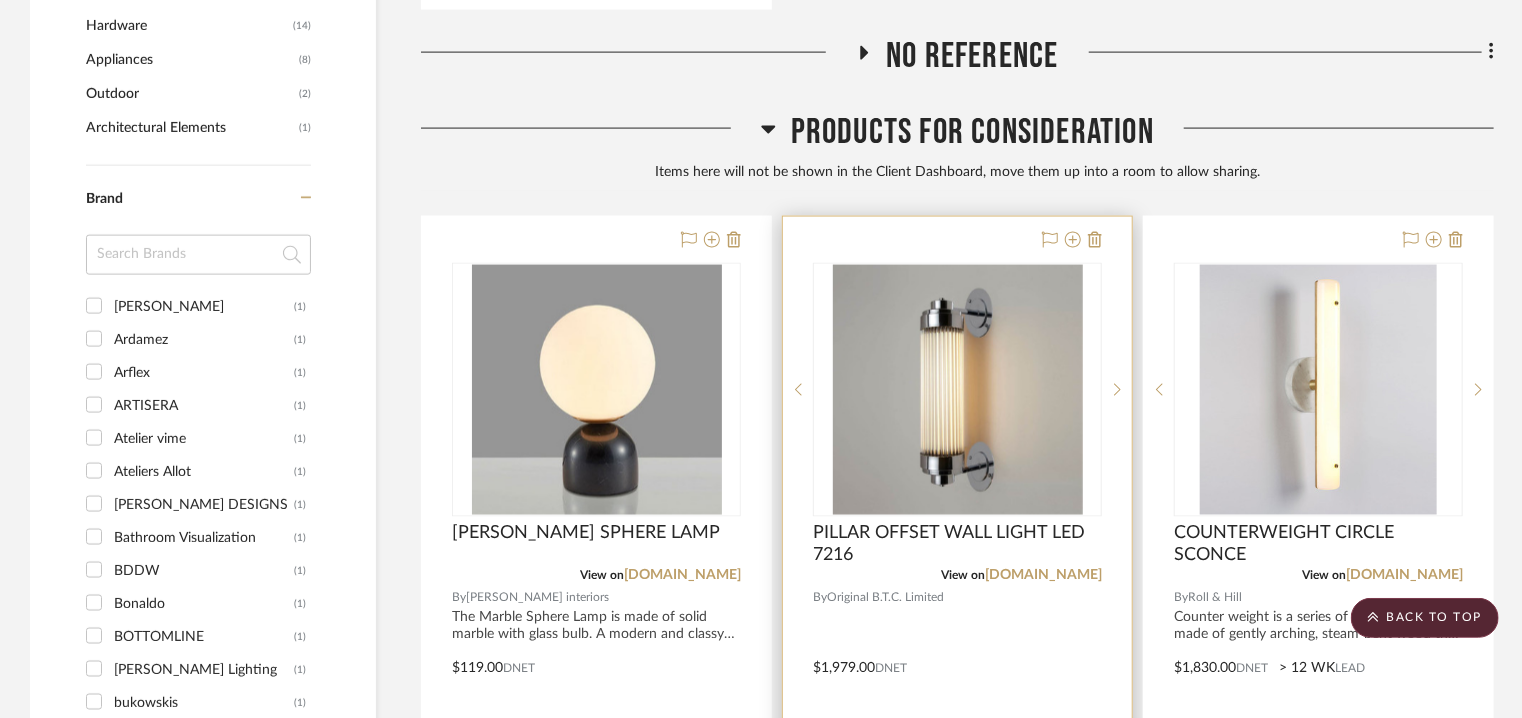 scroll, scrollTop: 1540, scrollLeft: 0, axis: vertical 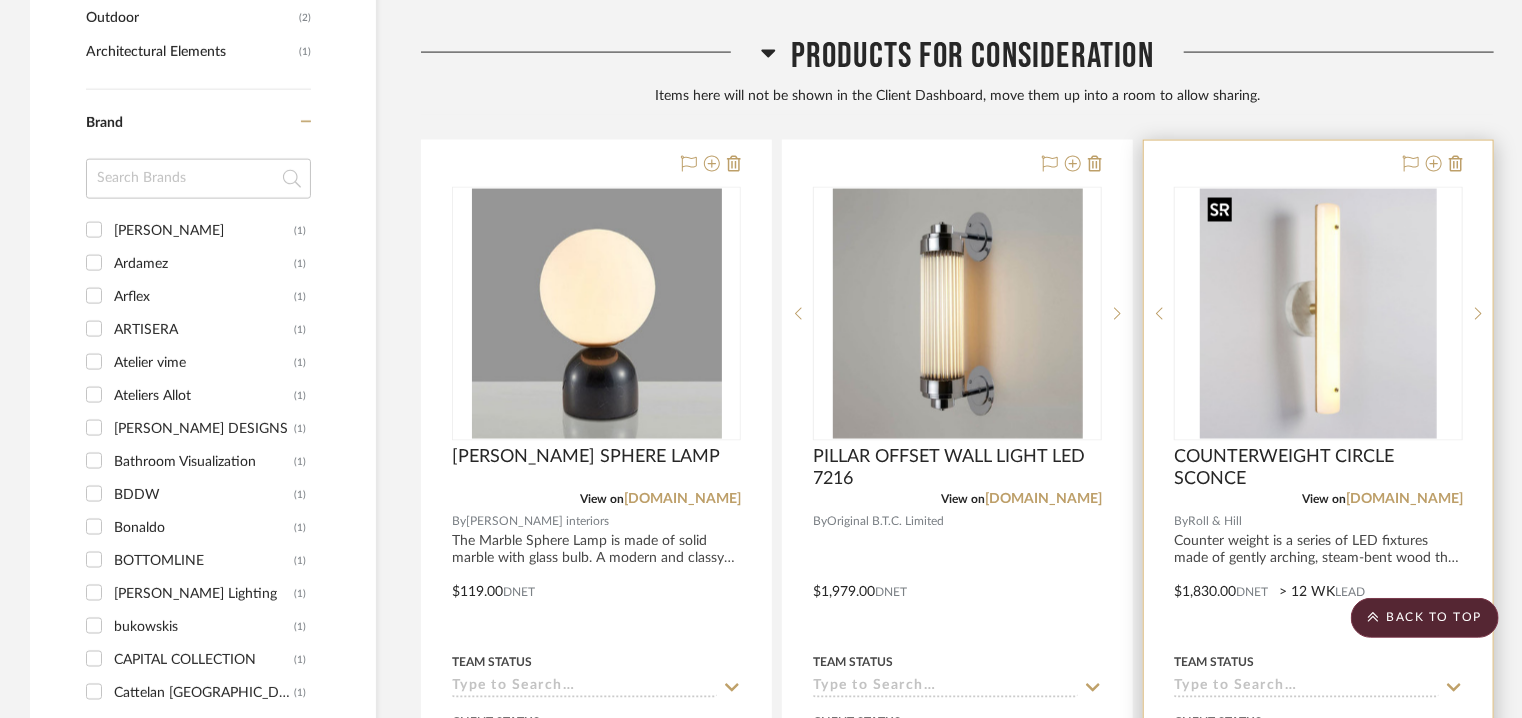 click at bounding box center [1318, 314] 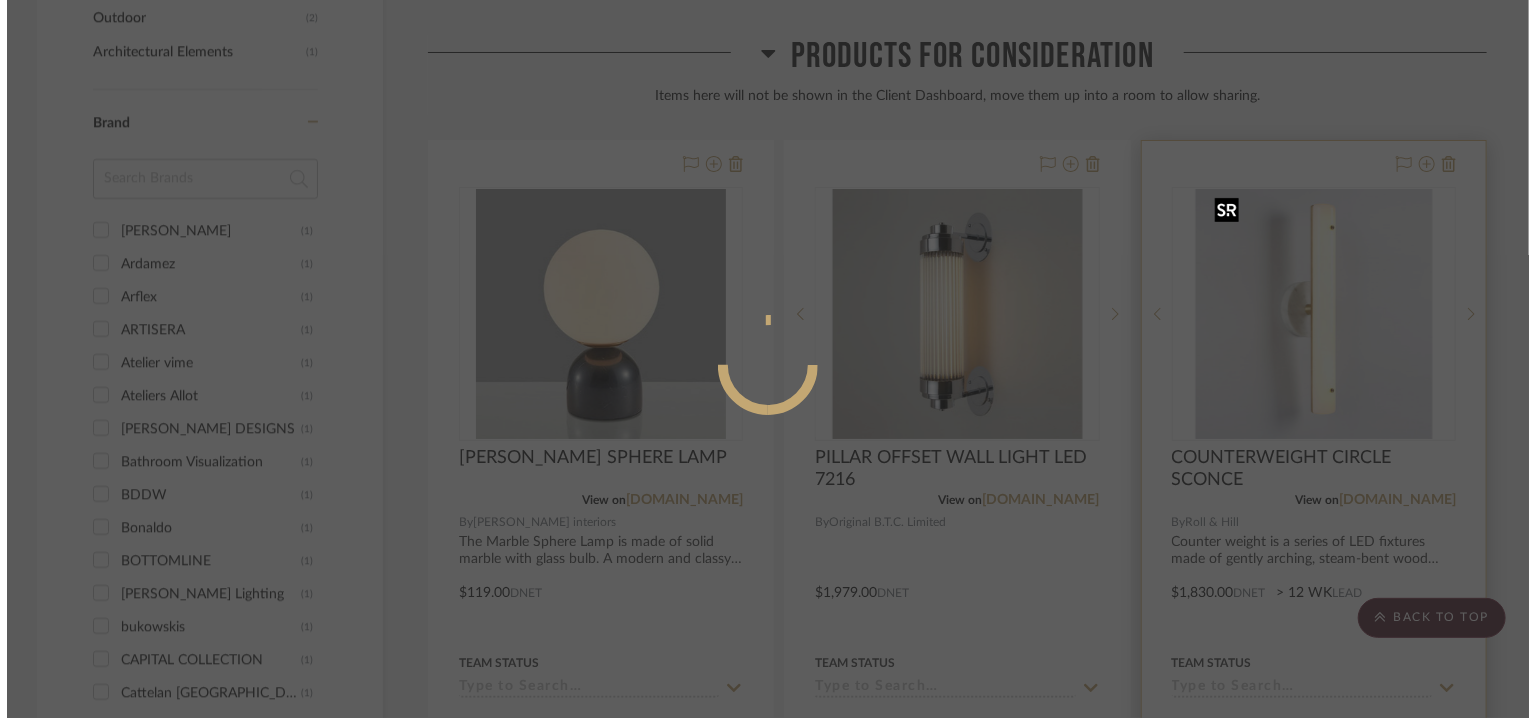 scroll, scrollTop: 0, scrollLeft: 0, axis: both 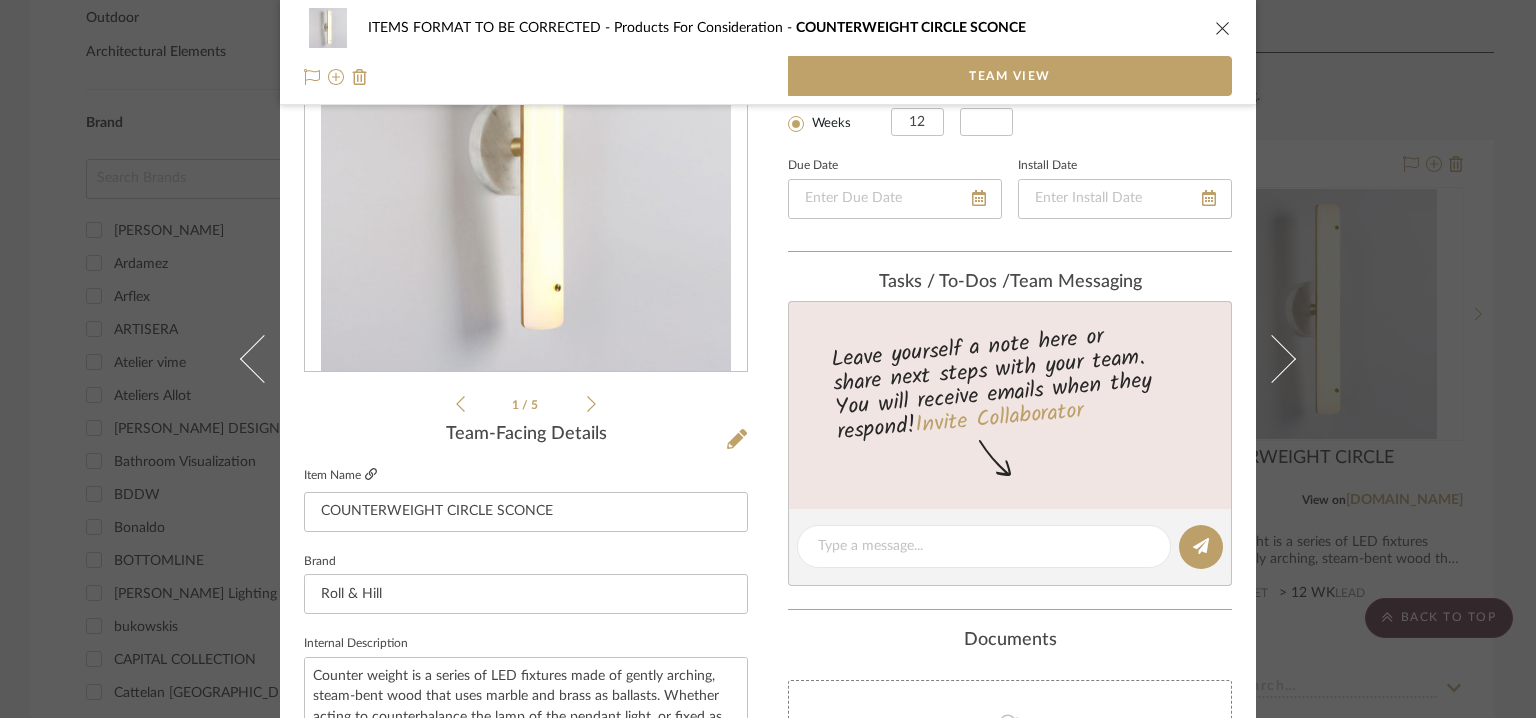 click 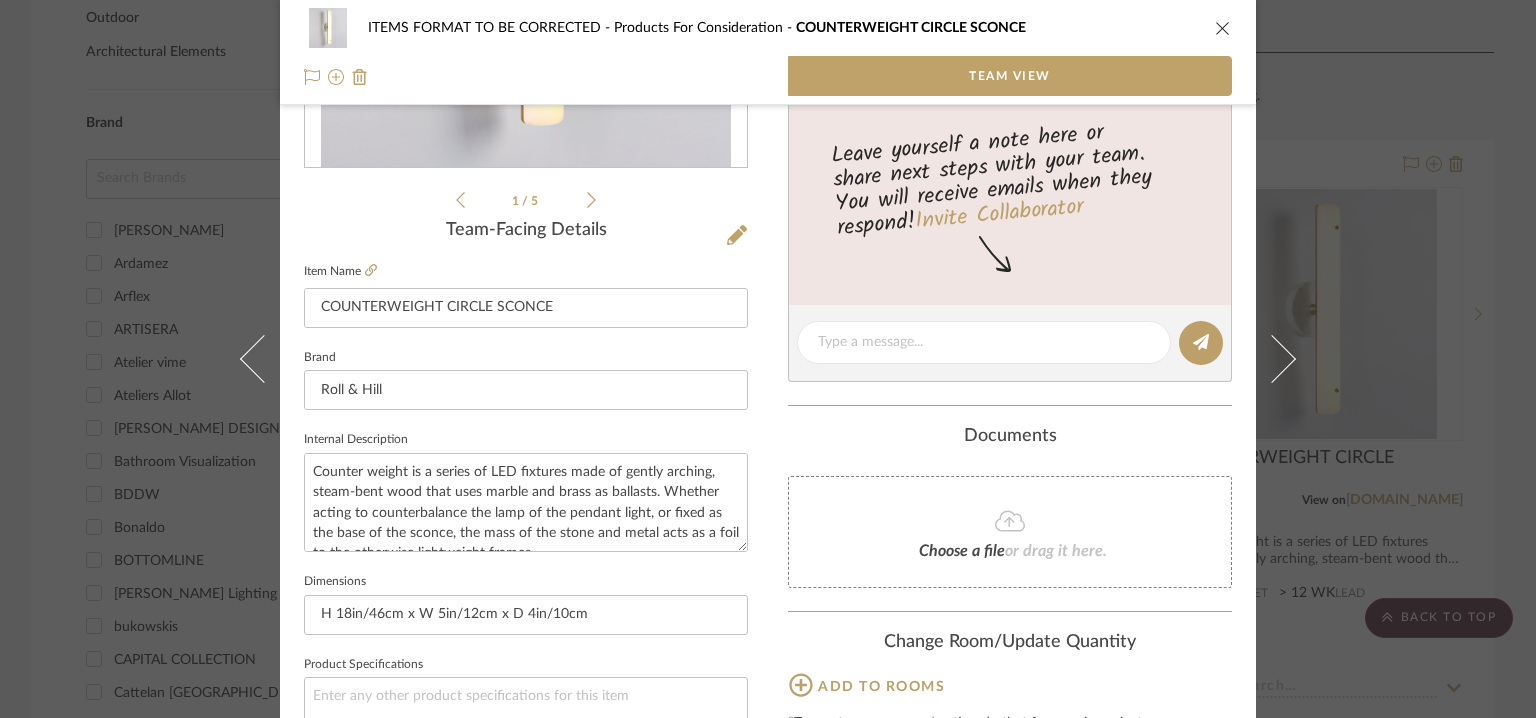scroll, scrollTop: 500, scrollLeft: 0, axis: vertical 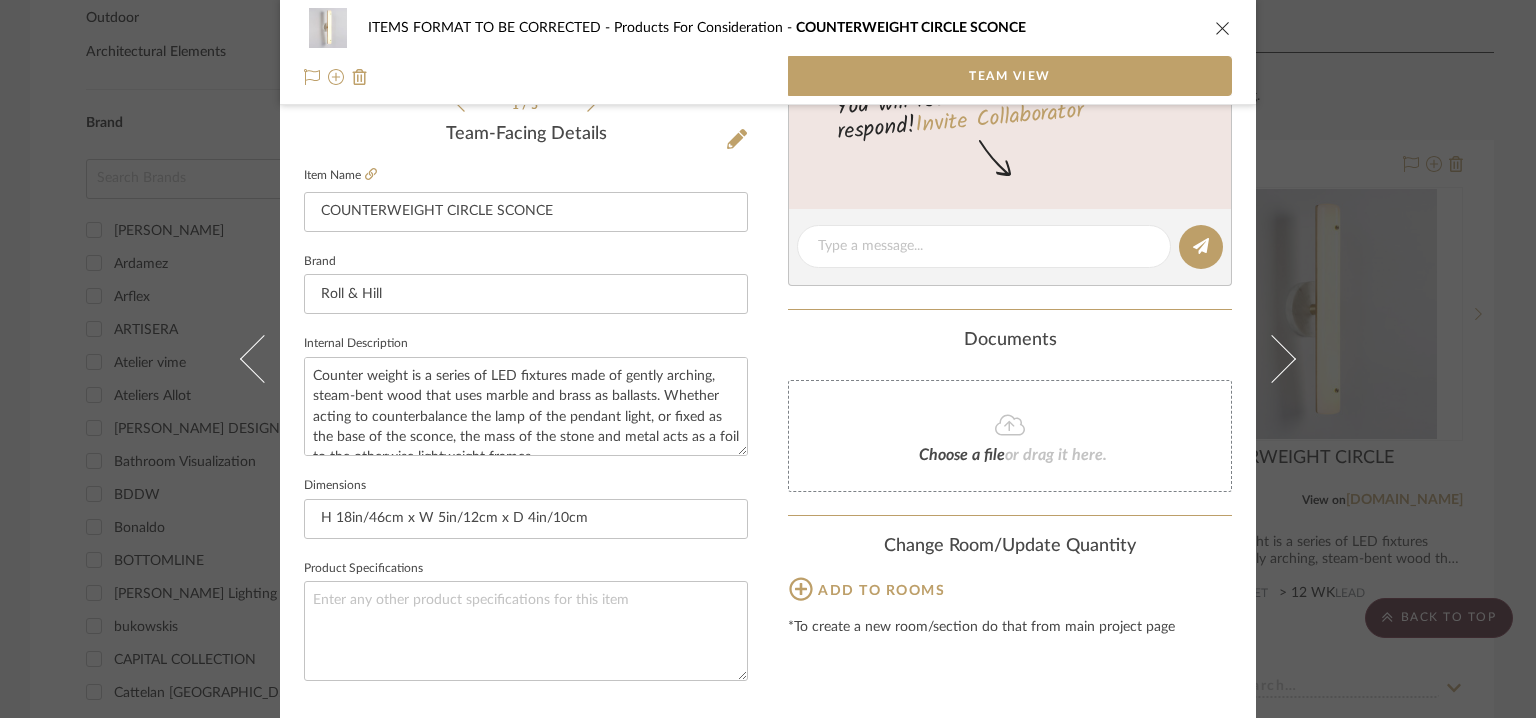 click 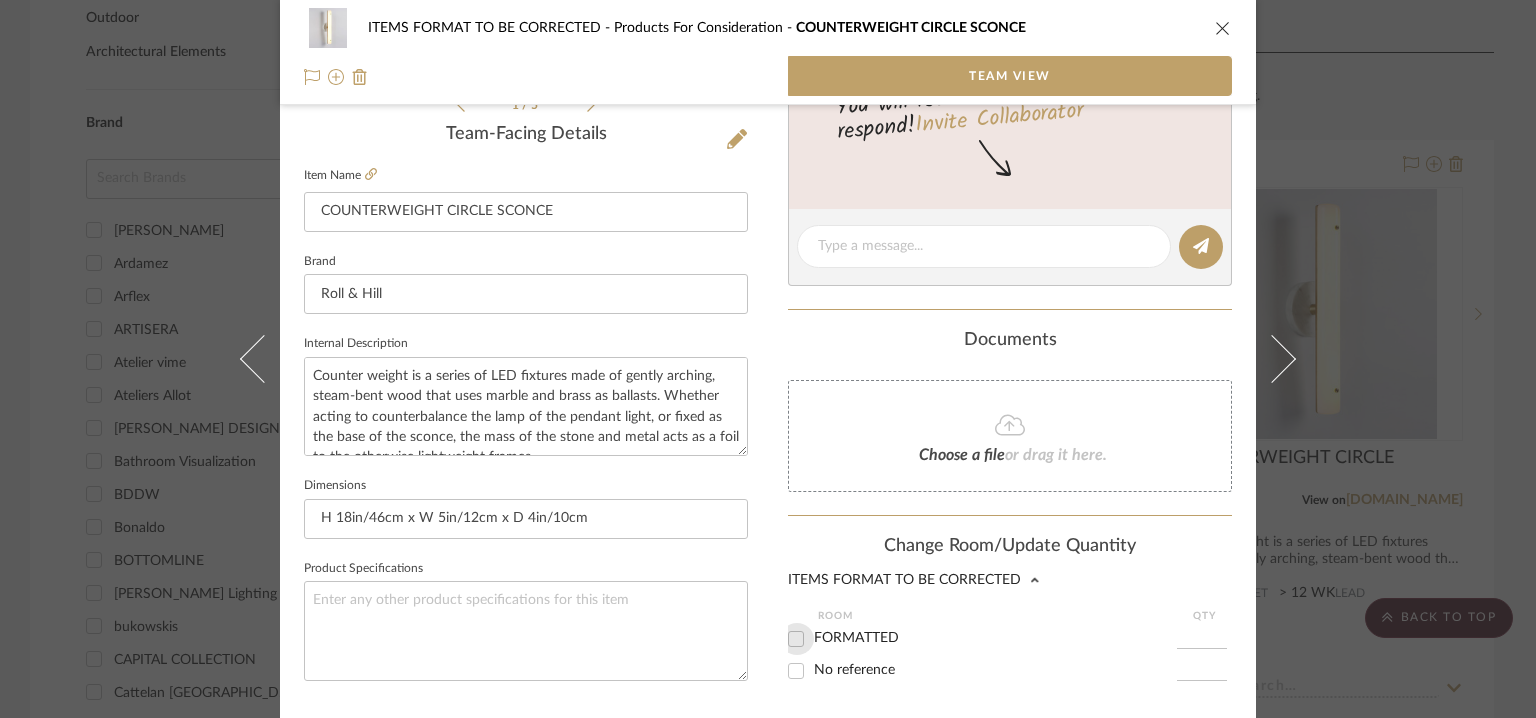 click on "FORMATTED" at bounding box center [796, 639] 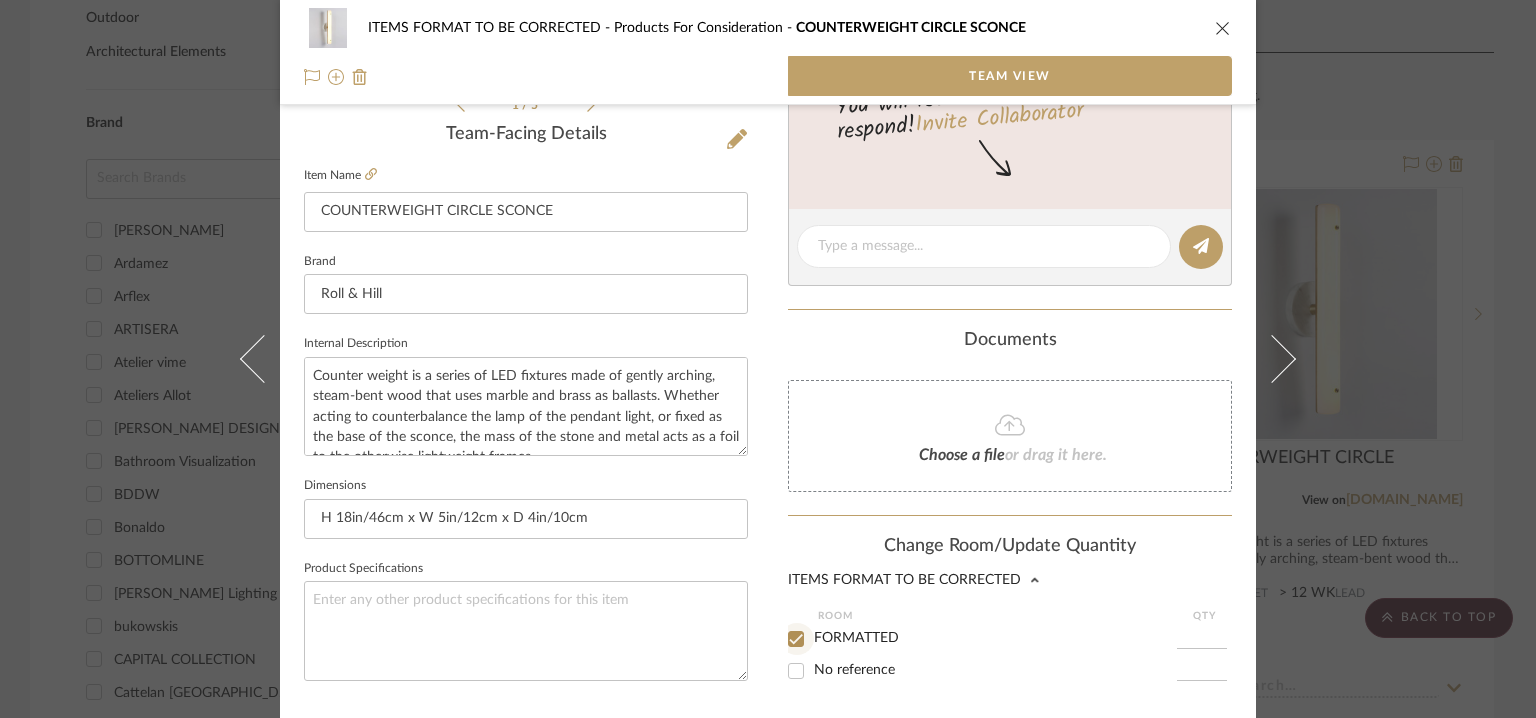checkbox on "true" 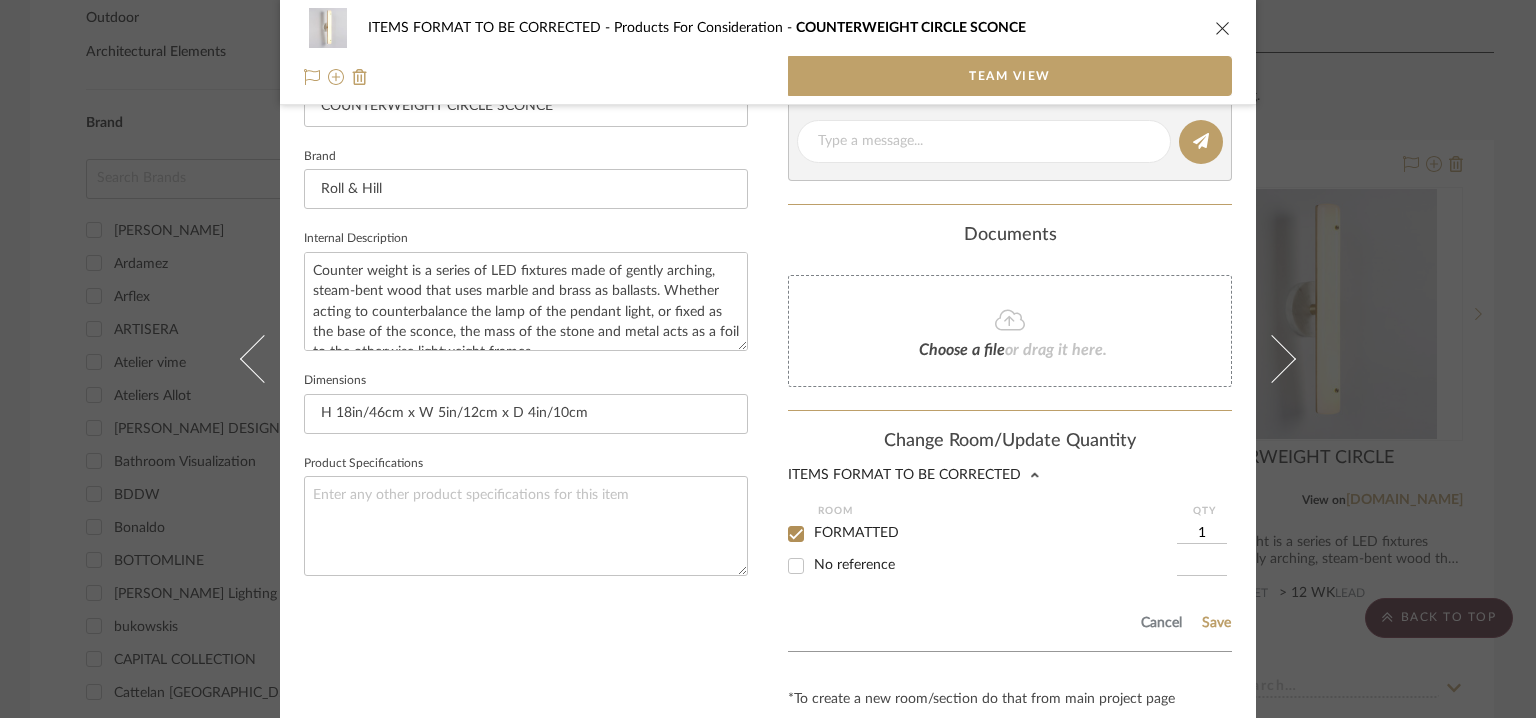 scroll, scrollTop: 674, scrollLeft: 0, axis: vertical 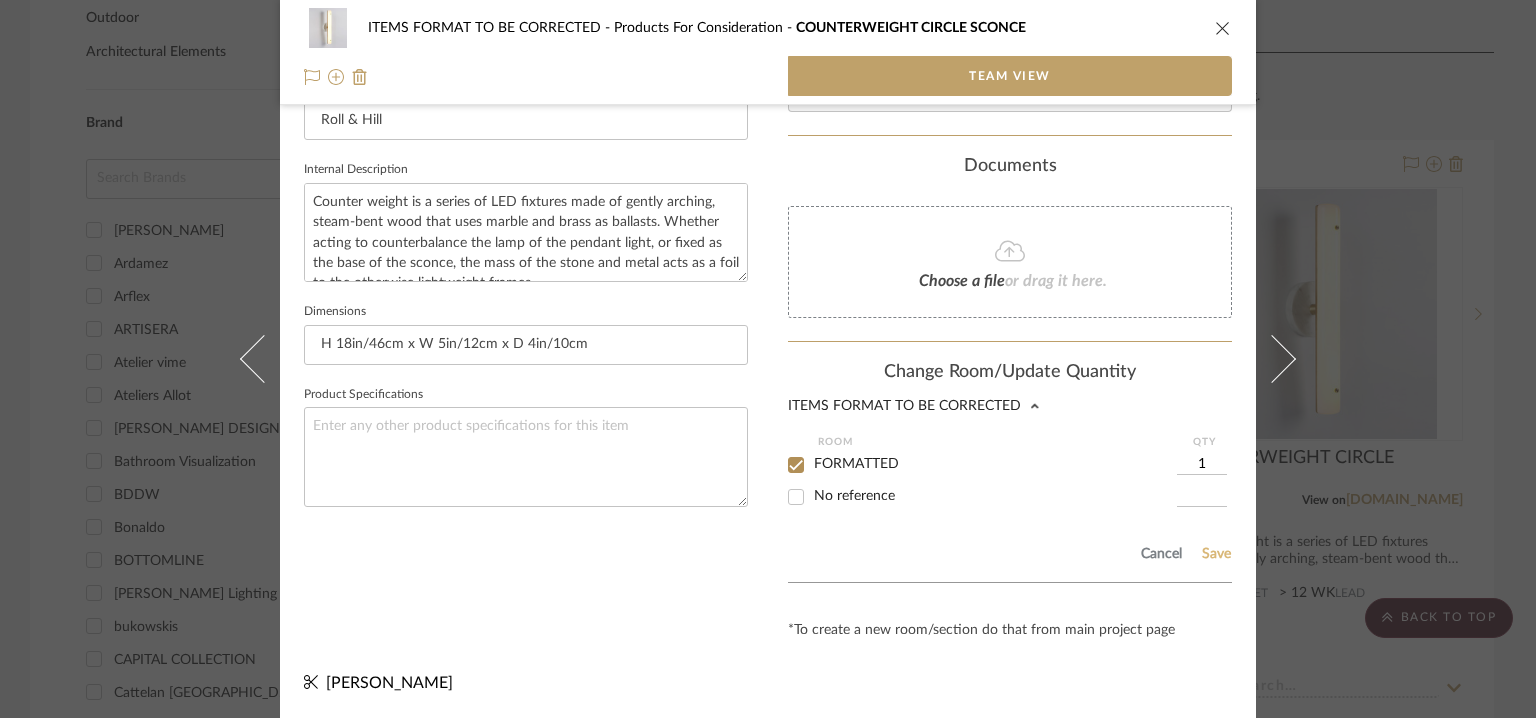 click on "Save" 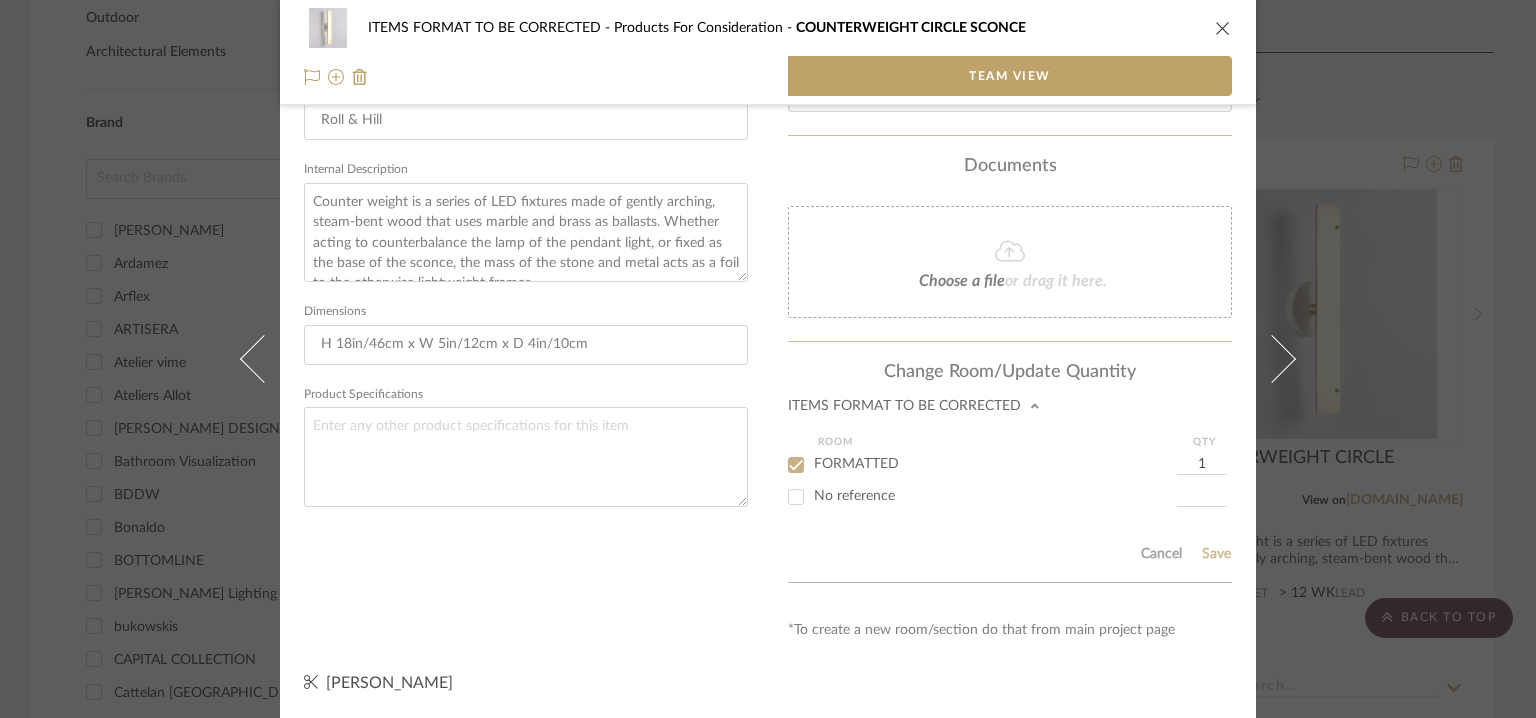 type 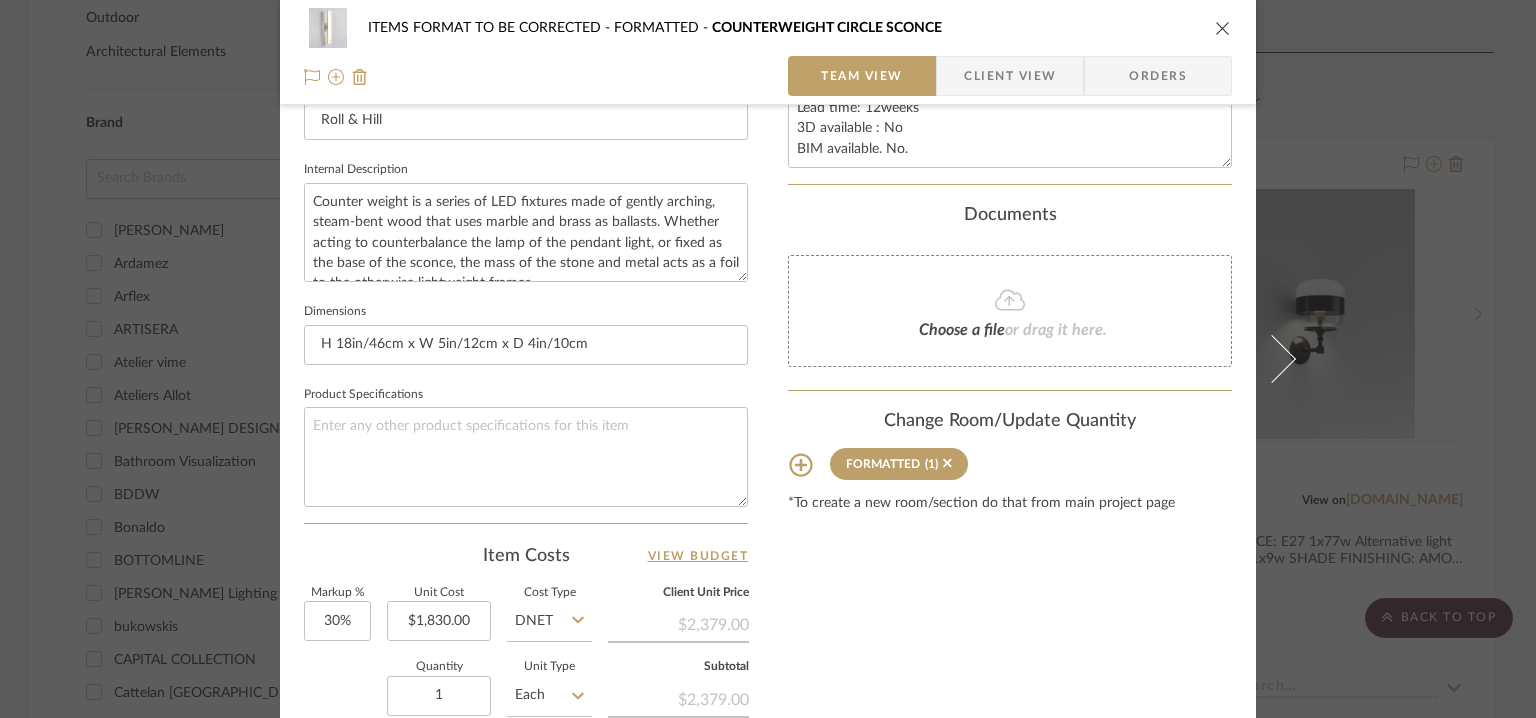 type 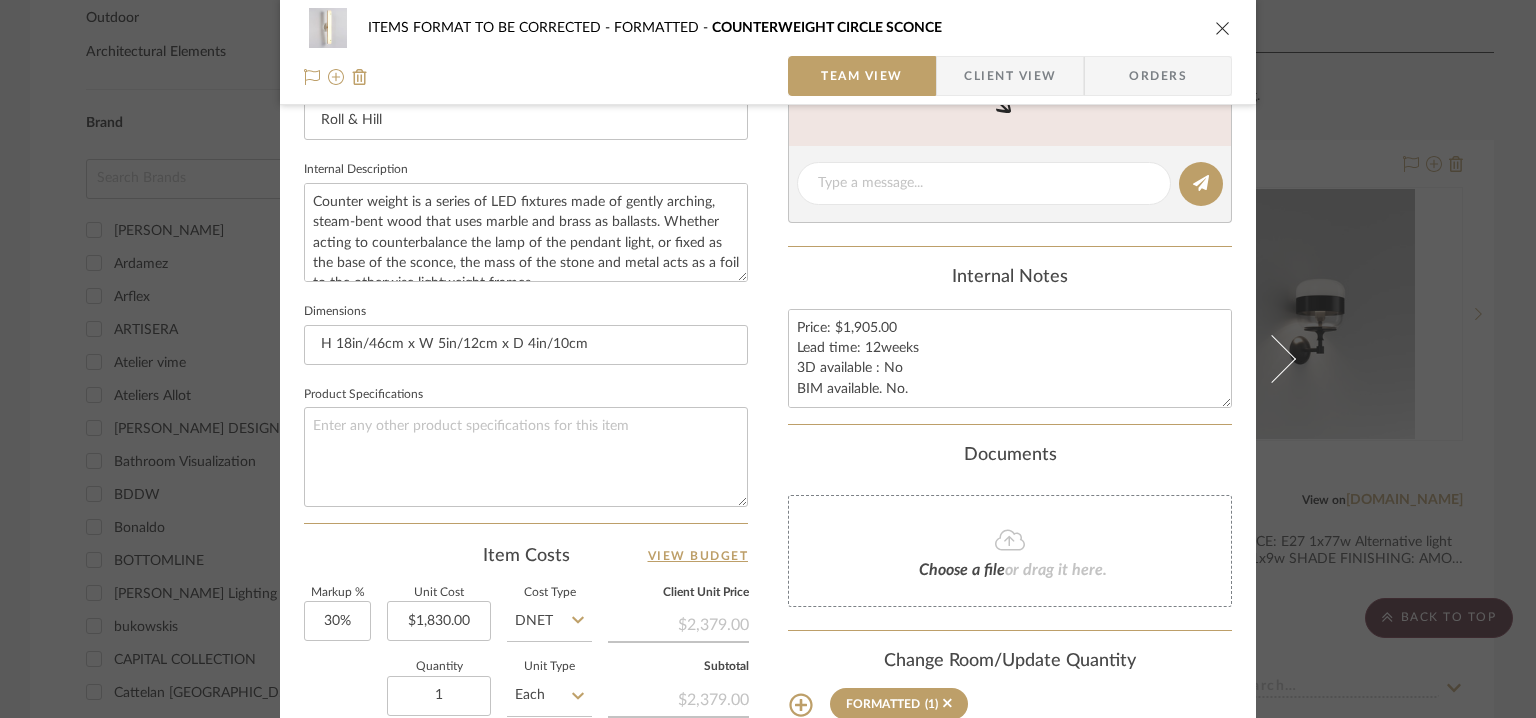 click at bounding box center (1223, 28) 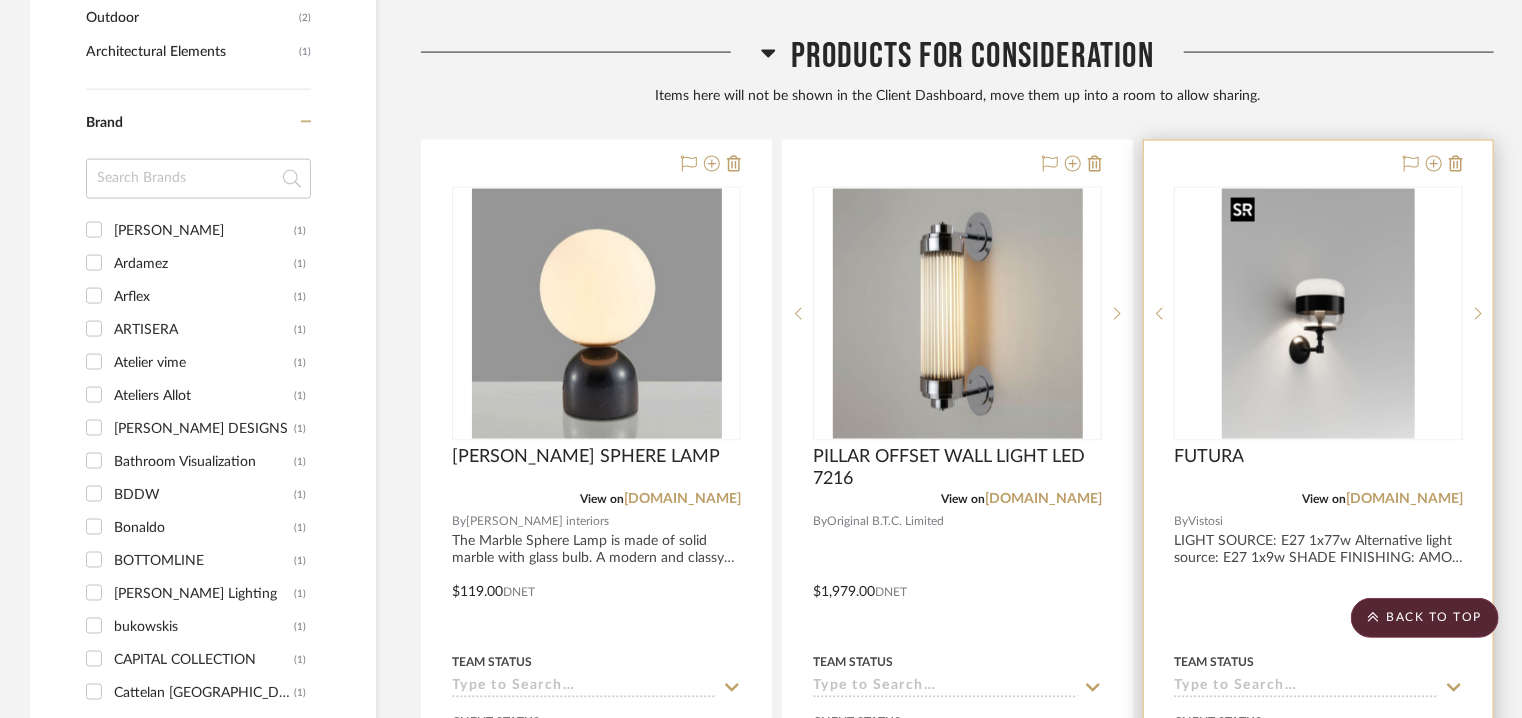 scroll, scrollTop: 1740, scrollLeft: 0, axis: vertical 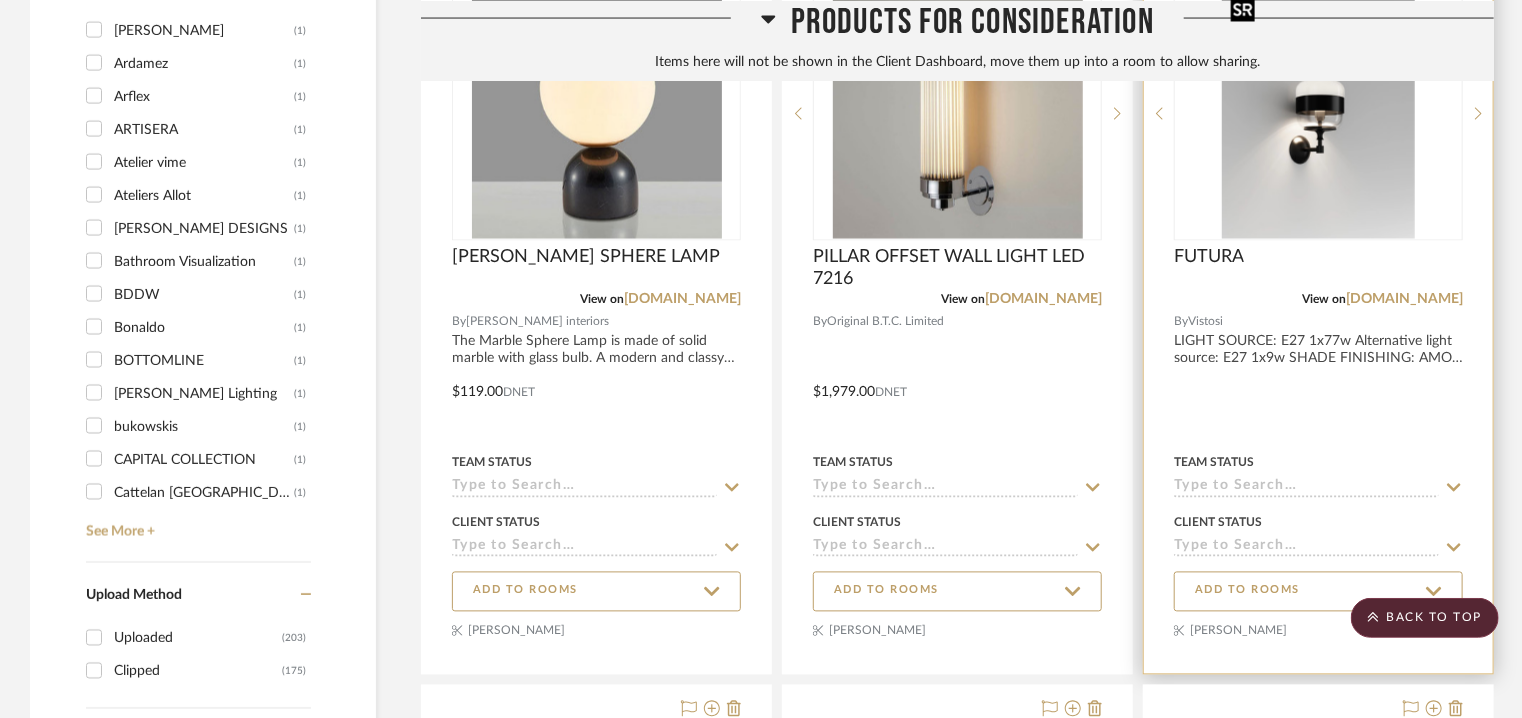 click at bounding box center [1318, 114] 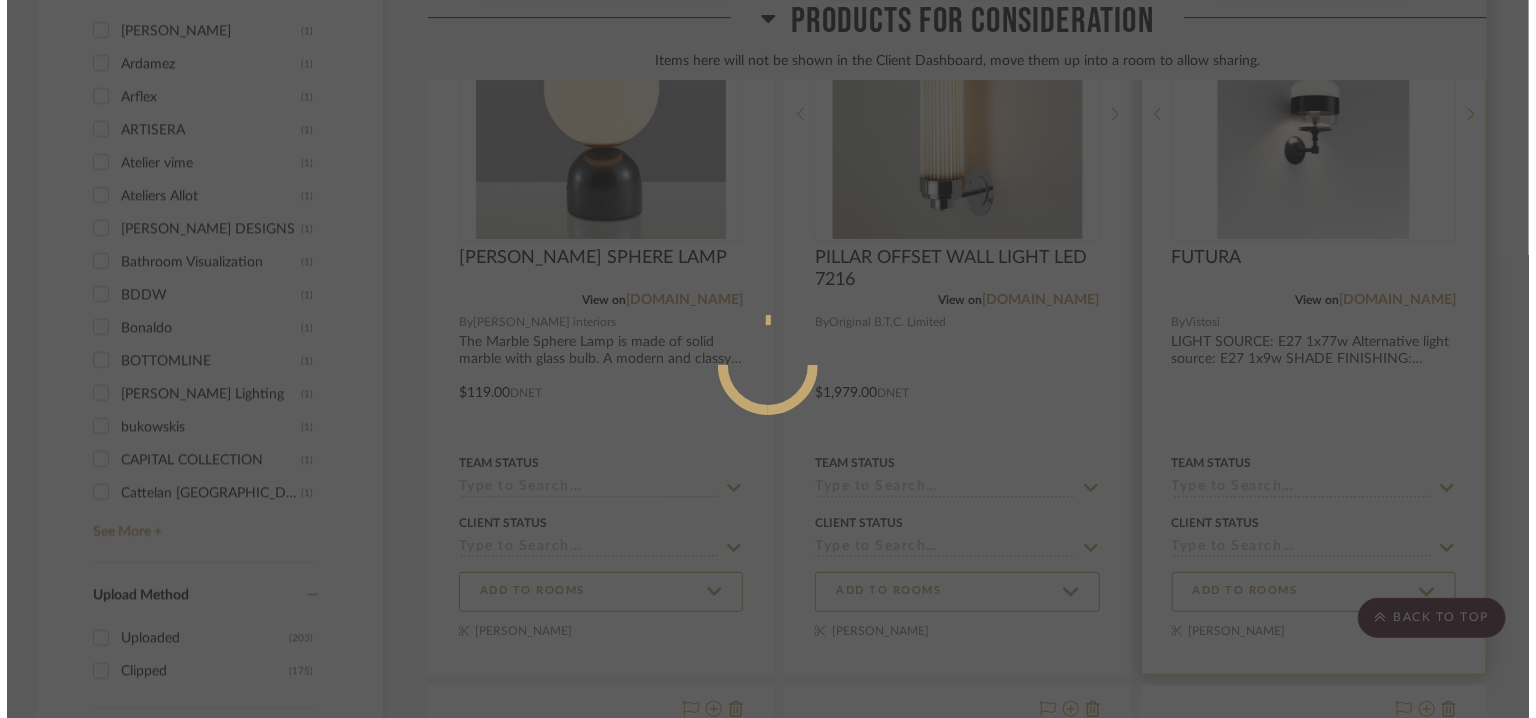 scroll, scrollTop: 0, scrollLeft: 0, axis: both 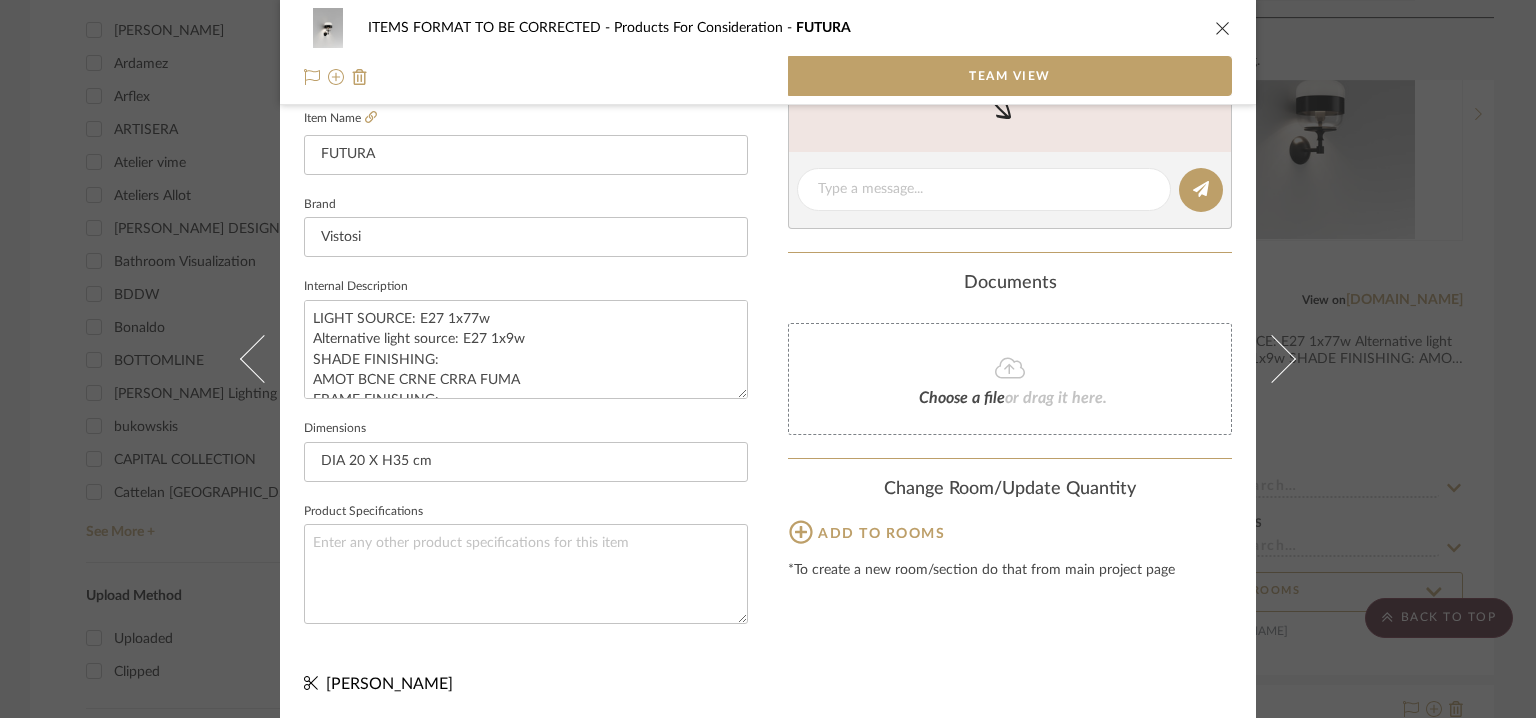 click 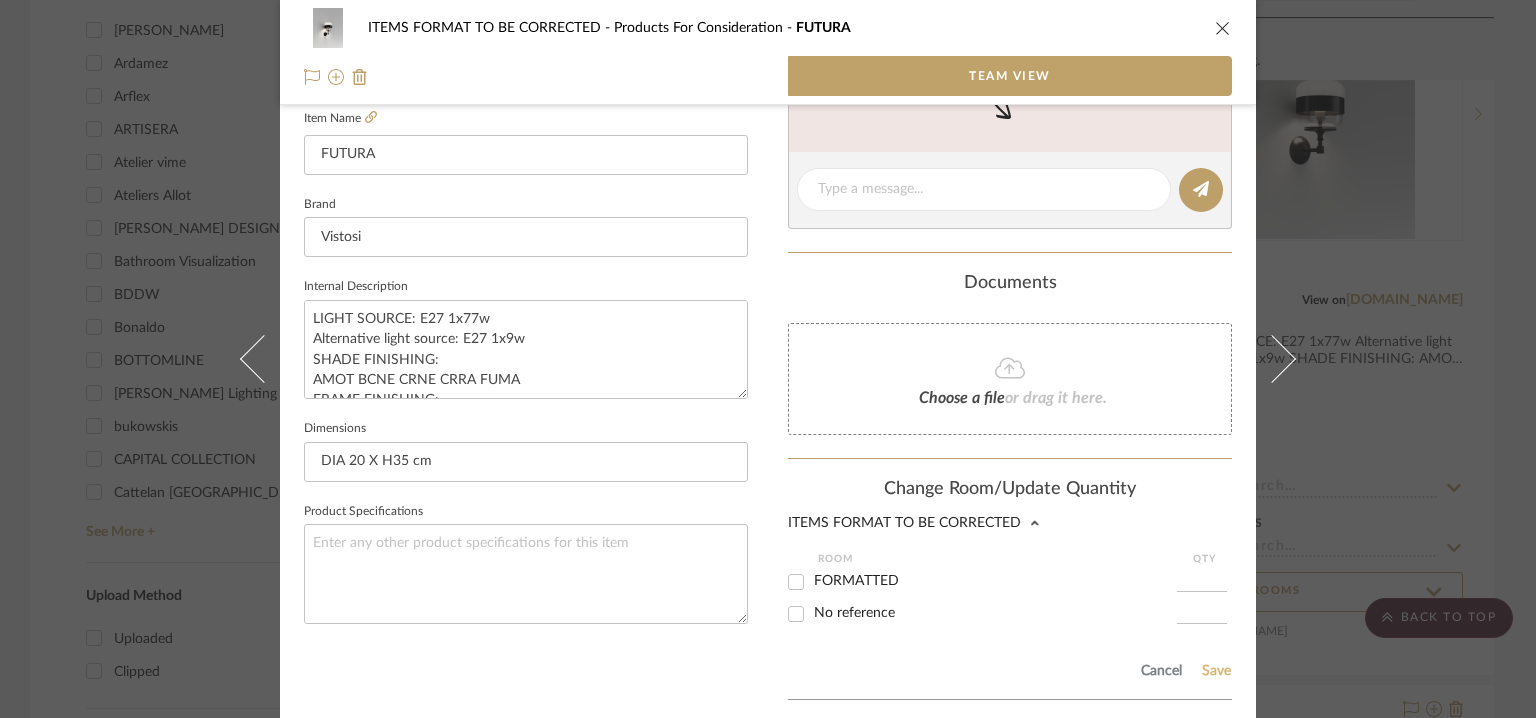 click on "Save" 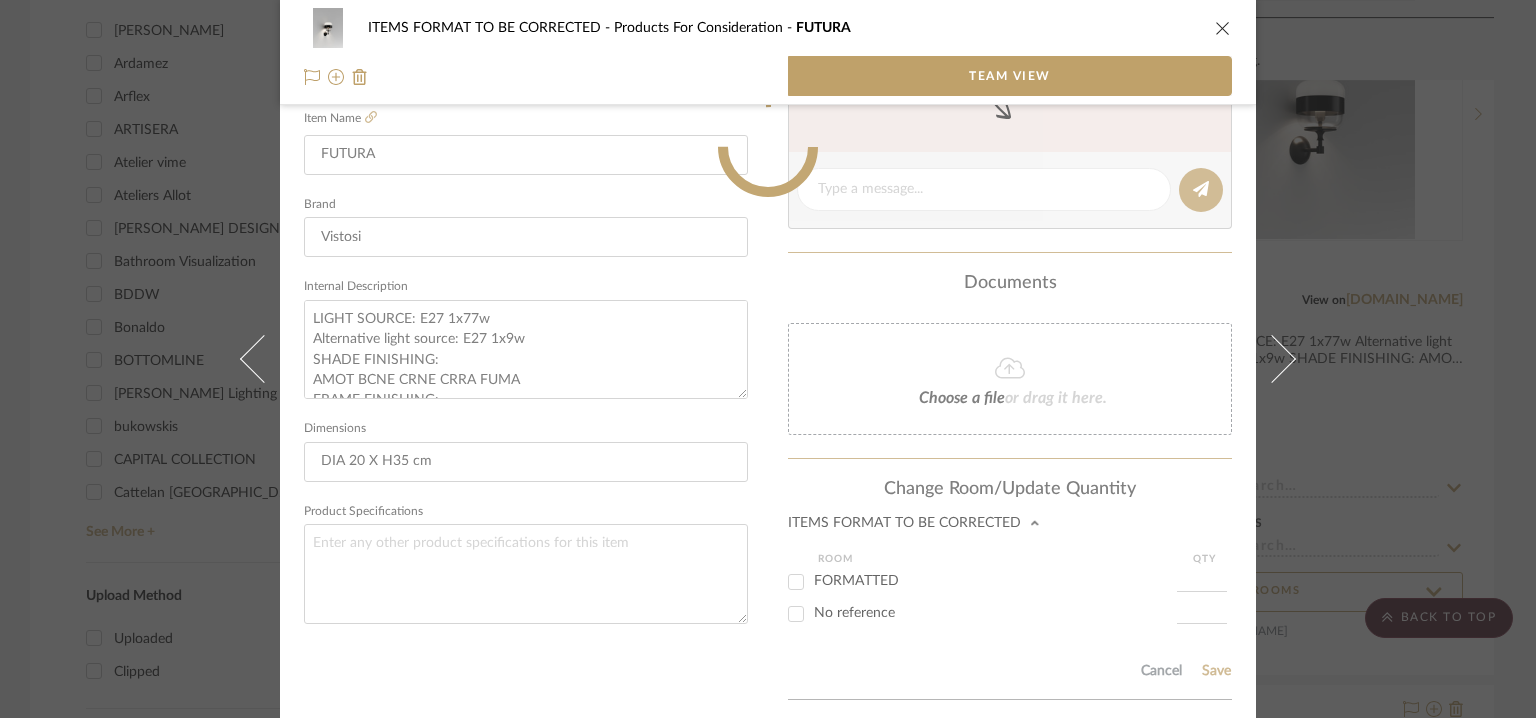 type 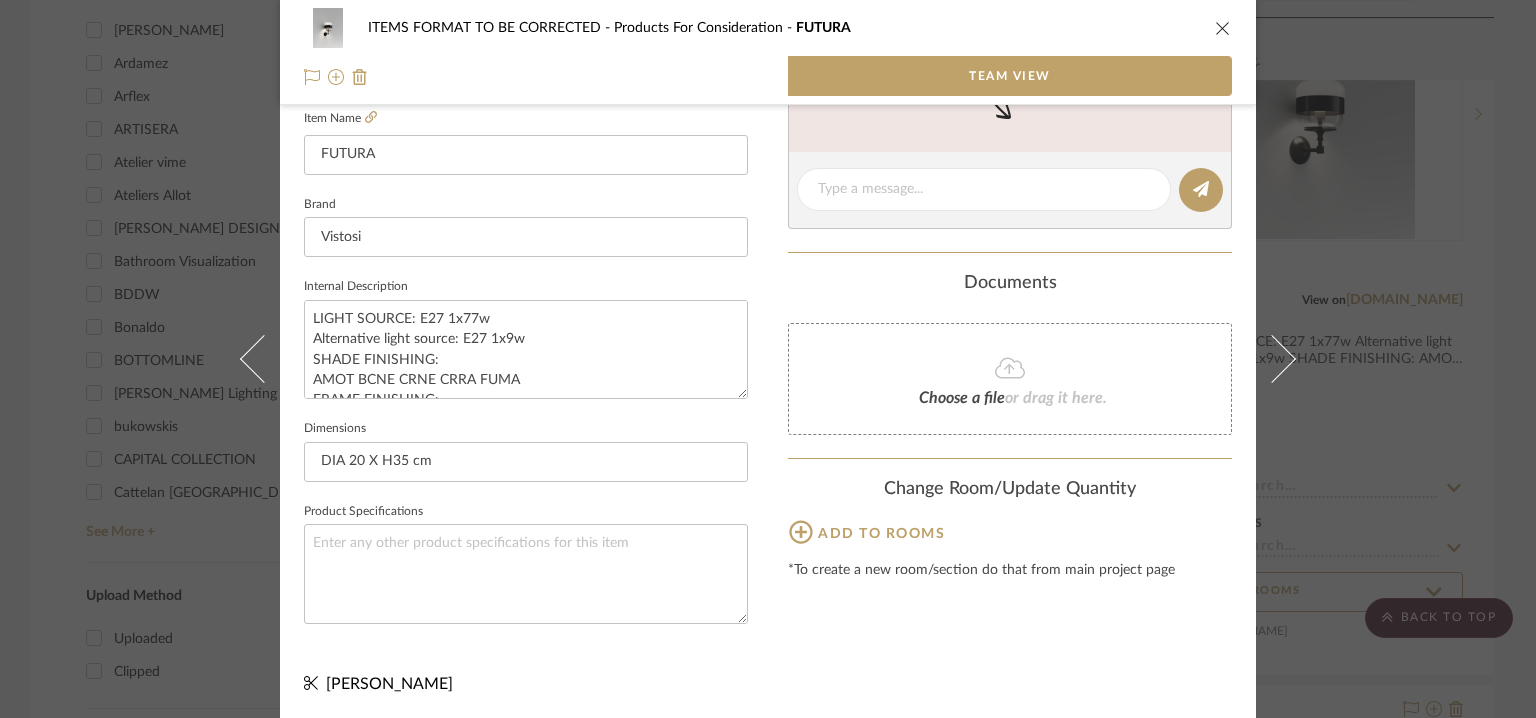 click on "ITEMS FORMAT TO BE CORRECTED Products For Consideration FUTURA" at bounding box center (768, 28) 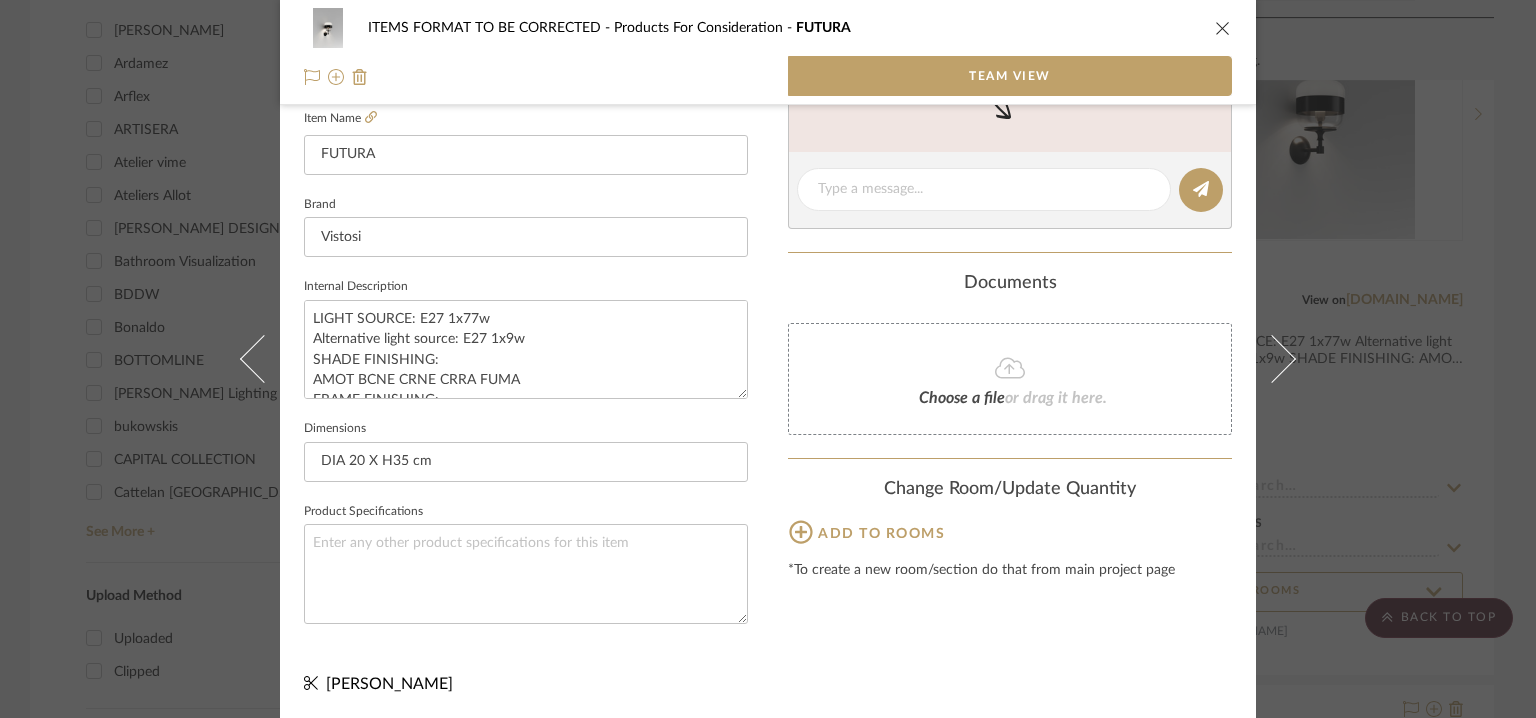 click at bounding box center (1223, 28) 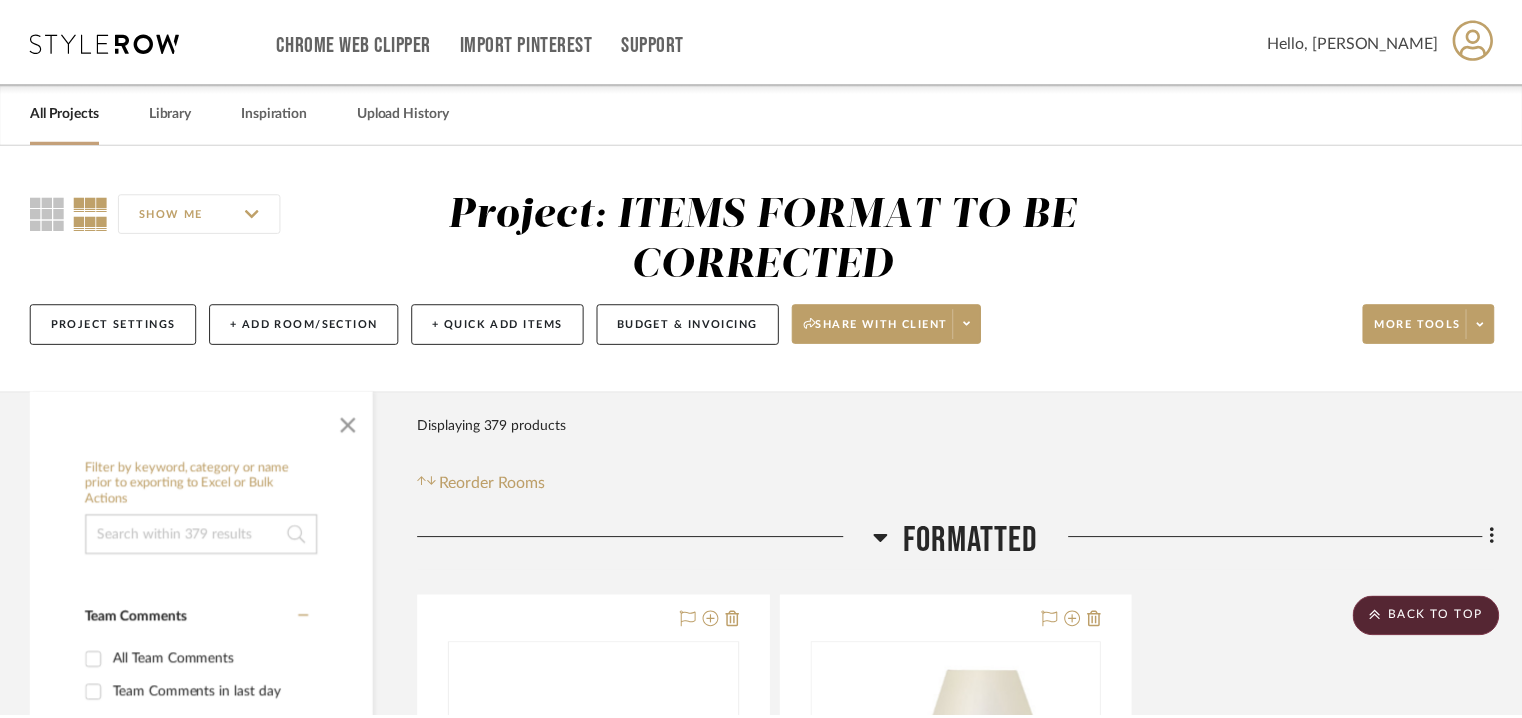 scroll, scrollTop: 1740, scrollLeft: 0, axis: vertical 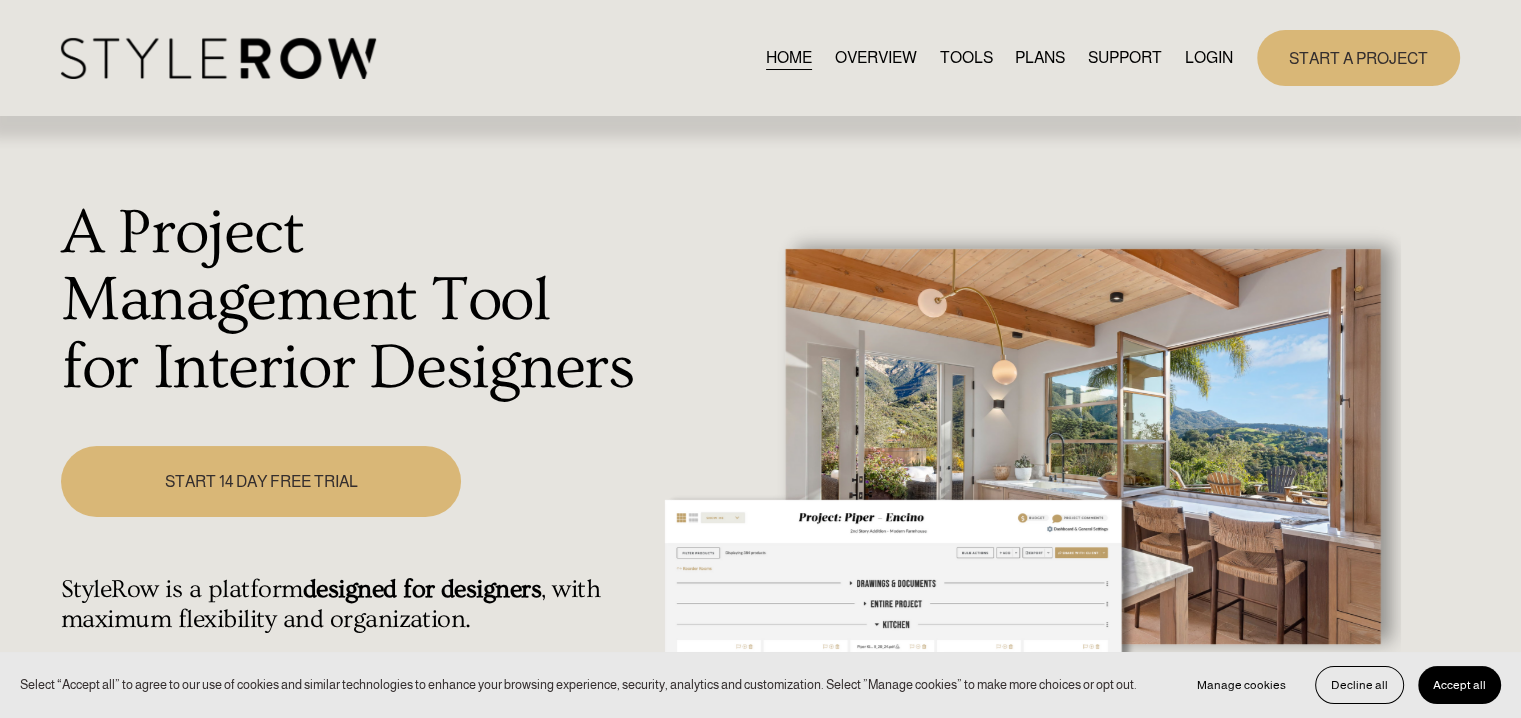 click on "LOGIN" at bounding box center (1209, 57) 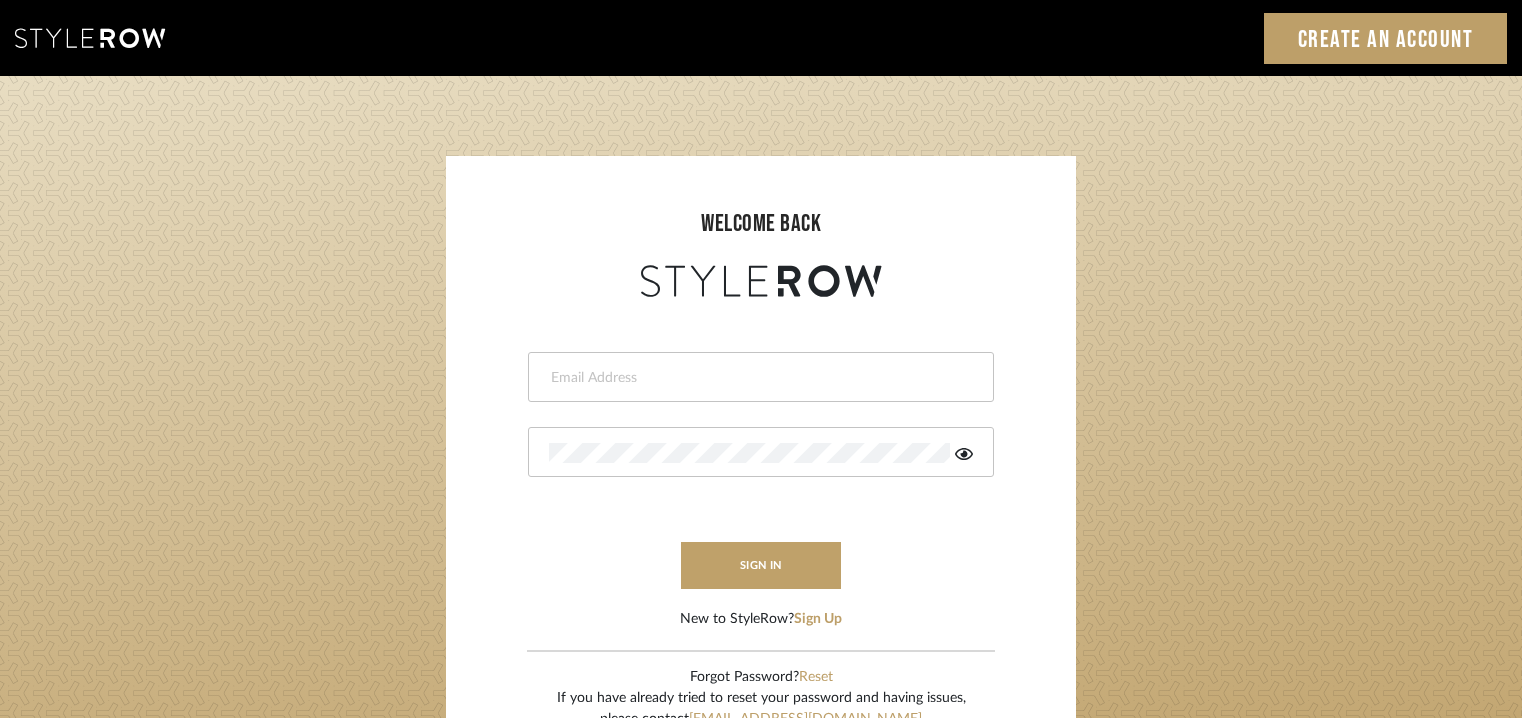 scroll, scrollTop: 0, scrollLeft: 0, axis: both 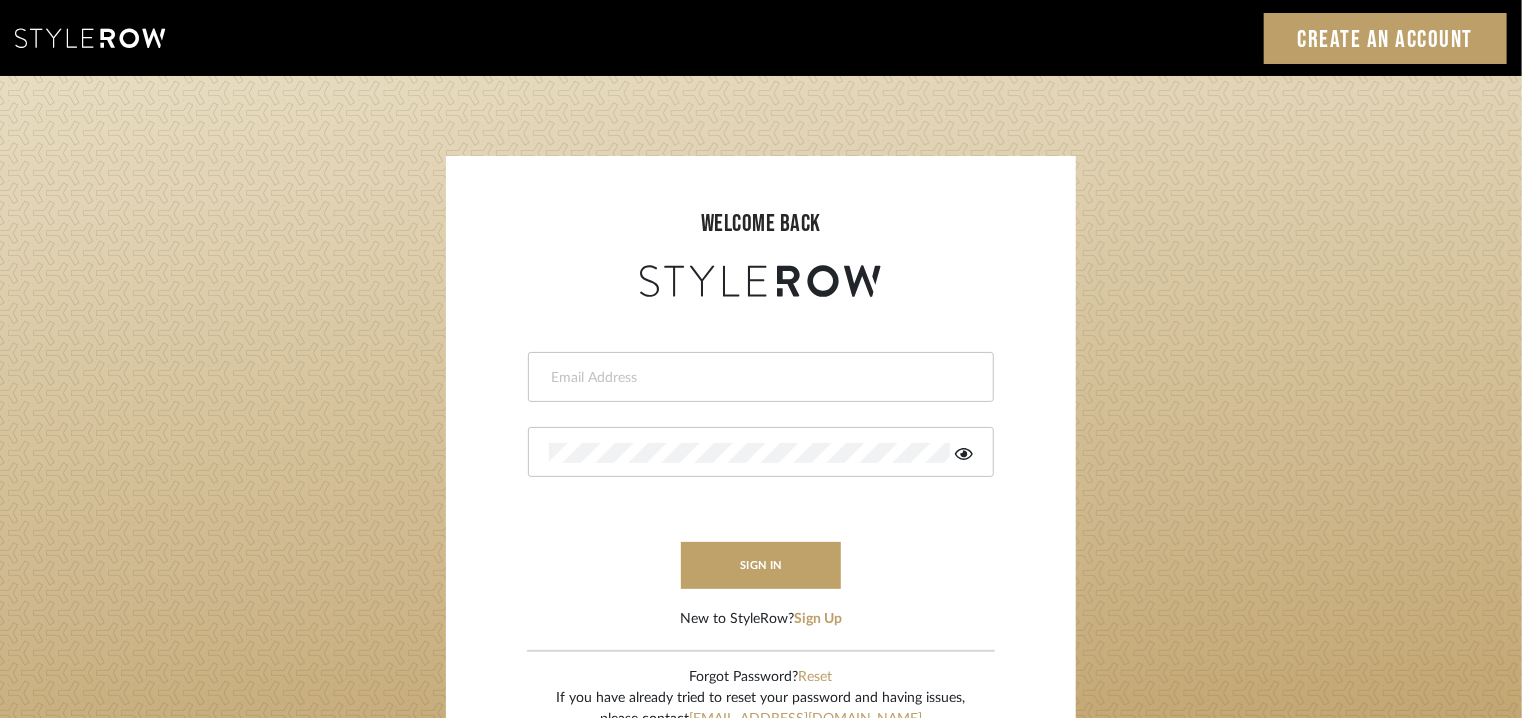 click at bounding box center (758, 378) 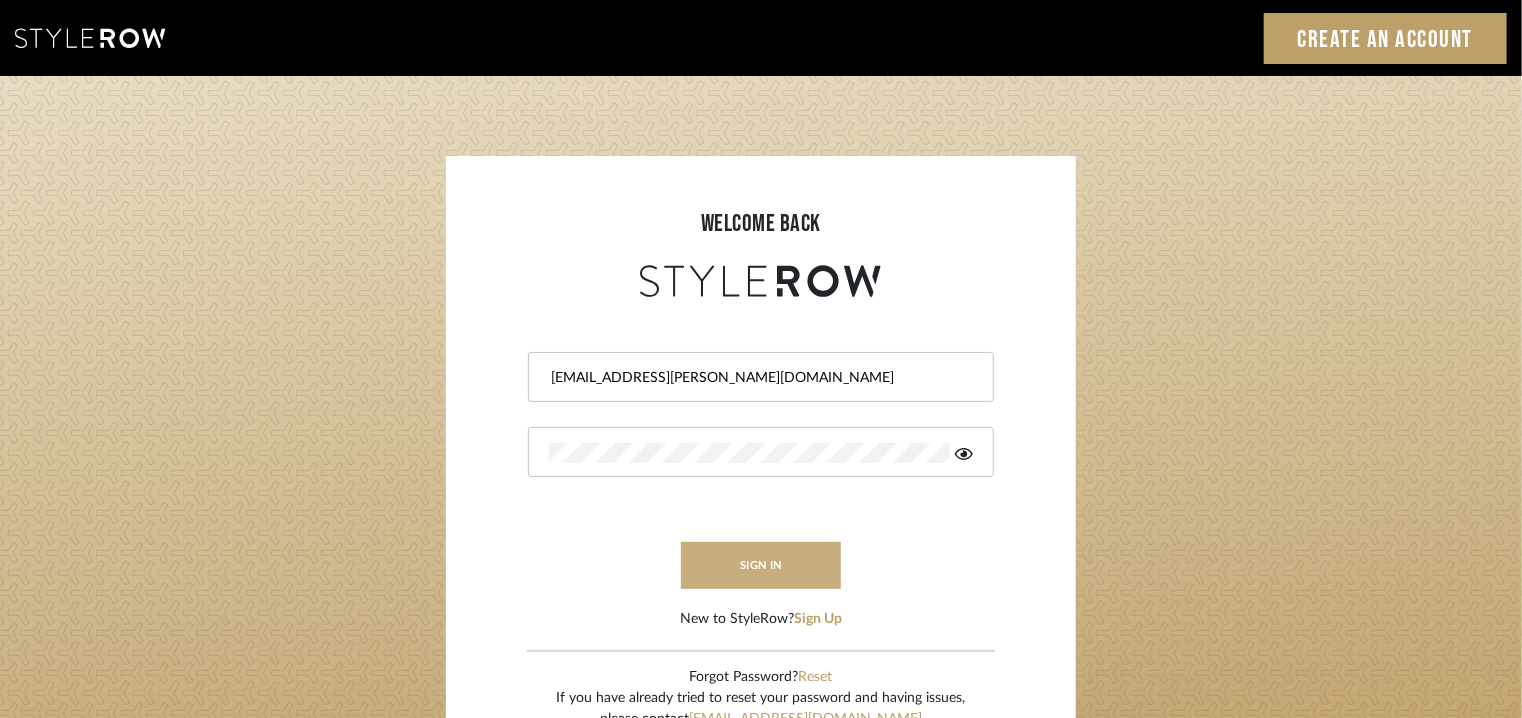 drag, startPoint x: 792, startPoint y: 549, endPoint x: 815, endPoint y: 543, distance: 23.769728 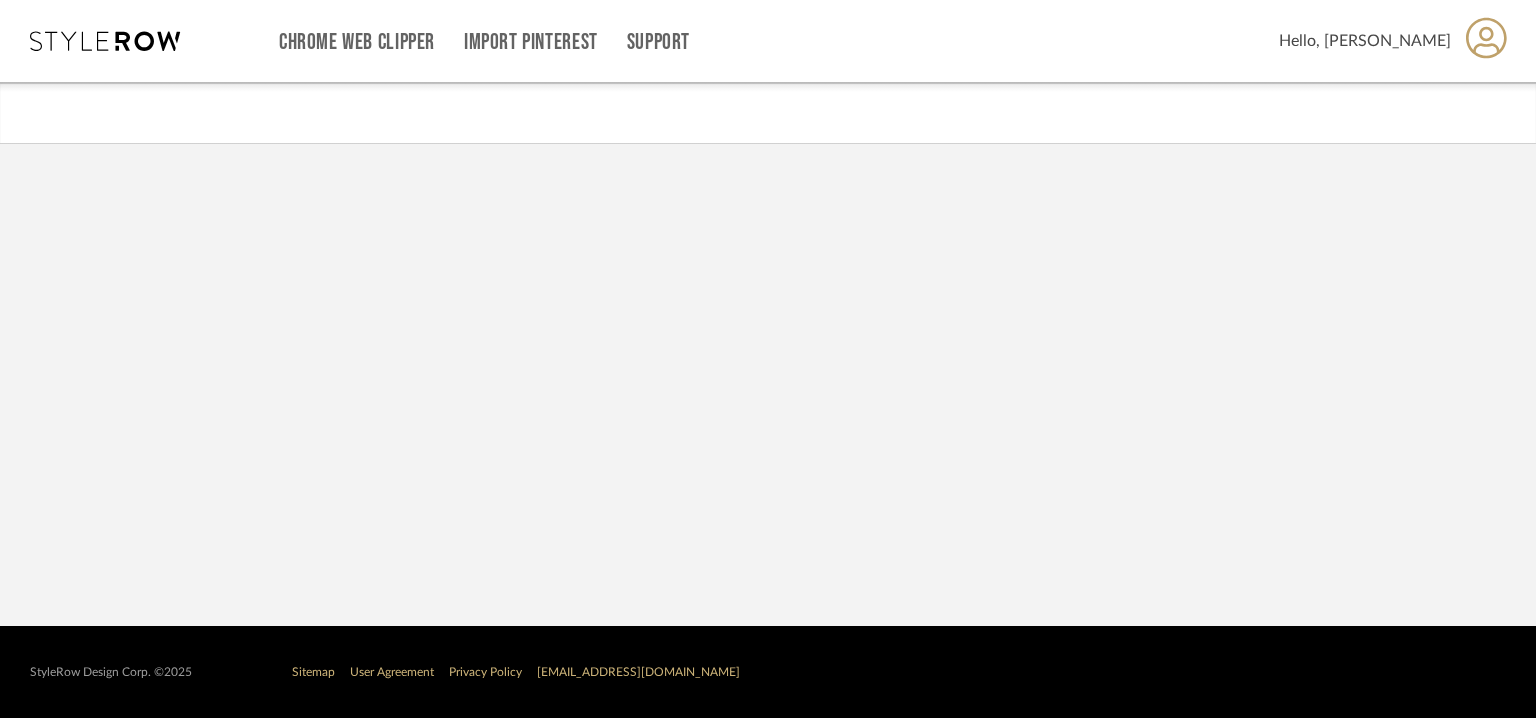 scroll, scrollTop: 0, scrollLeft: 0, axis: both 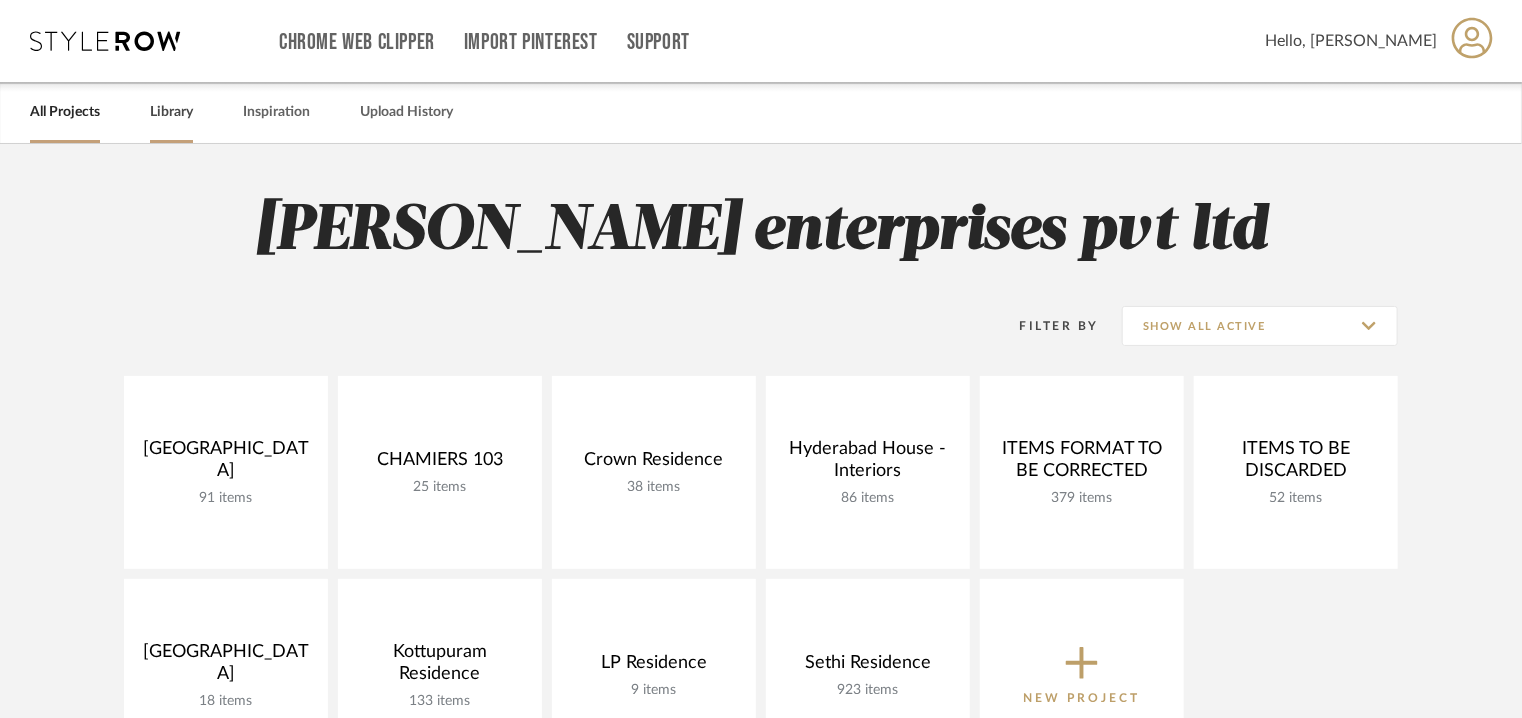 click on "Library" at bounding box center (171, 112) 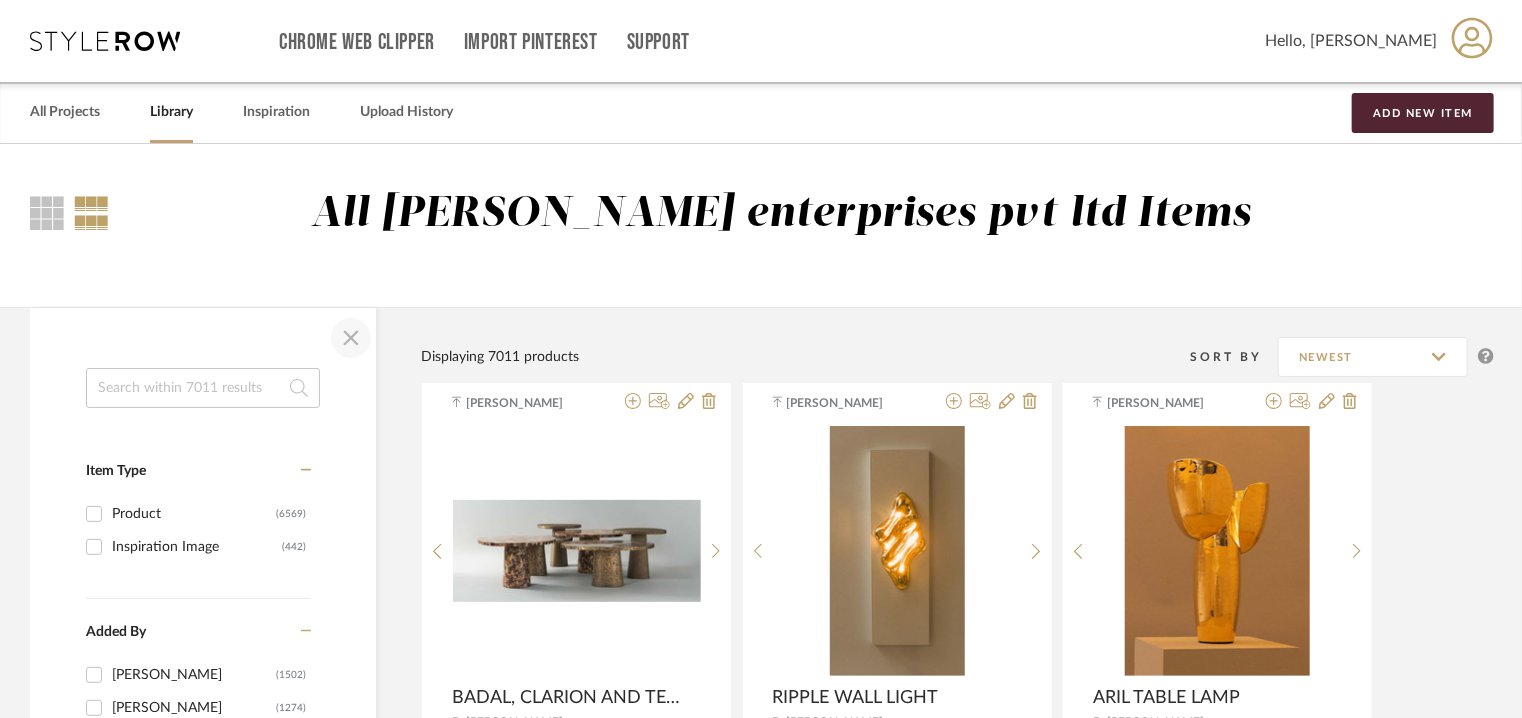 drag, startPoint x: 262, startPoint y: 380, endPoint x: 343, endPoint y: 353, distance: 85.3815 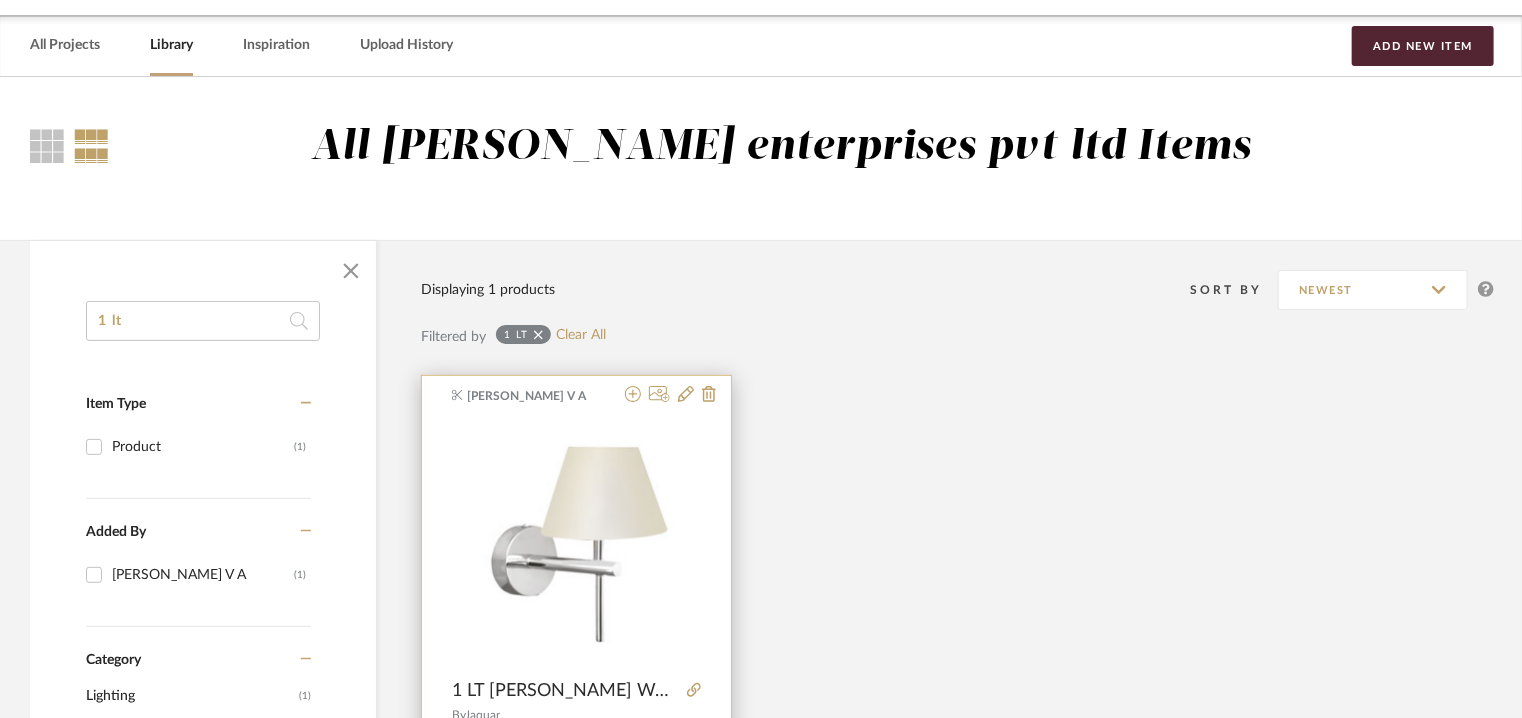 scroll, scrollTop: 200, scrollLeft: 0, axis: vertical 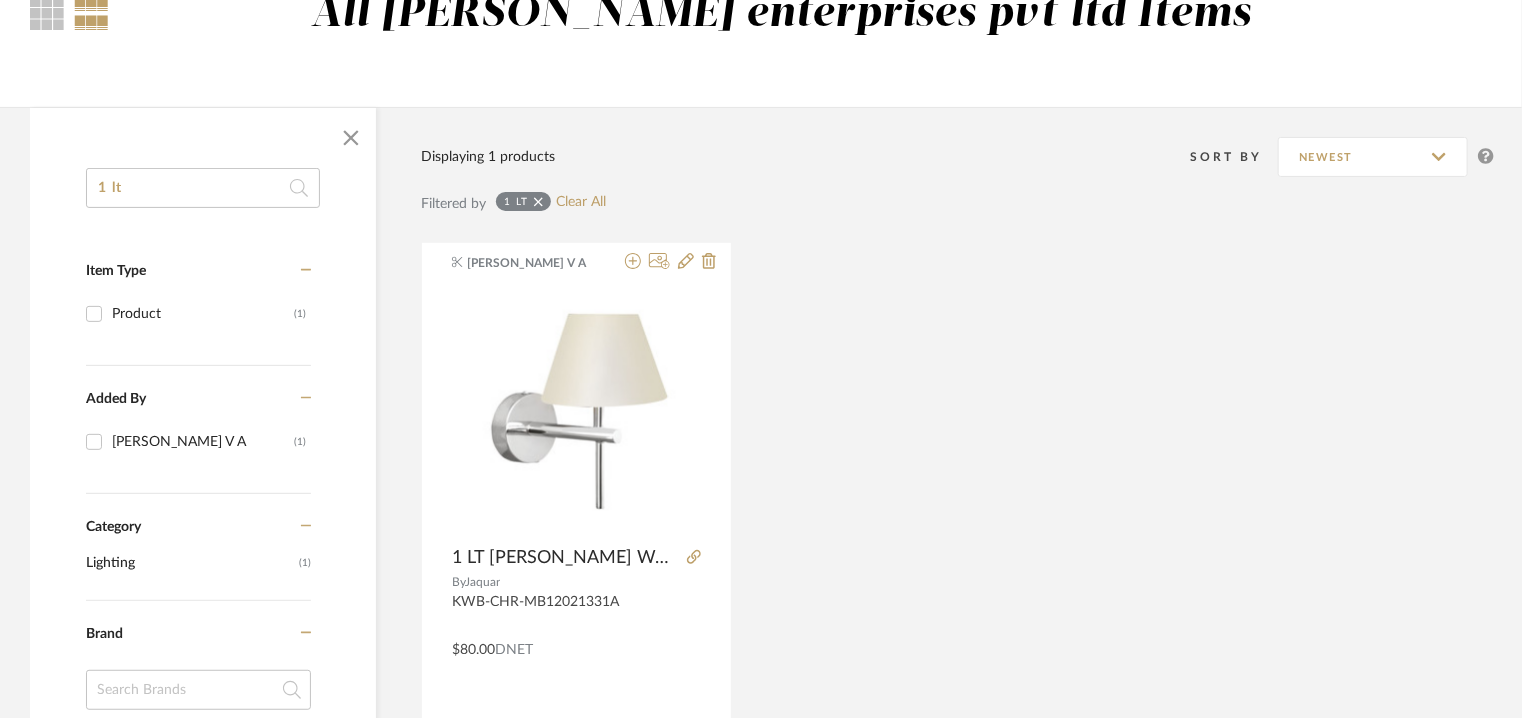 type on "1 lt" 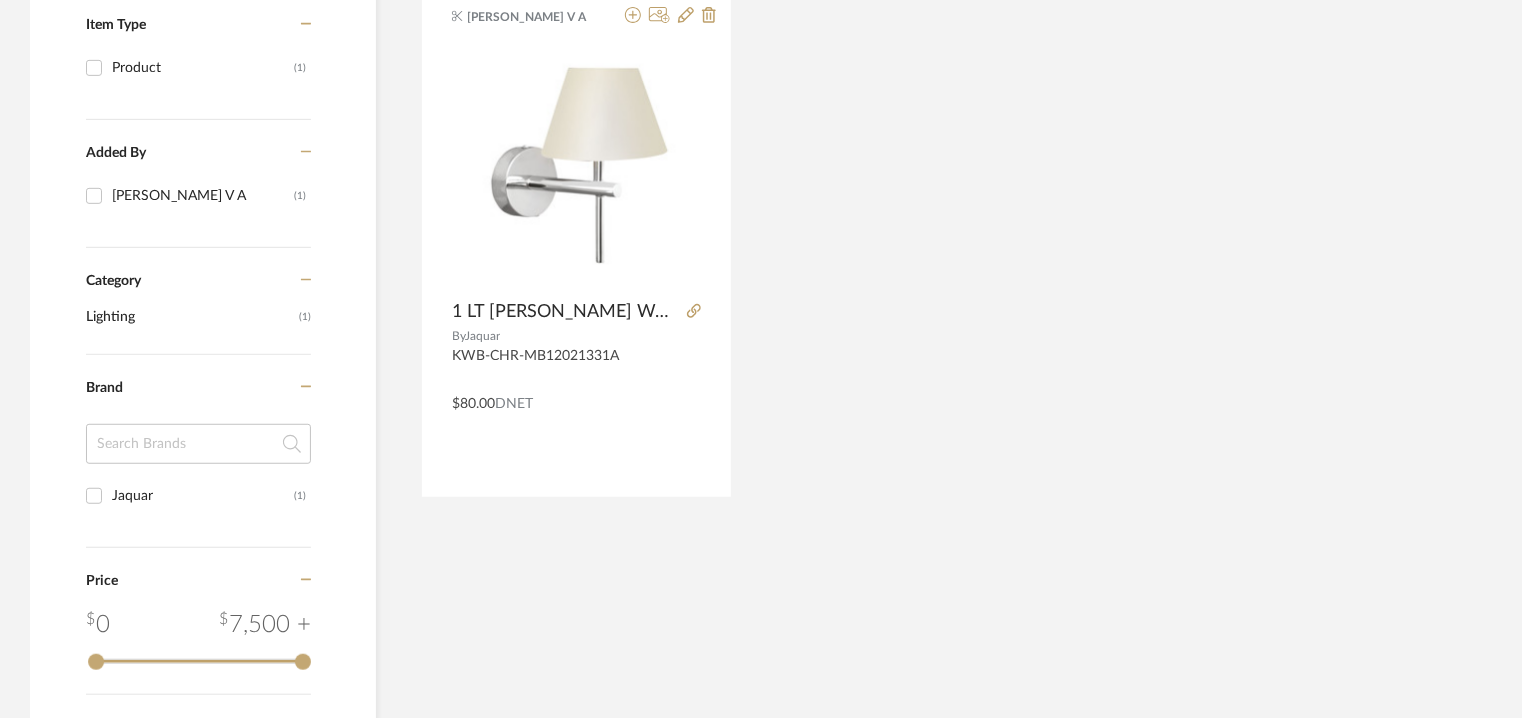 scroll, scrollTop: 200, scrollLeft: 0, axis: vertical 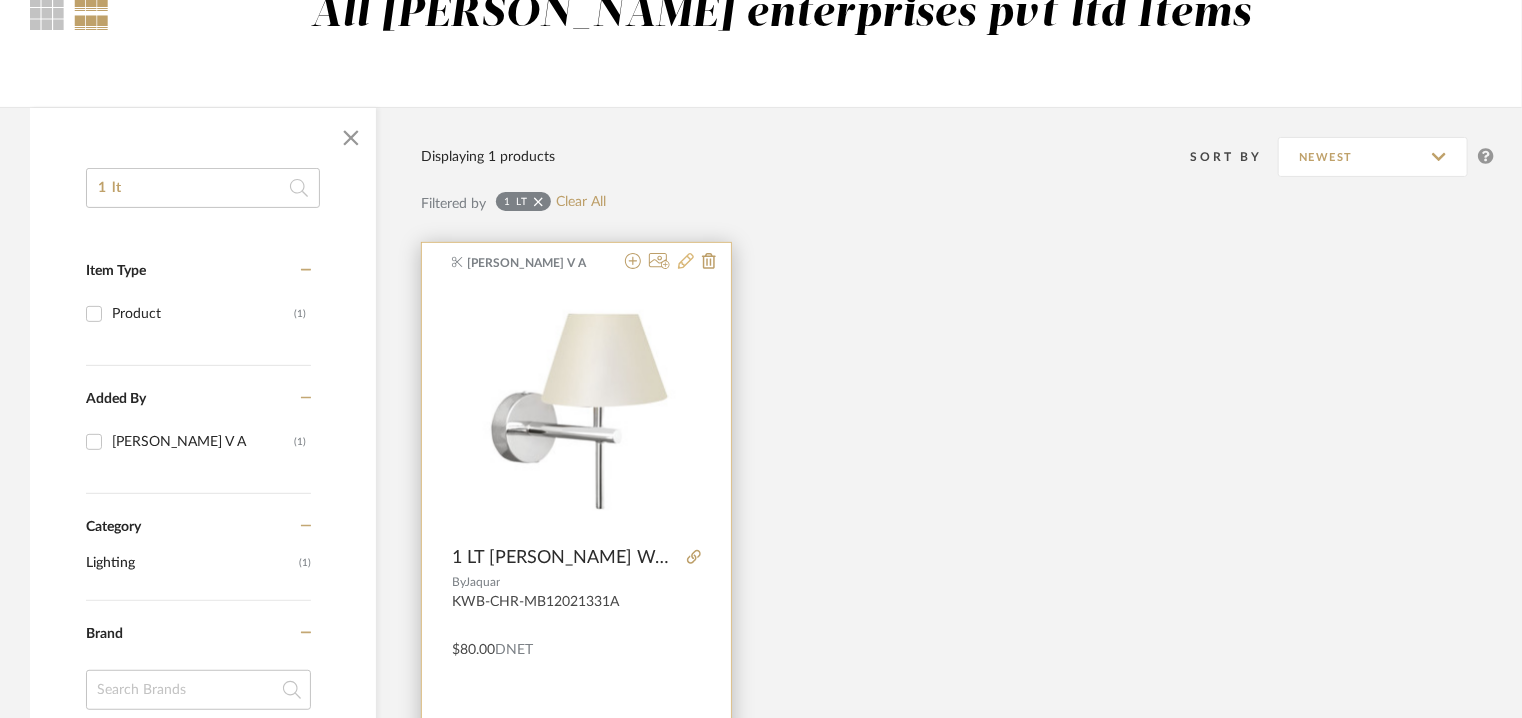 click 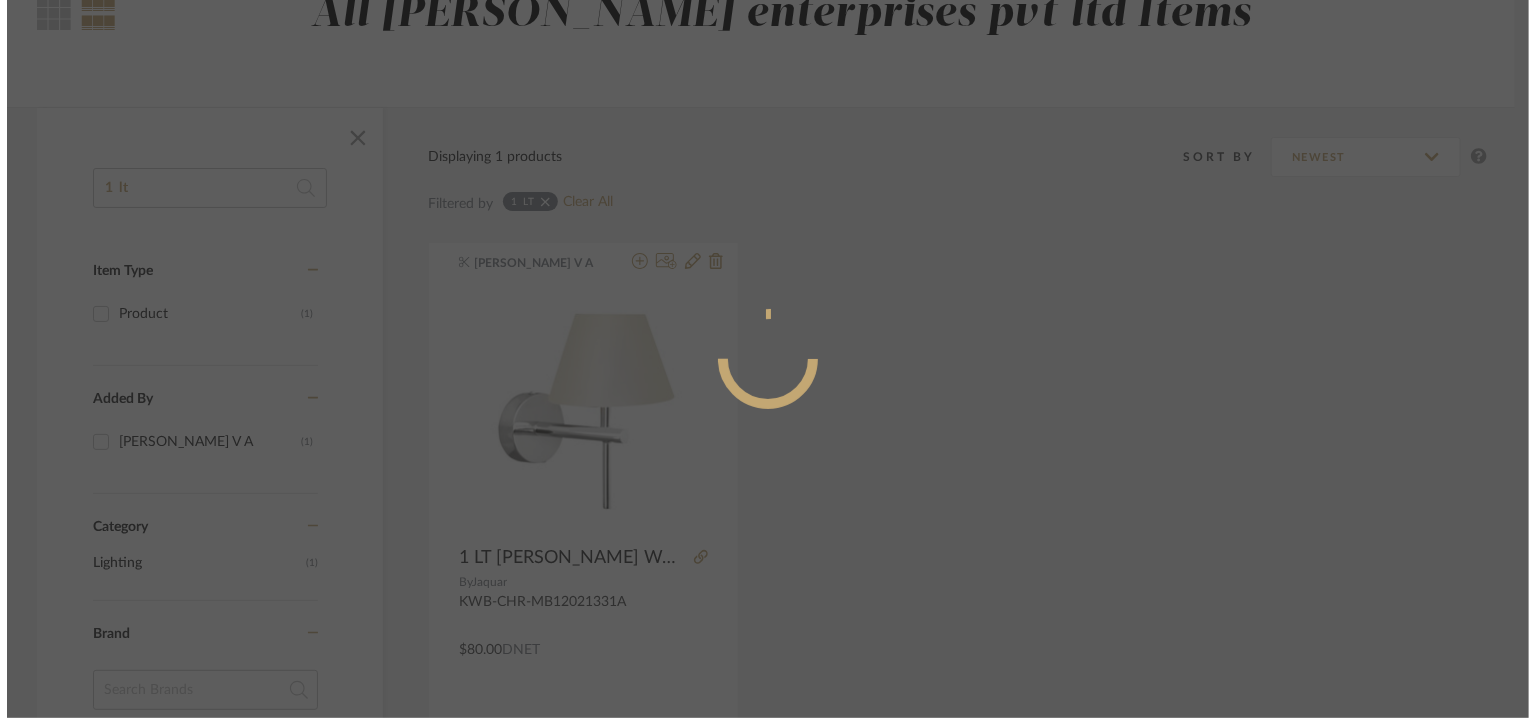 scroll, scrollTop: 0, scrollLeft: 0, axis: both 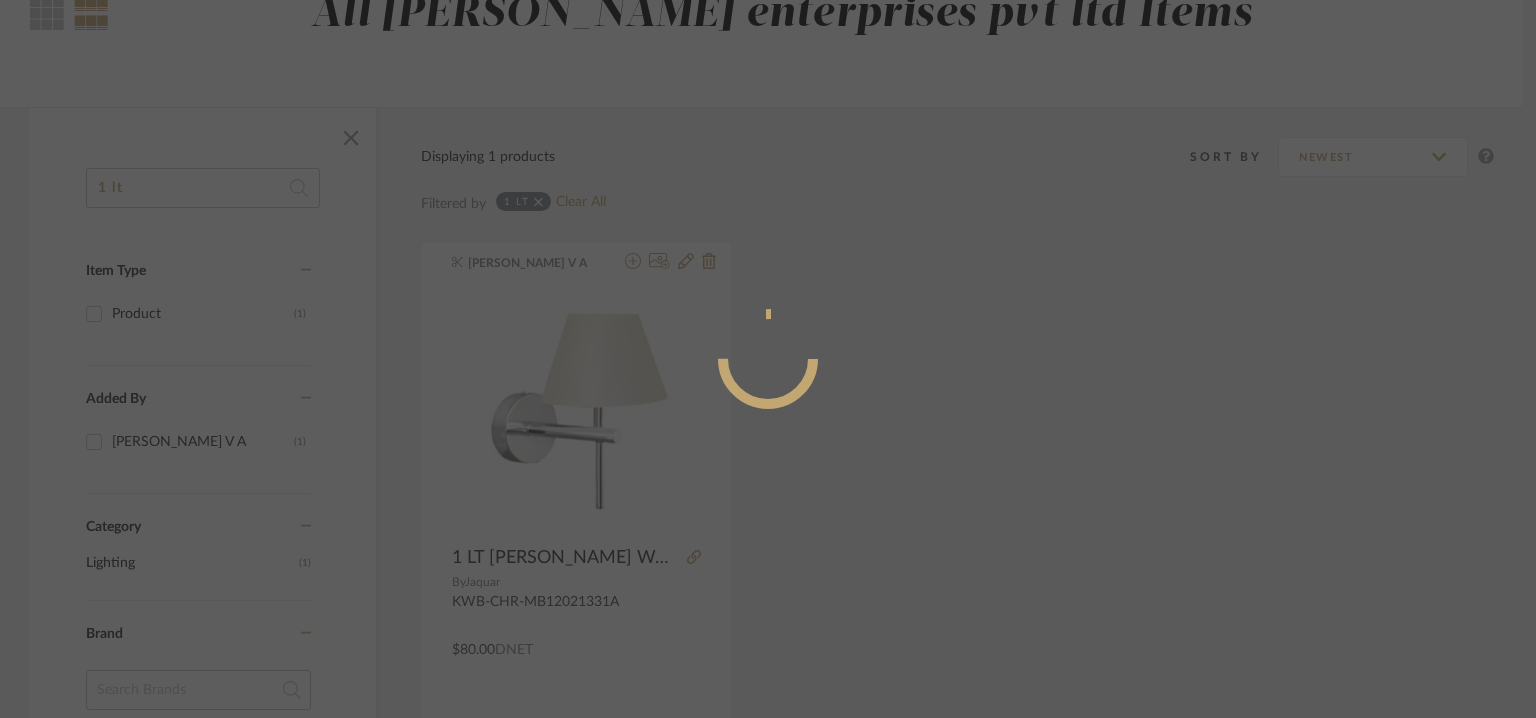 radio on "true" 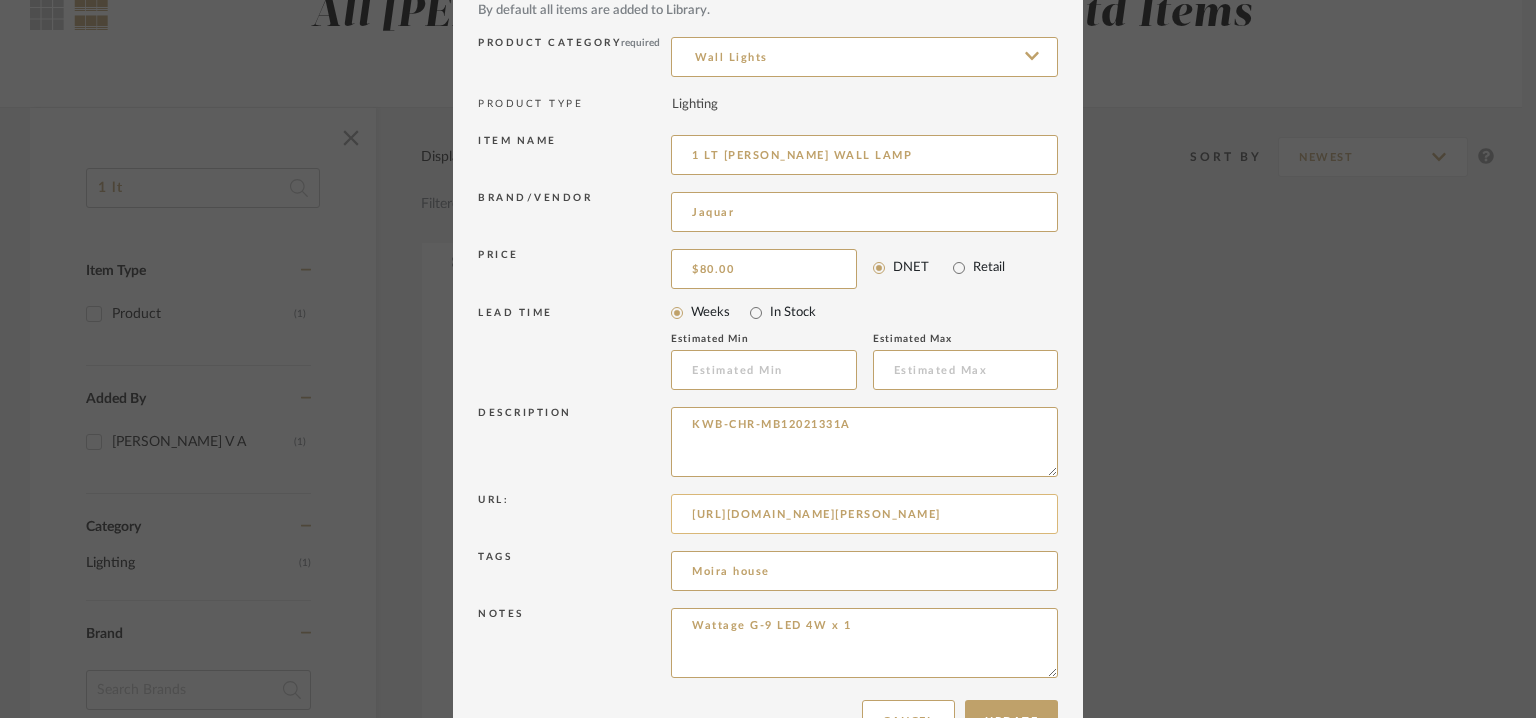 scroll, scrollTop: 192, scrollLeft: 0, axis: vertical 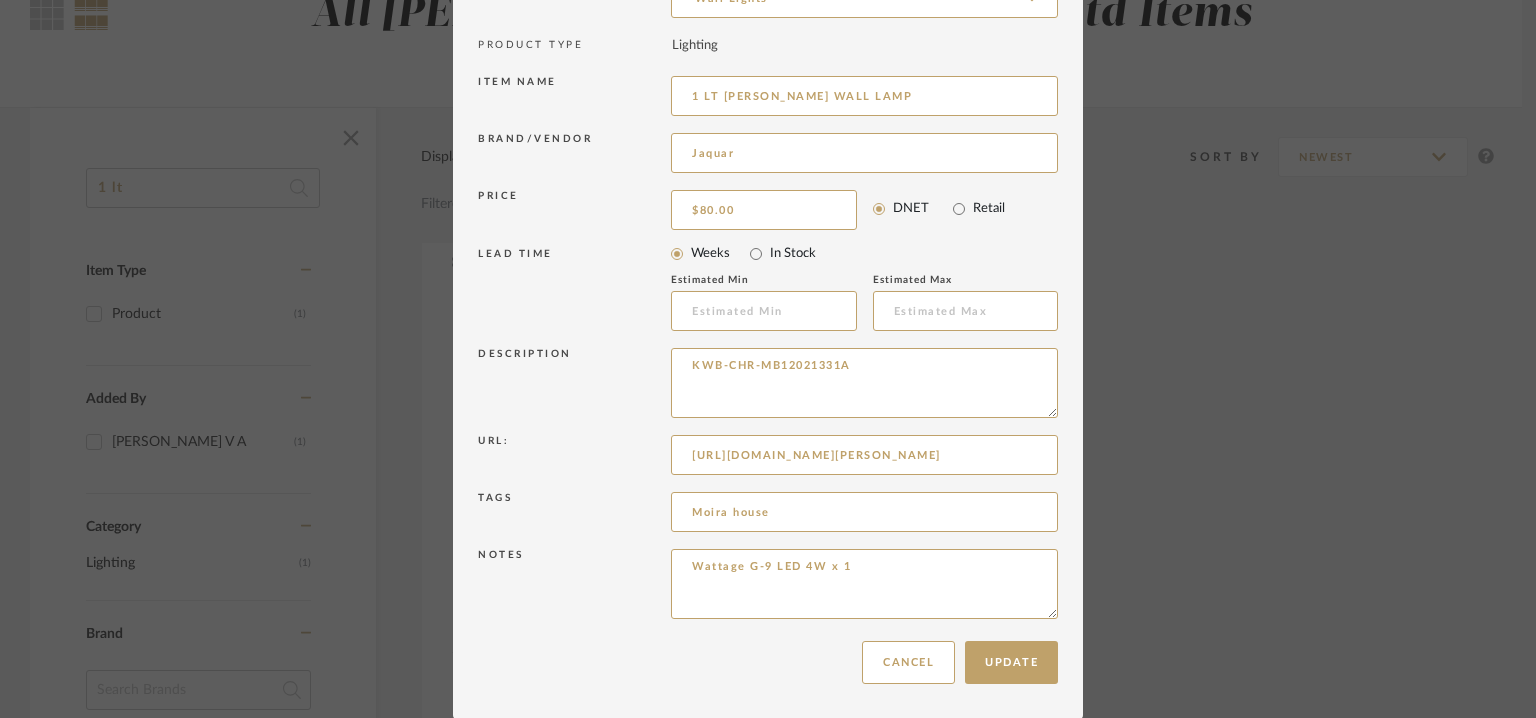 drag, startPoint x: 868, startPoint y: 573, endPoint x: 612, endPoint y: 553, distance: 256.78006 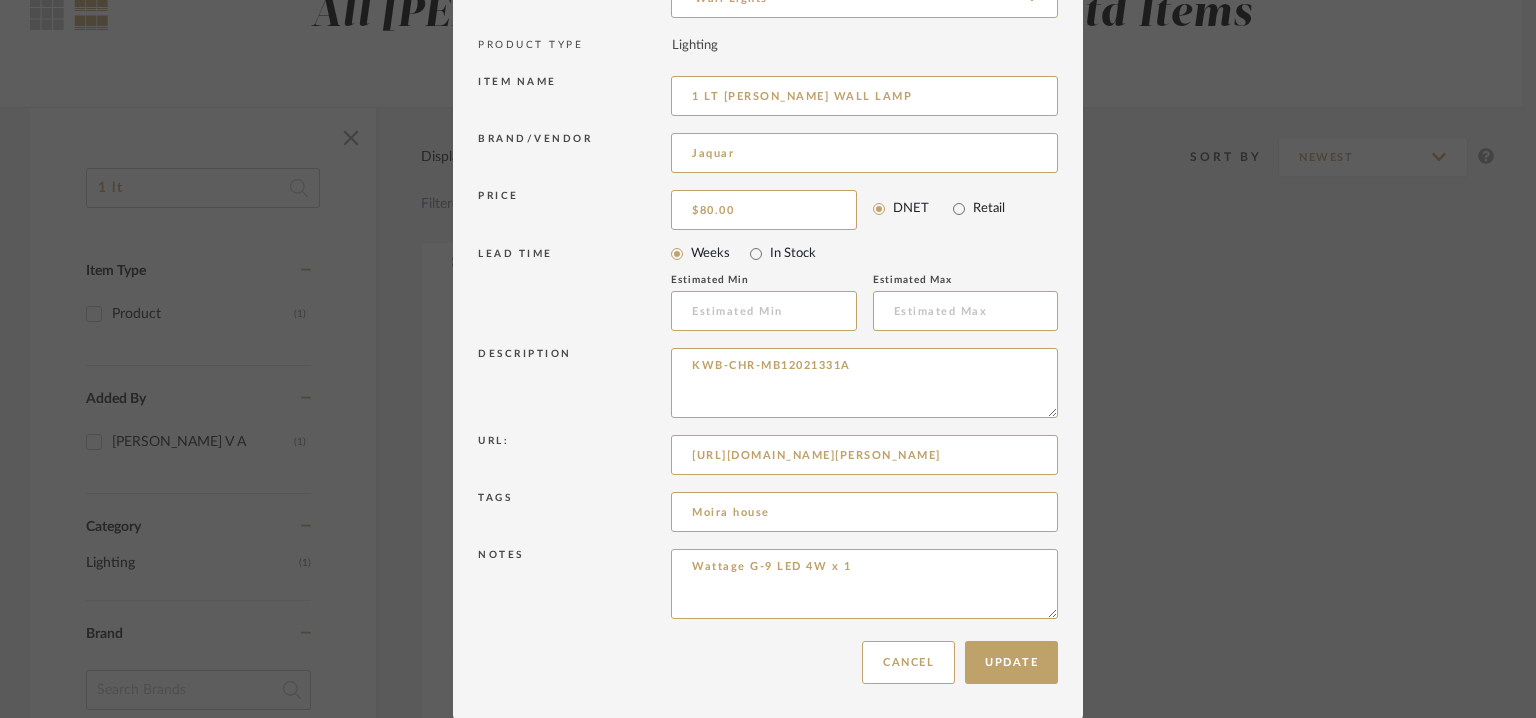 click on "Notes  Wattage G-9 LED 4W x 1" at bounding box center (768, 587) 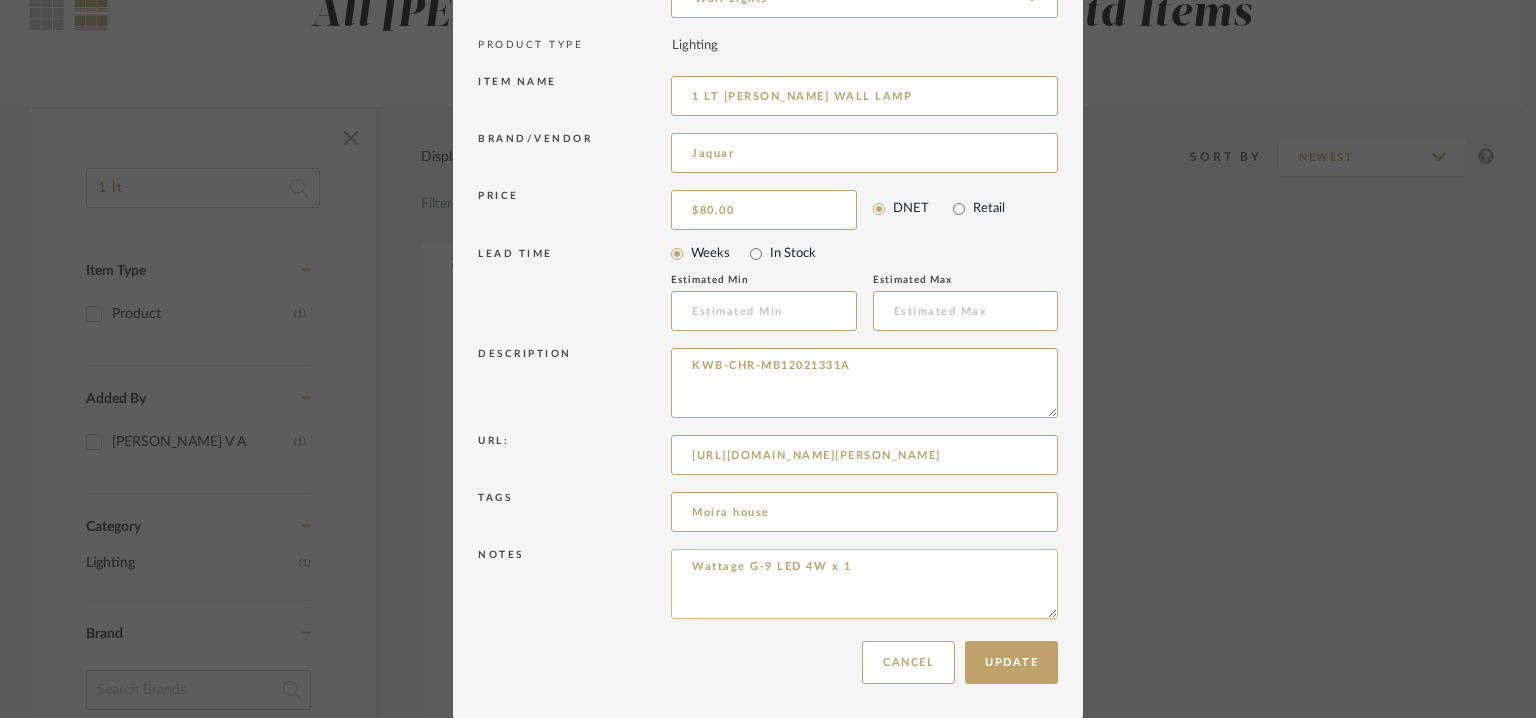 paste on "Price: Na
Lead time:: Na
3D available : No
BIM available. No.
Point of Contact  : To be eastablished.
Contact number :  +82 02 5183999
Email address : seoul@jaquarworld.com
Address : Jaquar World
20, Nonhyeon-Ro, 128-Gil, Gangnam-Gu, Seoul, South Korea
Additional contact information: NA" 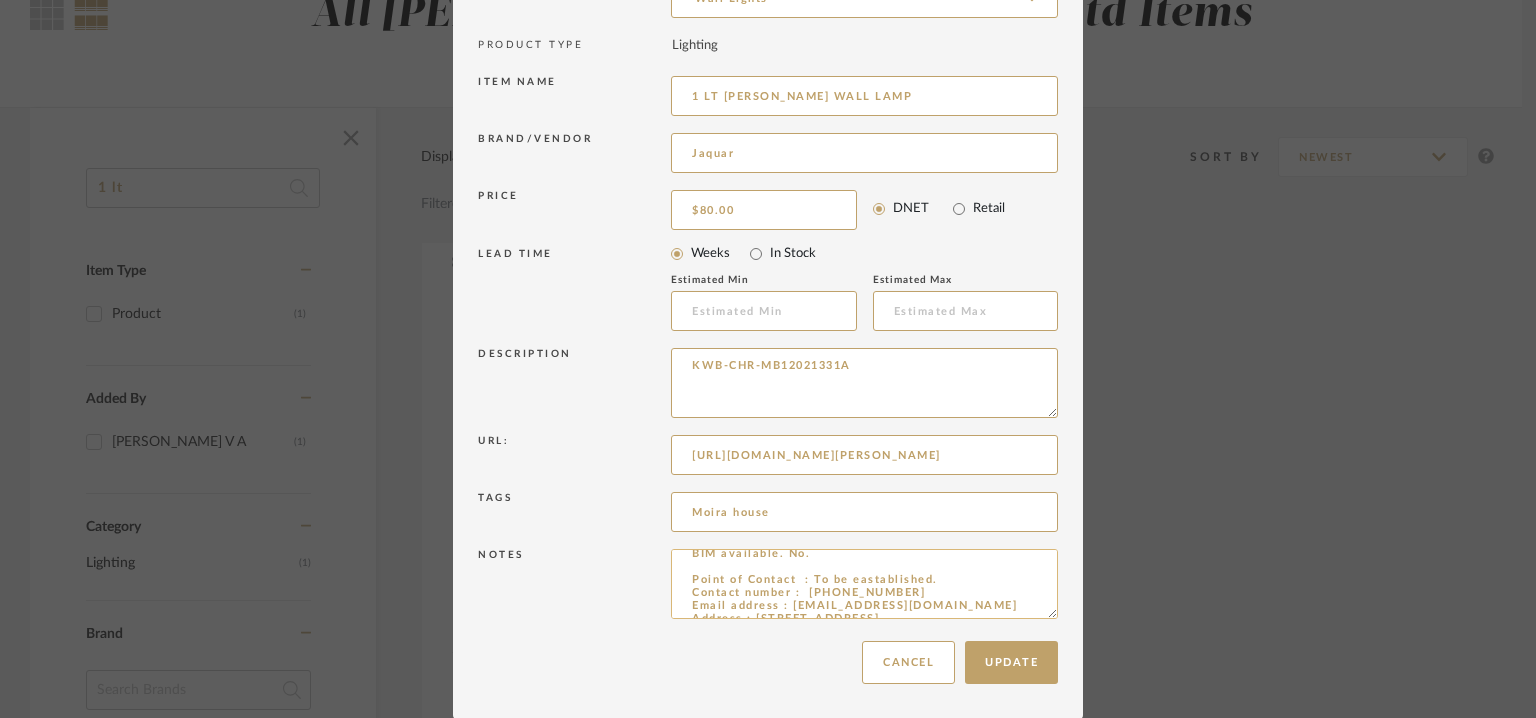 scroll, scrollTop: 0, scrollLeft: 0, axis: both 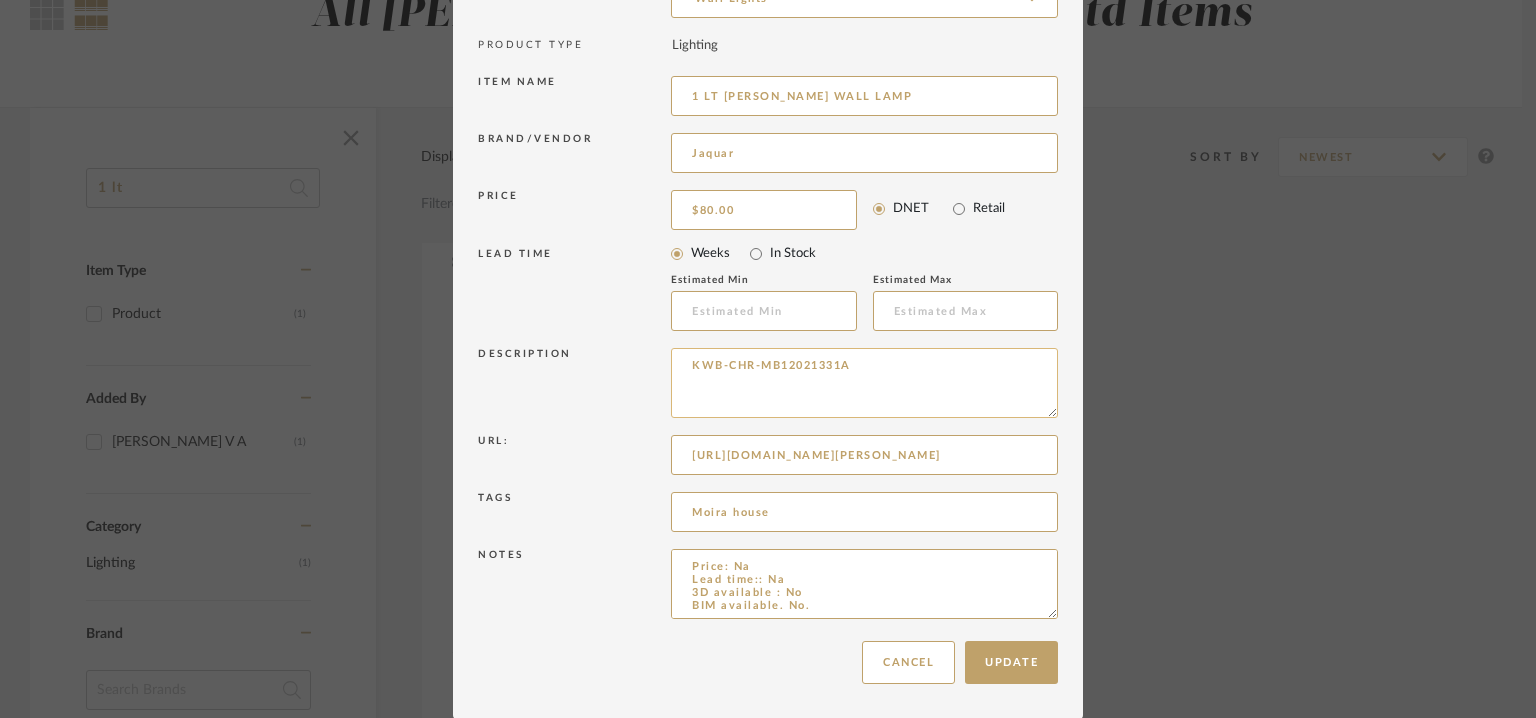 type on "Price: Na
Lead time:: Na
3D available : No
BIM available. No.
Point of Contact  : To be eastablished.
Contact number :  +82 02 5183999
Email address : seoul@jaquarworld.com
Address : Jaquar World
20, Nonhyeon-Ro, 128-Gil, Gangnam-Gu, Seoul, South Korea
Additional contact information: NA" 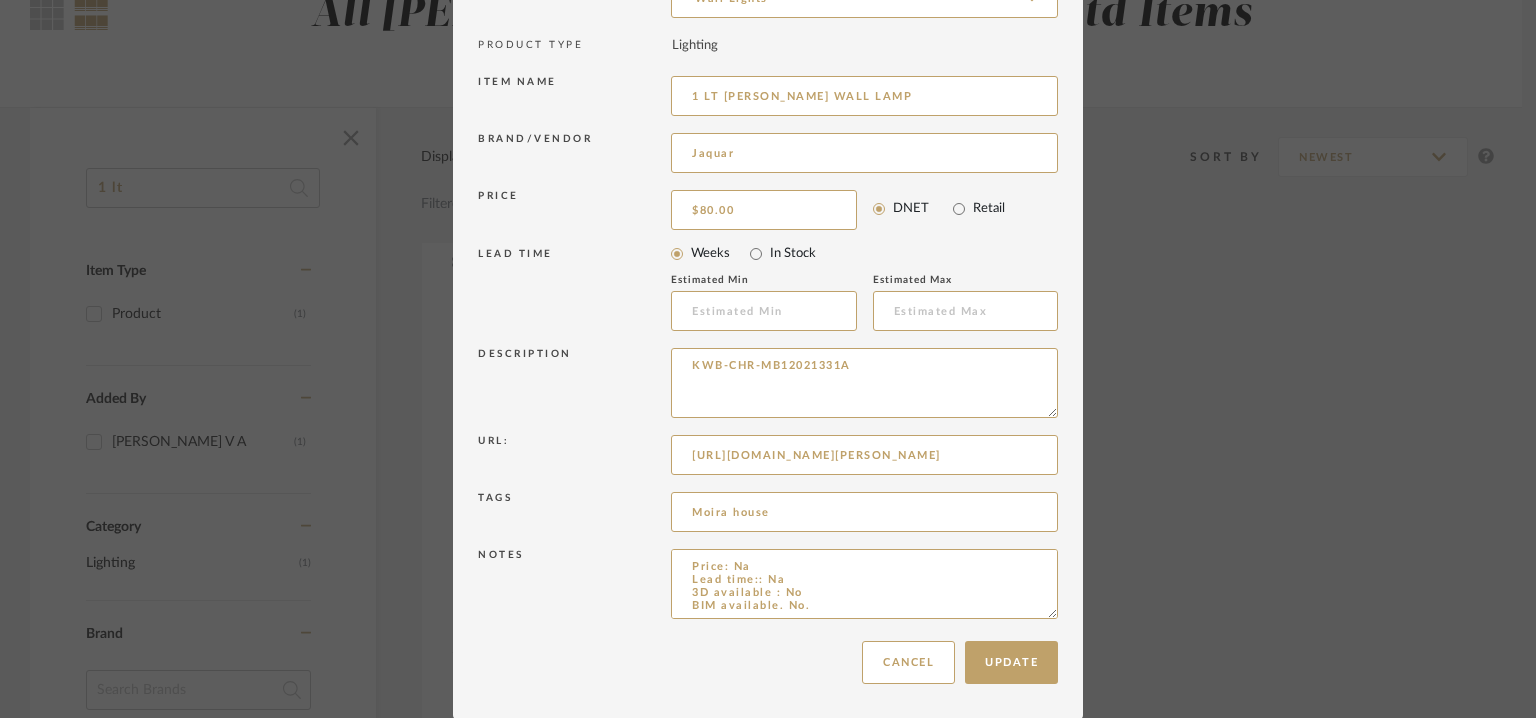 drag, startPoint x: 893, startPoint y: 371, endPoint x: 125, endPoint y: 183, distance: 790.67566 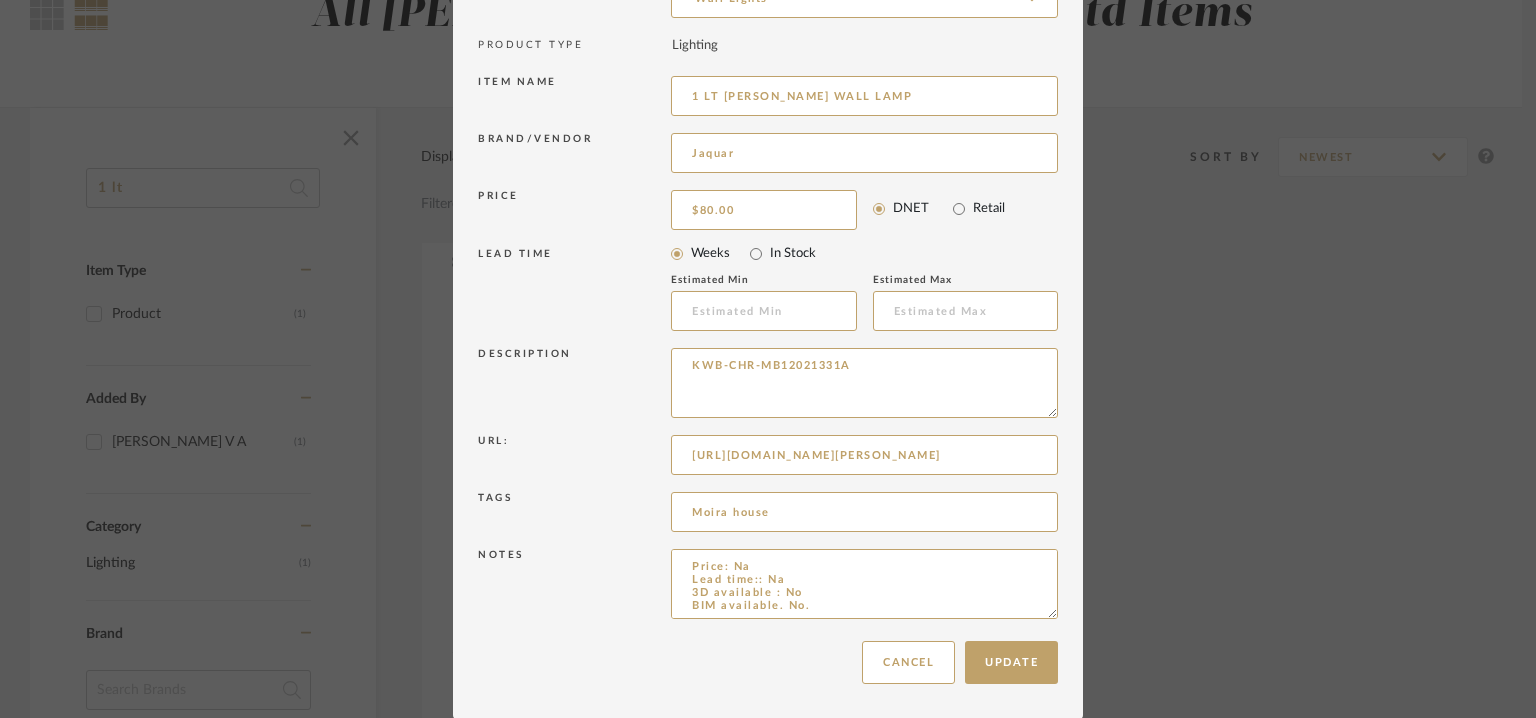 click on "Edit Item ×  Item Type  required Product Inspiration Image   Site Photo or PDF   Upload JPG/PNG images or PDF drawings to create an item with maximum functionality in a Project. By default all items are added to Library.   Product Category  required Wall Lights  PRODUCT TYPE  Lighting  Item name  1 LT OPAL GLASS WALL LAMP  Brand/Vendor  Jaquar  Price  $80.00 DNET  Retail   LEAD TIME  Weeks In Stock  Estimated Min   Estimated Max   Description  KWB-CHR-MB12021331A  Url:  https://asia.jaquar.com/en/1-lt-opal-glass-wall-lamp-11#  Tags  Moira house  Notes  Price: Na
Lead time:: Na
3D available : No
BIM available. No.
Point of Contact  : To be eastablished.
Contact number :  +82 02 5183999
Email address : seoul@jaquarworld.com
Address : Jaquar World
20, Nonhyeon-Ro, 128-Gil, Gangnam-Gu, Seoul, South Korea
Additional contact information: NA  Update  Cancel" at bounding box center [768, 359] 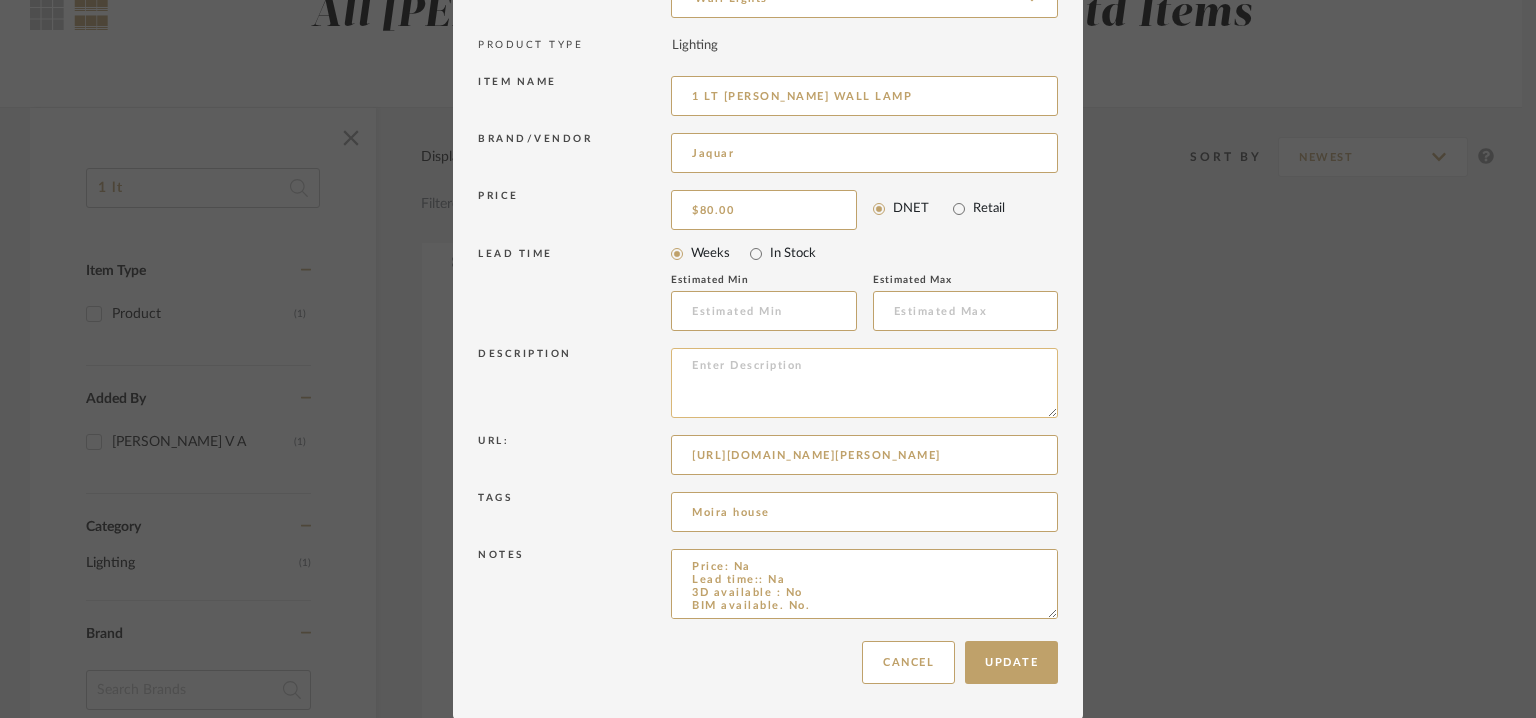 click at bounding box center (864, 383) 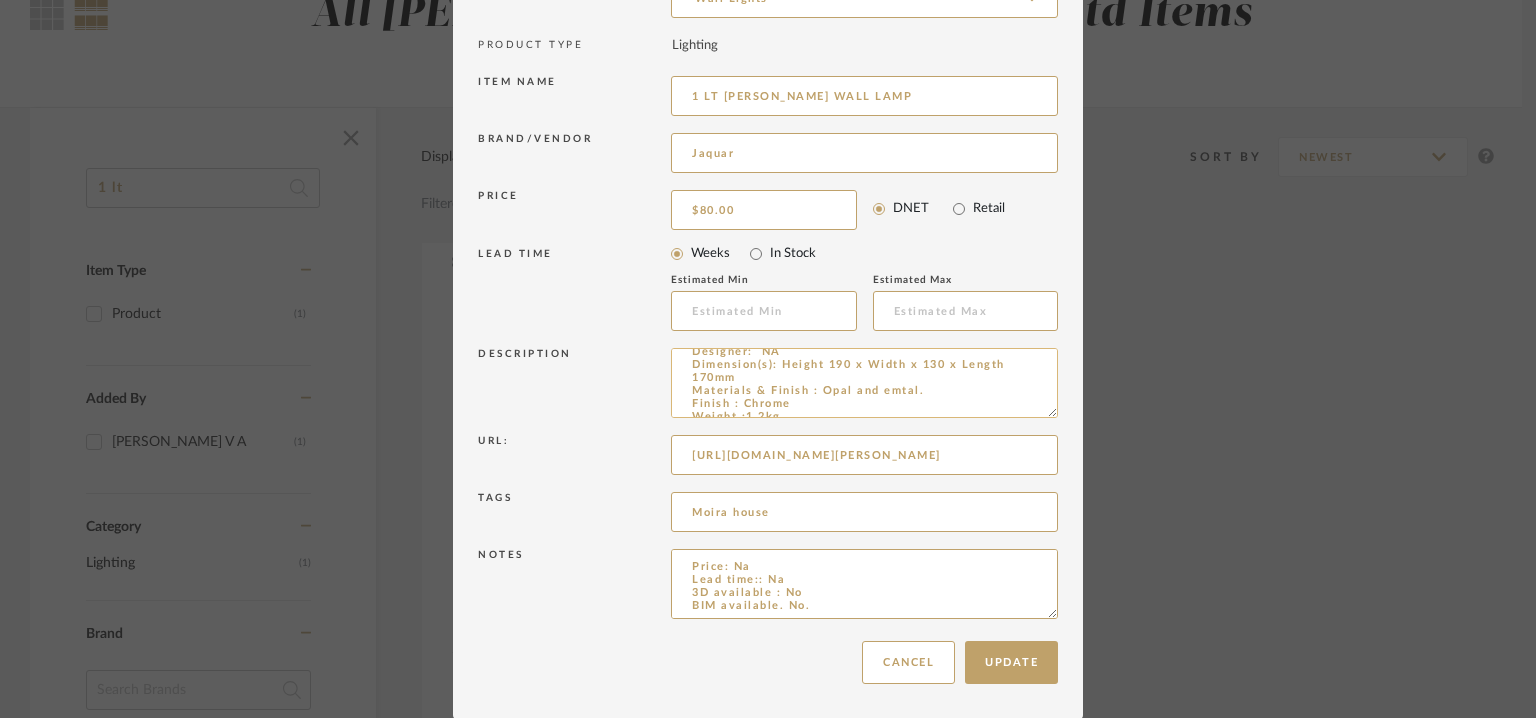 scroll, scrollTop: 0, scrollLeft: 0, axis: both 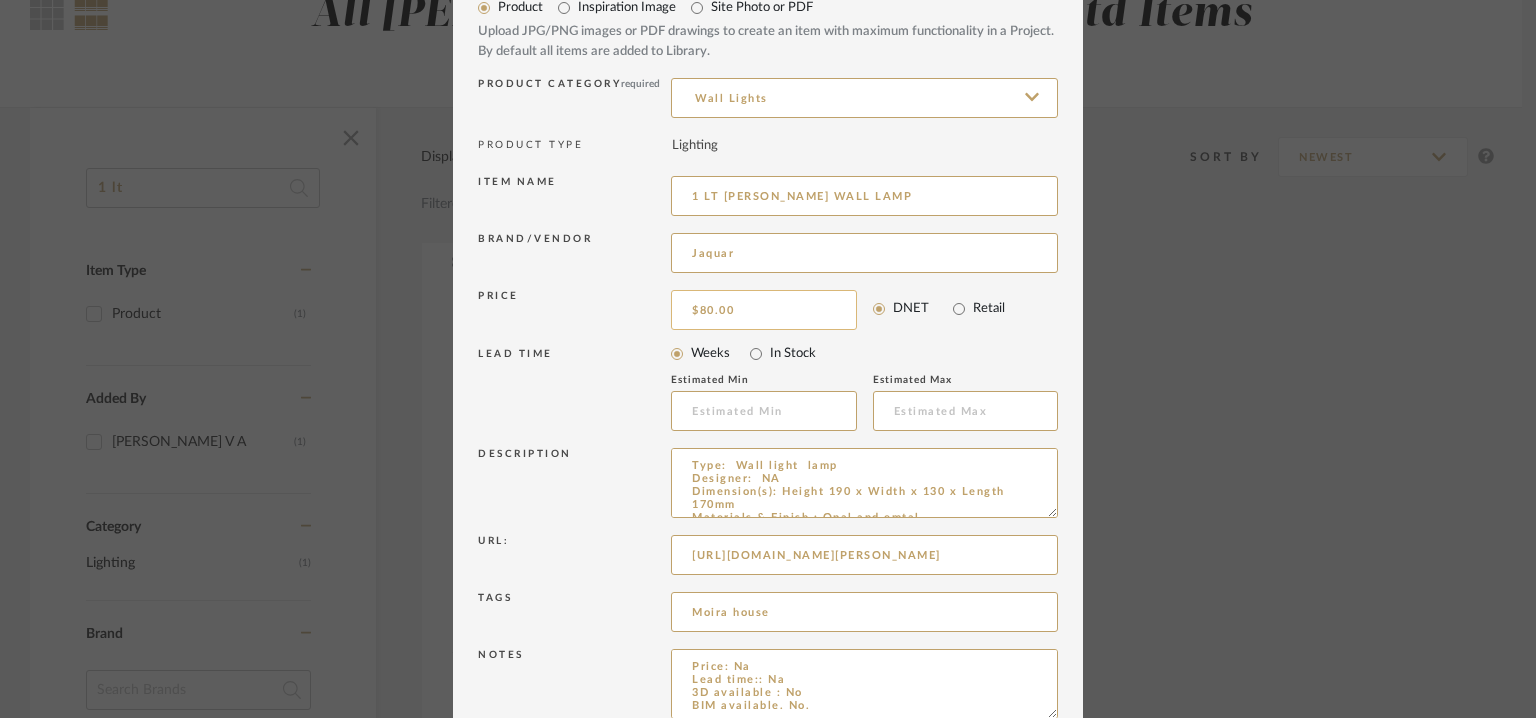 type on "Type:  Wall light  lamp
Designer:  NA
Dimension(s): Height 190 x Width x 130 x Length 170mm
Materials & Finish : Opal and emtal.
Finish : Chrome
Weight :1.2kg
Light Source : G-9 LED 4W x 1
Voltage  : -
Cord length :  Na
Installation requirements, if any: (such as mounting options, electrical wiring, or compatibility with existing infrastructure) : Na
Lighting controls: (compatibility with lighting control systems, such as dimmers, timers,)  :  Na
Product description: Na
Additional features: Na
Any other details:  Na" 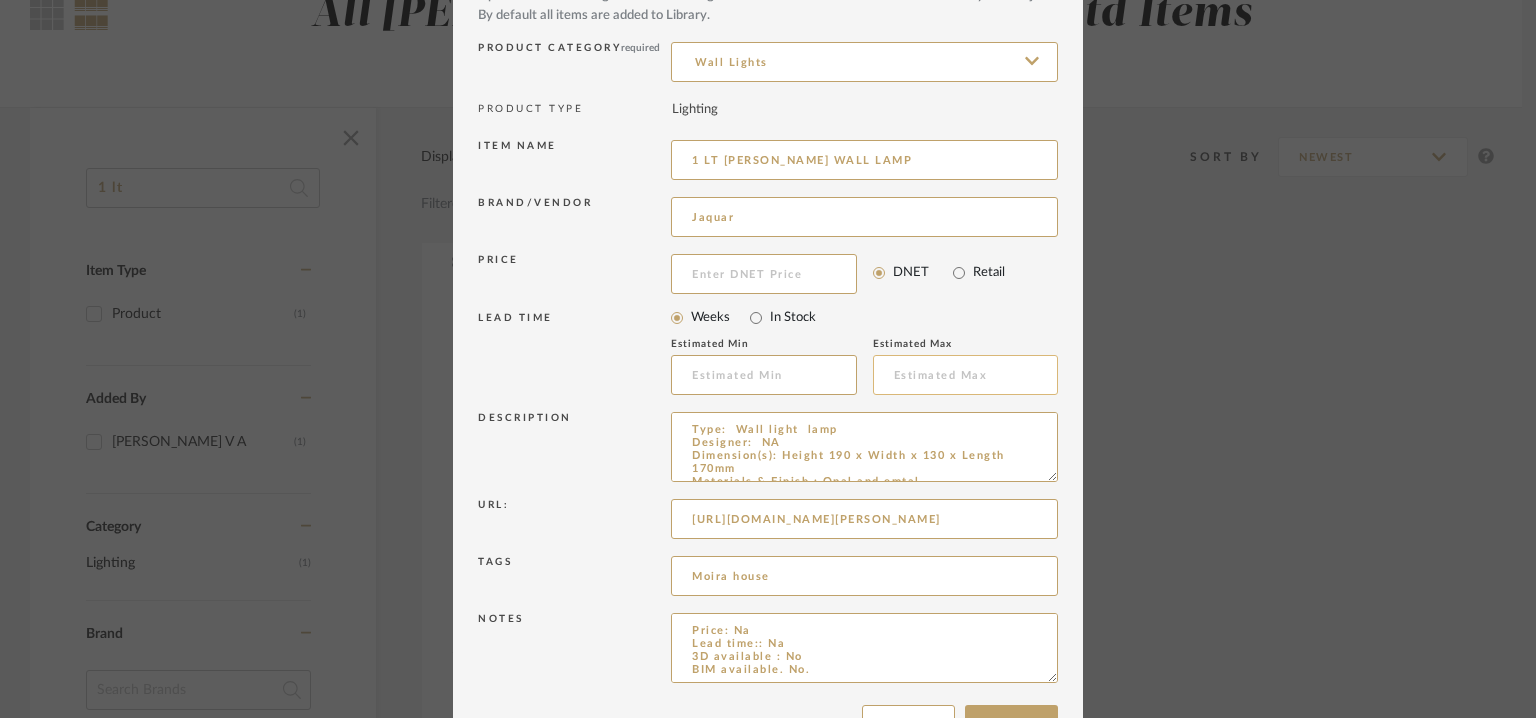 scroll, scrollTop: 92, scrollLeft: 0, axis: vertical 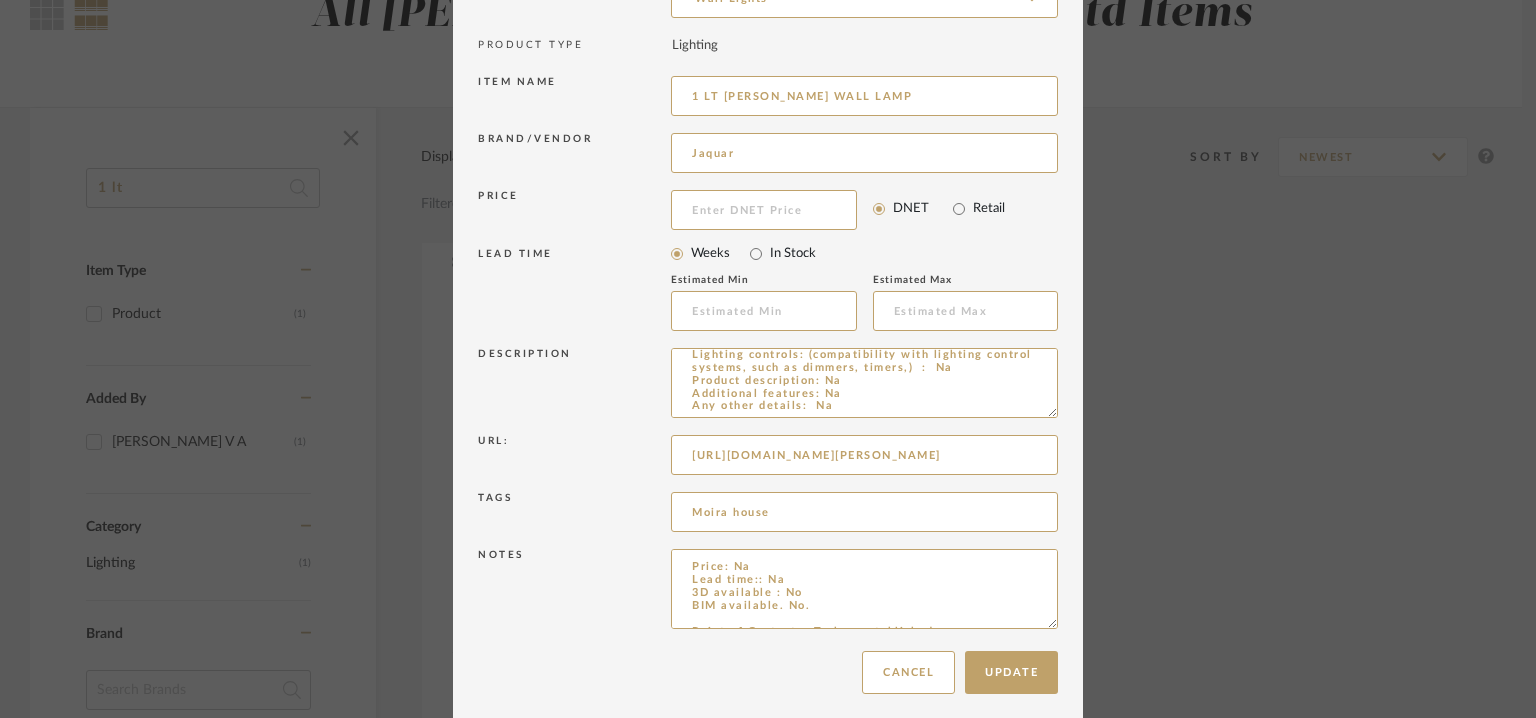 drag, startPoint x: 1039, startPoint y: 612, endPoint x: 1100, endPoint y: 776, distance: 174.97714 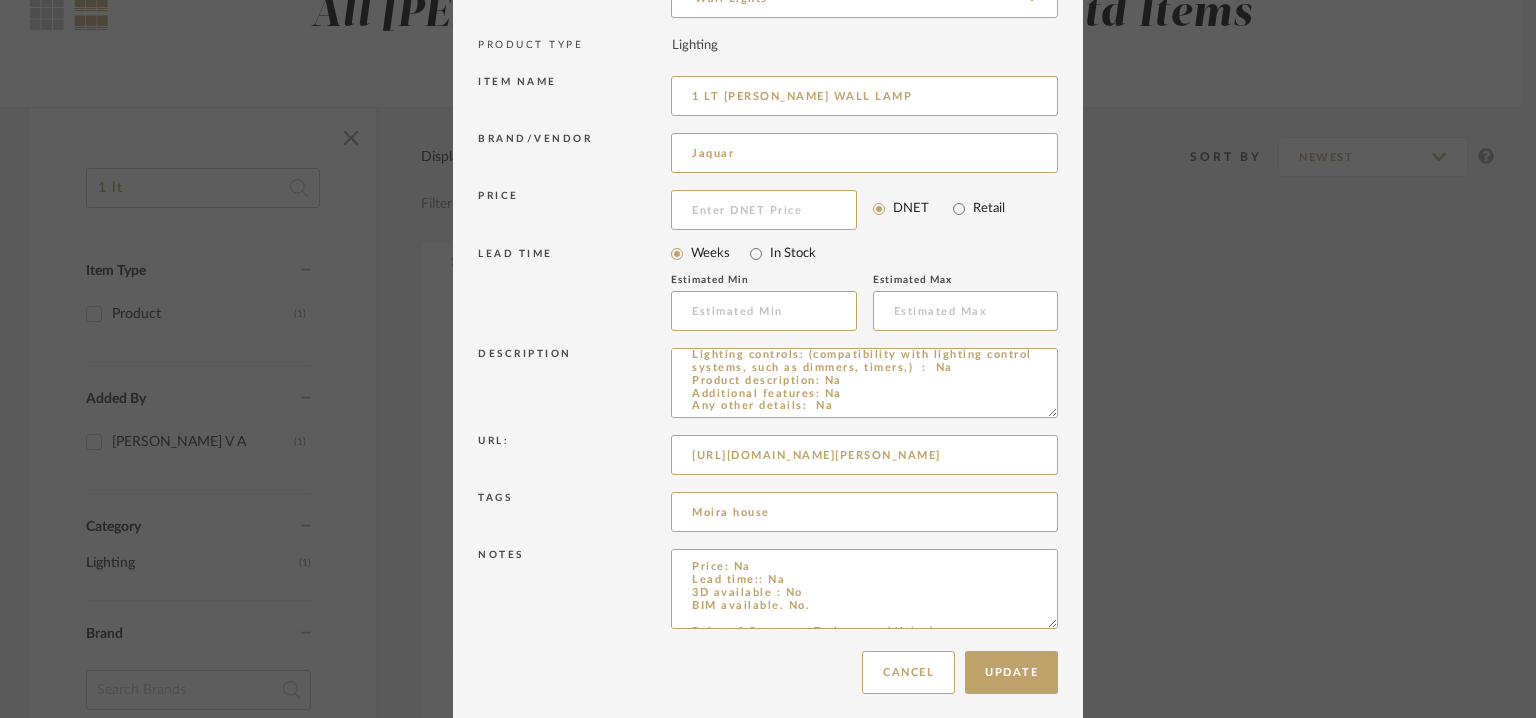 click on "Chrome Web Clipper   Import Pinterest   Support   All Projects   Library   Inspiration   Upload History   Add New Item  Hello, Tehseen  All Mancini enterprises pvt ltd Items 1 lt Item Type Product  (1)  Added By Yuvaraj V A  (1)  Category  Lighting   (1)  Brand Jaquar  (1)  Price 0  7,500 +  0 7500 Upload Method Clipped  (1)  Lead Time Weeks In Stock Displaying 1 products  Sort By  Newest Filtered by 1 lt  Clear All  Yuvaraj V A 1 LT OPAL GLASS WALL LAMP By   Jaquar  KWB-CHR-MB12021331A $80.00  DNET StyleRow Design Corp. ©2025 Sitemap User Agreement Privacy Policy support@stylerow.com Sitemap User Agreement Privacy Policy StyleRow, Inc. ©2025 support@stylerow.com
Items without photos are sorted to the bottom of the category for your convenience. 1 LT OPAL GLASS WALL LAMP Wall Lights Edit Item ×  Item Type  required Product Inspiration Image   Site Photo or PDF   Product Category  required Wall Lights  PRODUCT TYPE  Lighting  Item name  1 LT OPAL GLASS WALL LAMP  Brand/Vendor  Jaquar" at bounding box center (768, 159) 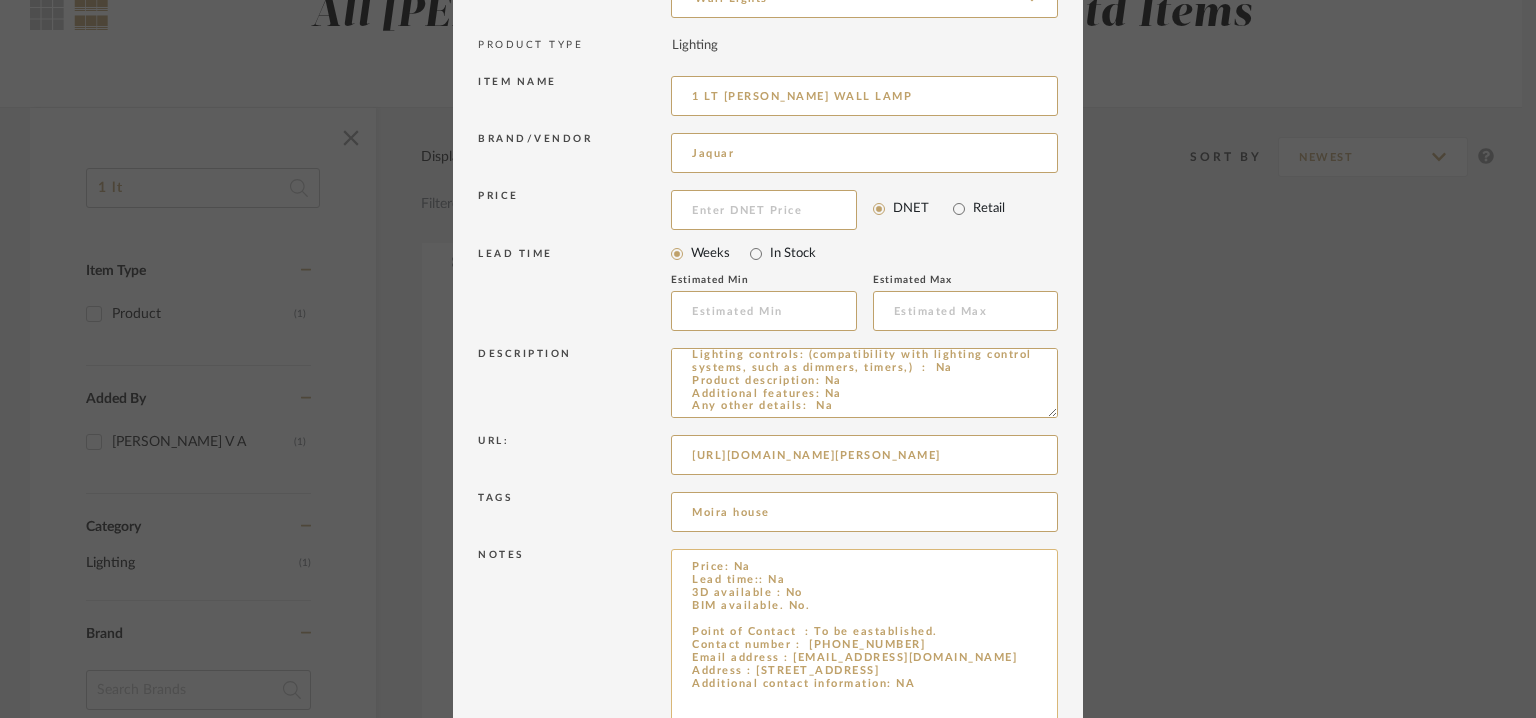 scroll, scrollTop: 356, scrollLeft: 0, axis: vertical 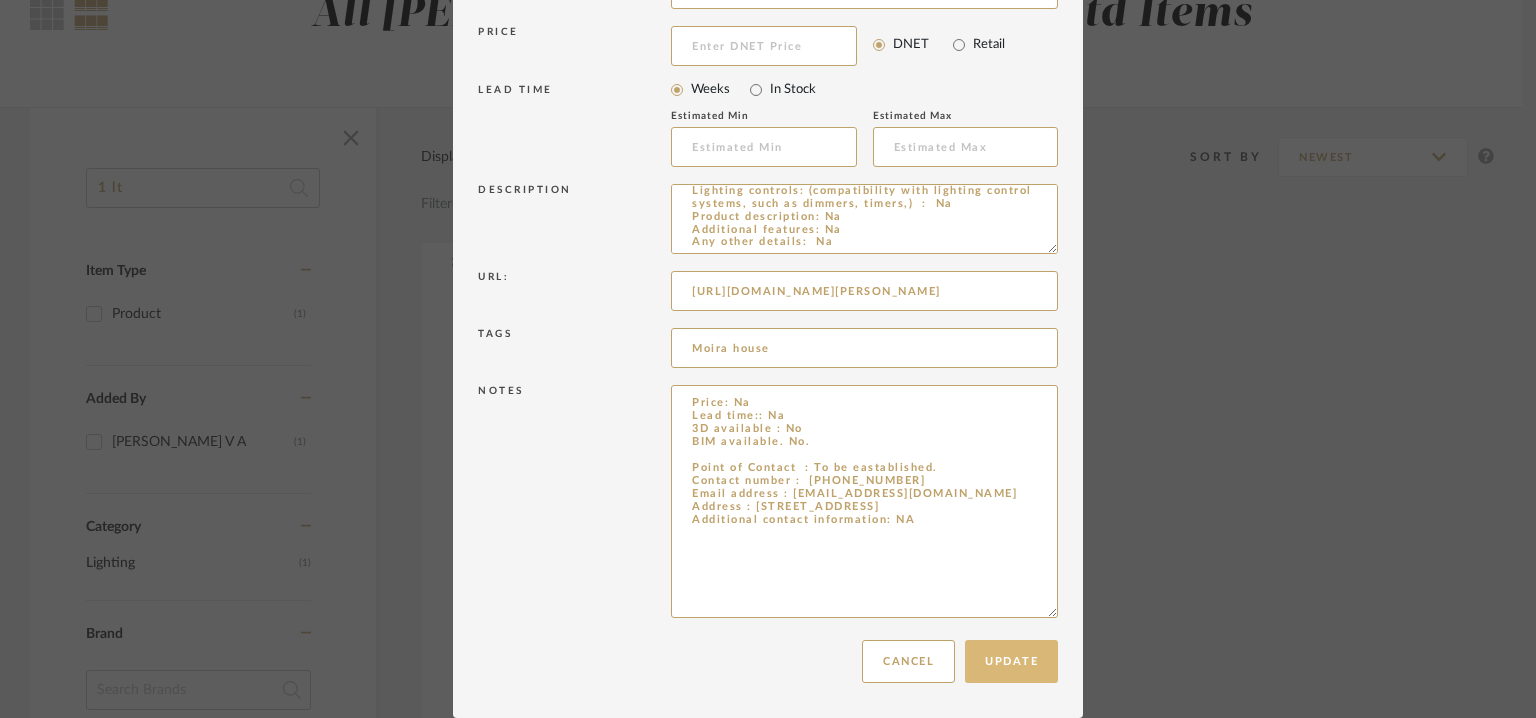 type 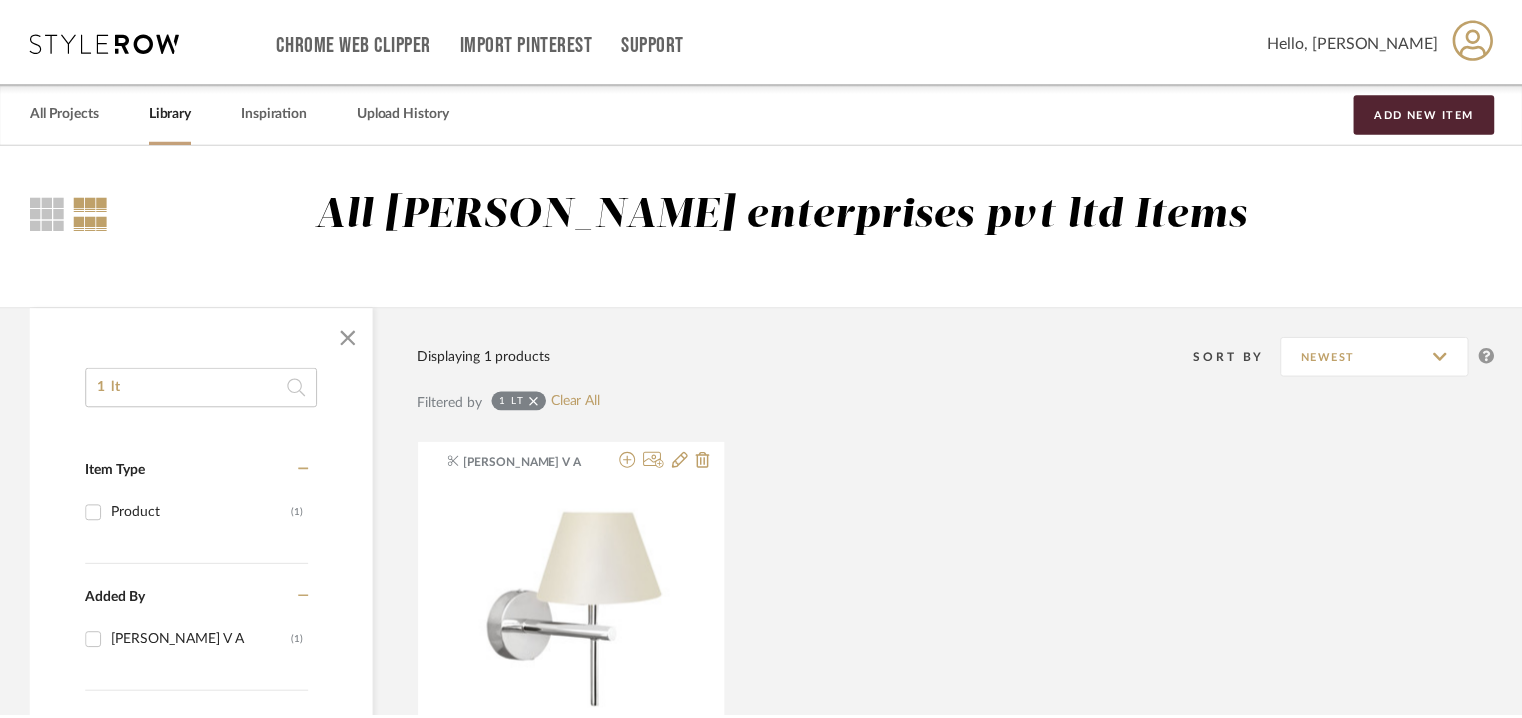 scroll, scrollTop: 200, scrollLeft: 0, axis: vertical 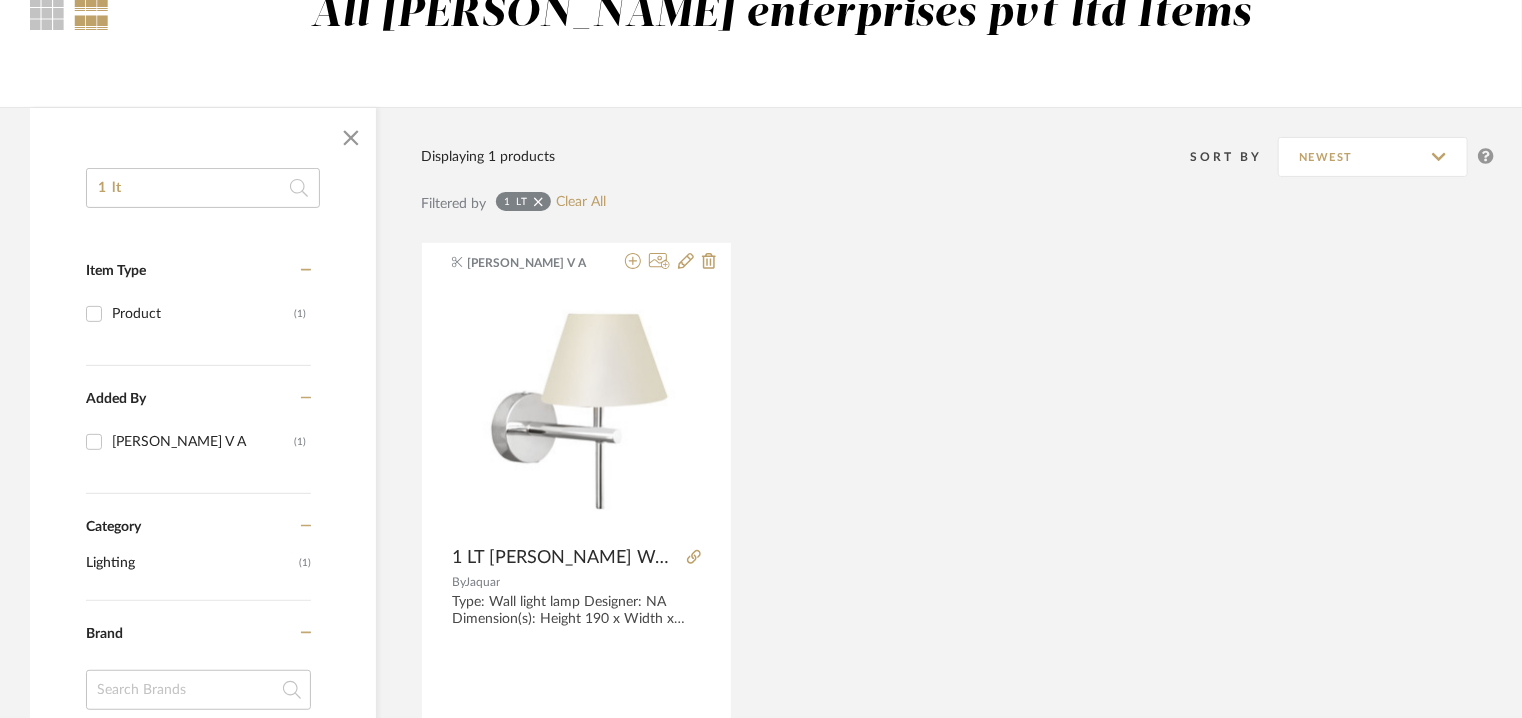 drag, startPoint x: 144, startPoint y: 182, endPoint x: 72, endPoint y: 180, distance: 72.02777 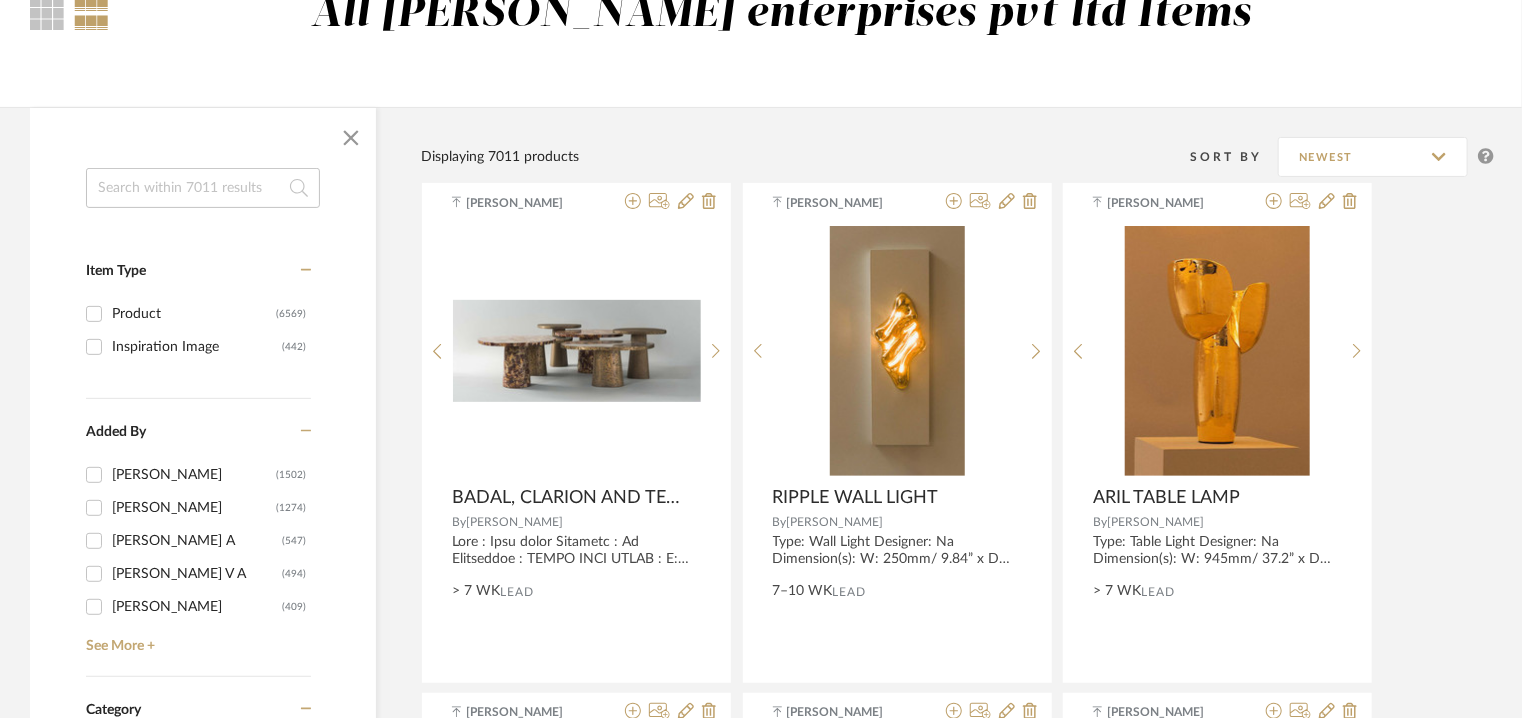 click 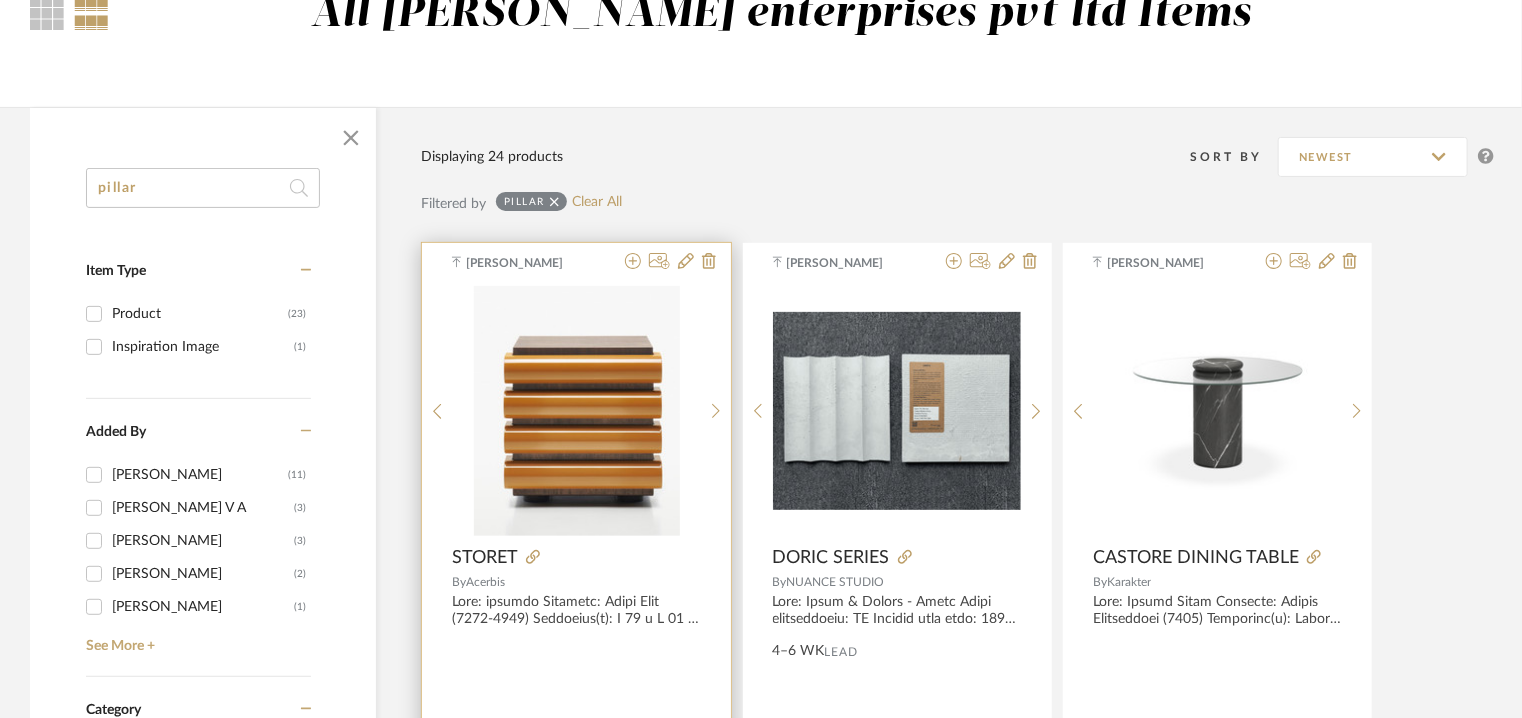 type on "pillar" 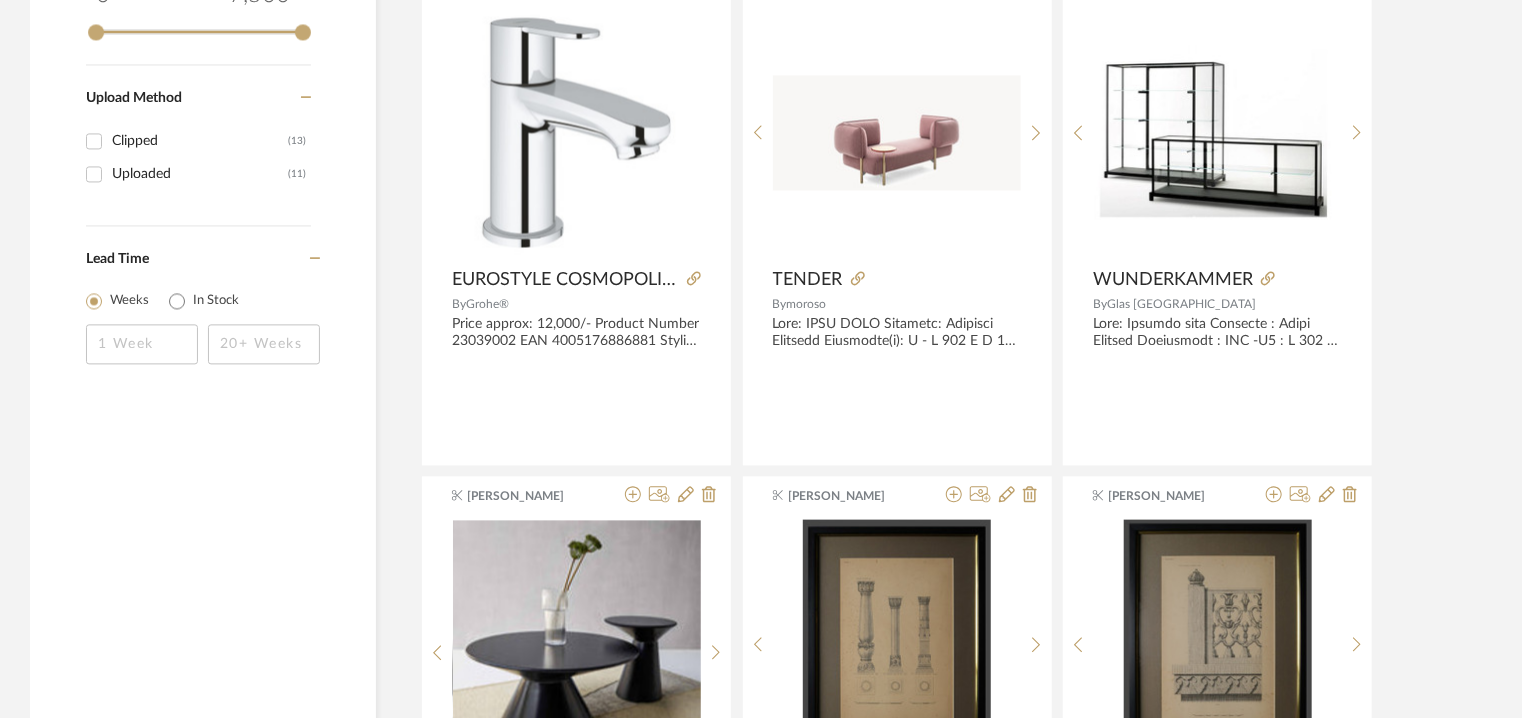 scroll, scrollTop: 1700, scrollLeft: 0, axis: vertical 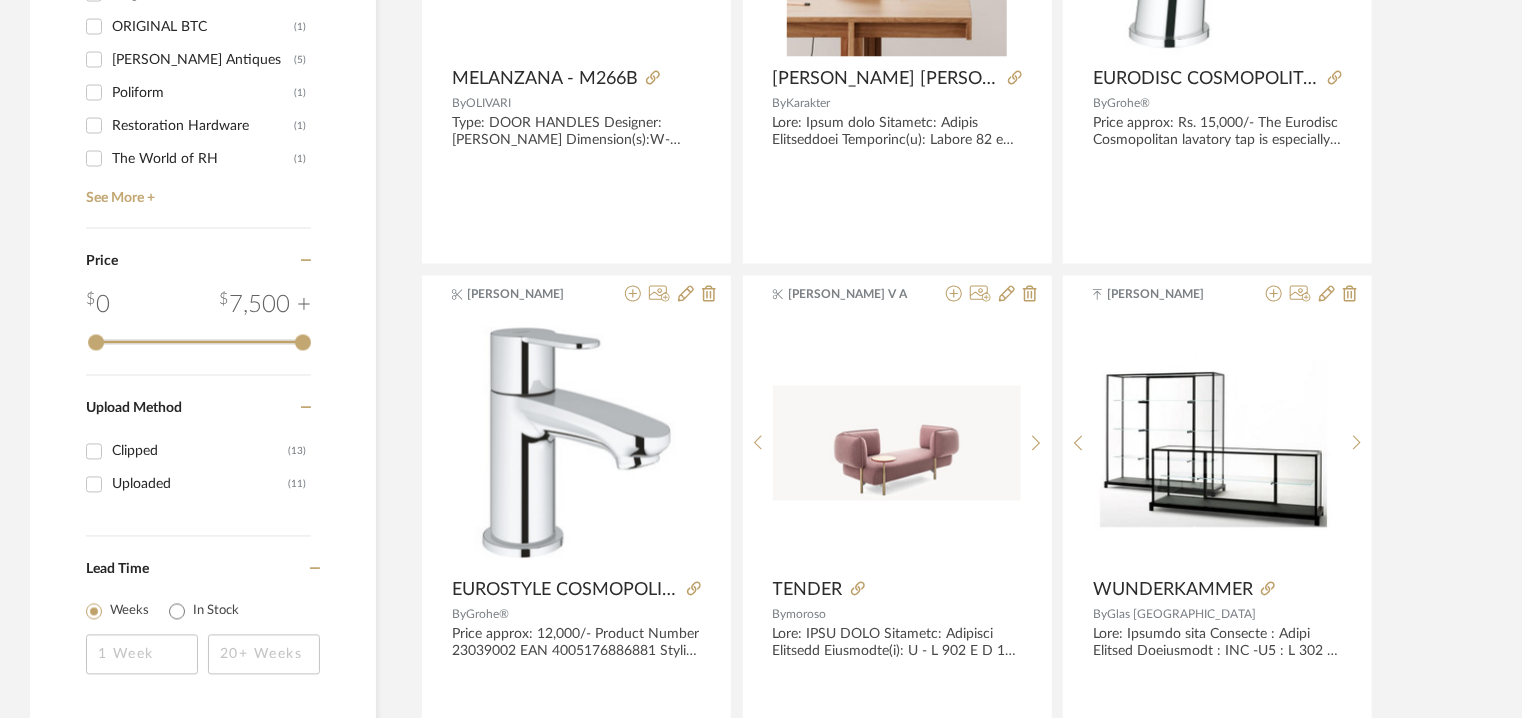 click on "ORIGINAL BTC" at bounding box center (203, 27) 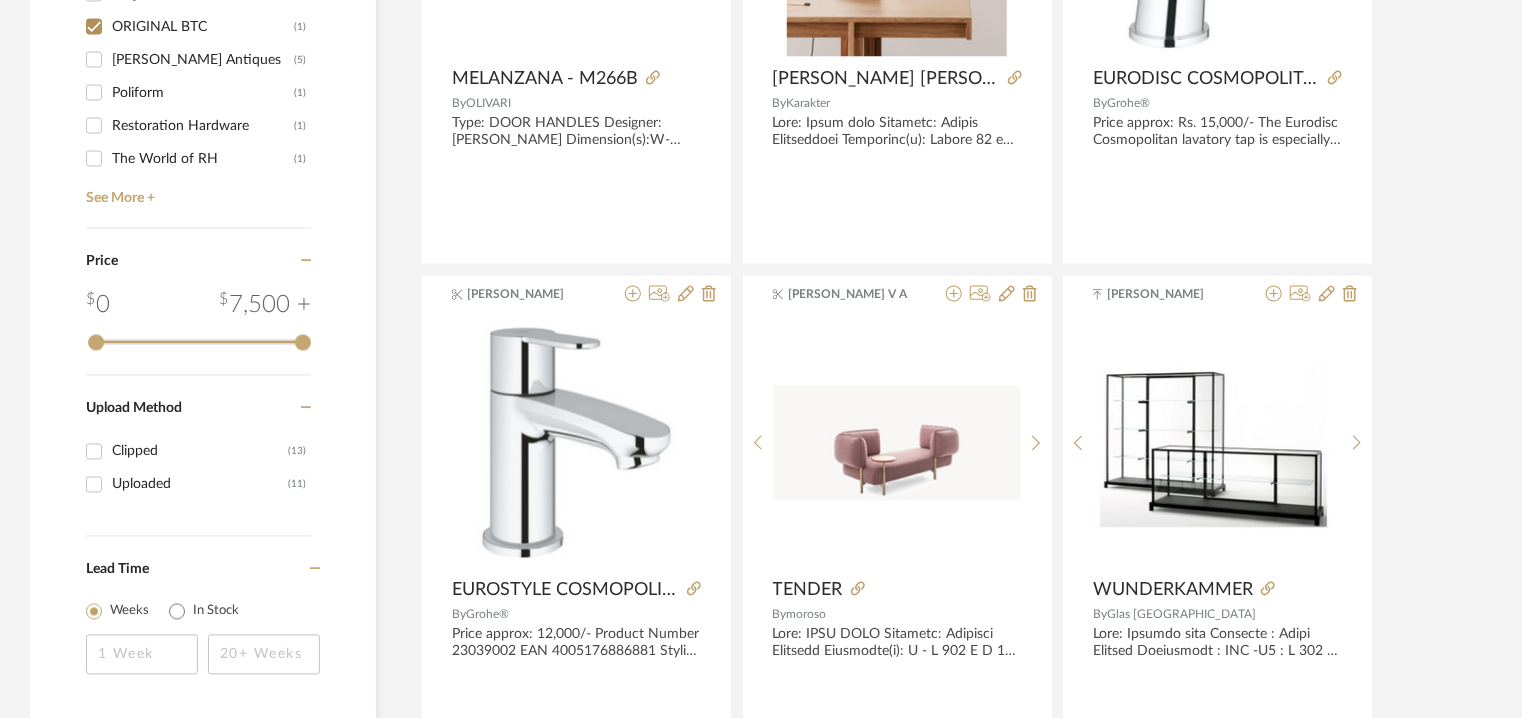 checkbox on "true" 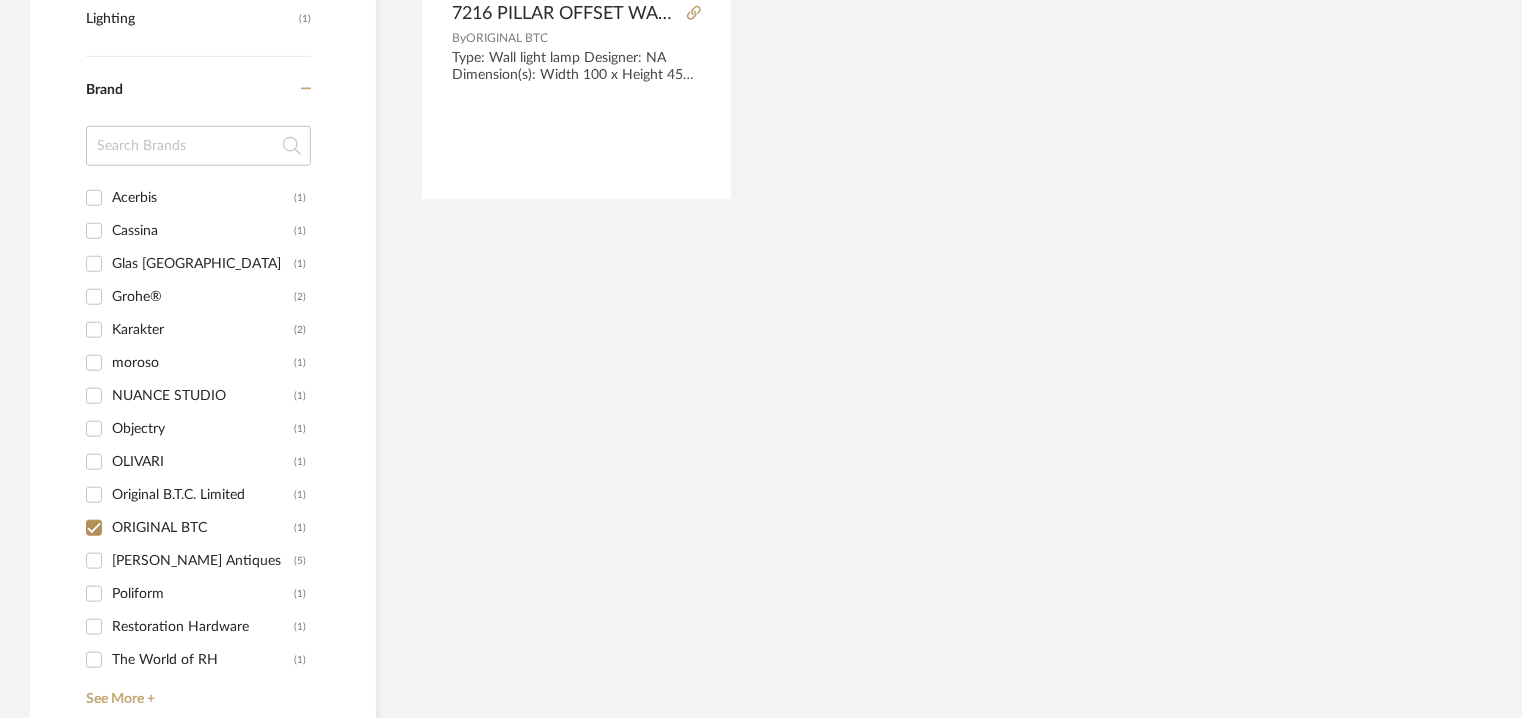 scroll, scrollTop: 244, scrollLeft: 0, axis: vertical 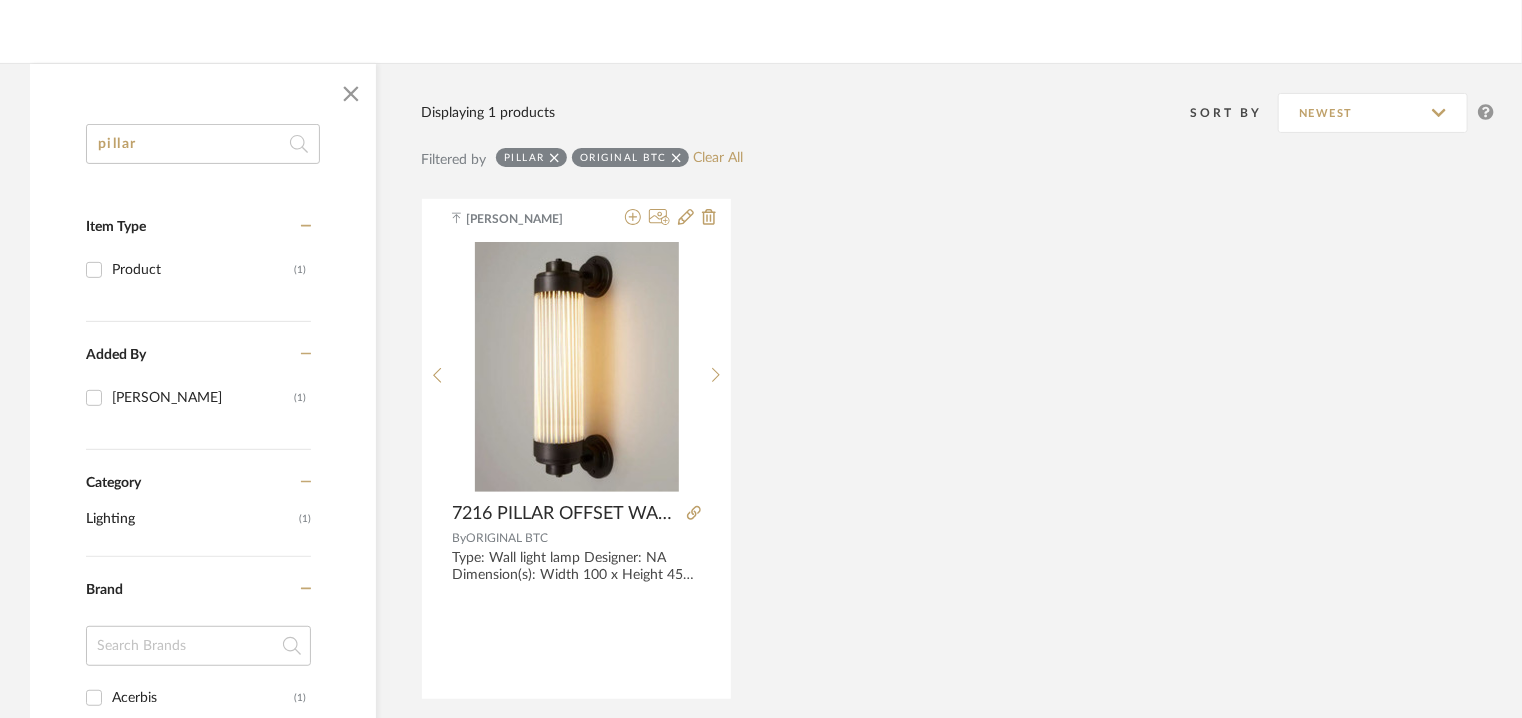 drag, startPoint x: 190, startPoint y: 148, endPoint x: 0, endPoint y: 85, distance: 200.17242 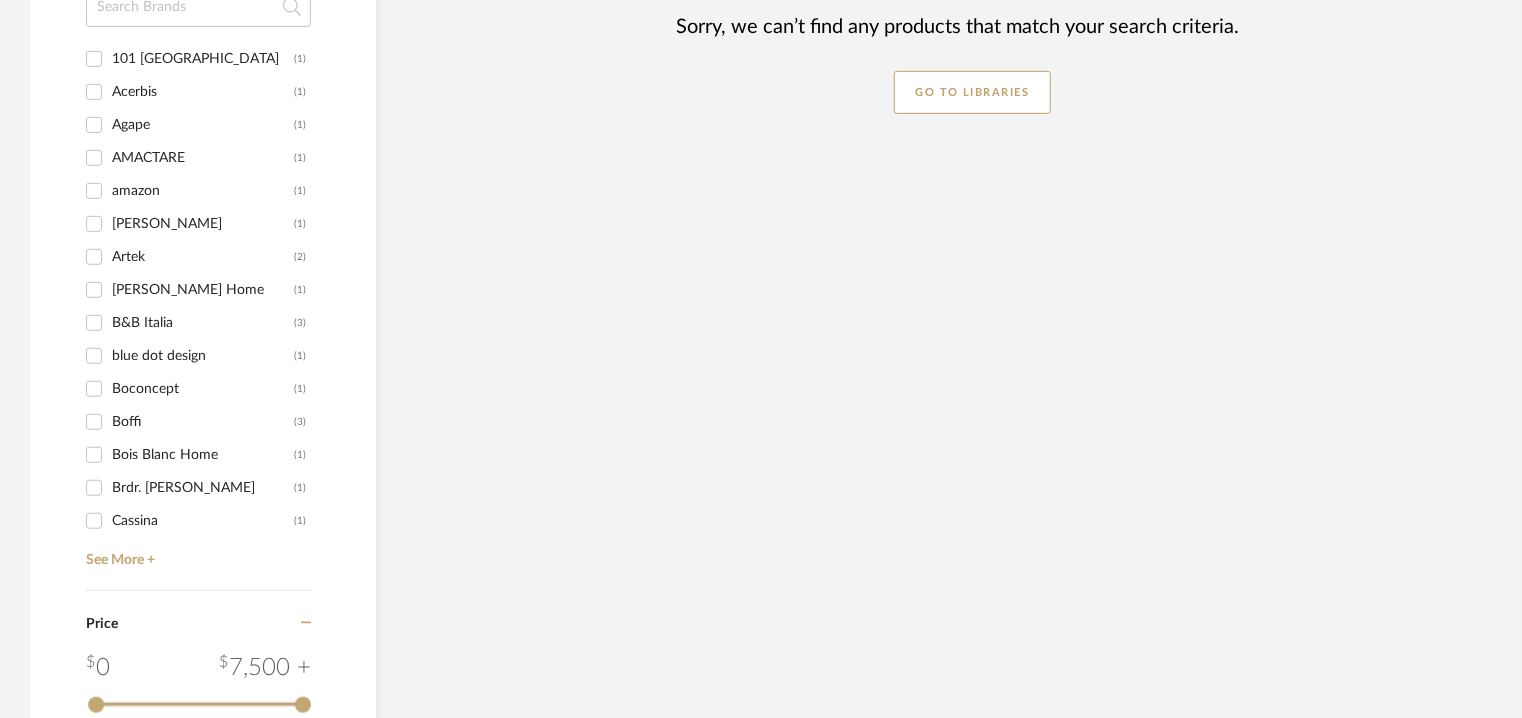 scroll, scrollTop: 544, scrollLeft: 0, axis: vertical 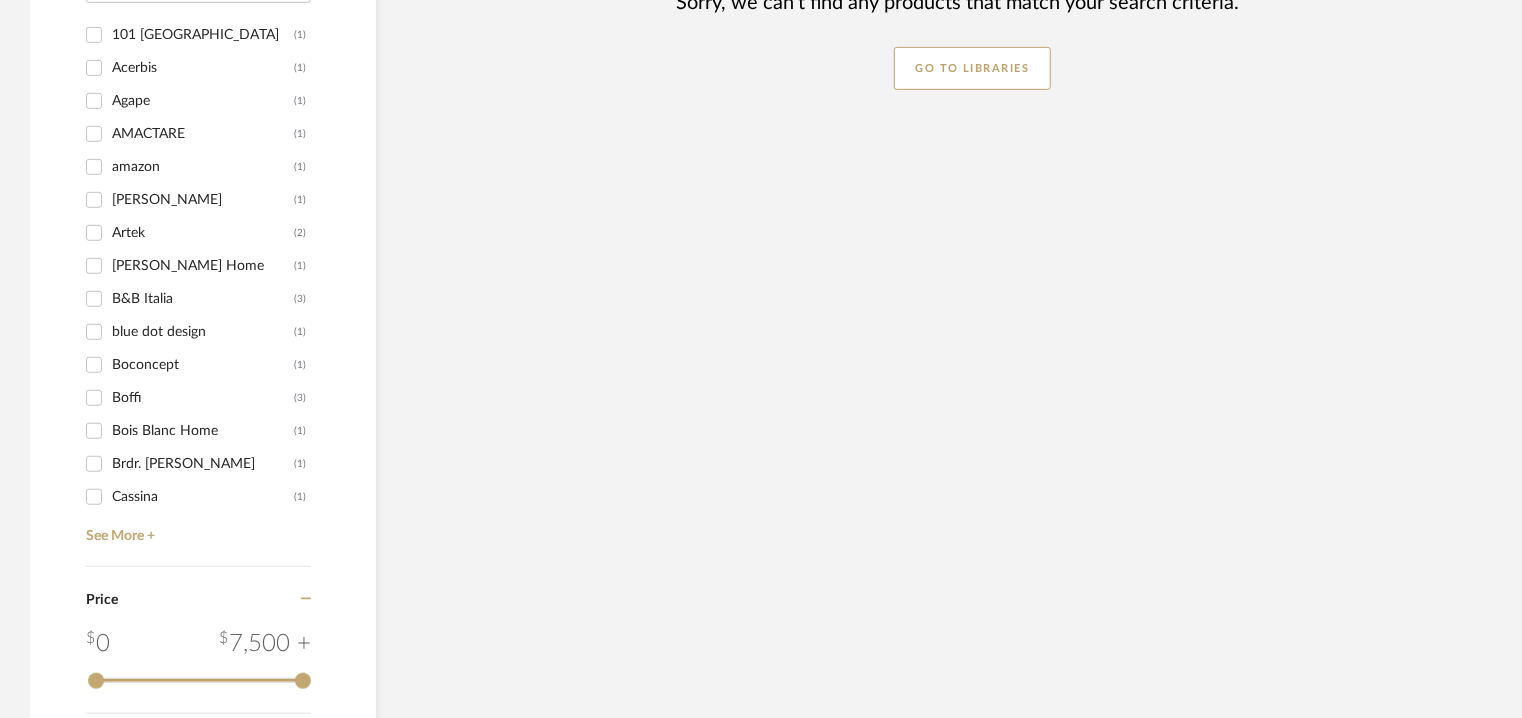 type on "counter" 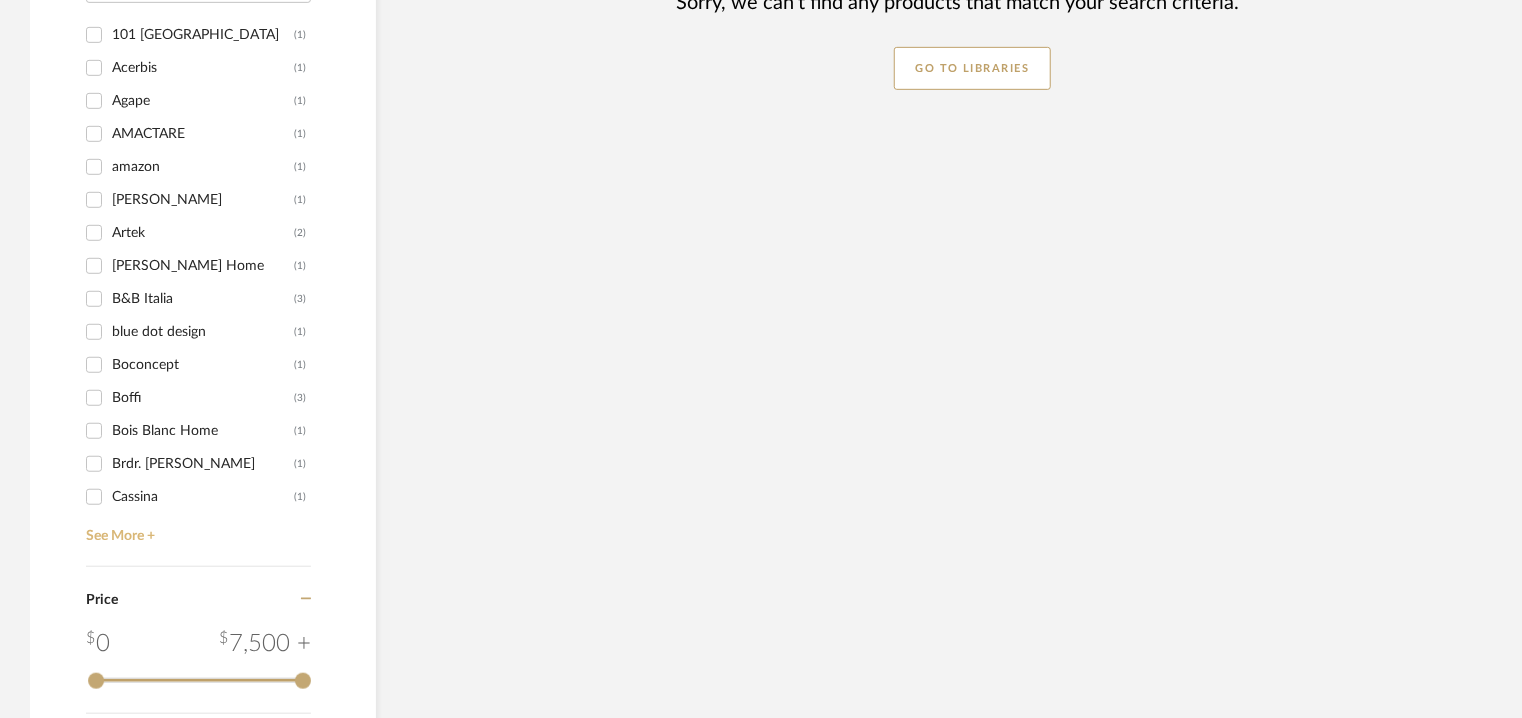 click on "See More +" 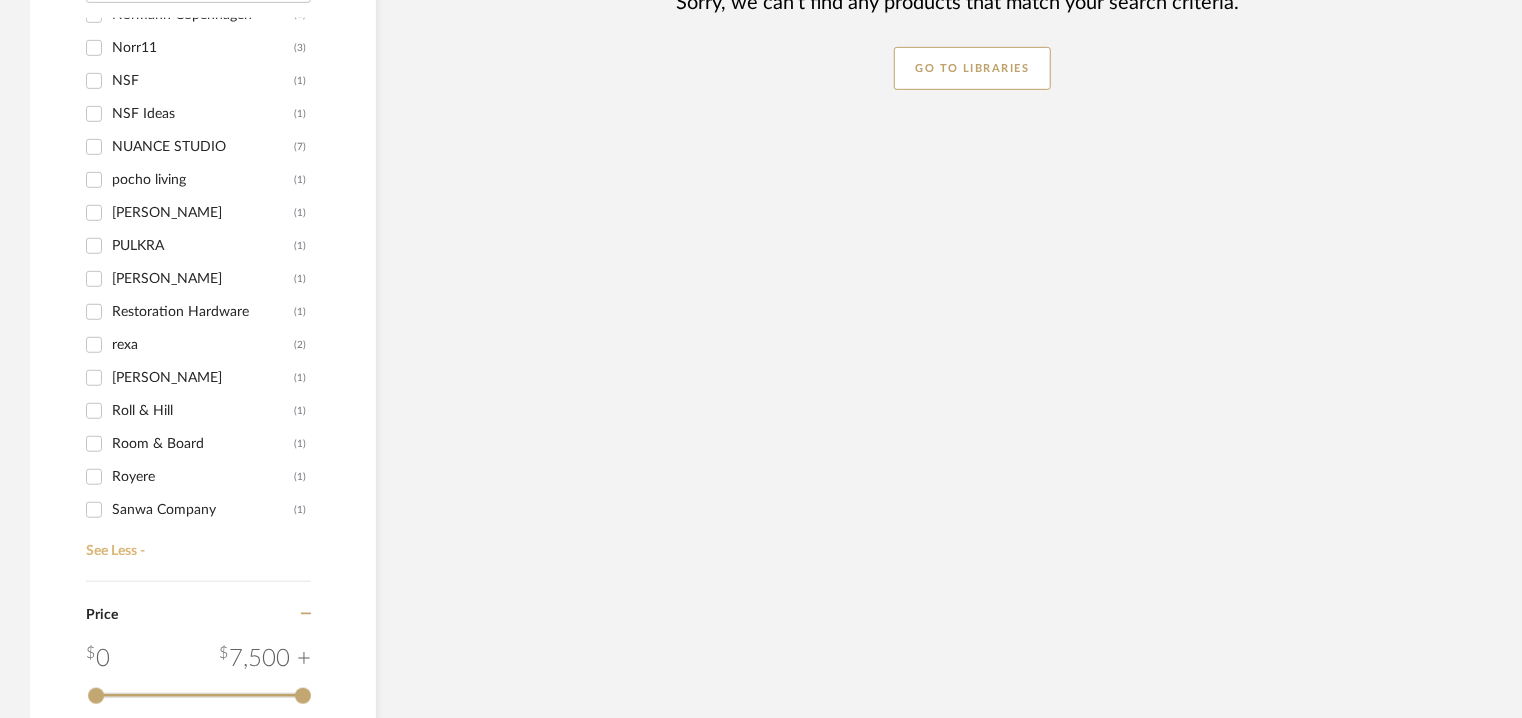 scroll, scrollTop: 2328, scrollLeft: 0, axis: vertical 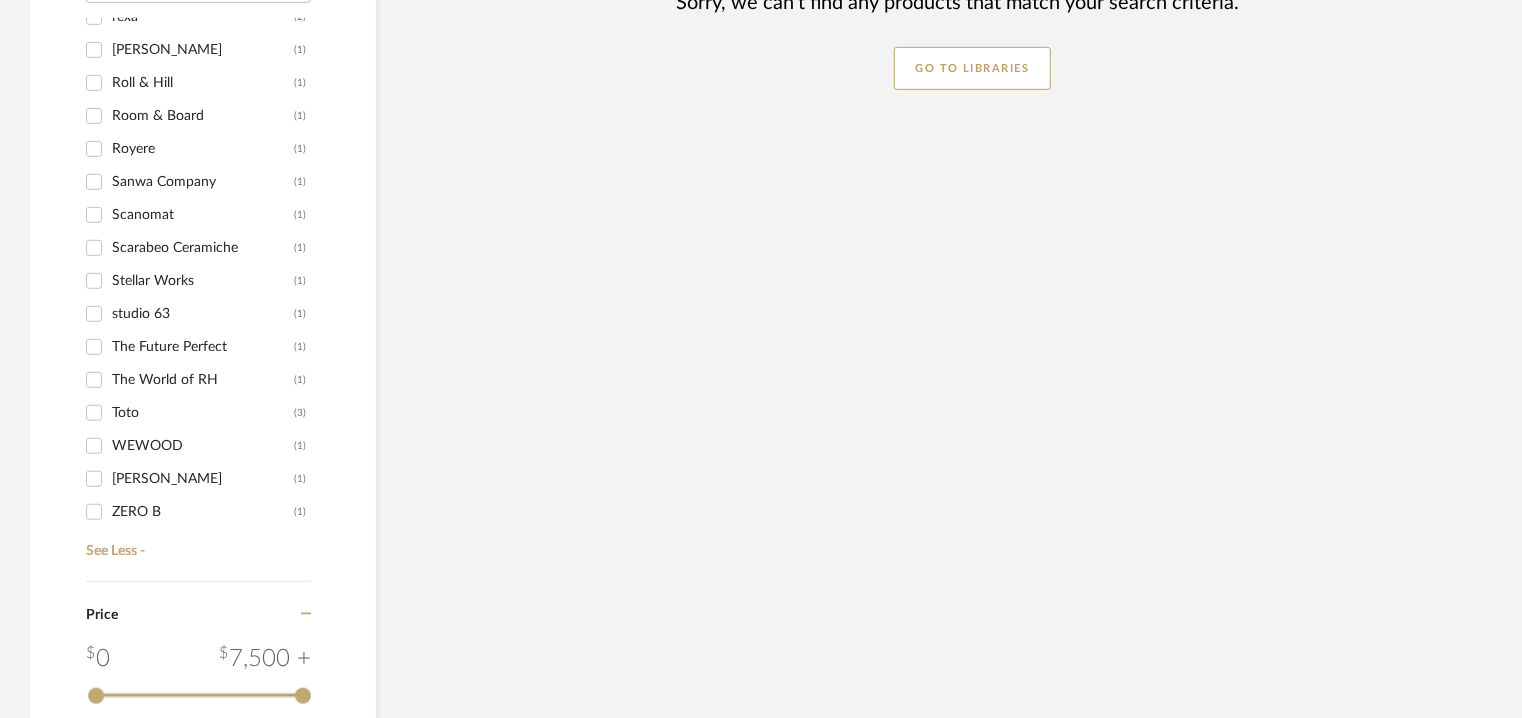 click on "Roll & Hill  (1)" at bounding box center [94, 83] 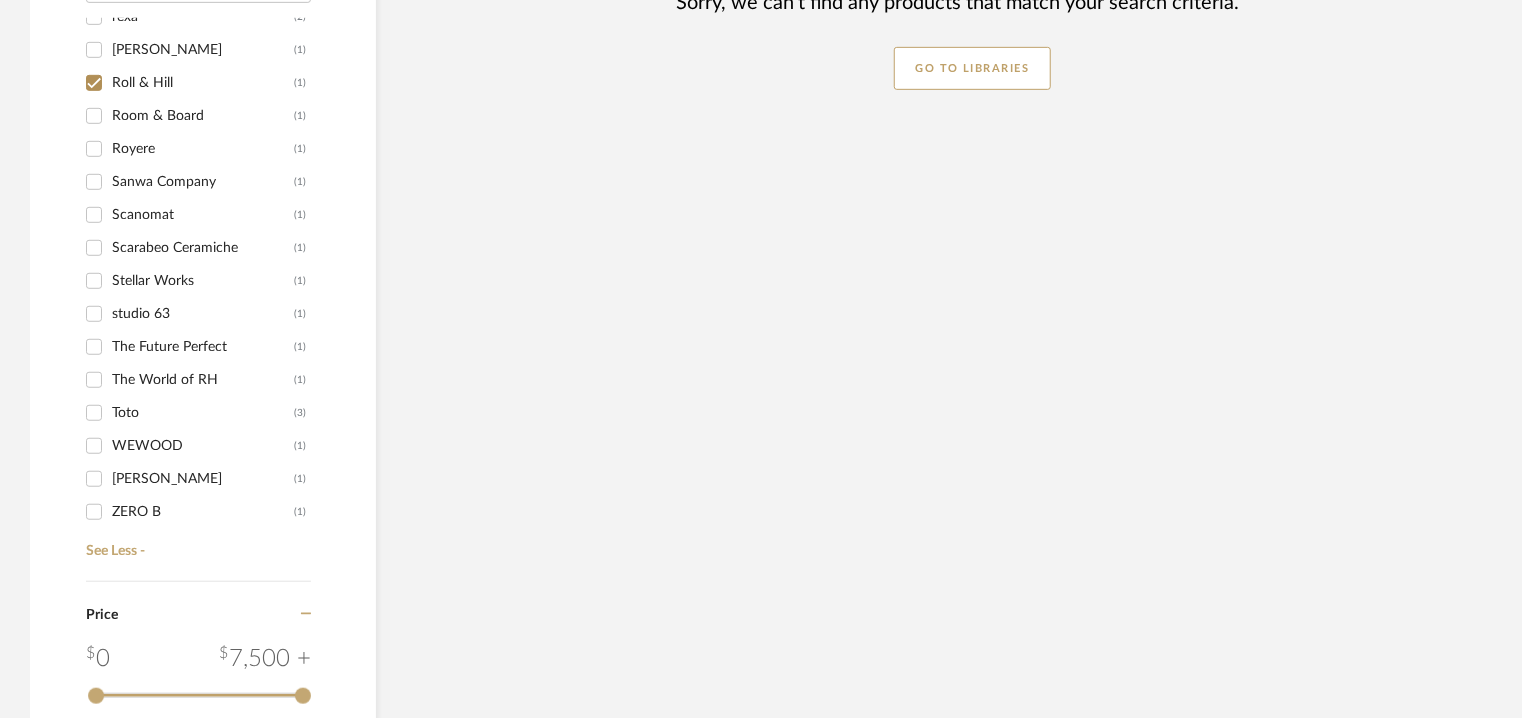 checkbox on "true" 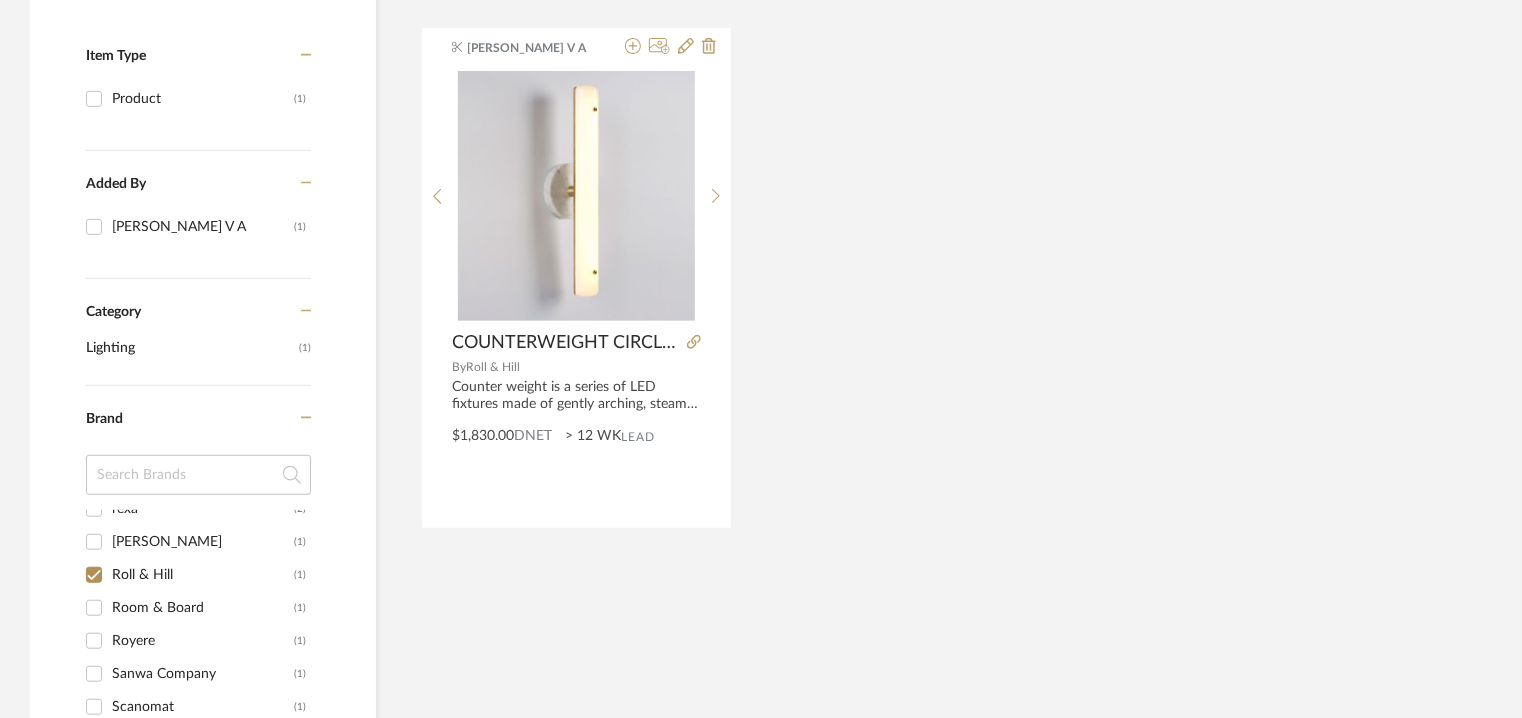 scroll, scrollTop: 407, scrollLeft: 0, axis: vertical 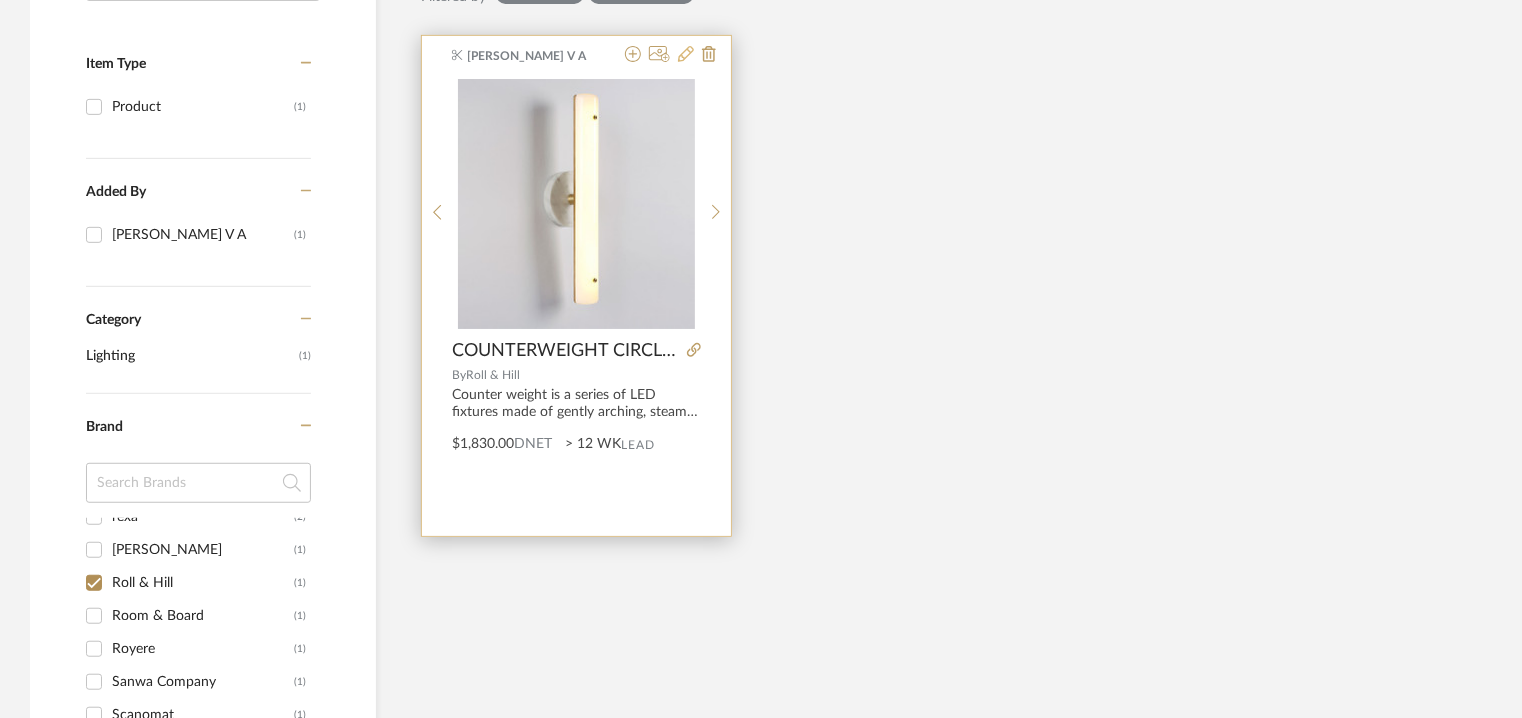 click 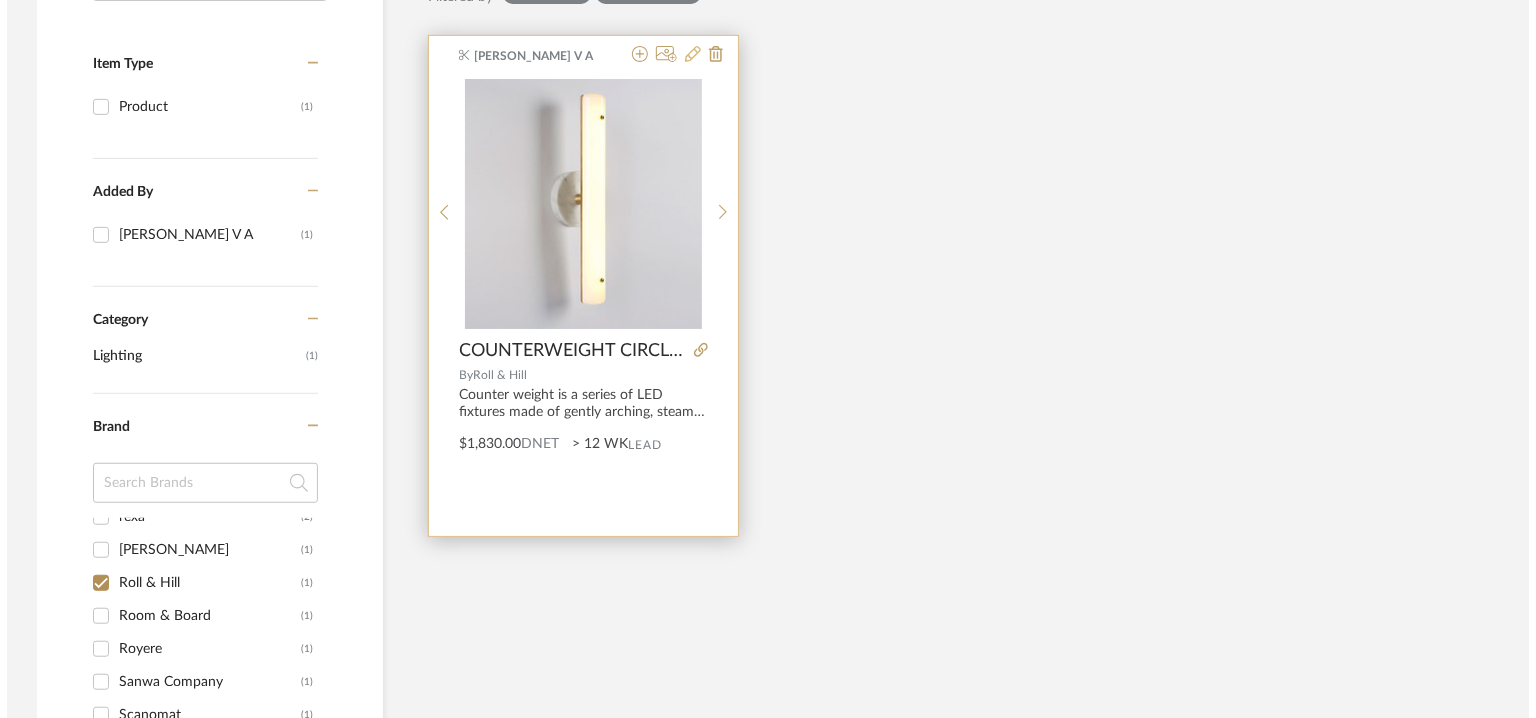 scroll, scrollTop: 0, scrollLeft: 0, axis: both 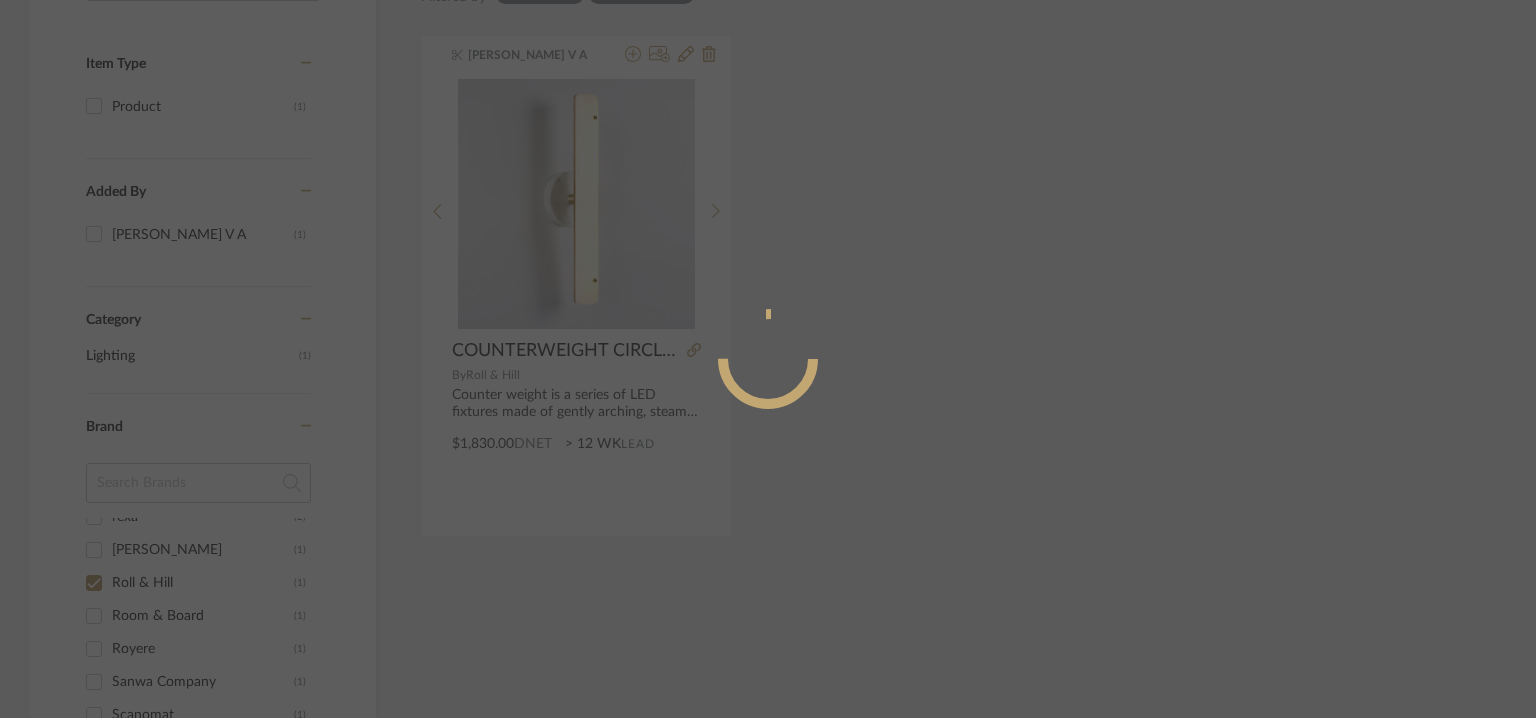 radio on "true" 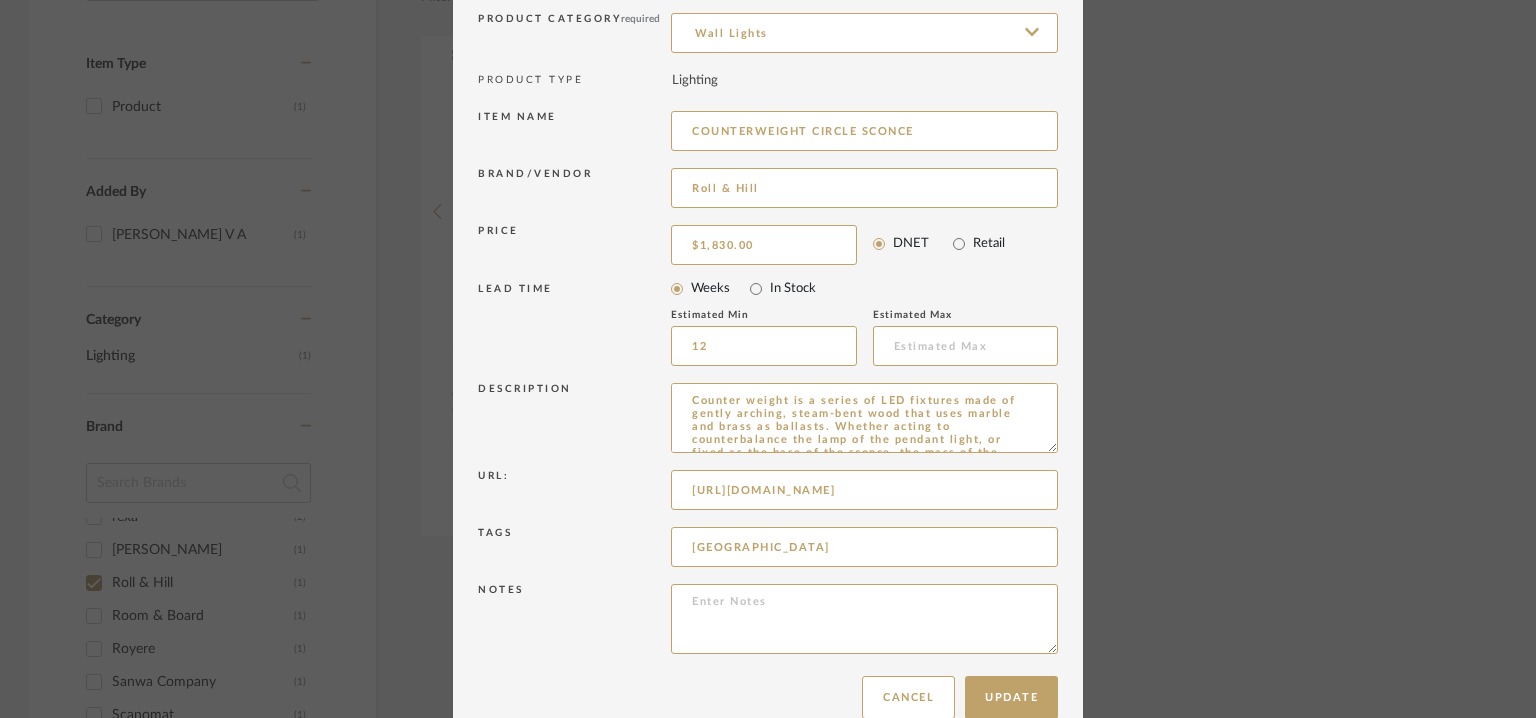 scroll, scrollTop: 192, scrollLeft: 0, axis: vertical 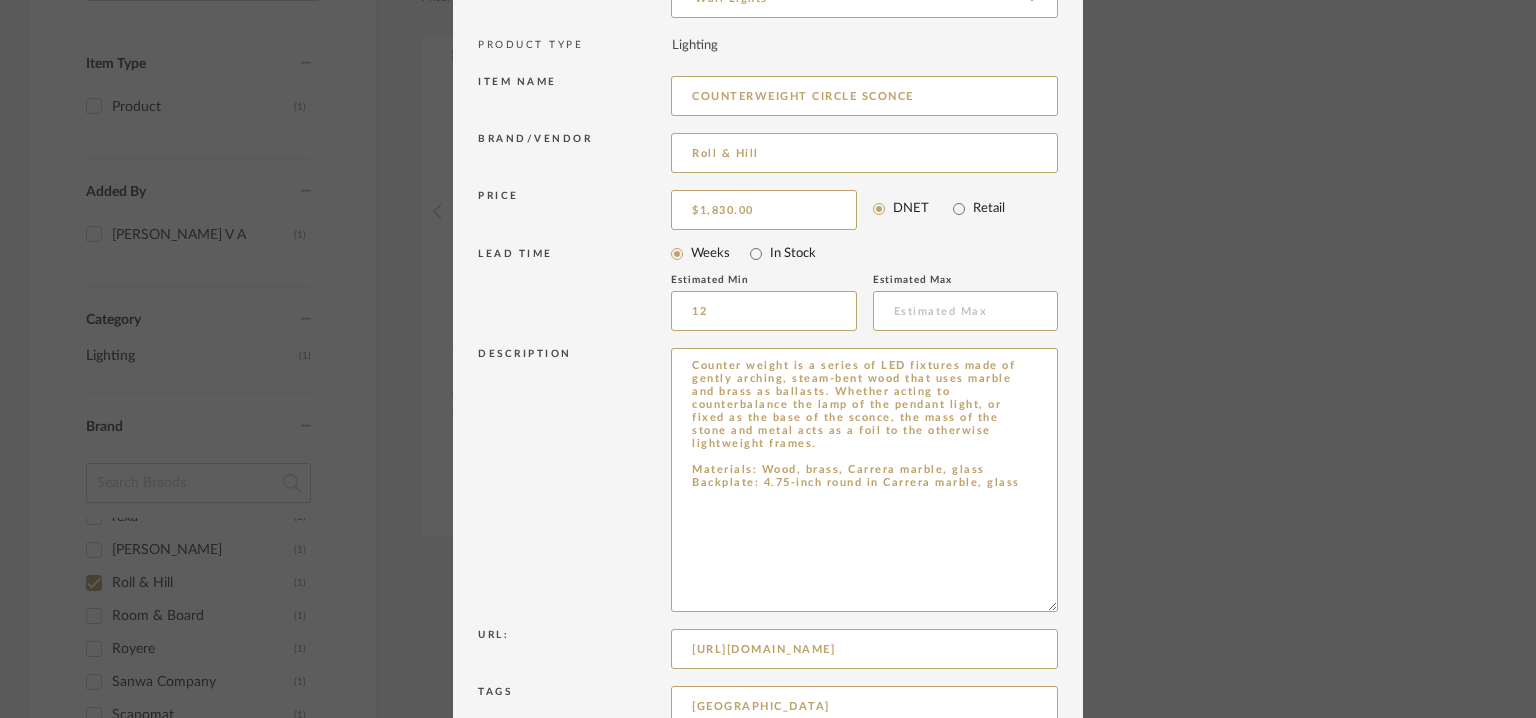 drag, startPoint x: 1043, startPoint y: 413, endPoint x: 1056, endPoint y: 776, distance: 363.2327 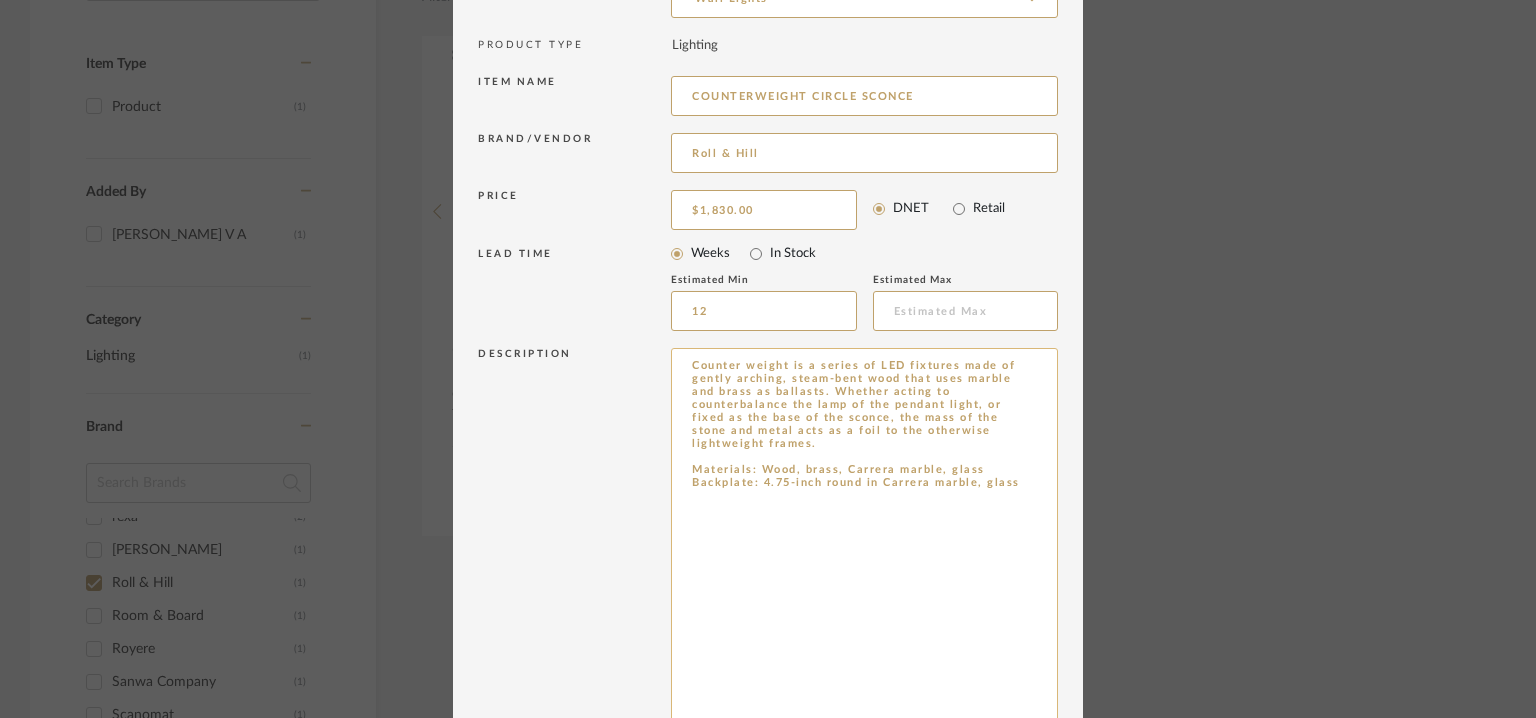 drag, startPoint x: 956, startPoint y: 470, endPoint x: 681, endPoint y: 359, distance: 296.55692 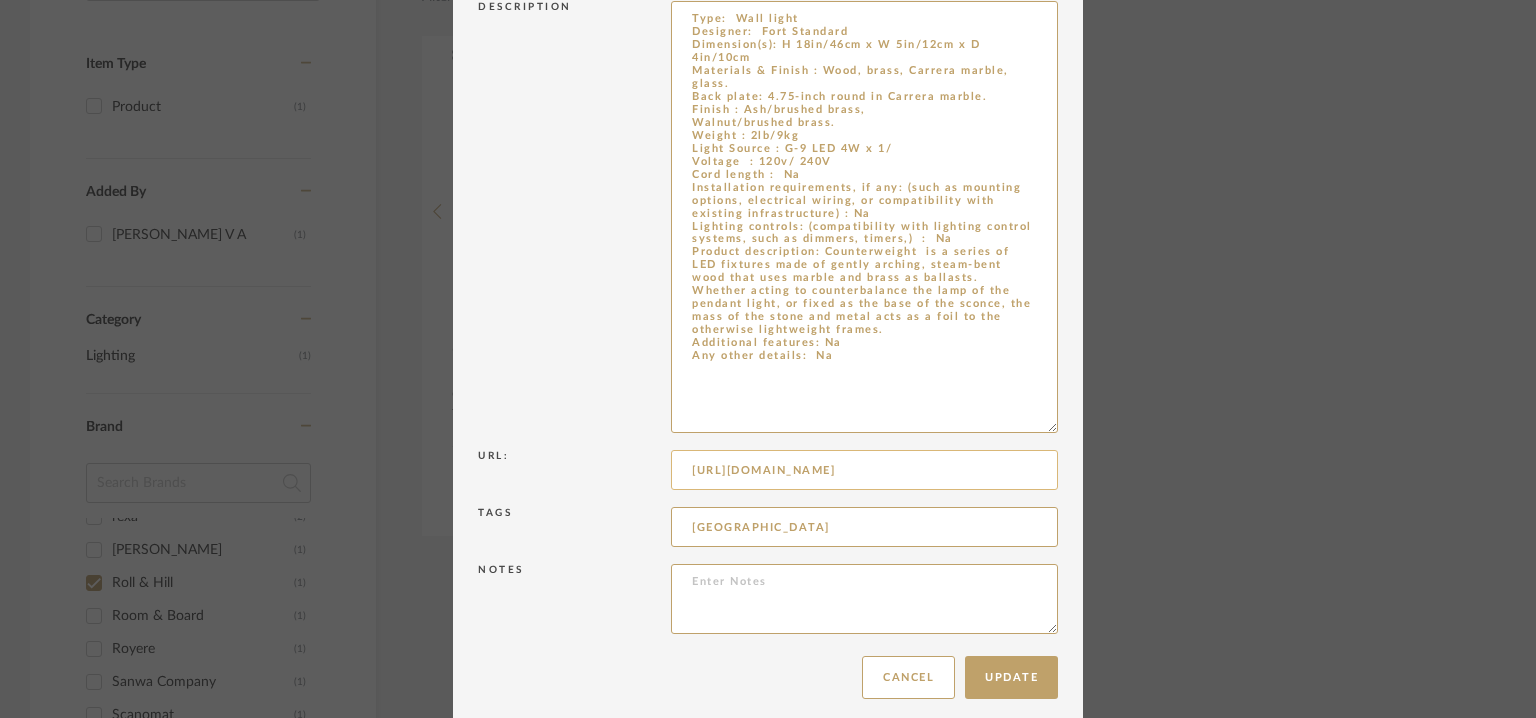scroll, scrollTop: 555, scrollLeft: 0, axis: vertical 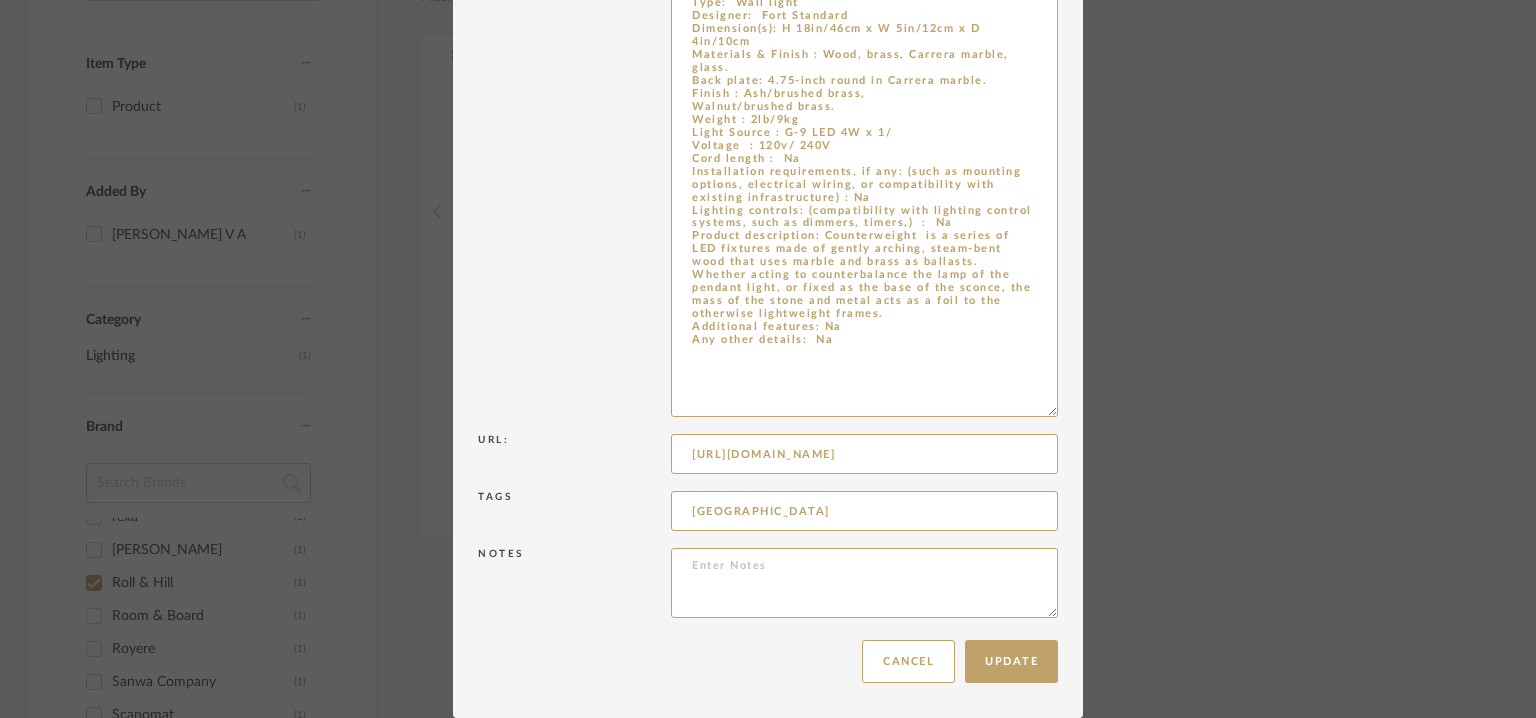 type on "Type:  Wall light
Designer:  Fort Standard
Dimension(s): H 18in/46cm x W 5in/12cm x D 4in/10cm
Materials & Finish : Wood, brass, Carrera marble, glass.
Back plate: 4.75-inch round in Carrera marble.
Finish : Ash/brushed brass,
Walnut/brushed brass.
Weight : 2lb/9kg
Light Source : G-9 LED 4W x 1/
Voltage  : 120v/ 240V
Cord length :  Na
Installation requirements, if any: (such as mounting options, electrical wiring, or compatibility with existing infrastructure) : Na
Lighting controls: (compatibility with lighting control systems, such as dimmers, timers,)  :  Na
Product description: Counterweight  is a series of LED fixtures made of gently arching, steam-bent wood that uses marble and brass as ballasts. Whether acting to counterbalance the lamp of the pendant light, or fixed as the base of the sconce, the mass of the stone and metal acts as a foil to the otherwise lightweight frames.
Additional features: Na
Any other details:  Na" 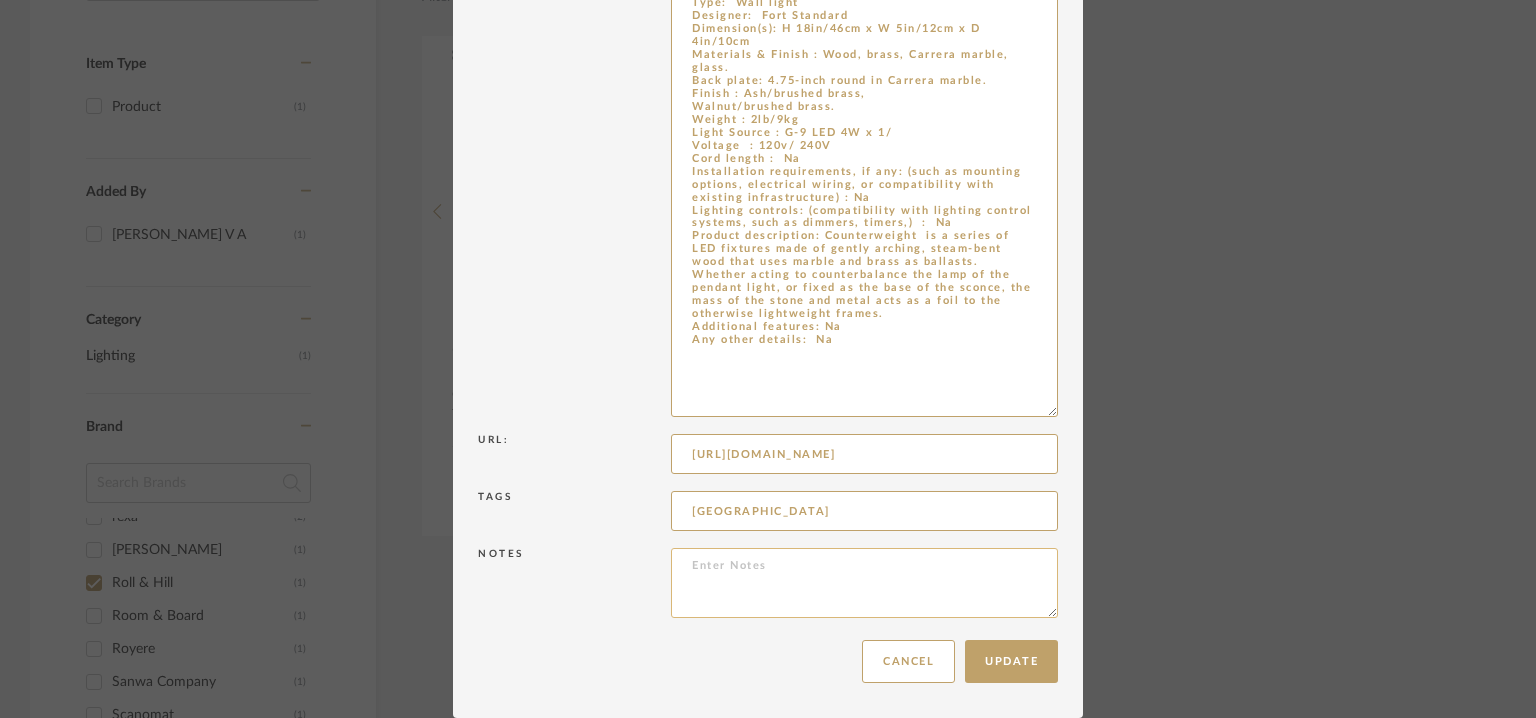 paste on "Price: $1,905.00
Lead time: 12weeks
3D available : No
BIM available. No.
Point of Contact  : To be eastablished.
Contact number :  Tel: +1 718 387 6132
Email address : sales@rollandhill.com
Address : SALES INQUIRIES
3 Mercer Street
New York, NY 10013 USA
Additional contact information:
Point of Contact  : To be eastablished.
Contact number :  Tel: +1 718 387 6132
Email address : info@rollandhill.com
Address : 6192 Valduga Drive SW
Byron Center, MI 49315" 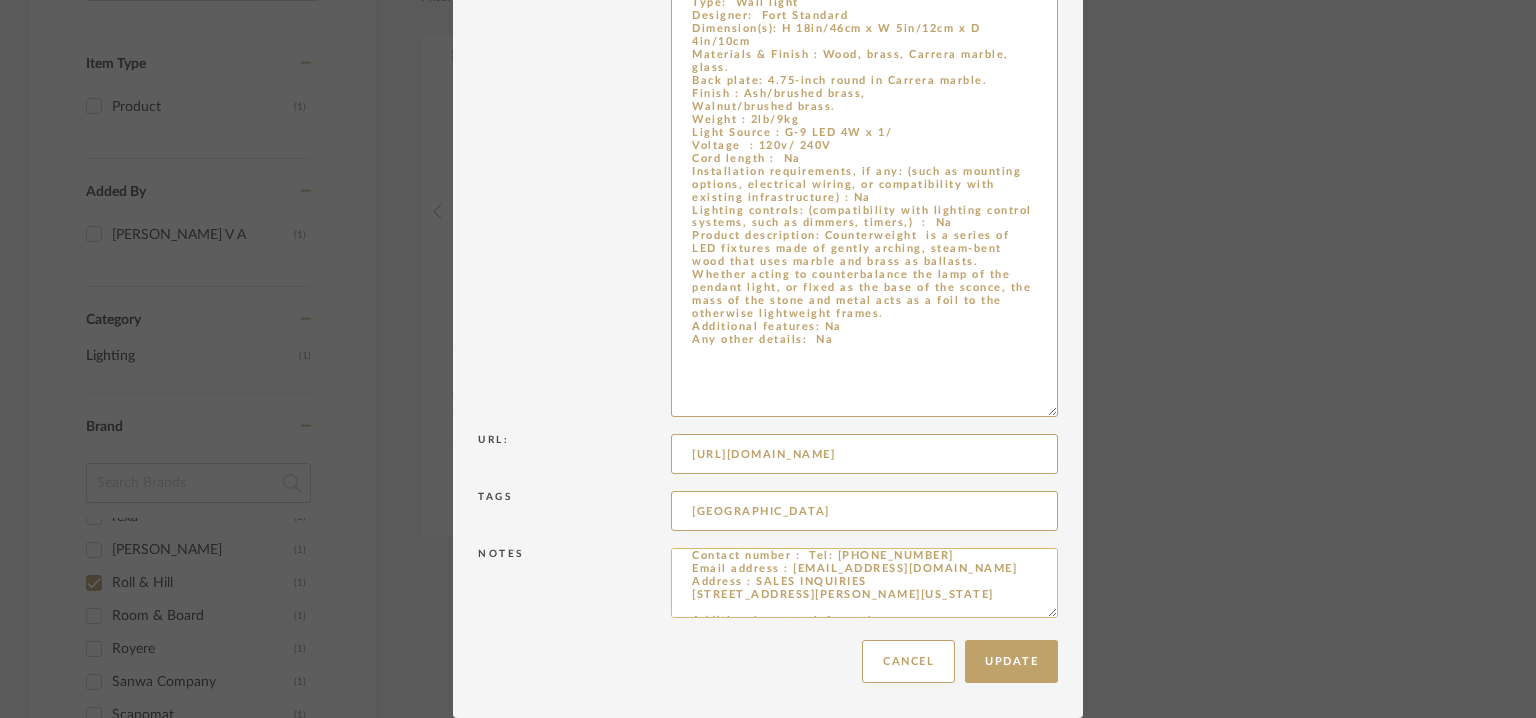 scroll, scrollTop: 0, scrollLeft: 0, axis: both 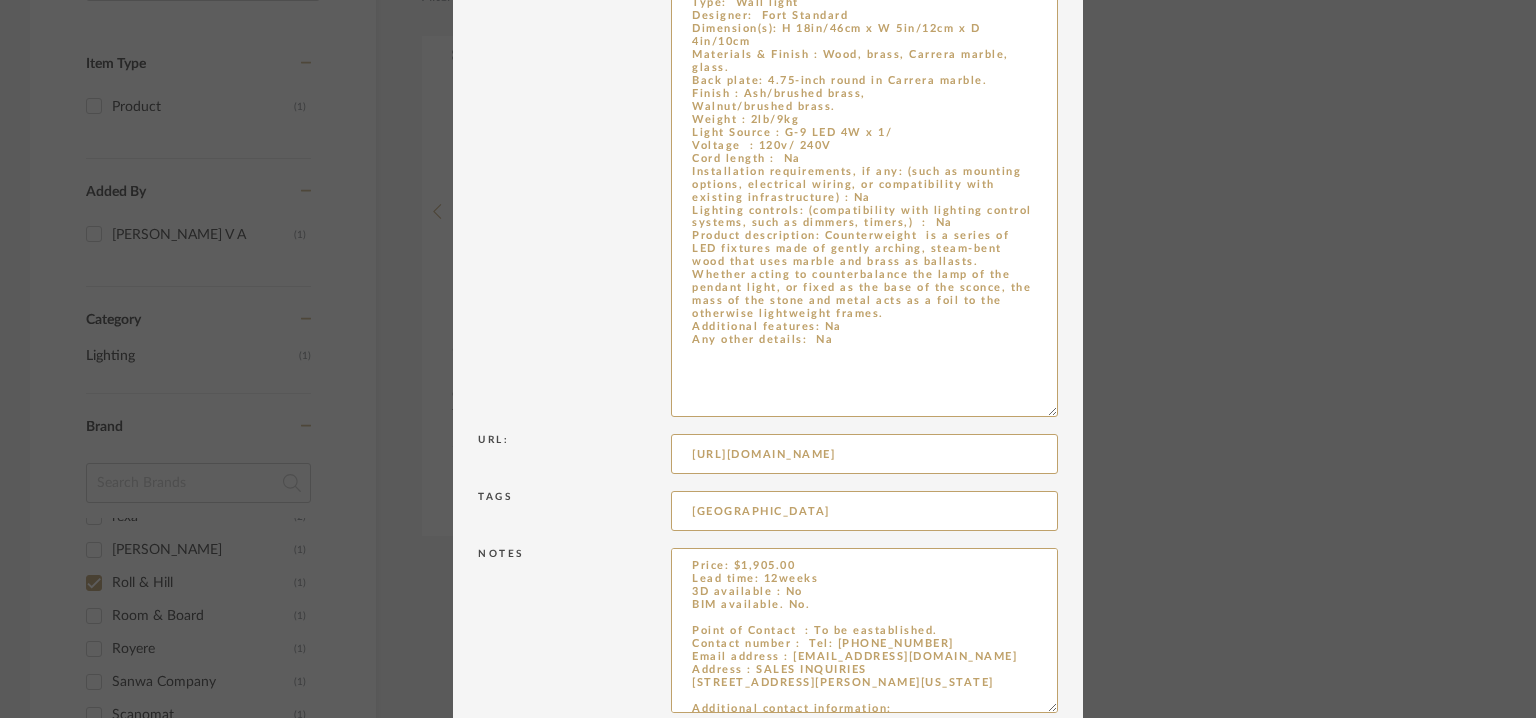 drag, startPoint x: 1044, startPoint y: 610, endPoint x: 1057, endPoint y: 776, distance: 166.50826 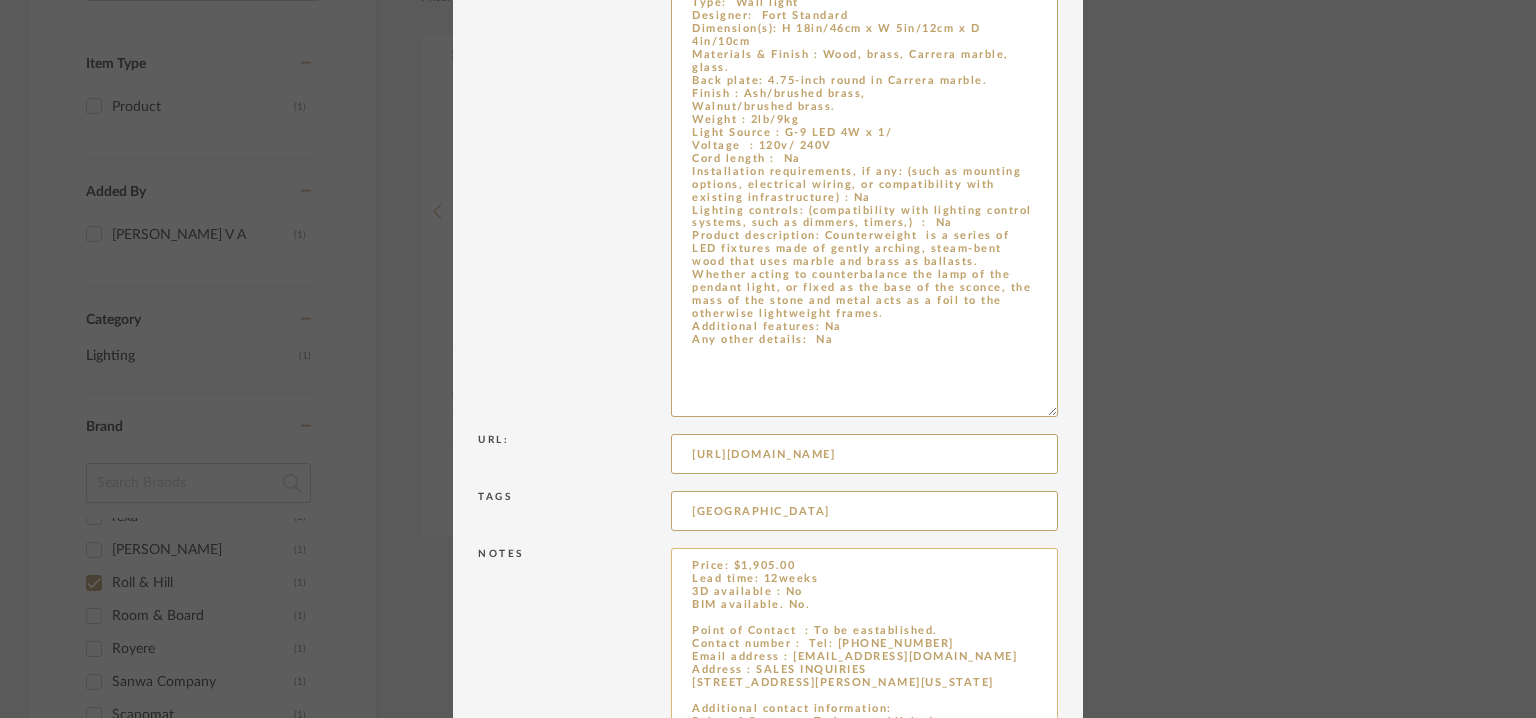 scroll, scrollTop: 28, scrollLeft: 0, axis: vertical 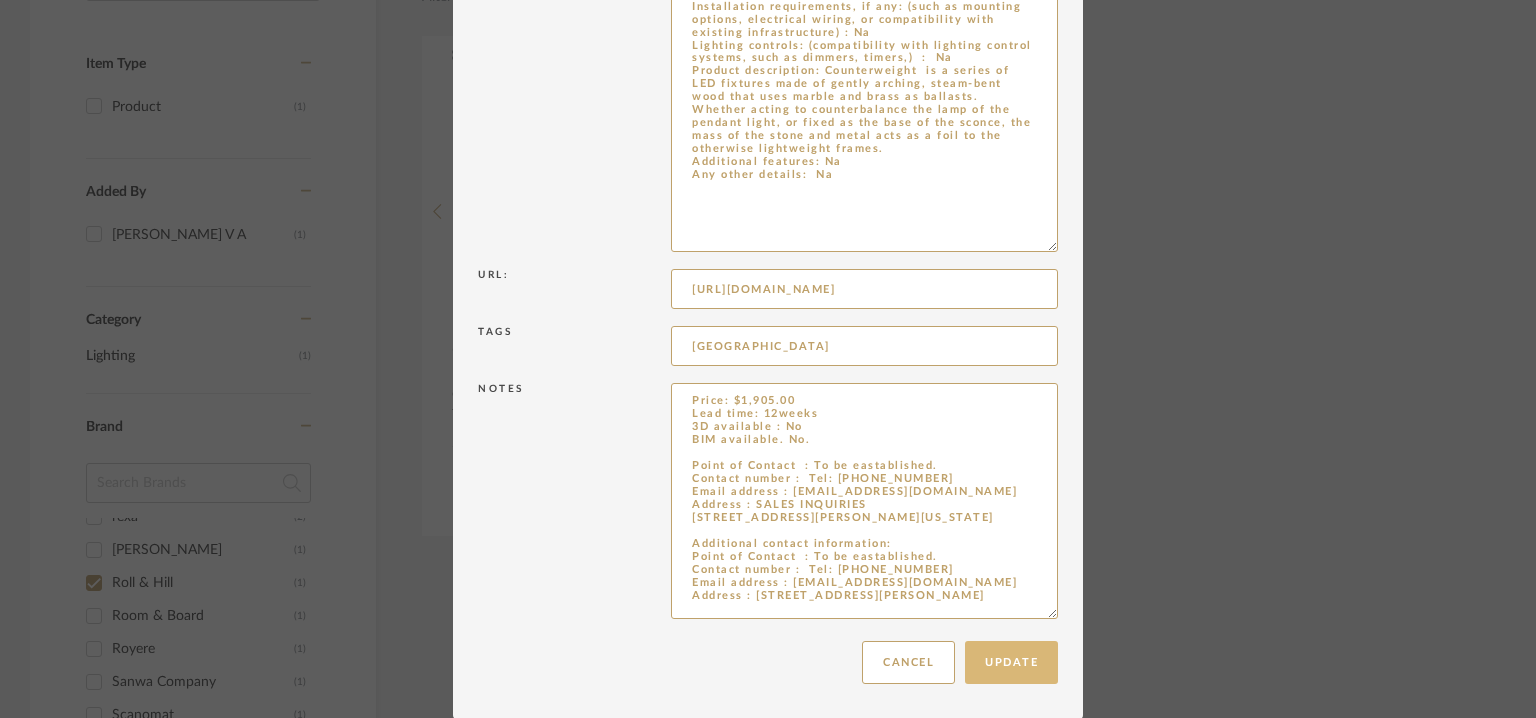 type on "Price: $1,905.00
Lead time: 12weeks
3D available : No
BIM available. No.
Point of Contact  : To be eastablished.
Contact number :  Tel: +1 718 387 6132
Email address : sales@rollandhill.com
Address : SALES INQUIRIES
3 Mercer Street
New York, NY 10013 USA
Additional contact information:
Point of Contact  : To be eastablished.
Contact number :  Tel: +1 718 387 6132
Email address : info@rollandhill.com
Address : 6192 Valduga Drive SW
Byron Center, MI 49315" 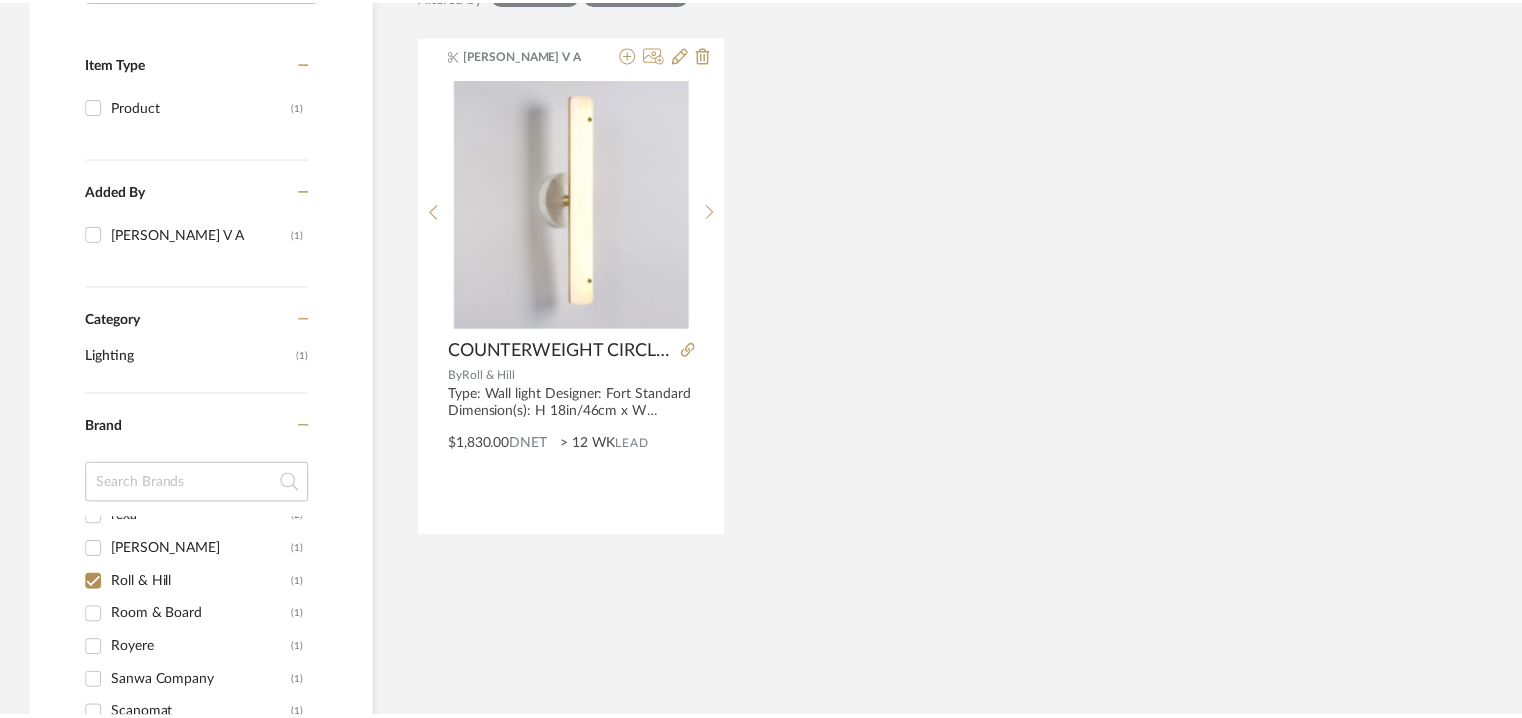 scroll, scrollTop: 407, scrollLeft: 0, axis: vertical 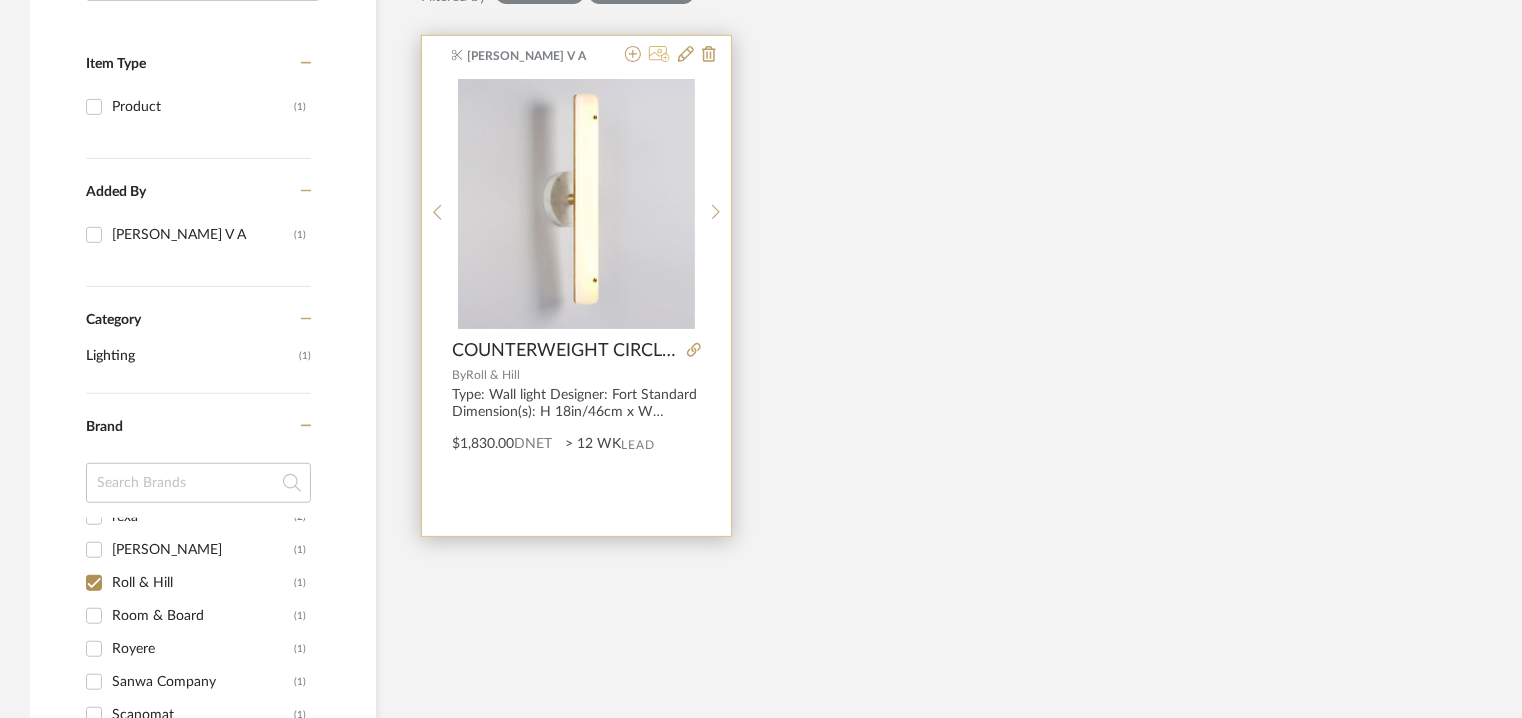 click 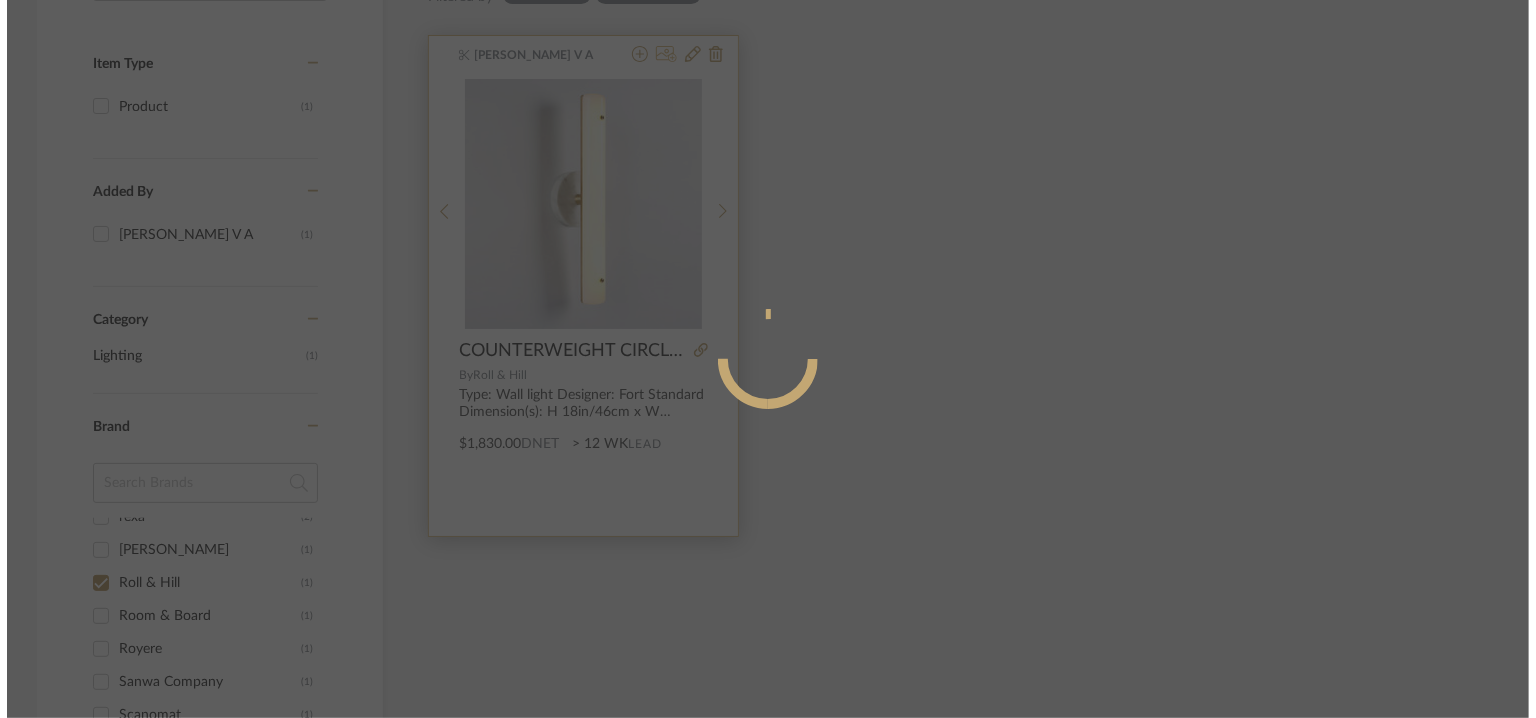 scroll, scrollTop: 0, scrollLeft: 0, axis: both 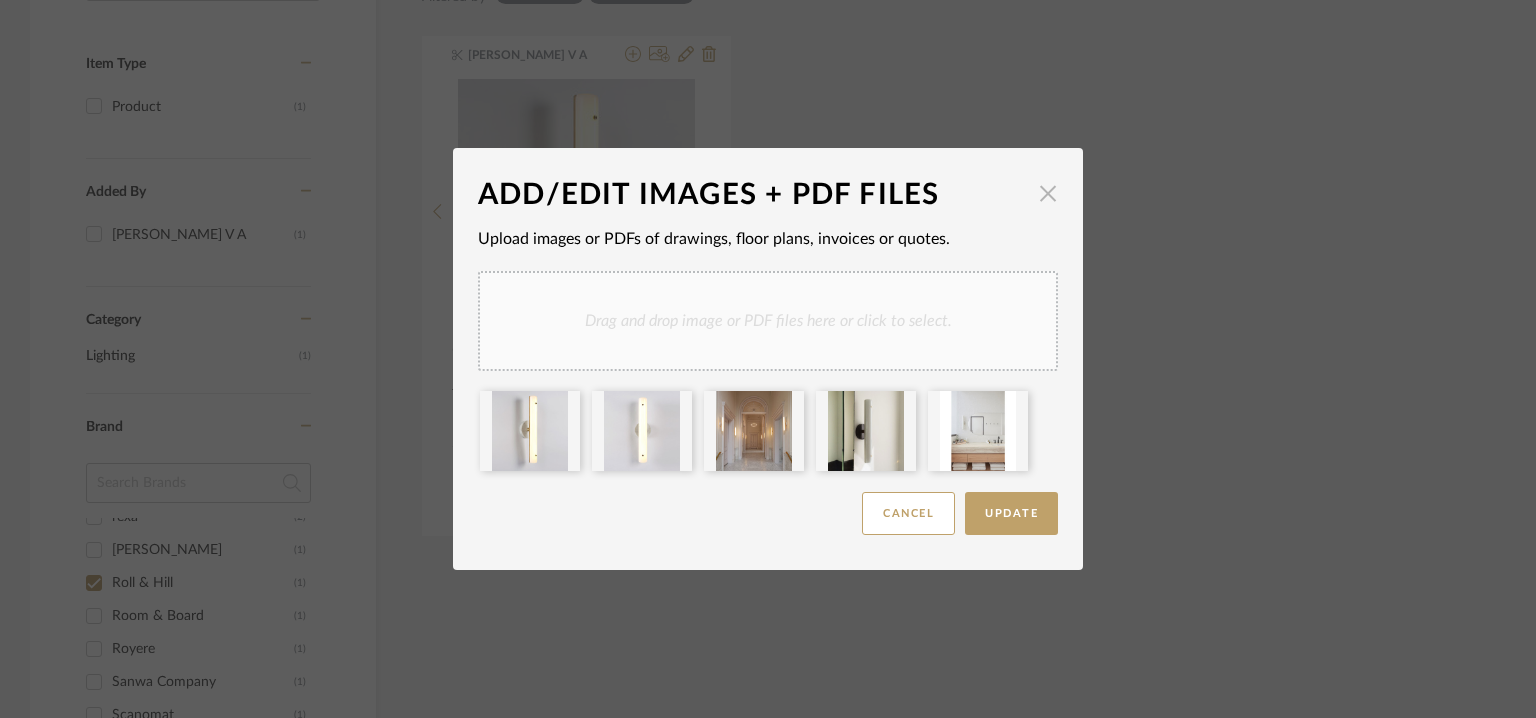 click at bounding box center [1048, 193] 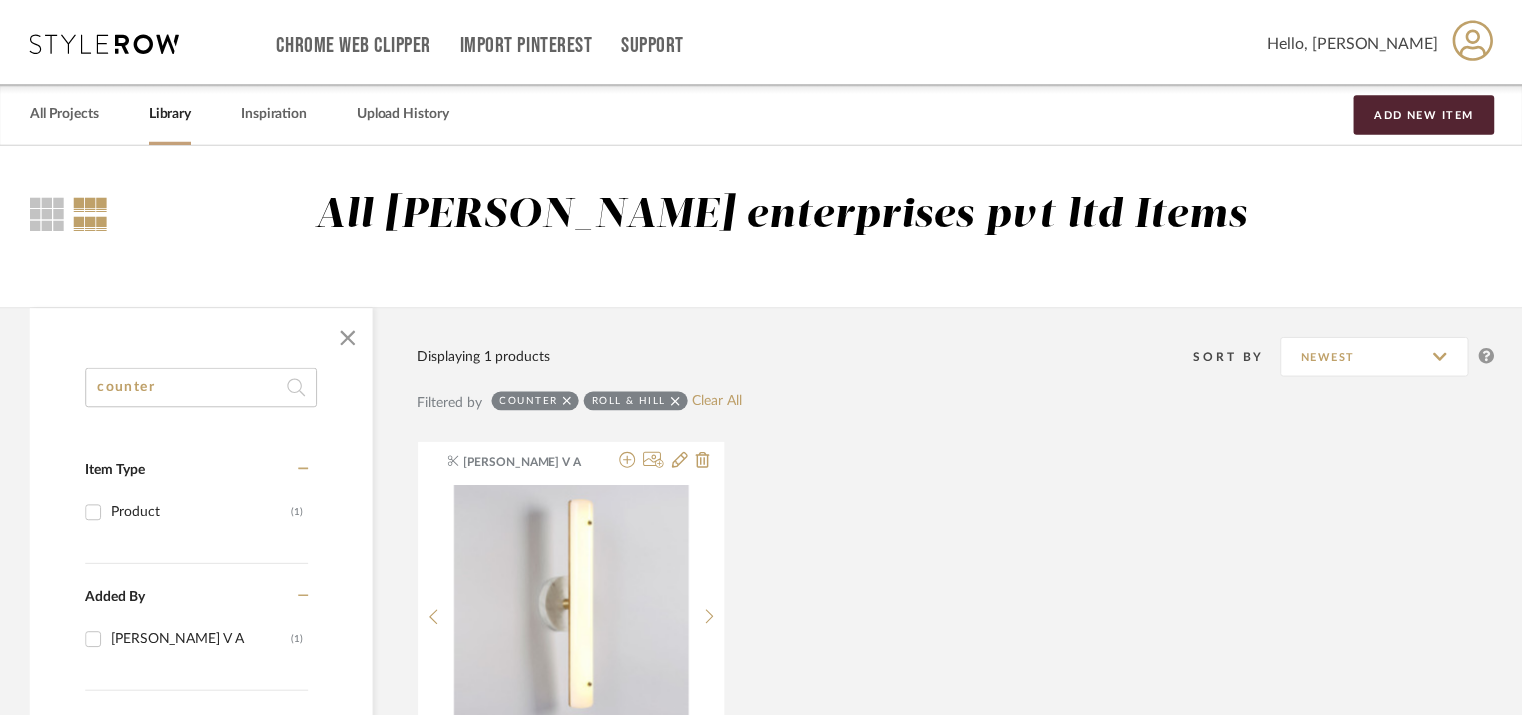 scroll, scrollTop: 407, scrollLeft: 0, axis: vertical 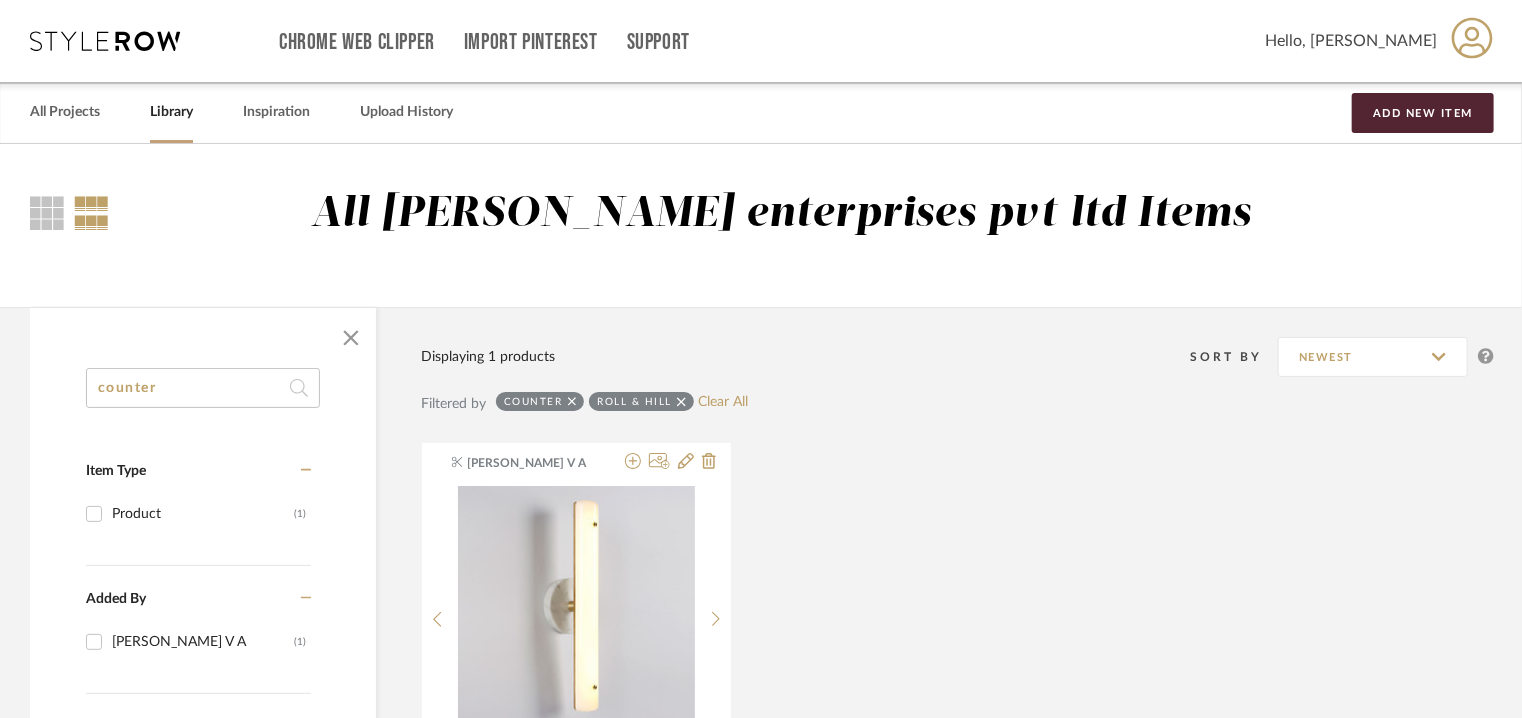 click on "counter Item Type Product  (1)  Added By Yuvaraj V A  (1)  Category  Lighting   (1)  Brand 101 Copenhagen  (1)  Acerbis  (1)  Agape  (1)  AMACTARE  (1)  amazon  (1)  Arbi Arredobagno  (1)  Artek  (2)  Ashley Taylor Home  (1)  B&B Italia  (3)  blue dot design  (1)  Boconcept  (1)  Boffi  (3)  Bois Blanc Home  (1)  Brdr. Krüger  (1)  Cassina  (1)  ceramica cielo  (1)  CHANDIGARH FURNITURE  (1)  cielo  (1)  DE LA ESPADA  (1)  Dedar  (3)  DeMuro Das  (2)  Devon&Devon  (3)  District Eight  (1)  Dornbracht  (1)  Duravit  (1)  Edone  (1)  Emeco Industries  (1)  Euronics  (1)  Evotique  (1)  EX.T  (3)  Falper  (5)  Fiora  (2)  Flexform  (2)  Flos  (1)  FREDERICIA  (2)  Fritz Hansen  (1)  girsberger  (1)  Globo  (2)  Goyal Marble & Granite  (7)  Gubi  (1)  Hammer and Spear  (1)  HAY  (1)  HENRYBUILT  (2)  Herman Miller  (4)  Ideagroup  (2)  jarrete furniture  (1)  Knoll  (5)  Larose Guyon  (1)  Light & You  (1)  Lucidipevere  (1)  LYXO  (1)  Marset  (2)  Mater  (1)  MATHIEU LUSTRERIE  (2)  Matter  (1)   (1)  Minotti" 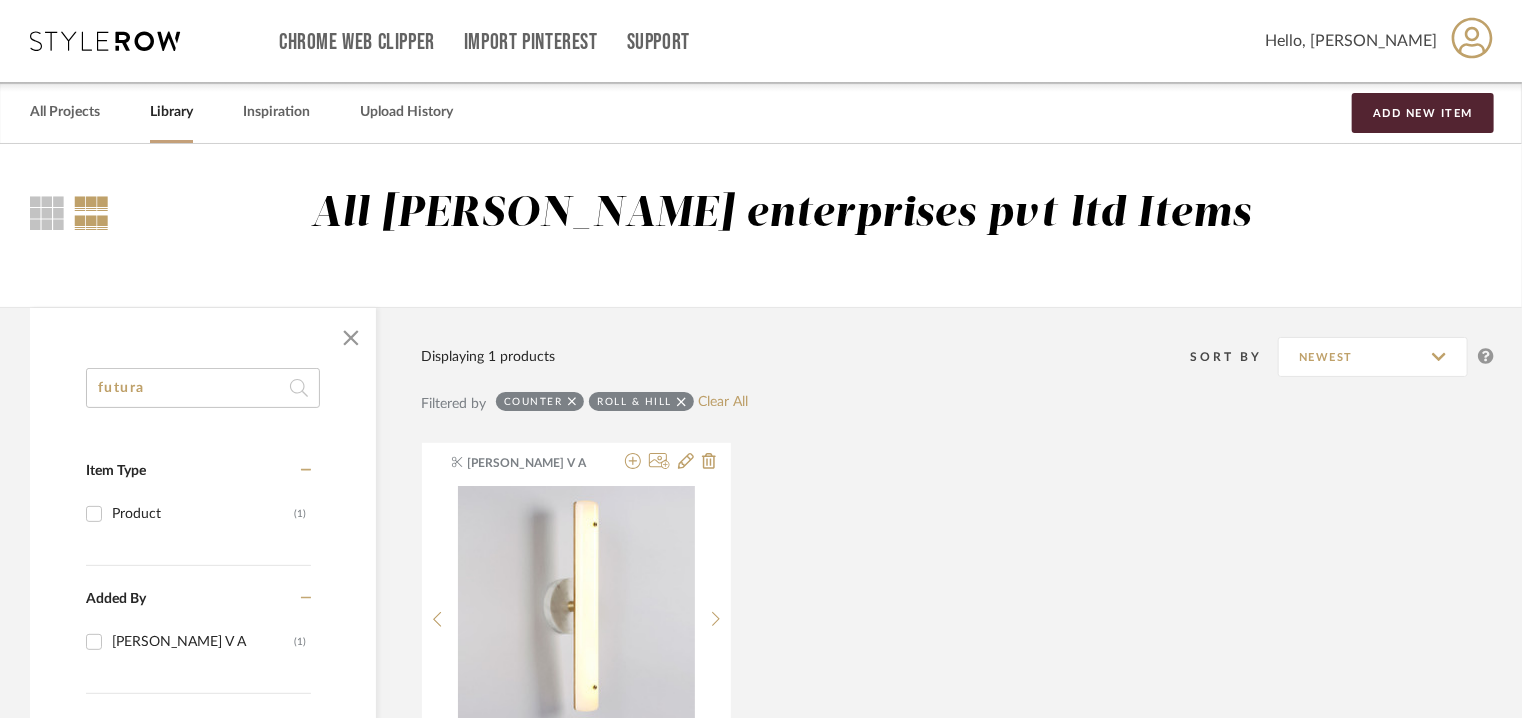type on "futura" 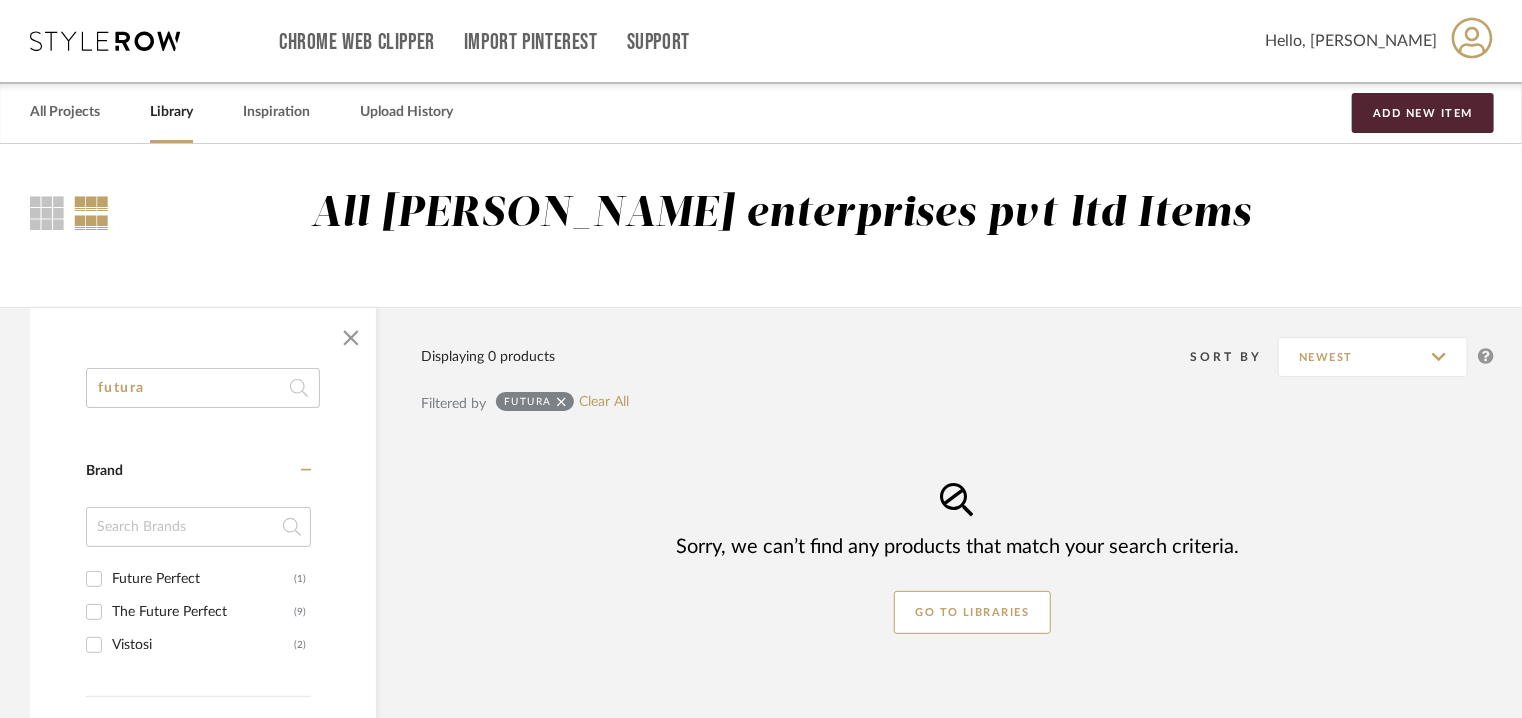 scroll, scrollTop: 0, scrollLeft: 0, axis: both 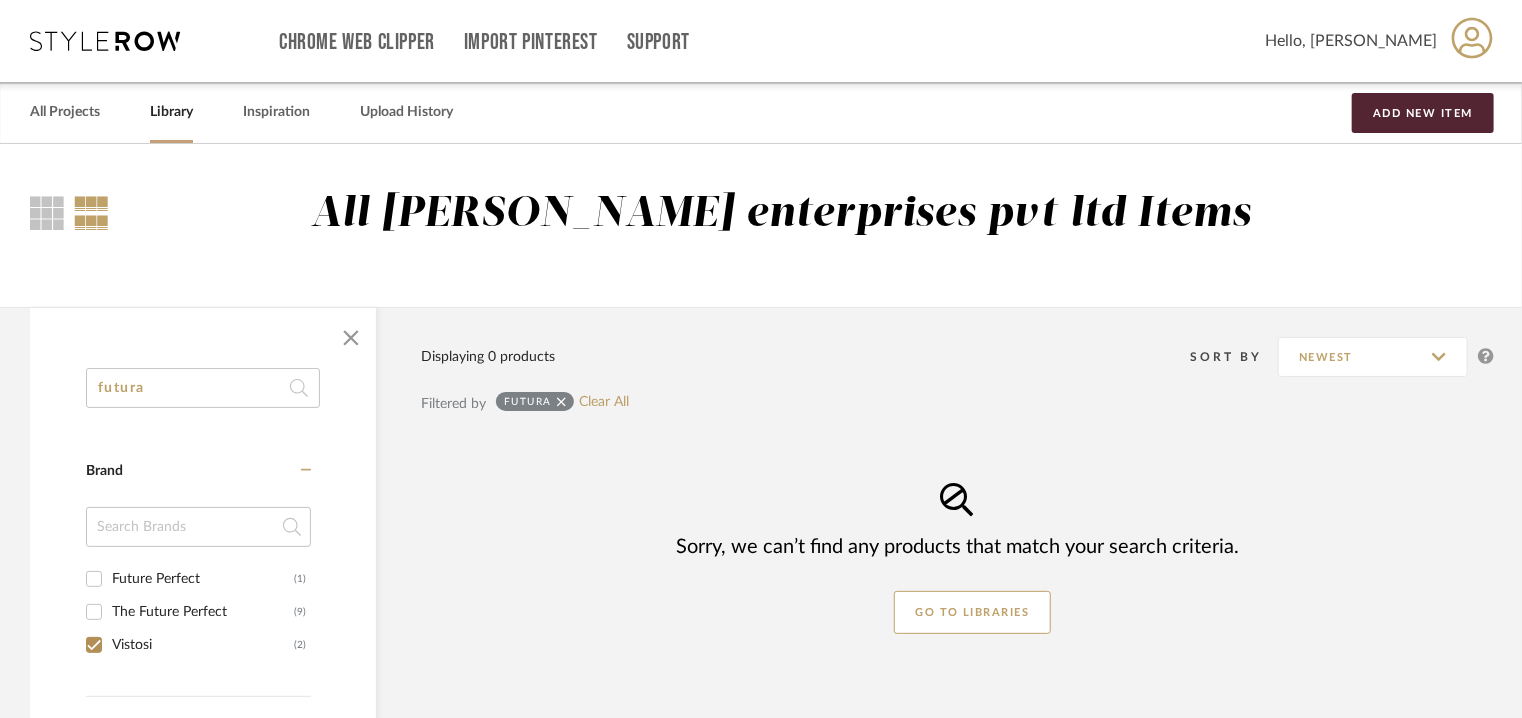 checkbox on "true" 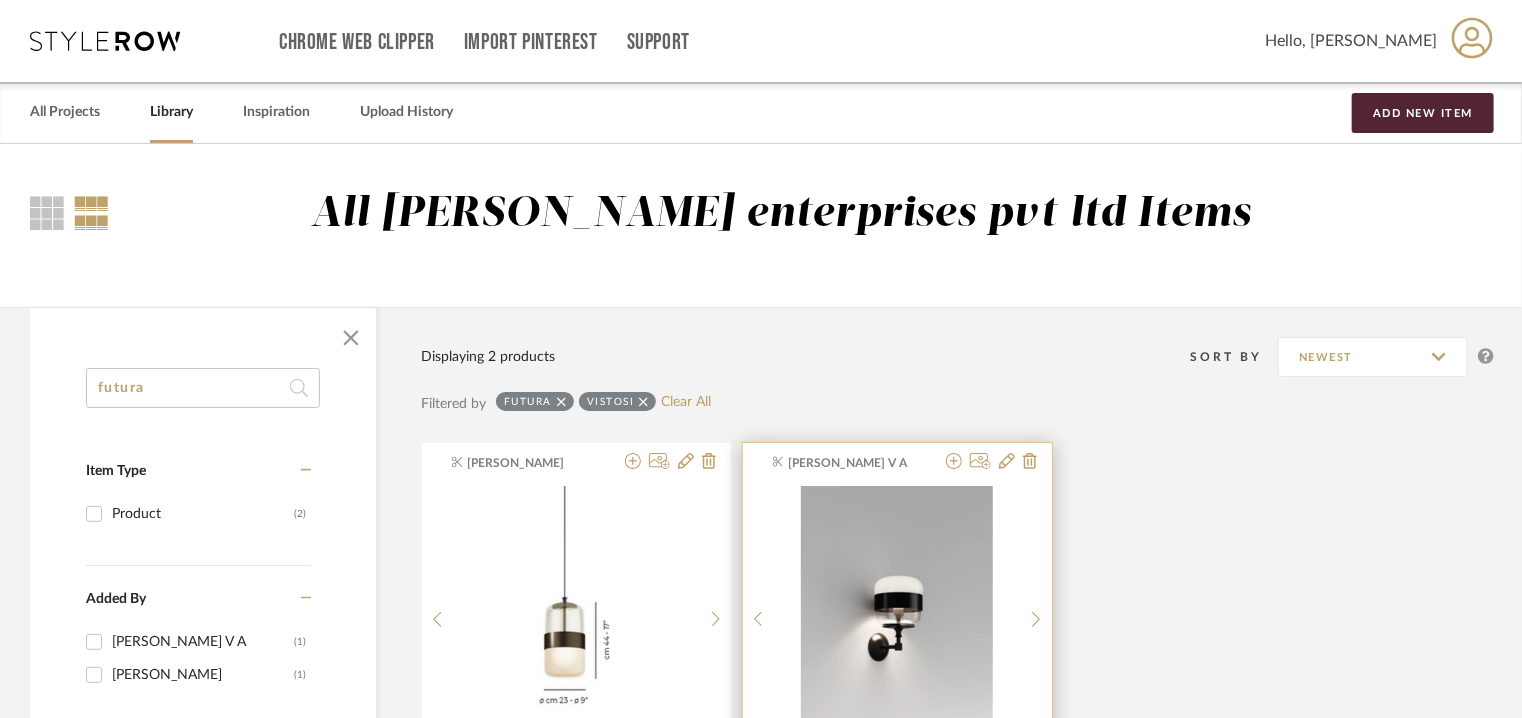 scroll, scrollTop: 200, scrollLeft: 0, axis: vertical 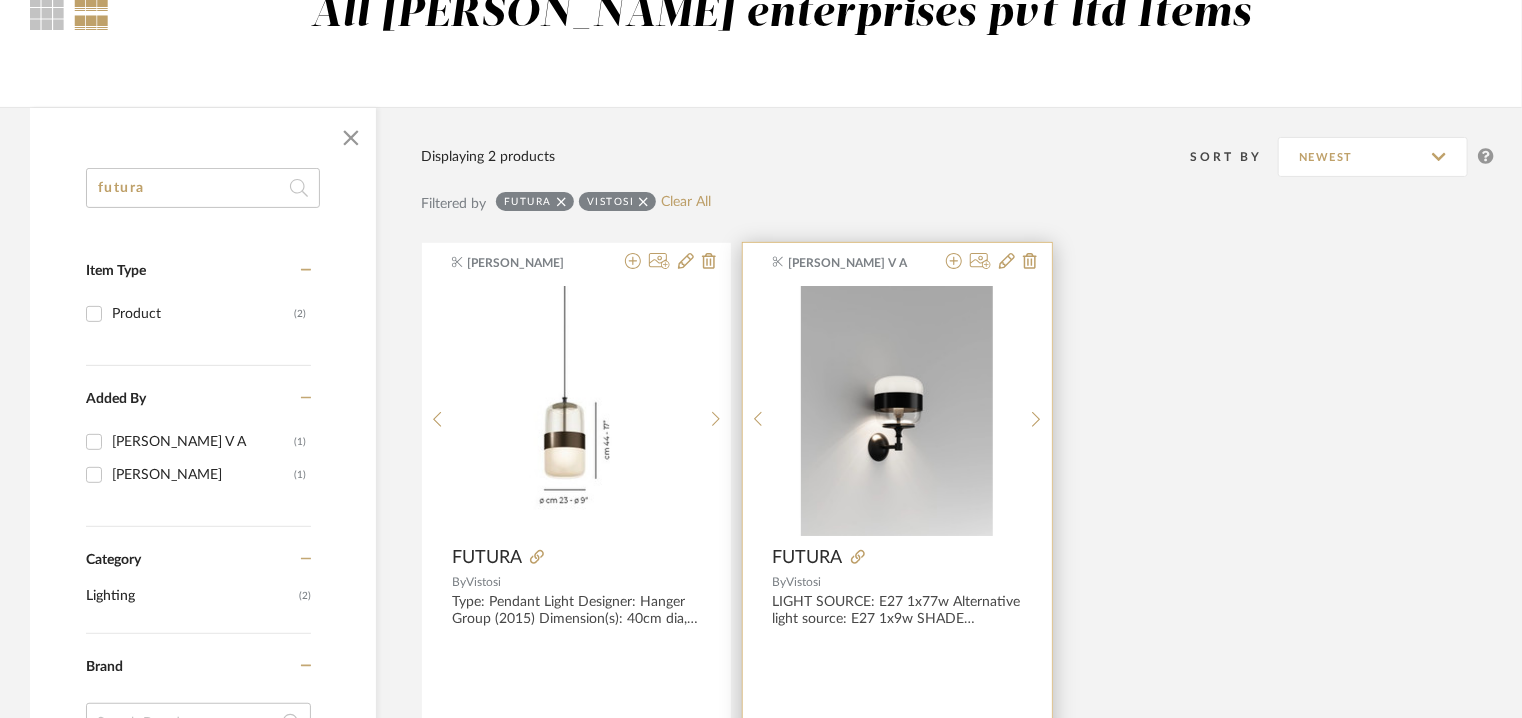 click at bounding box center [897, 411] 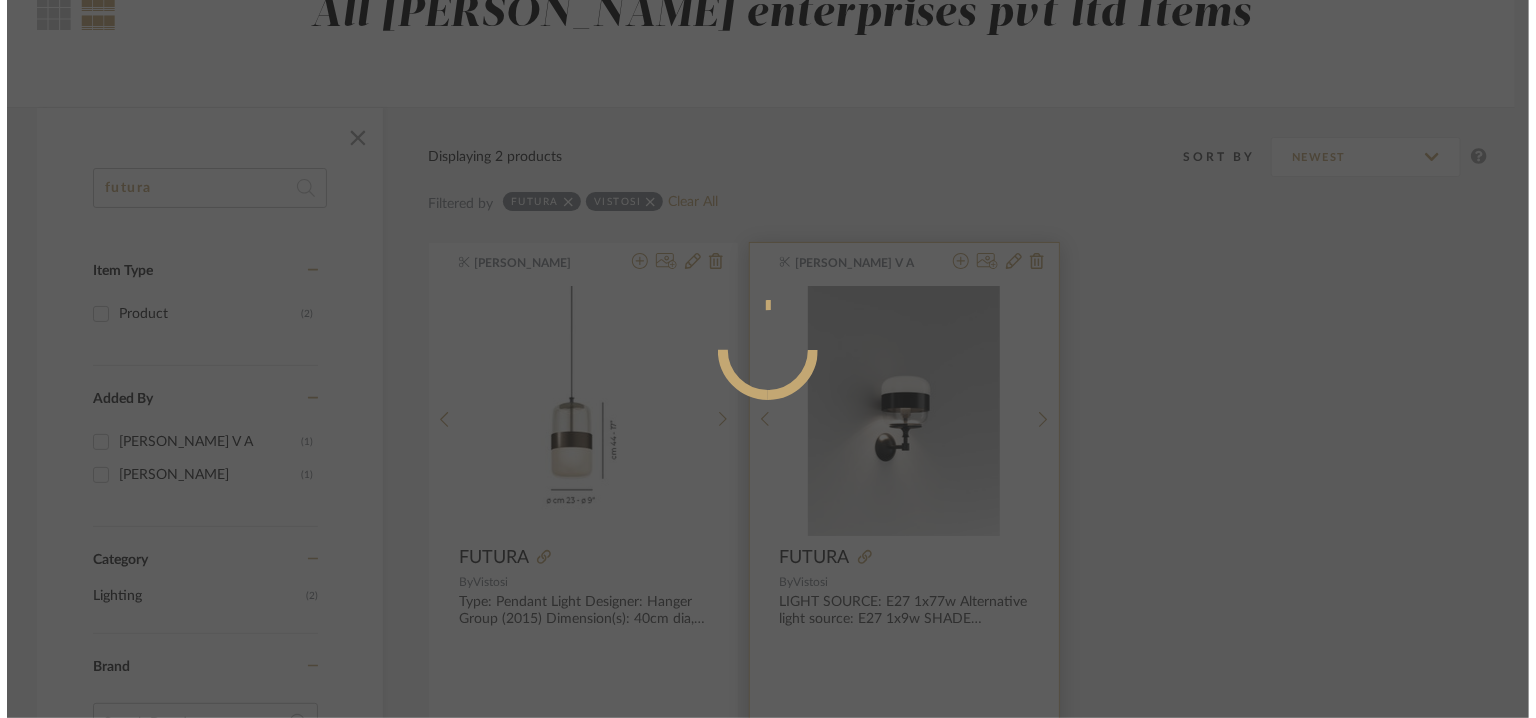 scroll, scrollTop: 0, scrollLeft: 0, axis: both 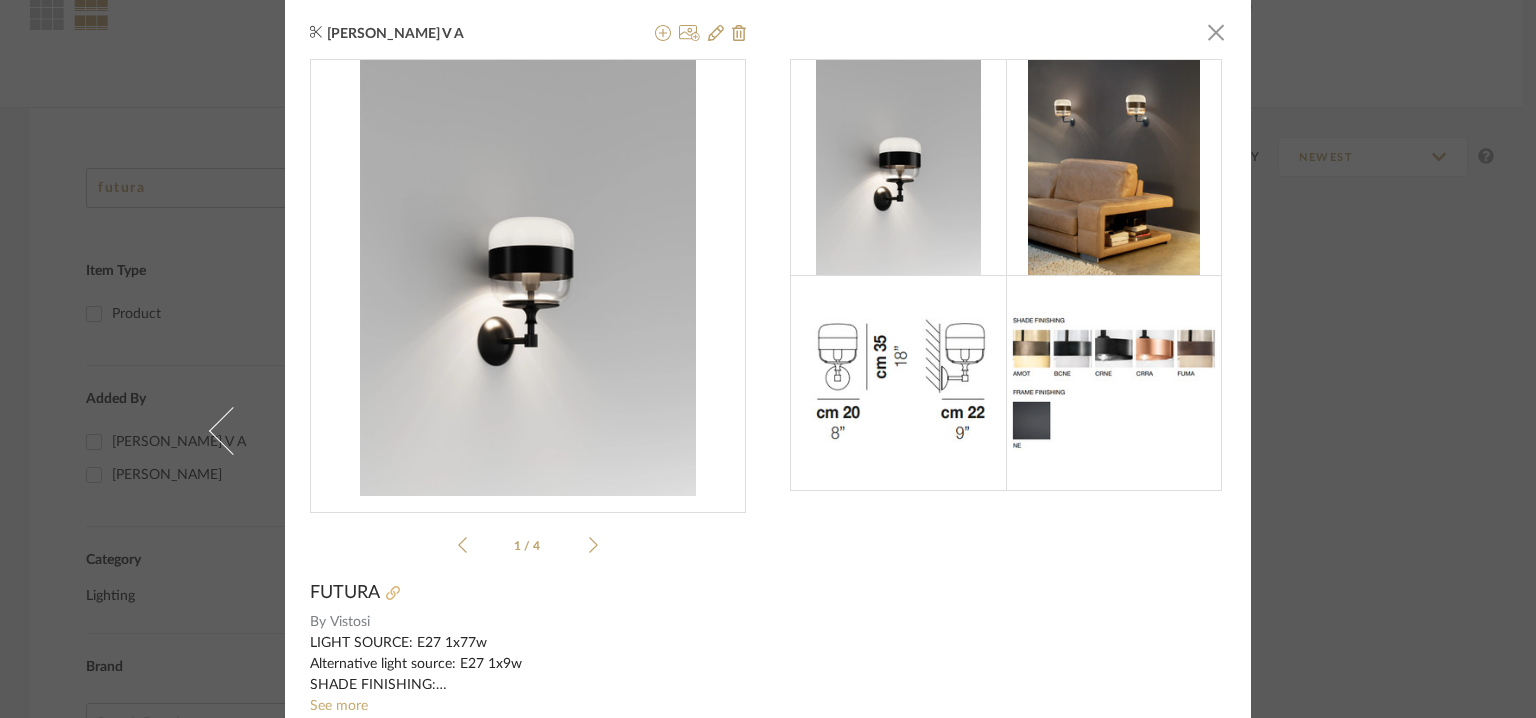 click 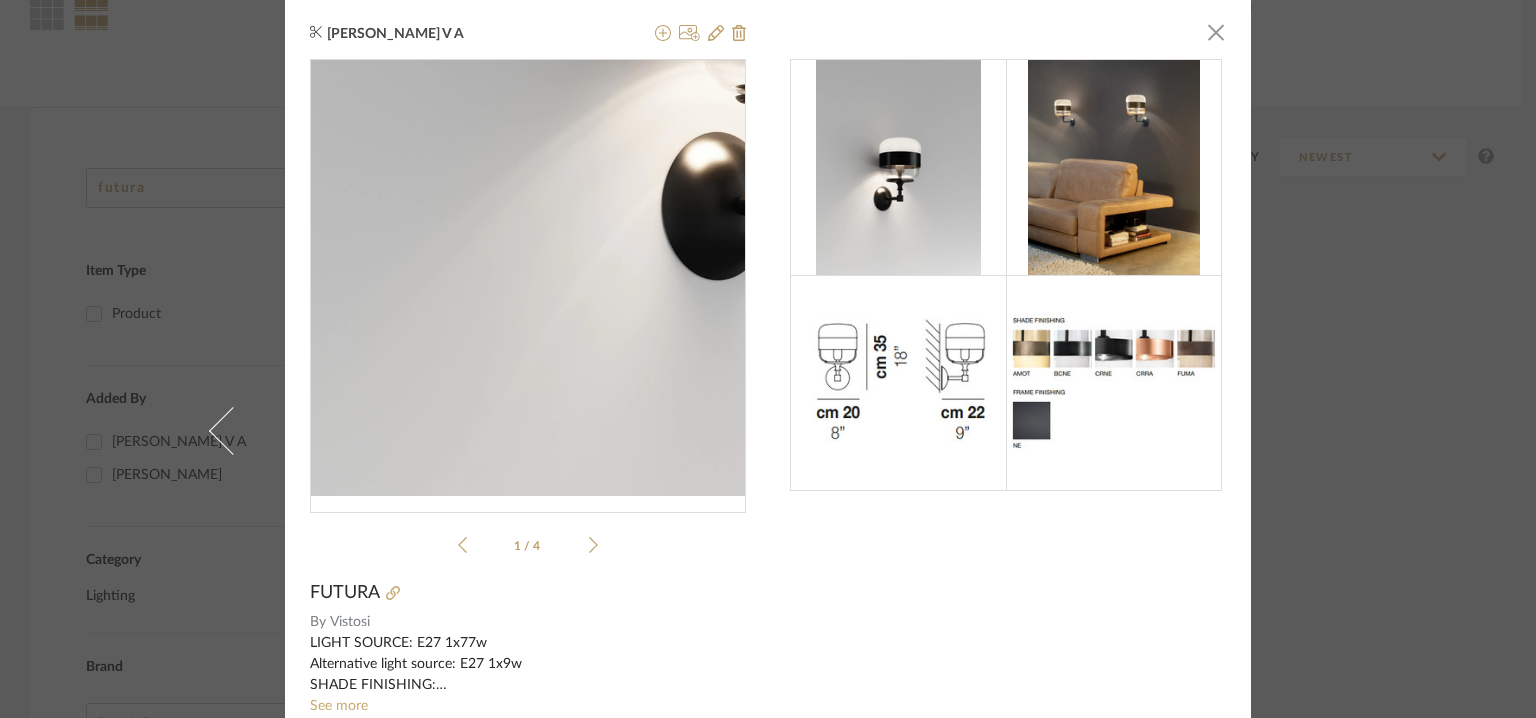 scroll, scrollTop: 143, scrollLeft: 0, axis: vertical 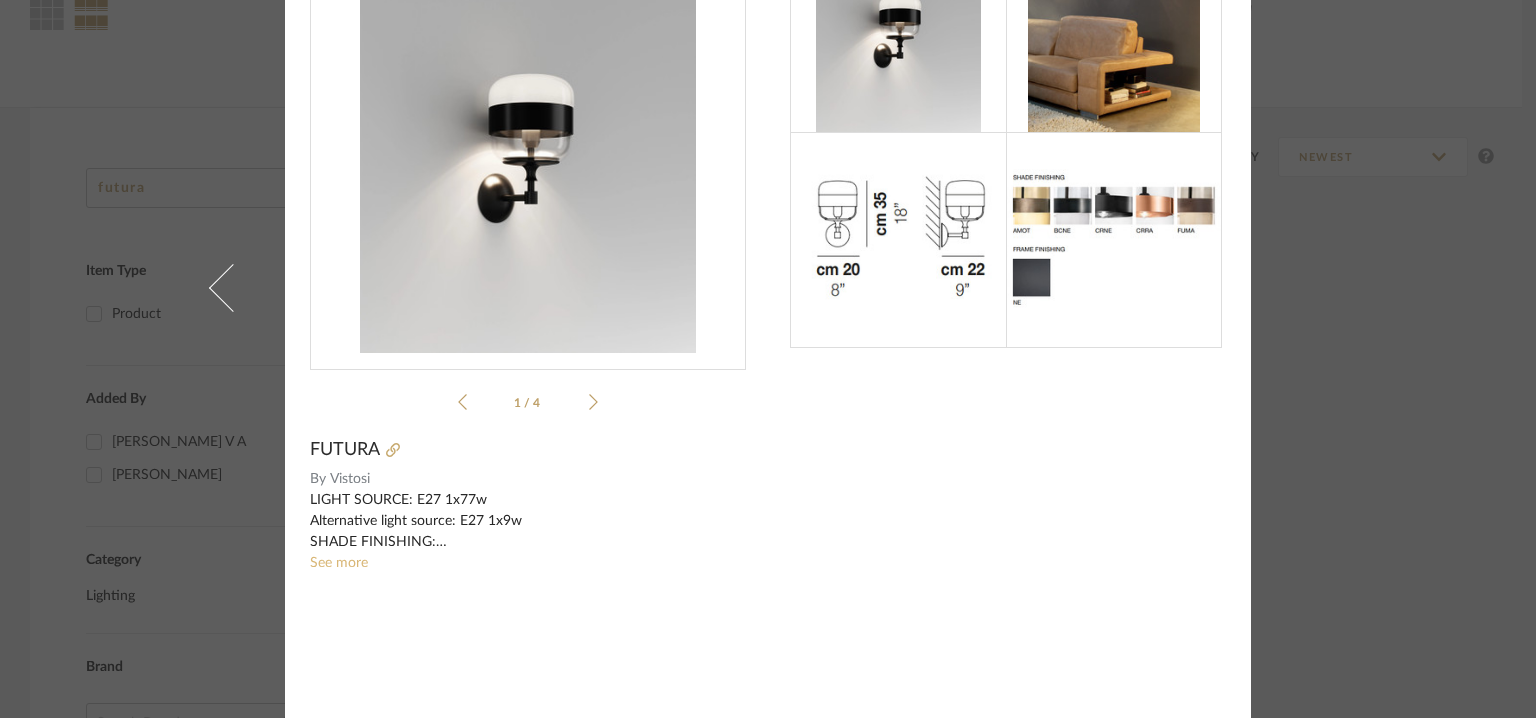 click on "See more" 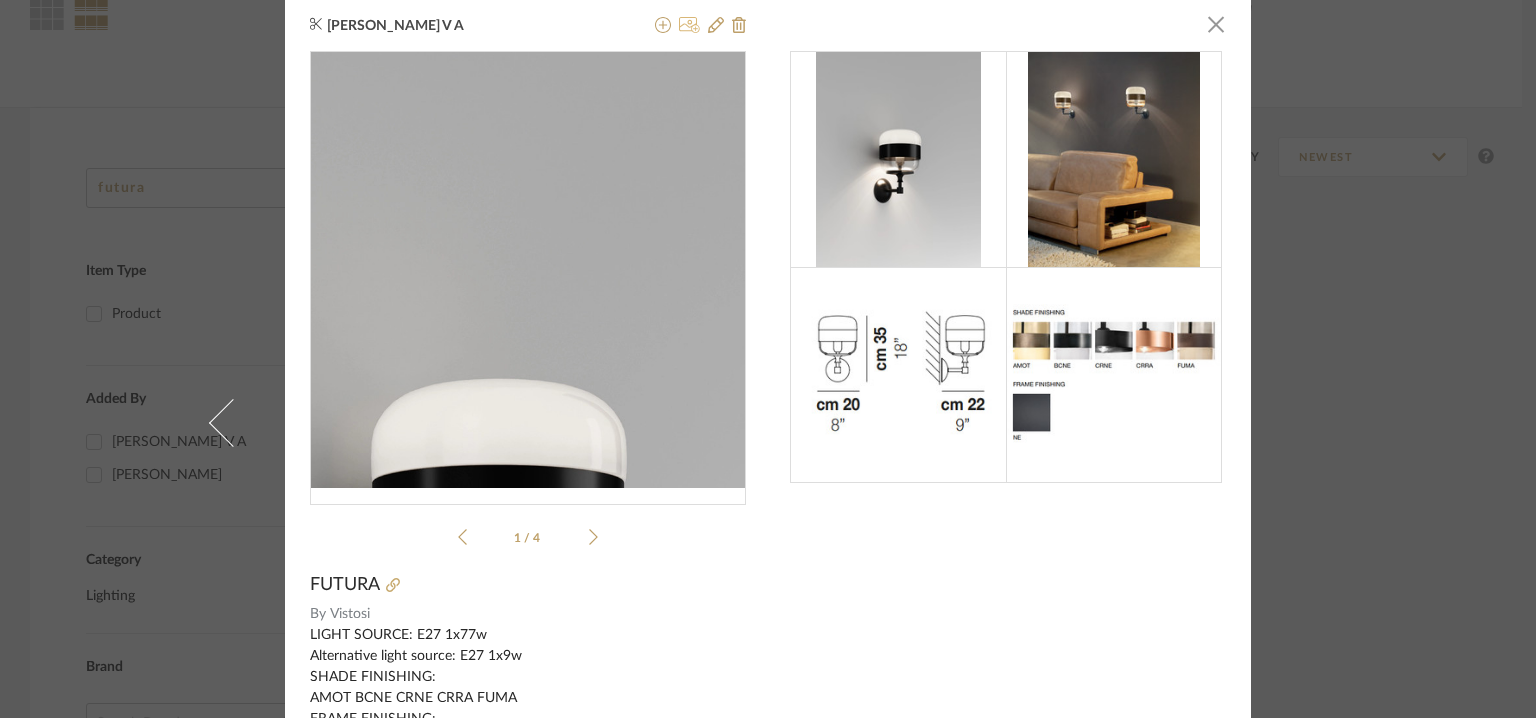 scroll, scrollTop: 0, scrollLeft: 0, axis: both 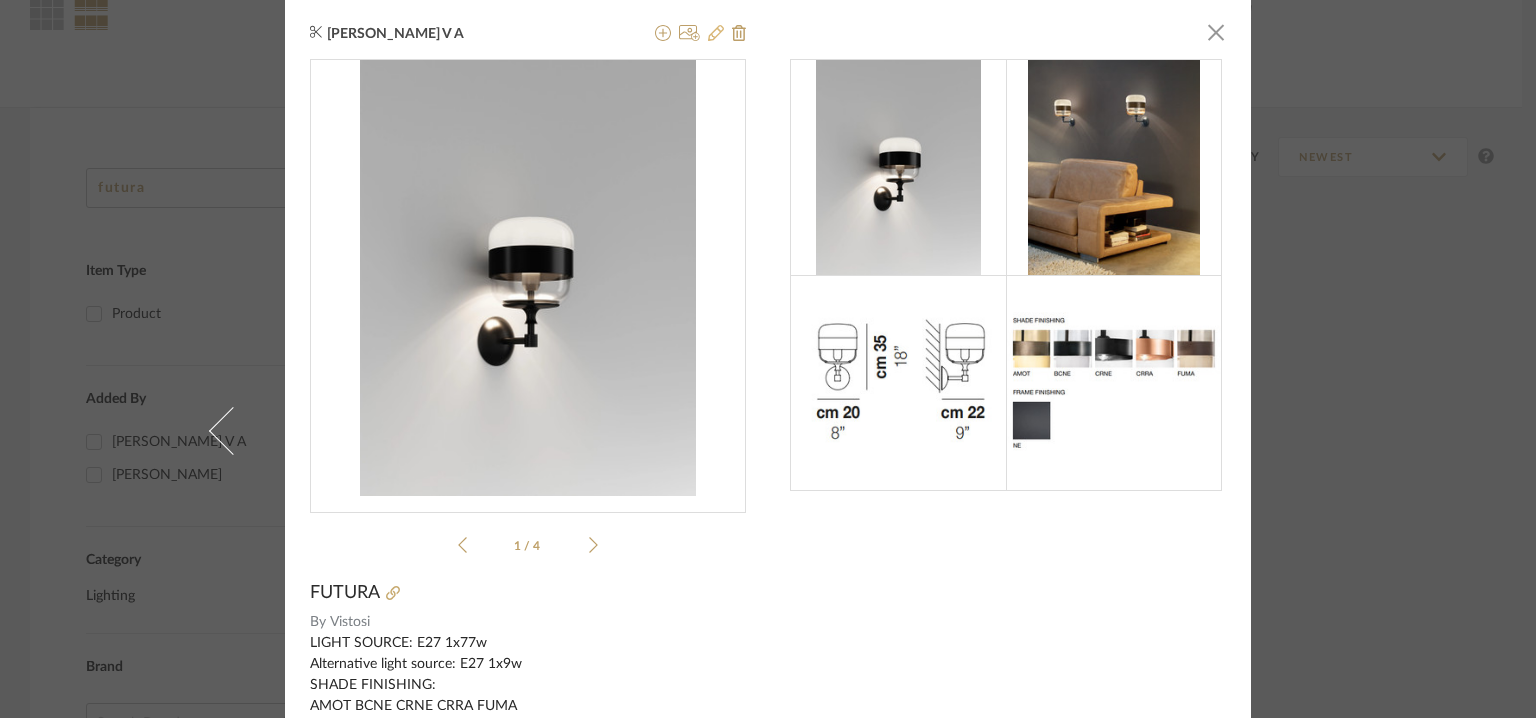 click 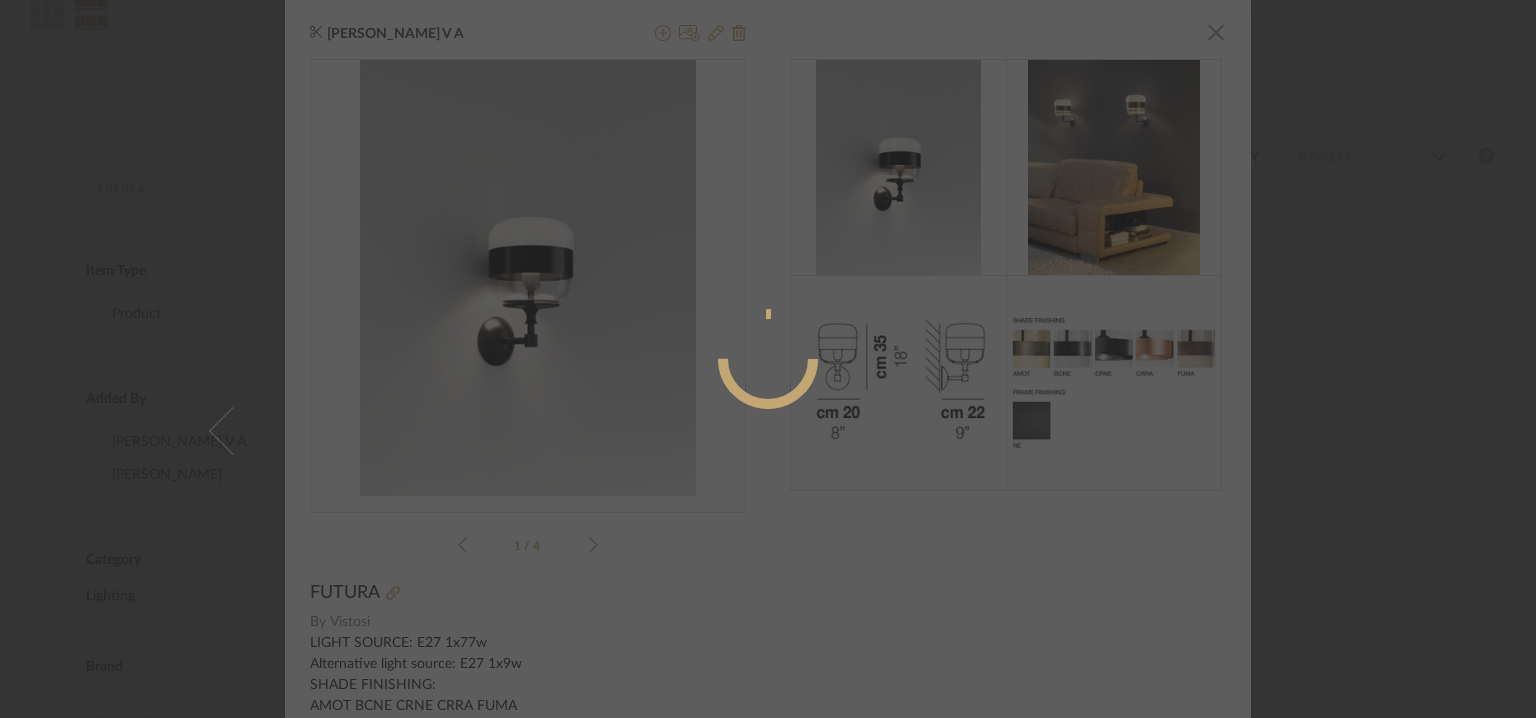 radio on "true" 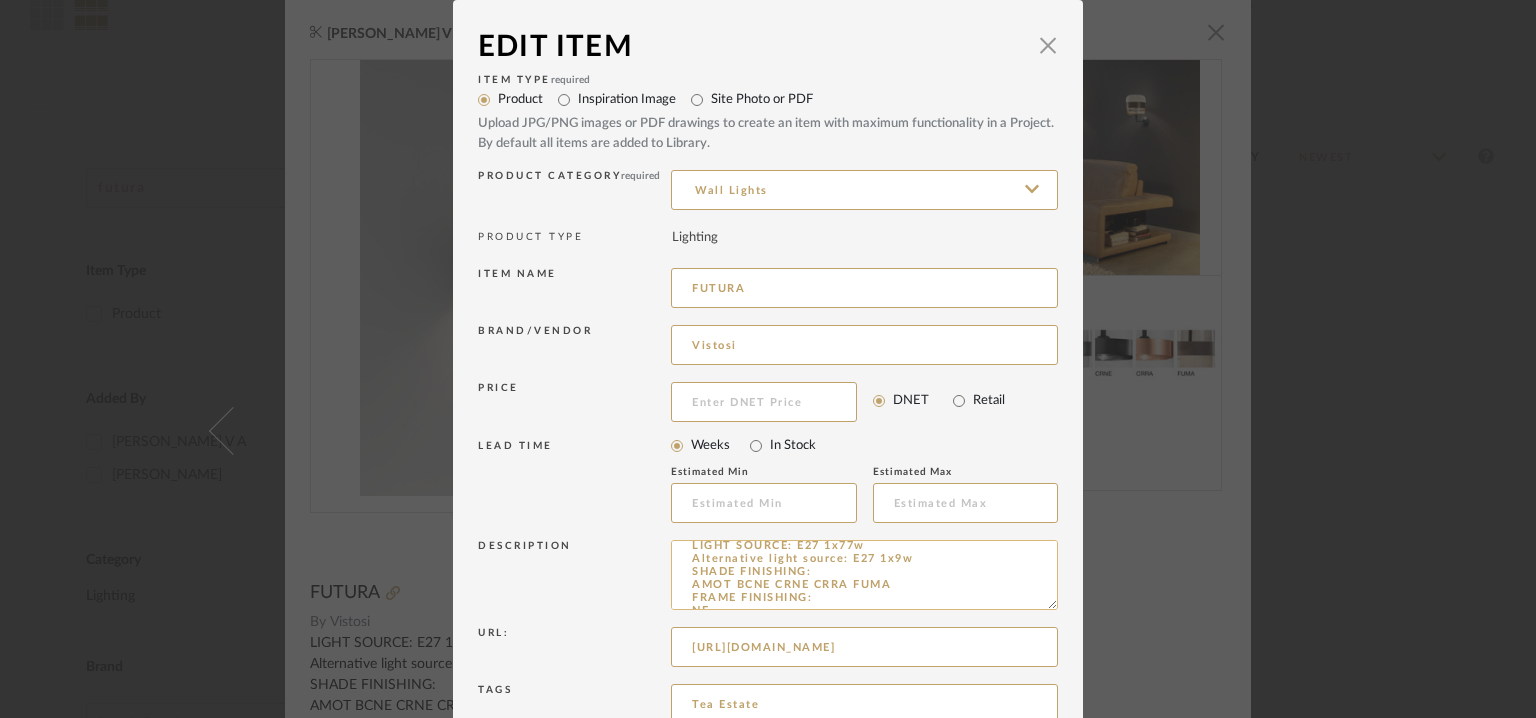 scroll, scrollTop: 24, scrollLeft: 0, axis: vertical 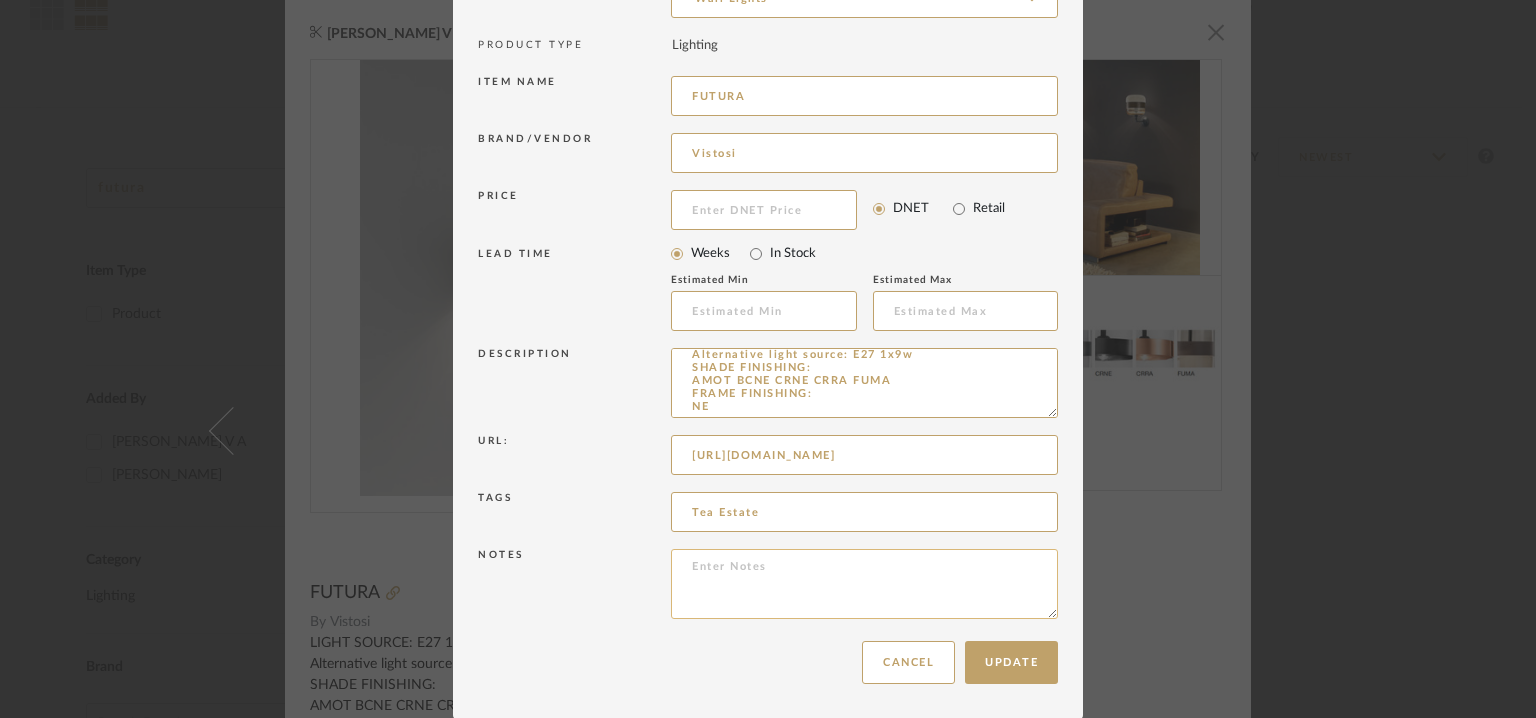 click at bounding box center (864, 584) 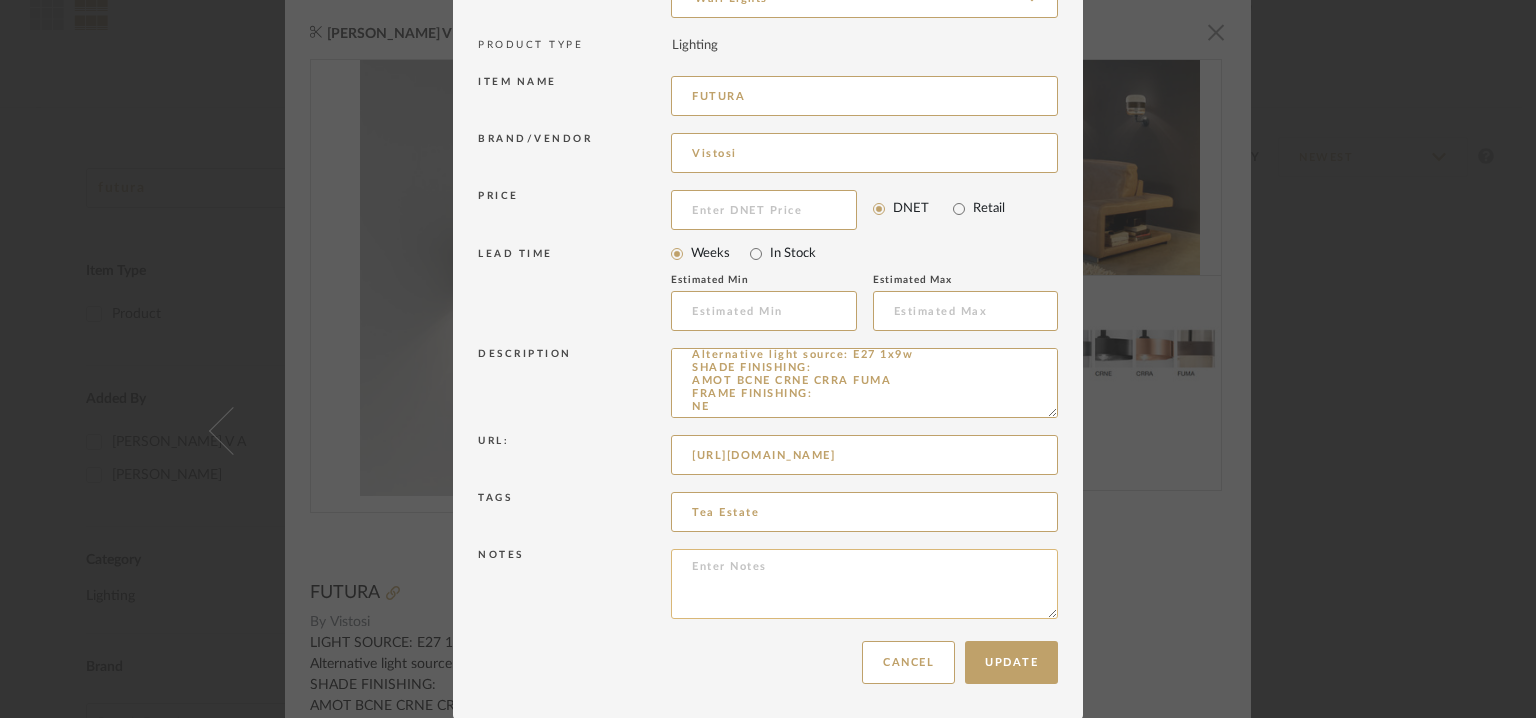 paste on "Price: Na
Lead time : Na
3D available : yes
BIM available. No.
Point of Contact  : To be eastablished.
Contact number : T. +39 041 5903480 / +39 041 5900170
Email address : vistosi@vistosi.it
Address : Vetreria Vistosi srl
Via Galileo Galilei, 9-9/A-11
31021 Mogliano Veneto – TV (Italy)." 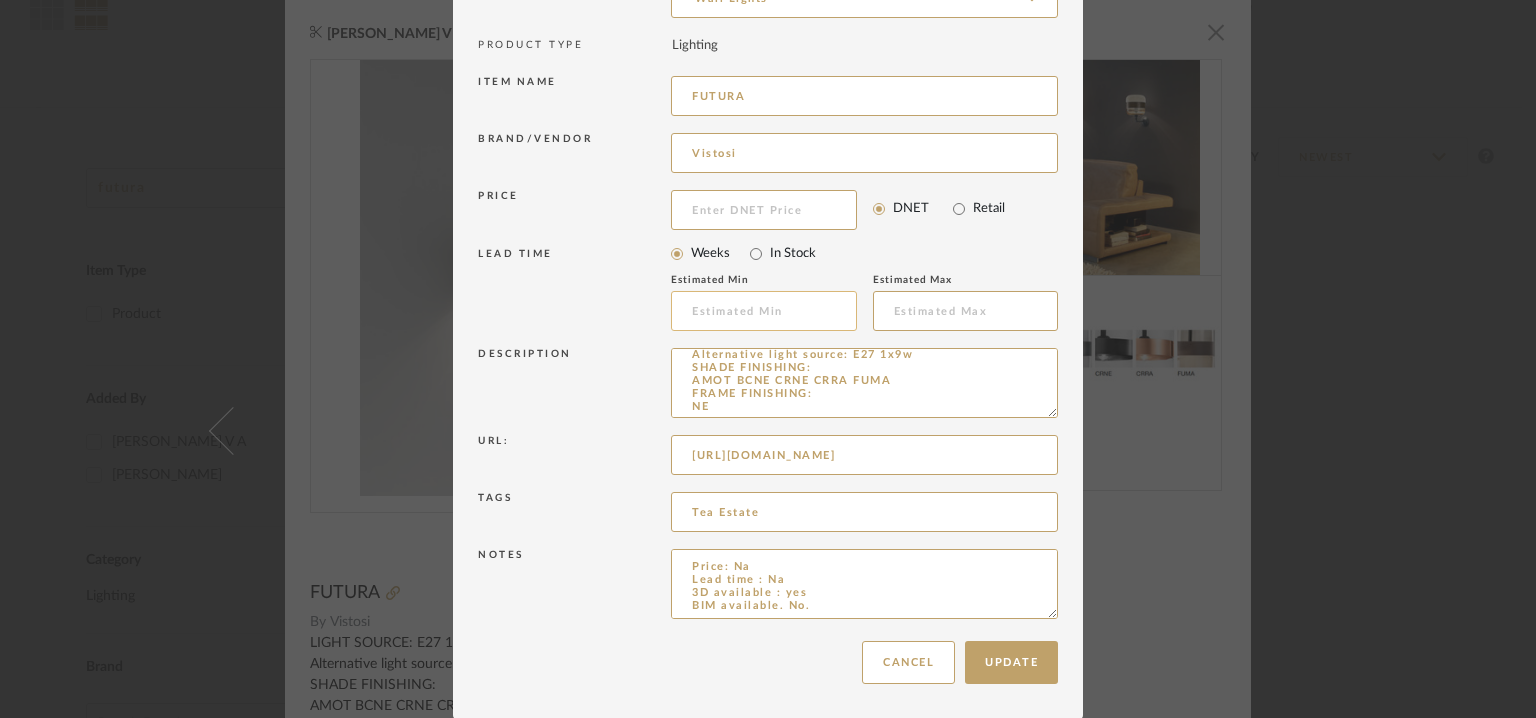 scroll, scrollTop: 110, scrollLeft: 0, axis: vertical 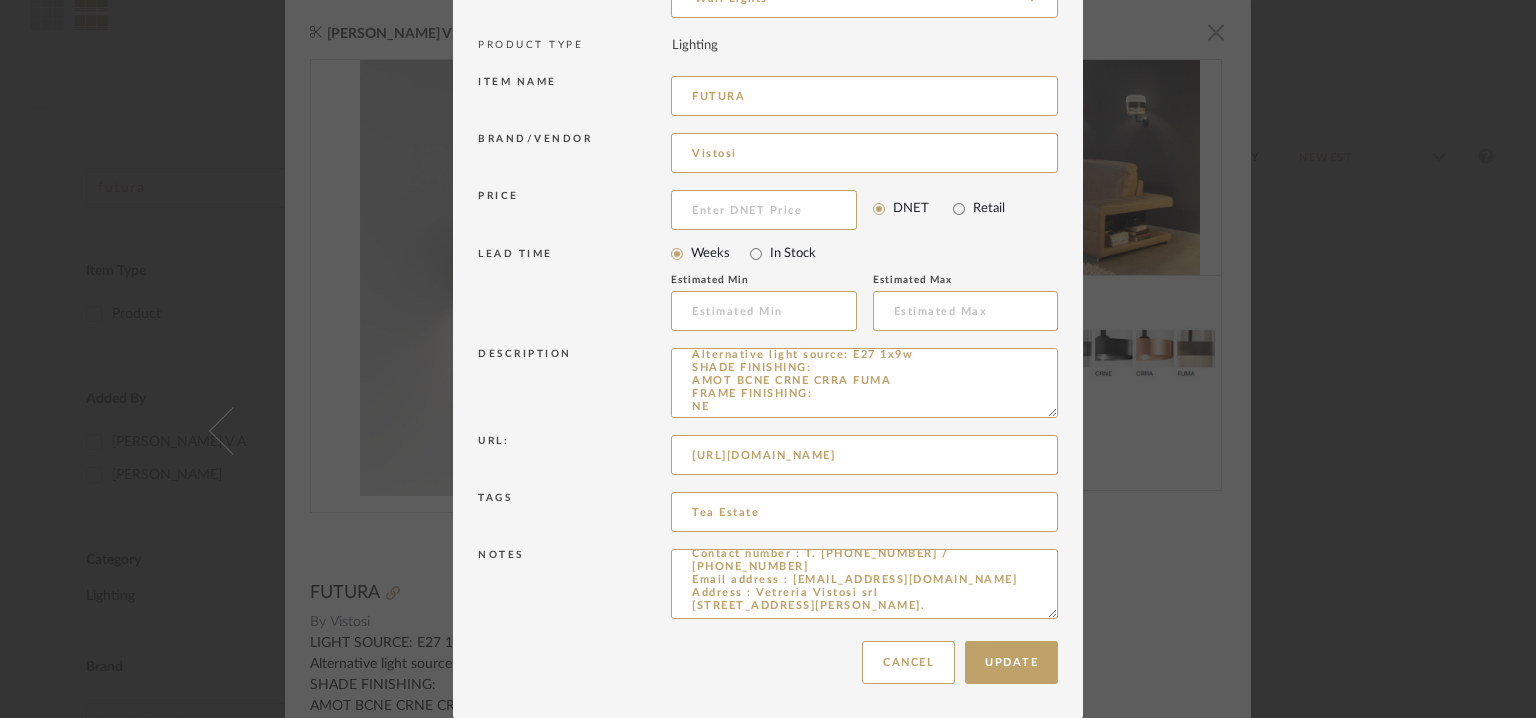 type on "Price: Na
Lead time : Na
3D available : yes
BIM available. No.
Point of Contact  : To be eastablished.
Contact number : T. +39 041 5903480 / +39 041 5900170
Email address : vistosi@vistosi.it
Address : Vetreria Vistosi srl
Via Galileo Galilei, 9-9/A-11
31021 Mogliano Veneto – TV (Italy)." 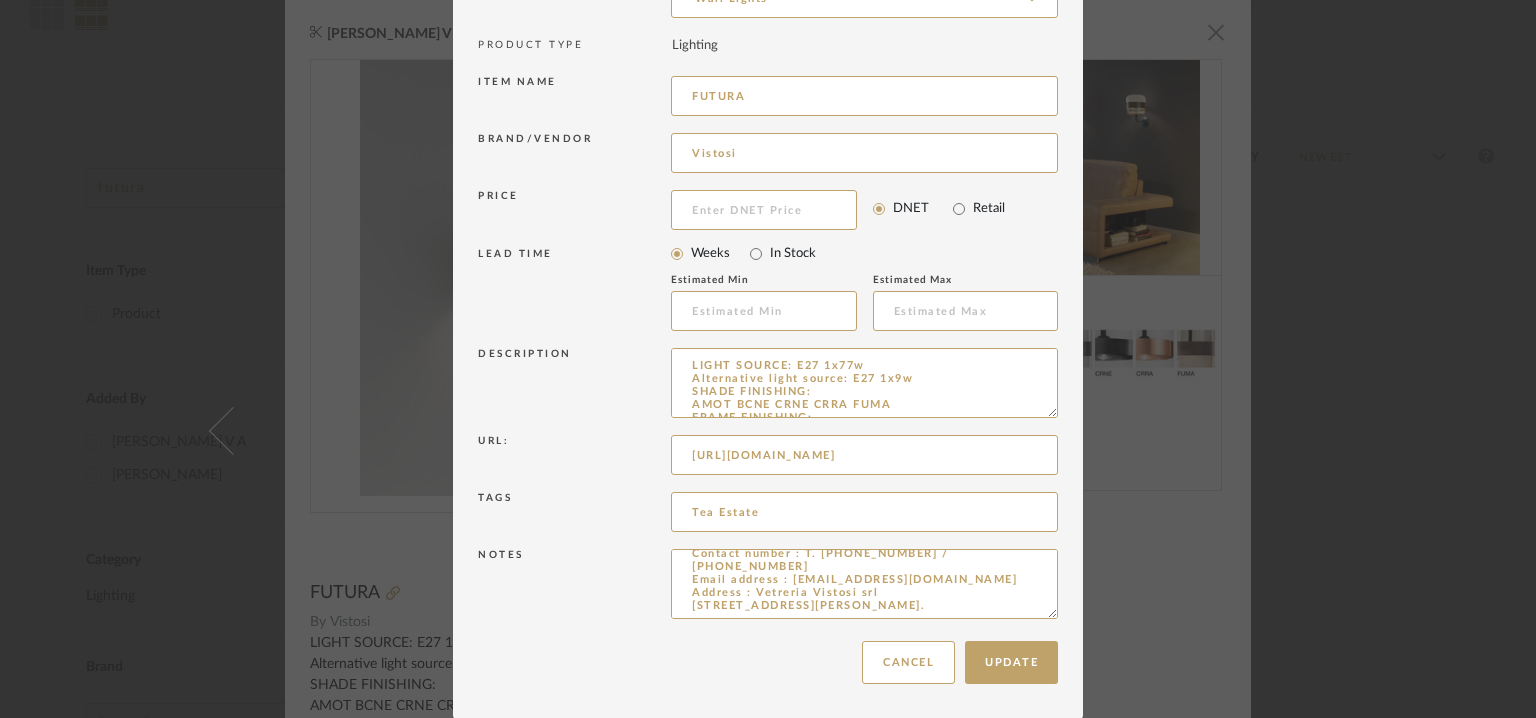 drag, startPoint x: 601, startPoint y: 338, endPoint x: 531, endPoint y: 265, distance: 101.13852 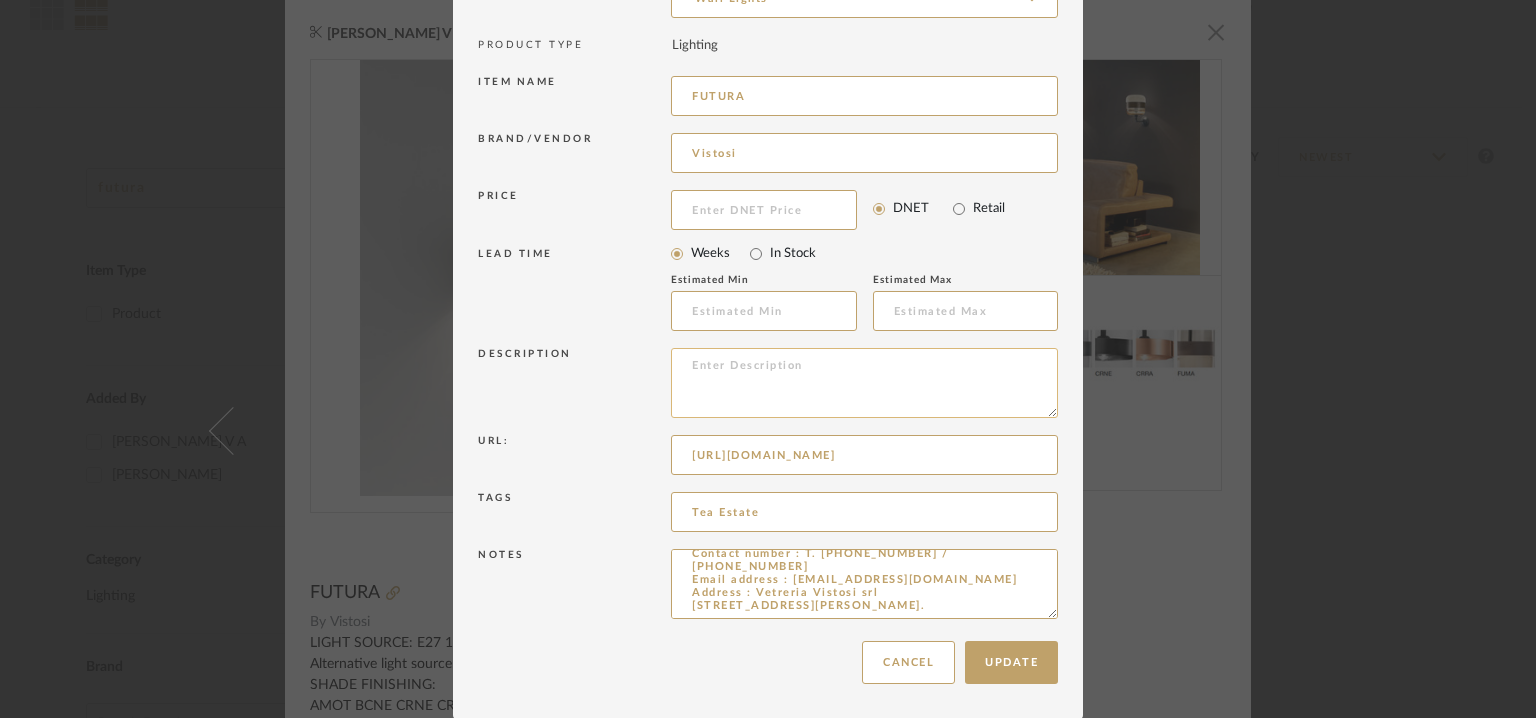 click at bounding box center (864, 383) 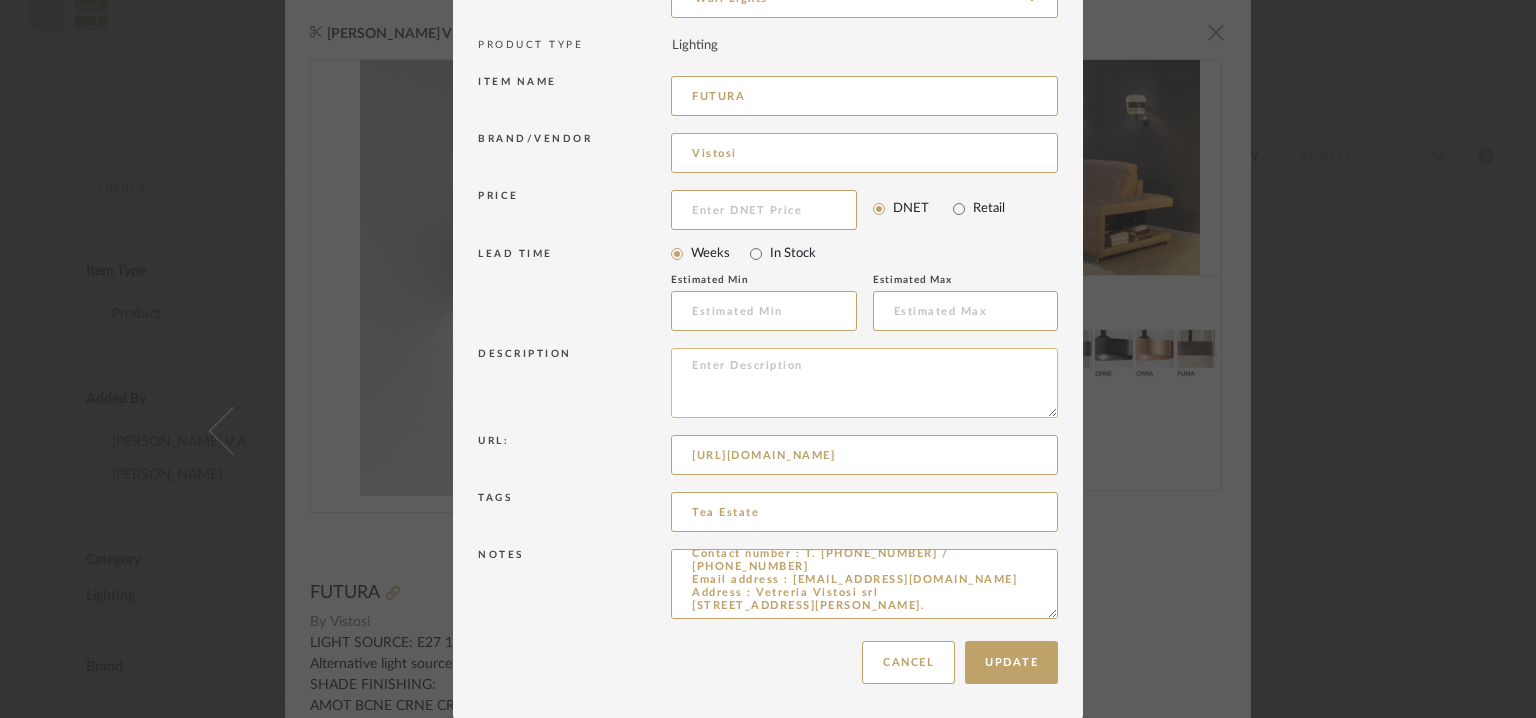paste on "Type:  Wall light
Designer: Hangar Group 2015
Dimension(s):  W 20cm/ 8" x D 22cm/ 9" x H 35cm/14"
Materials & Finish : Glass with metal ring.
Glass Finish : amber brass/  white black/ crystal black /crystal copper/ smoky brown
Weight : Na
Light Source : E27 1x77W
Voltage  : 220-240V
Cord length :  Na
IP20
Installation requirements, if any: (such as mounting options, electrical wiring, or compatibility with existing infrastructure) : Na
Lighting controls: (compatibility with lighting control systems, such as dimmers, timers,)  :  Na
Product description: A collection of lamps made from a single piece of blown glass, whose particular workmanship, though, allows a
double chromatic effect: transparent at the top, satin effect at the bottom. The following combinations of glass with metal ring are now available: white glass combined with matt black ring, smoky glass with brown ring, amber glass with painted brass ring. A new transparent crystal glass finish with copper or matt black ring is also available.
Addi..." 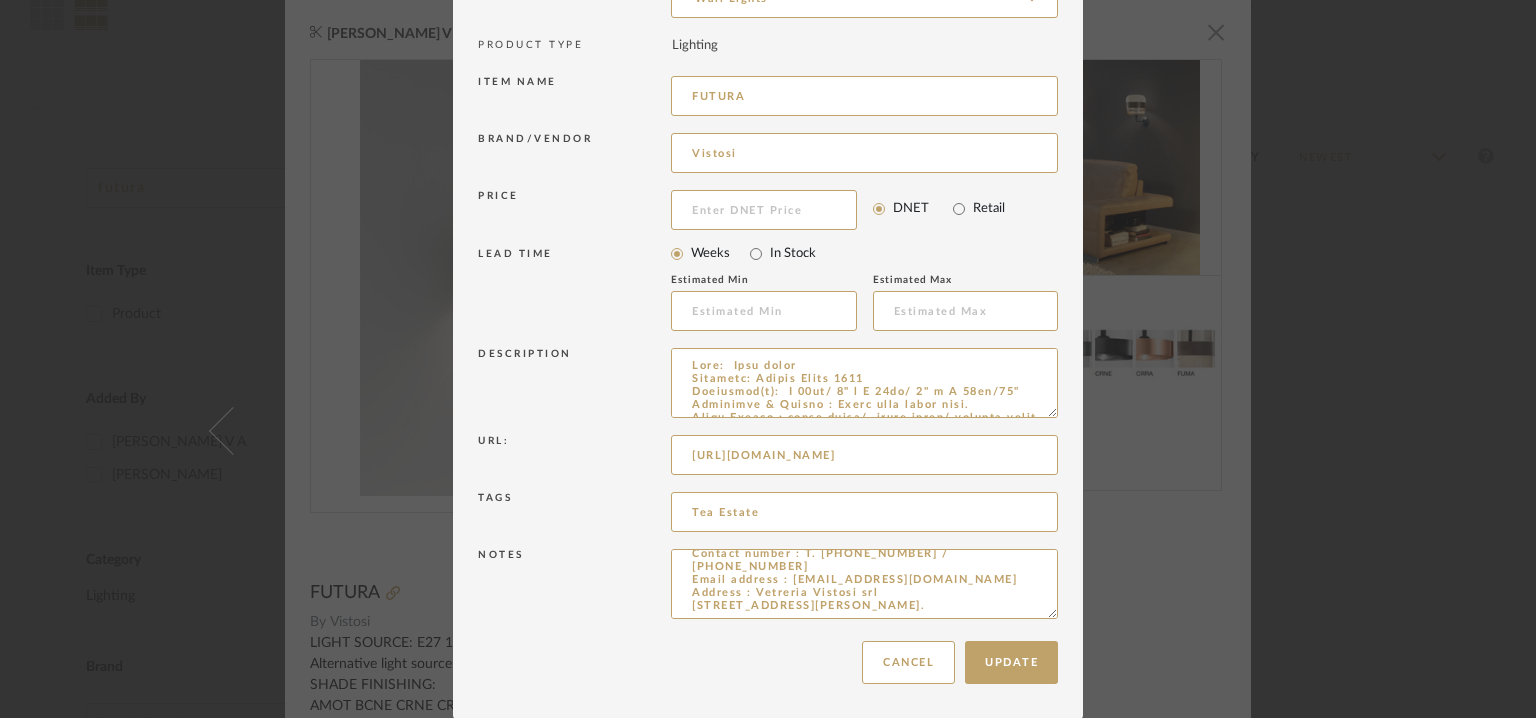 scroll, scrollTop: 344, scrollLeft: 0, axis: vertical 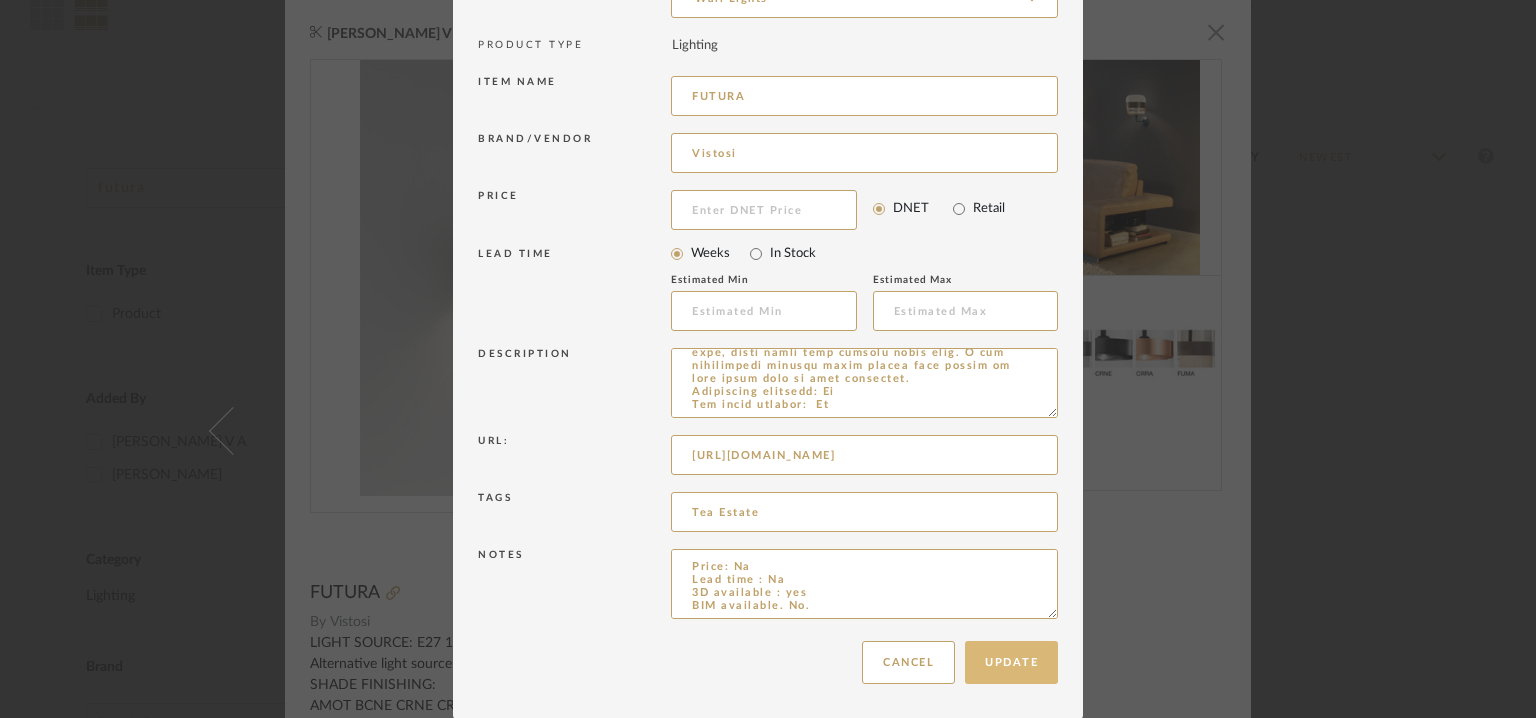 type on "Type:  Wall light
Designer: Hangar Group 2015
Dimension(s):  W 20cm/ 8" x D 22cm/ 9" x H 35cm/14"
Materials & Finish : Glass with metal ring.
Glass Finish : amber brass/  white black/ crystal black /crystal copper/ smoky brown
Weight : Na
Light Source : E27 1x77W
Voltage  : 220-240V
Cord length :  Na
IP20
Installation requirements, if any: (such as mounting options, electrical wiring, or compatibility with existing infrastructure) : Na
Lighting controls: (compatibility with lighting control systems, such as dimmers, timers,)  :  Na
Product description: A collection of lamps made from a single piece of blown glass, whose particular workmanship, though, allows a
double chromatic effect: transparent at the top, satin effect at the bottom. The following combinations of glass with metal ring are now available: white glass combined with matt black ring, smoky glass with brown ring, amber glass with painted brass ring. A new transparent crystal glass finish with copper or matt black ring is also available.
Addi..." 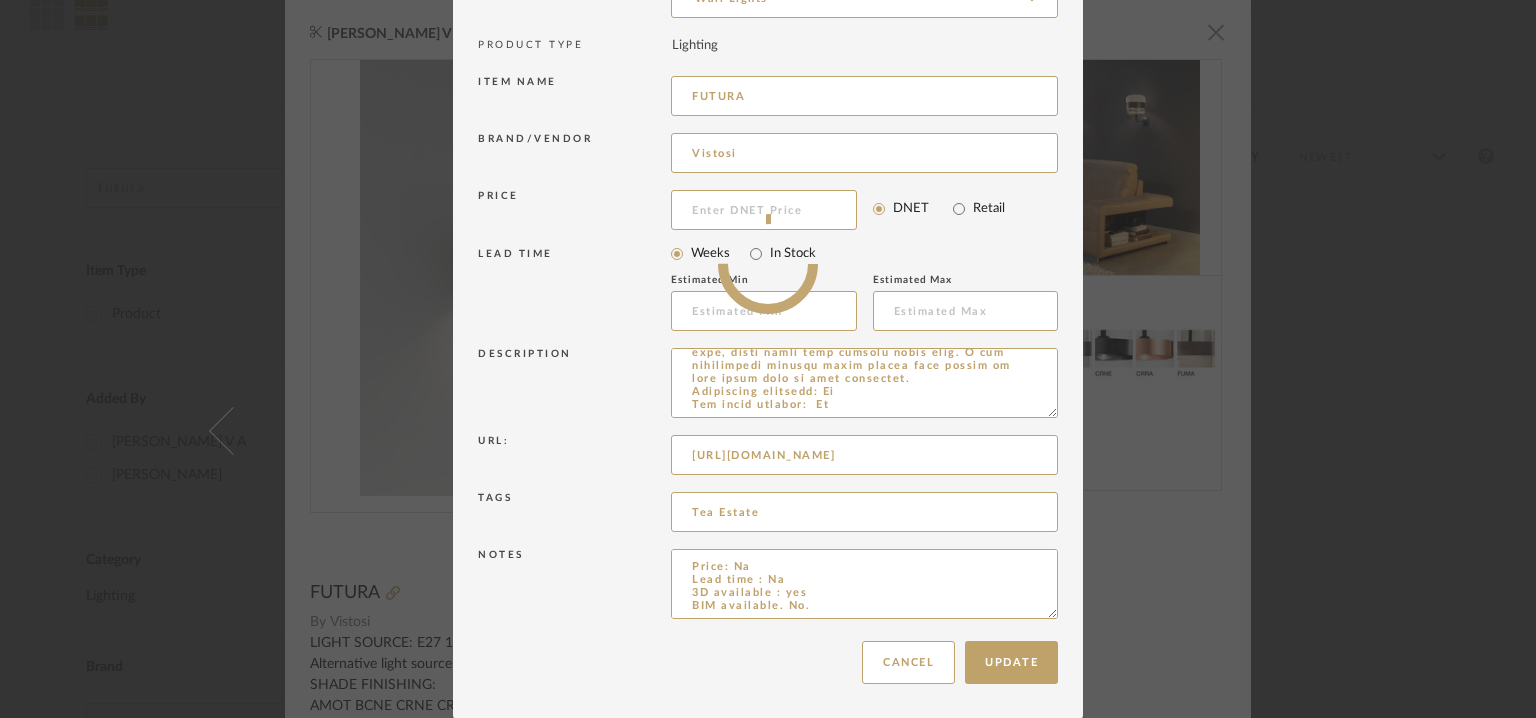 scroll, scrollTop: 336, scrollLeft: 0, axis: vertical 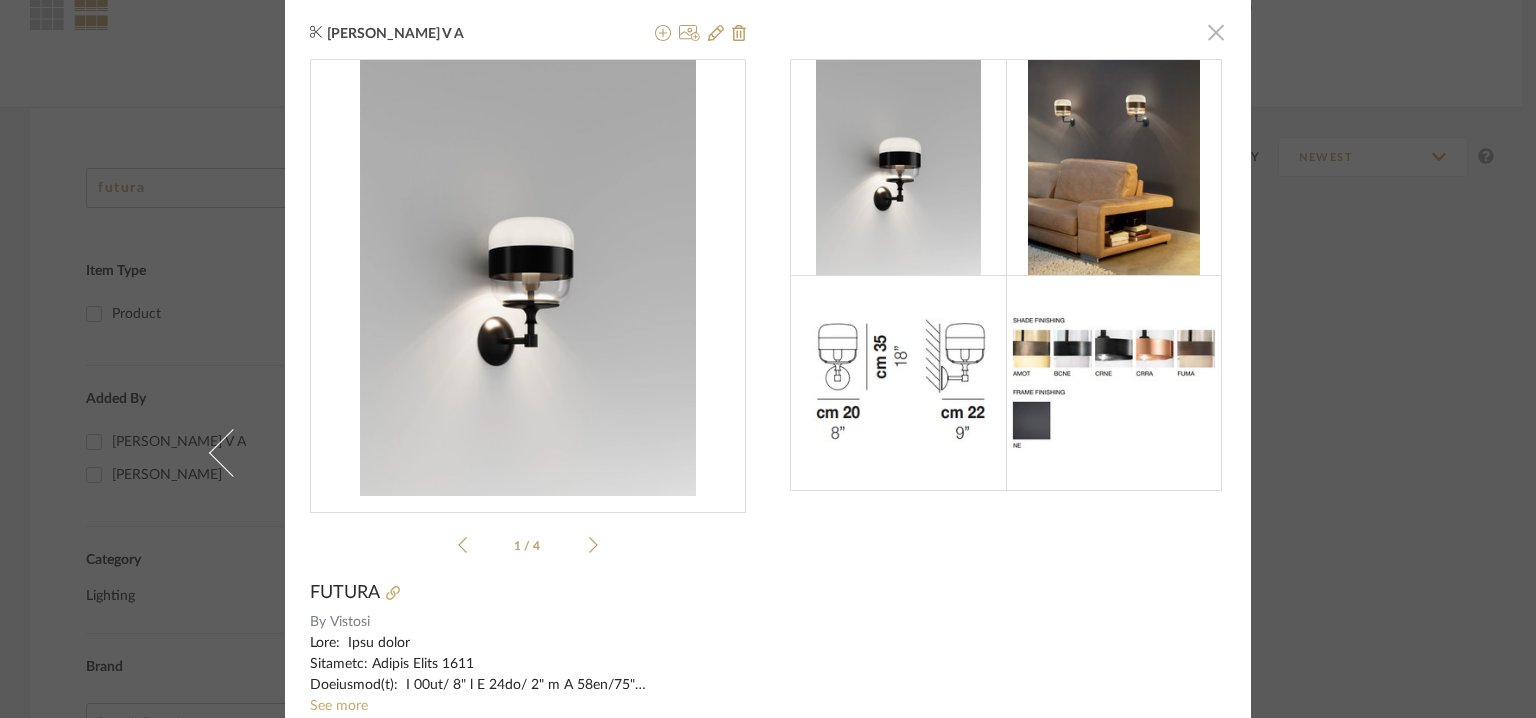 click 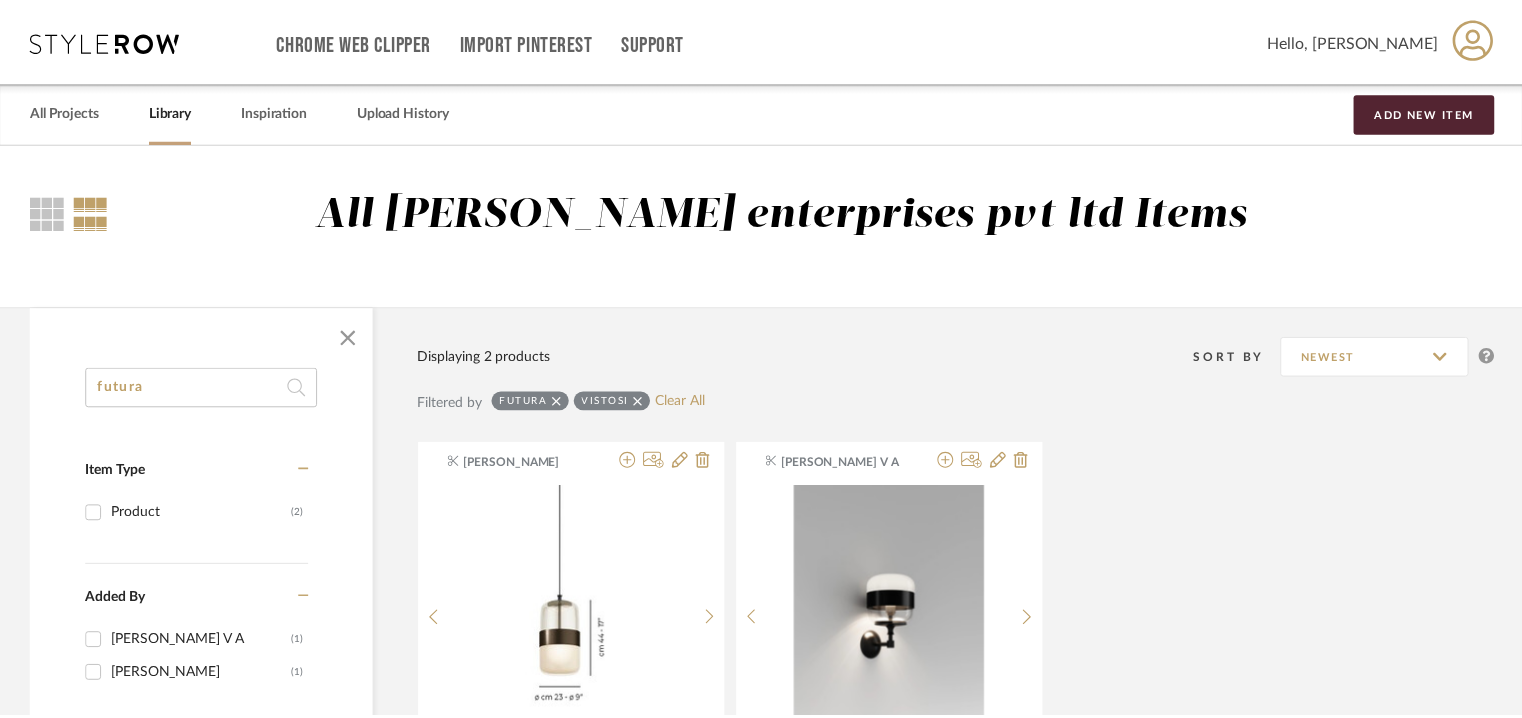 scroll, scrollTop: 200, scrollLeft: 0, axis: vertical 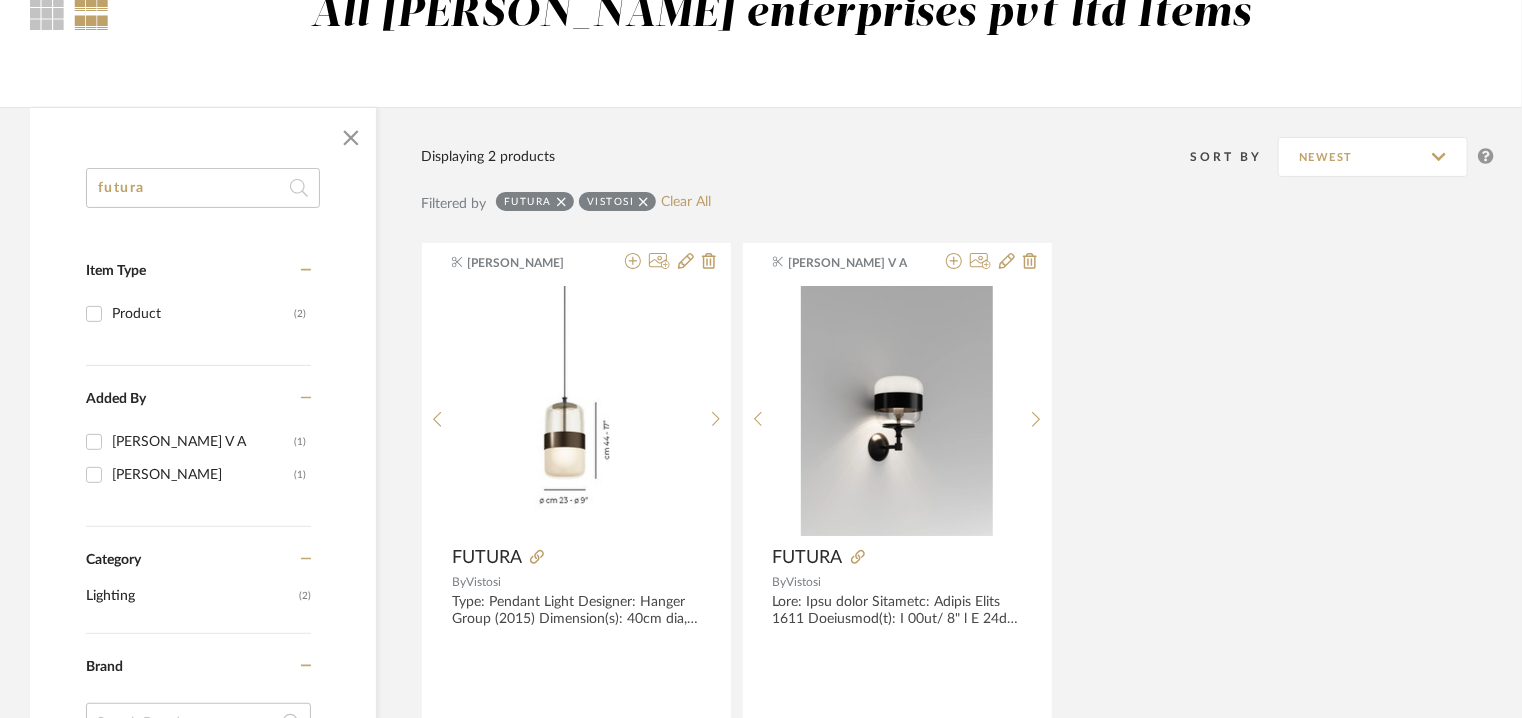 drag, startPoint x: 153, startPoint y: 185, endPoint x: 0, endPoint y: 191, distance: 153.1176 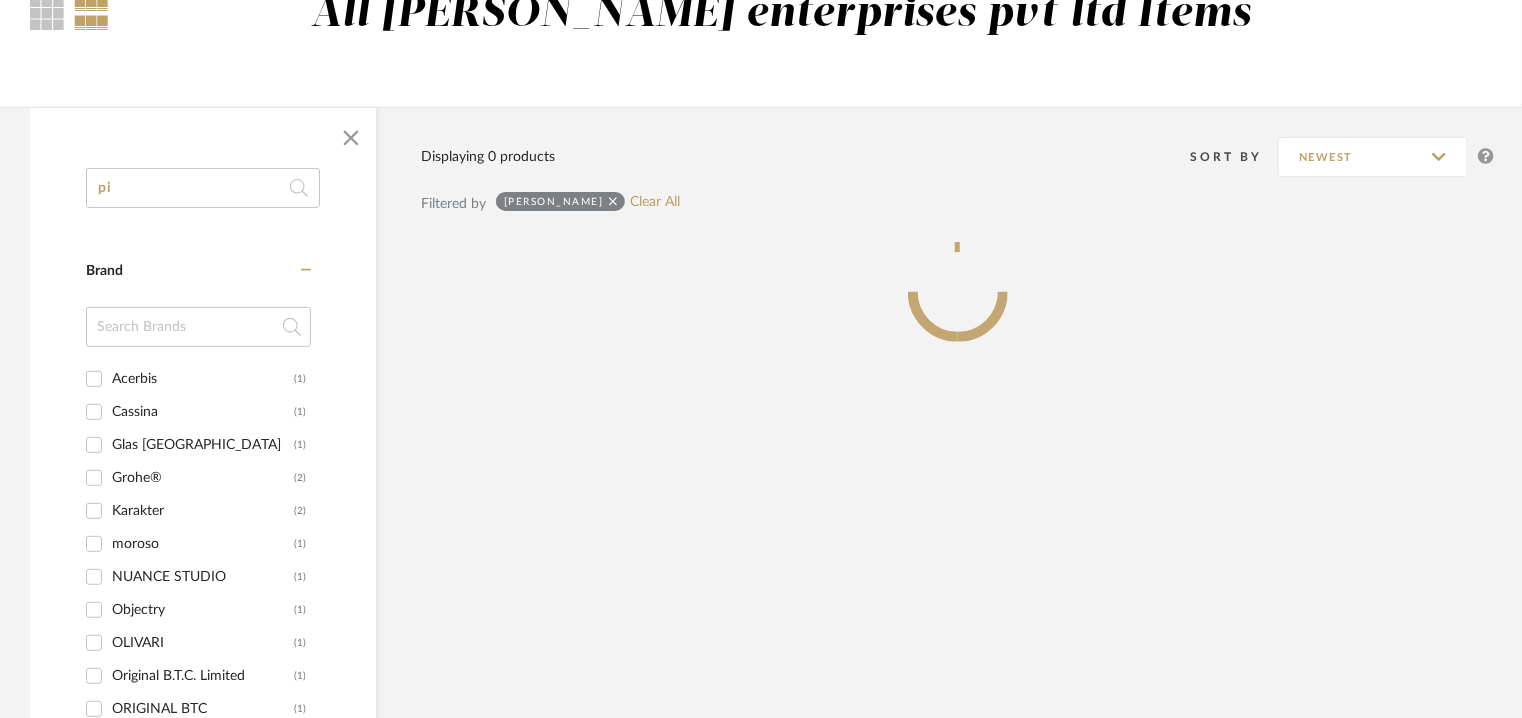 type on "p" 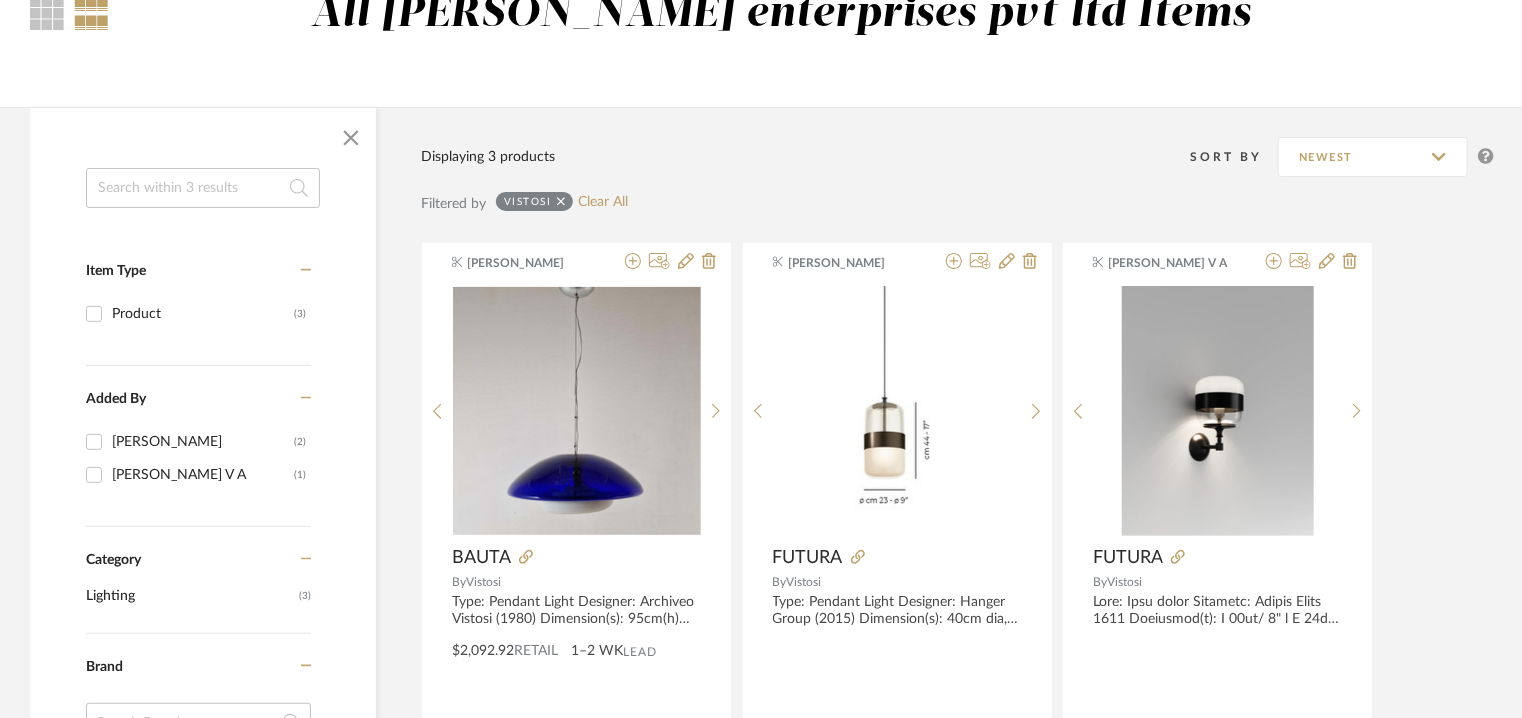 click 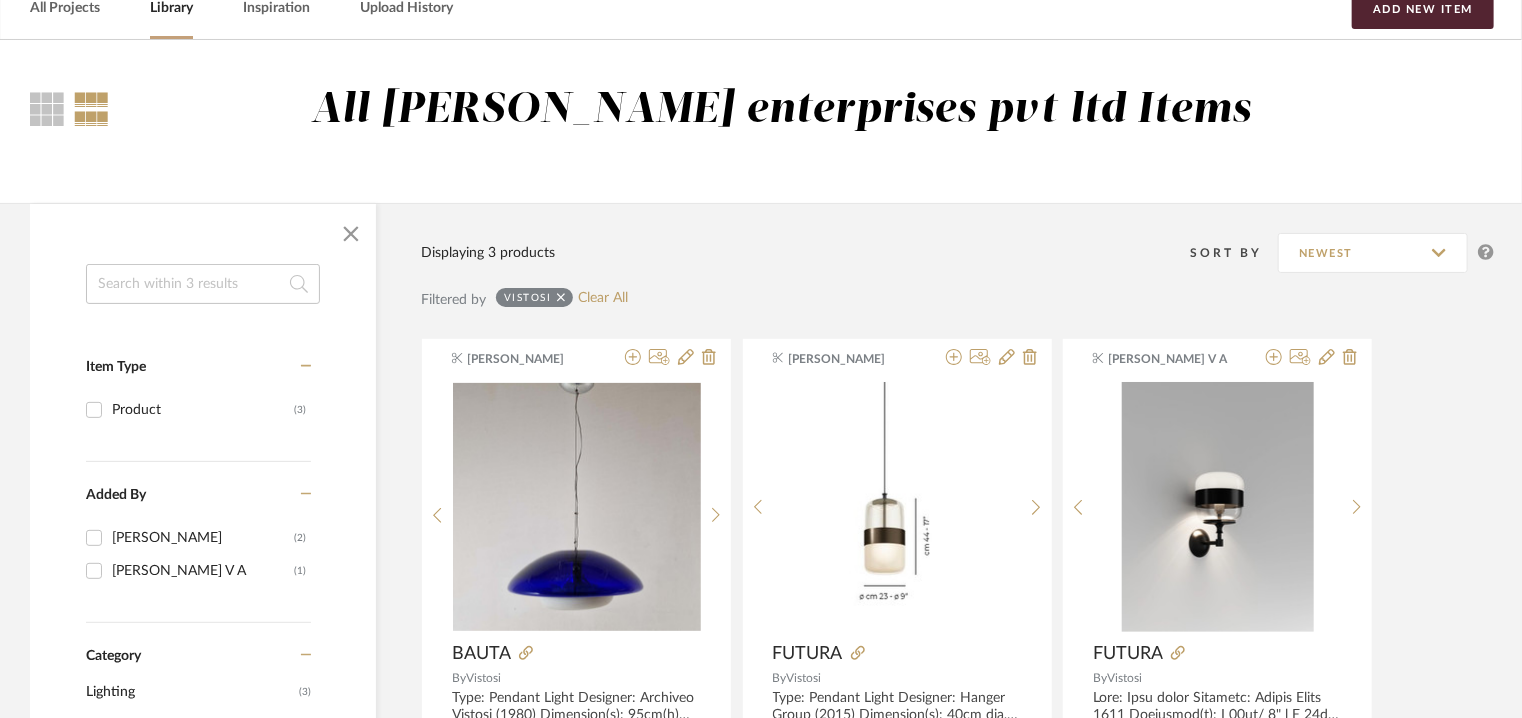 scroll, scrollTop: 100, scrollLeft: 0, axis: vertical 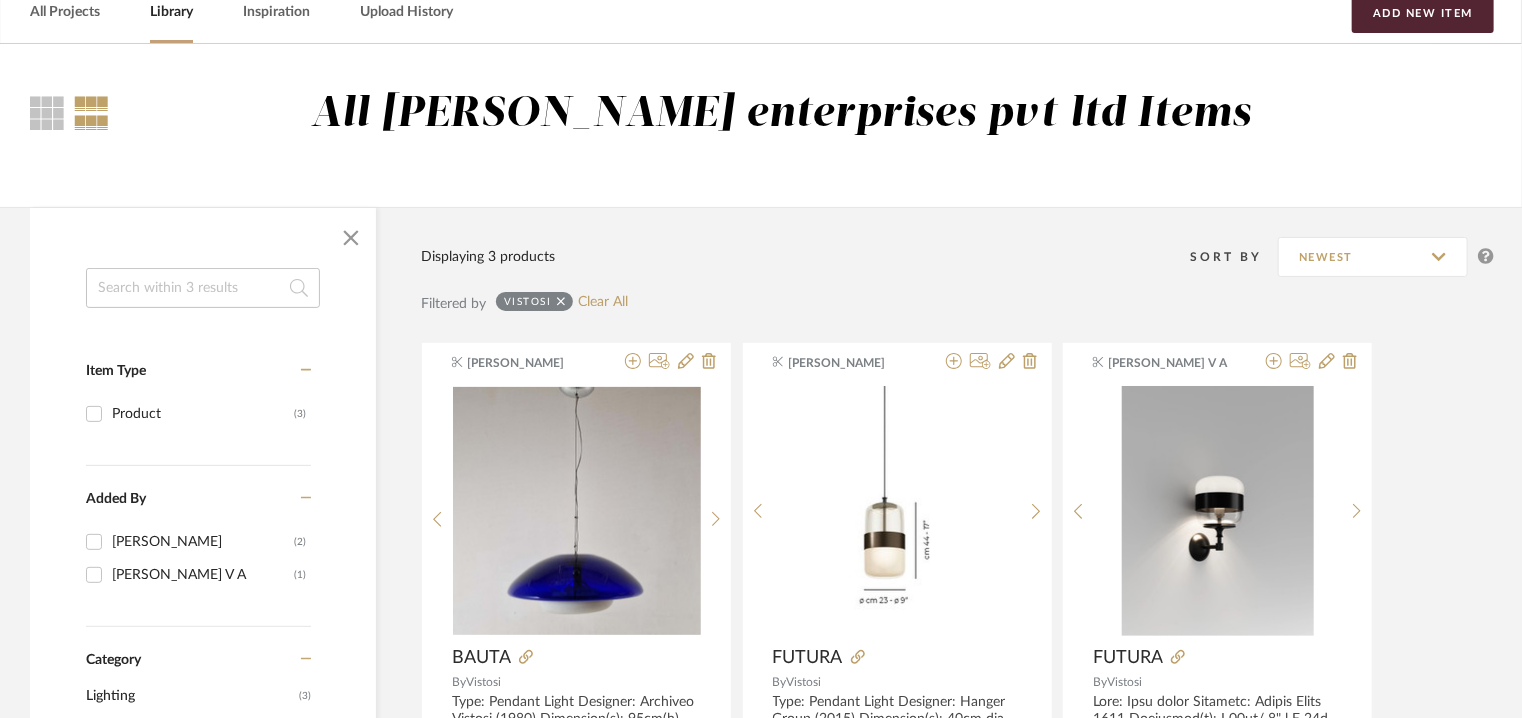 click 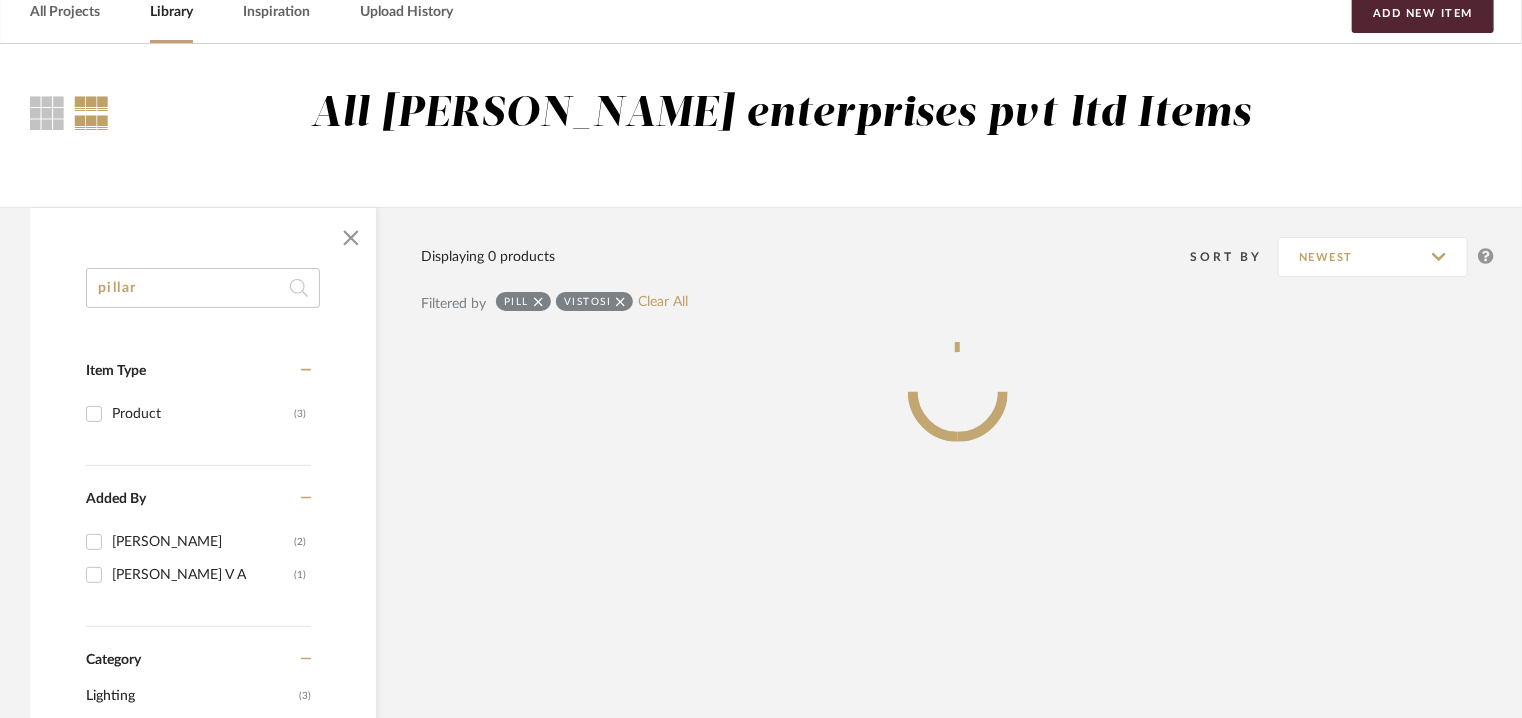 type on "pillar" 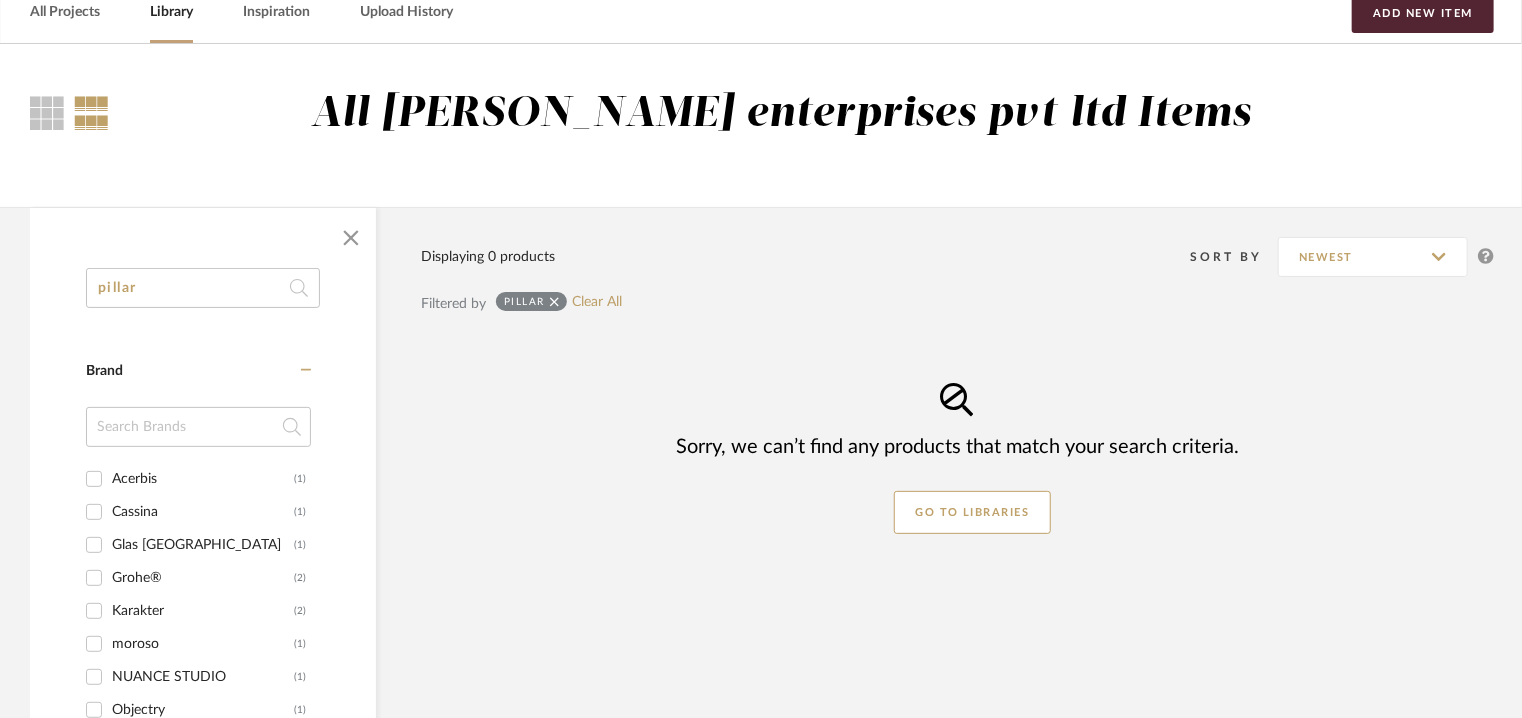 drag, startPoint x: 171, startPoint y: 294, endPoint x: 0, endPoint y: 241, distance: 179.02513 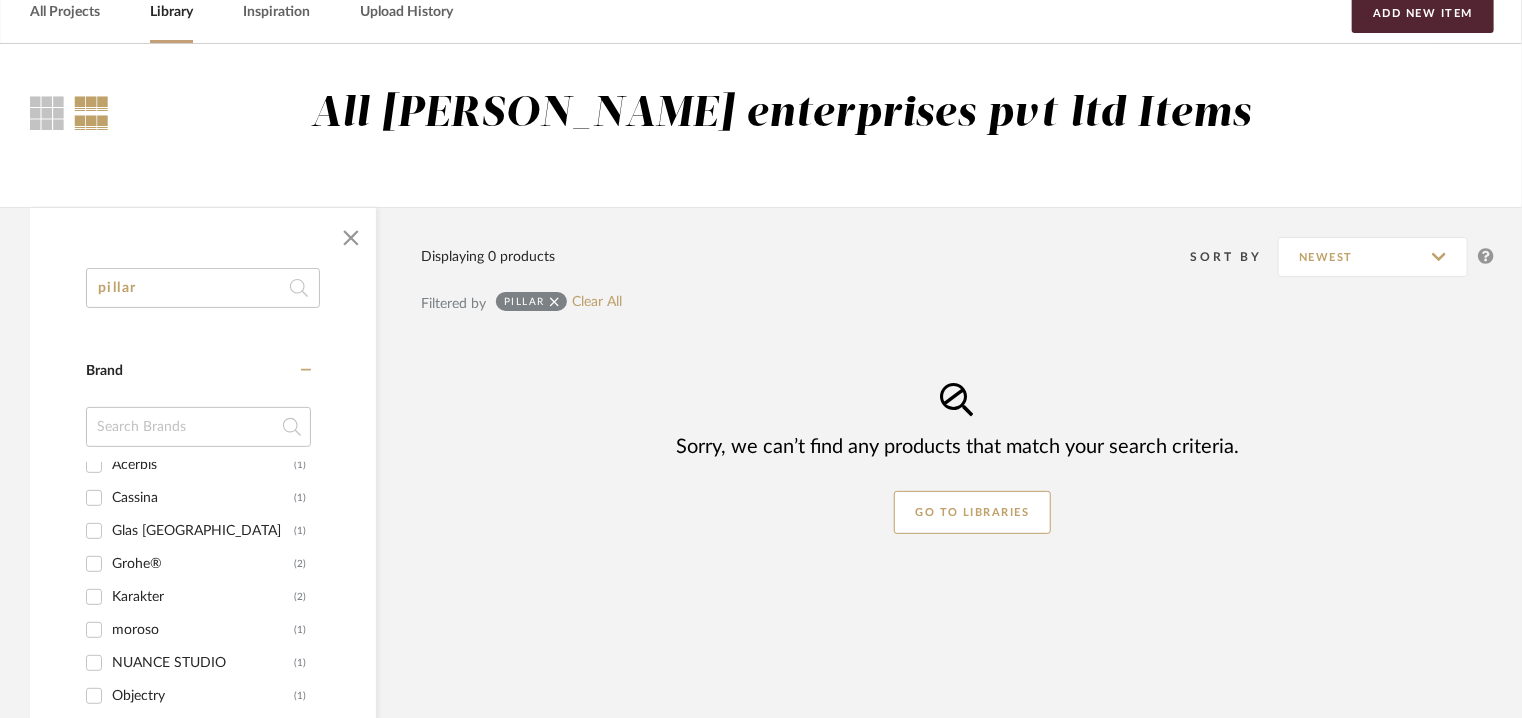 scroll, scrollTop: 17, scrollLeft: 0, axis: vertical 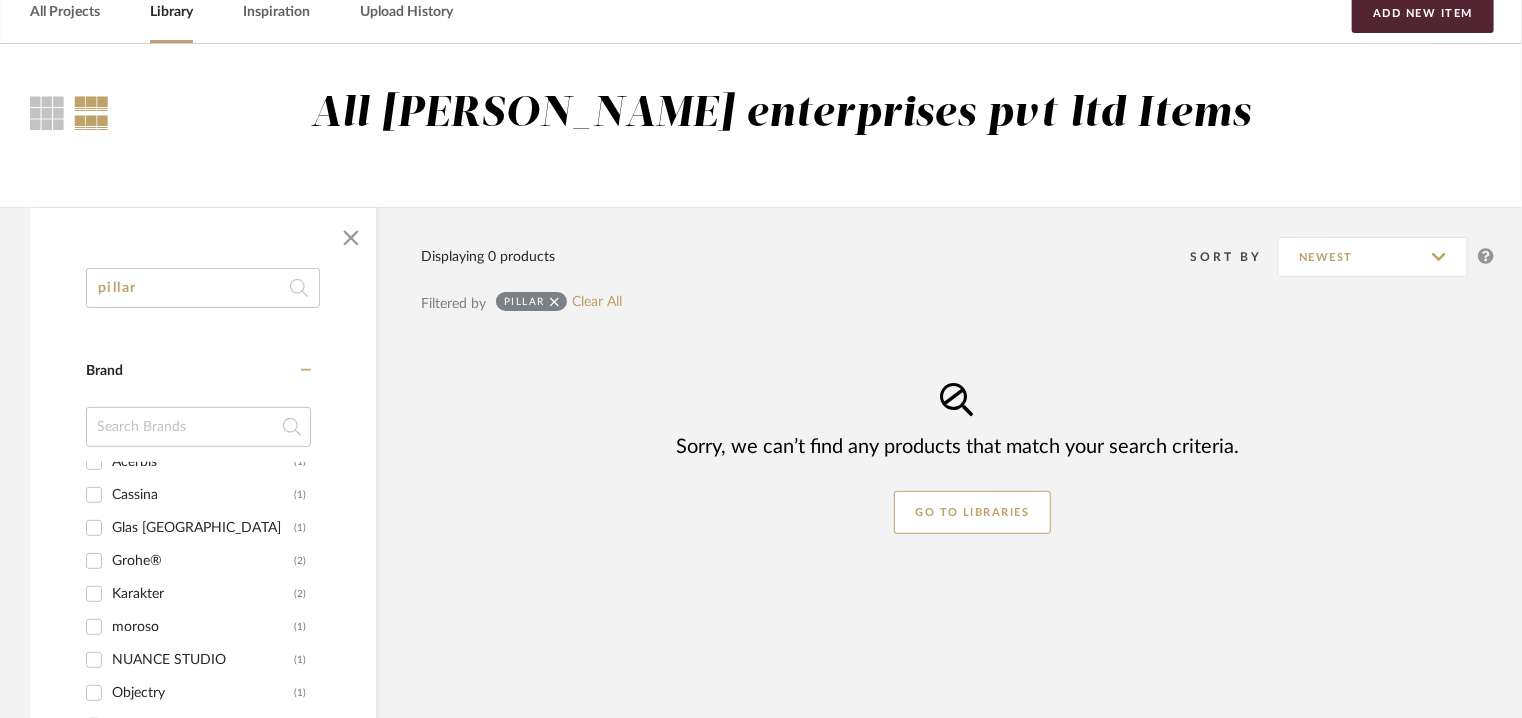 click on "Objectry  (1)" at bounding box center (94, 693) 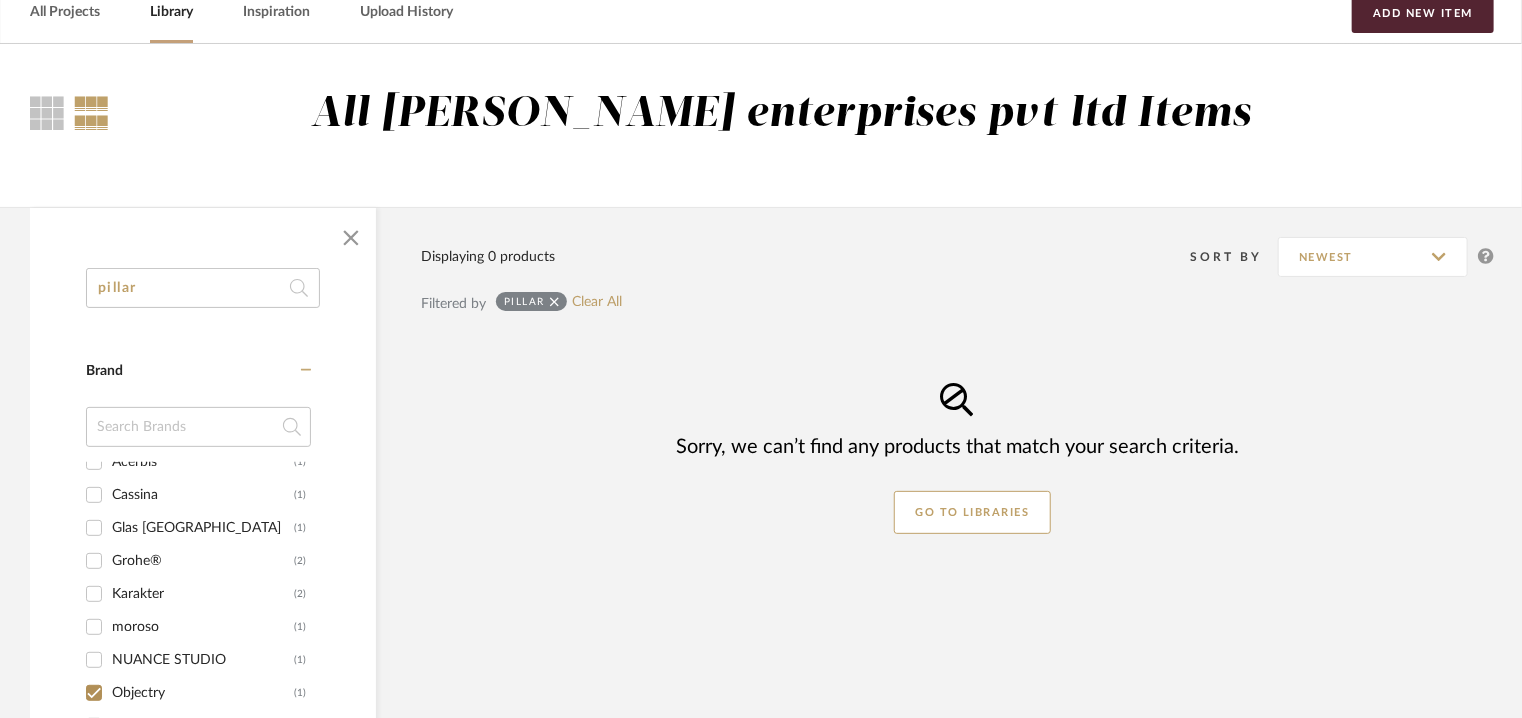 checkbox on "true" 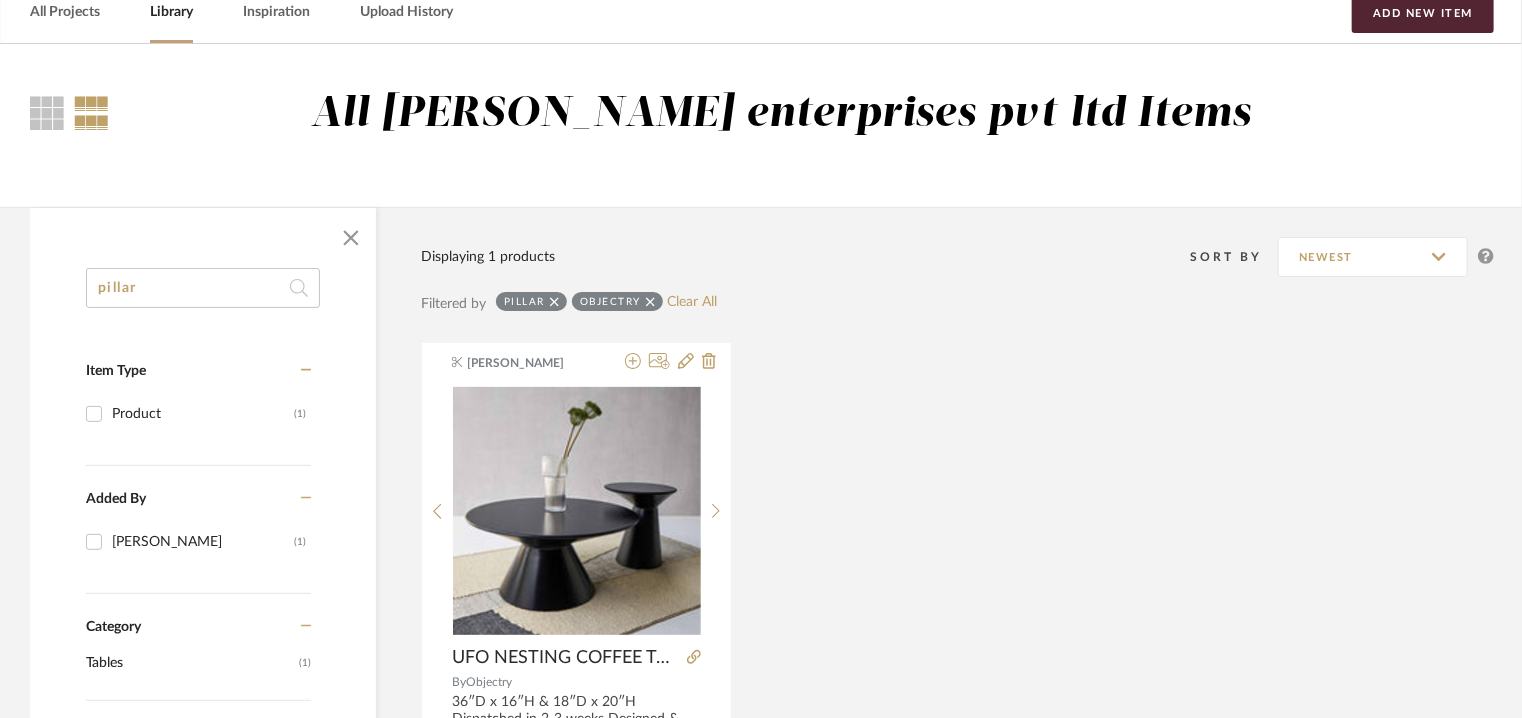 drag, startPoint x: 0, startPoint y: 277, endPoint x: 0, endPoint y: 248, distance: 29 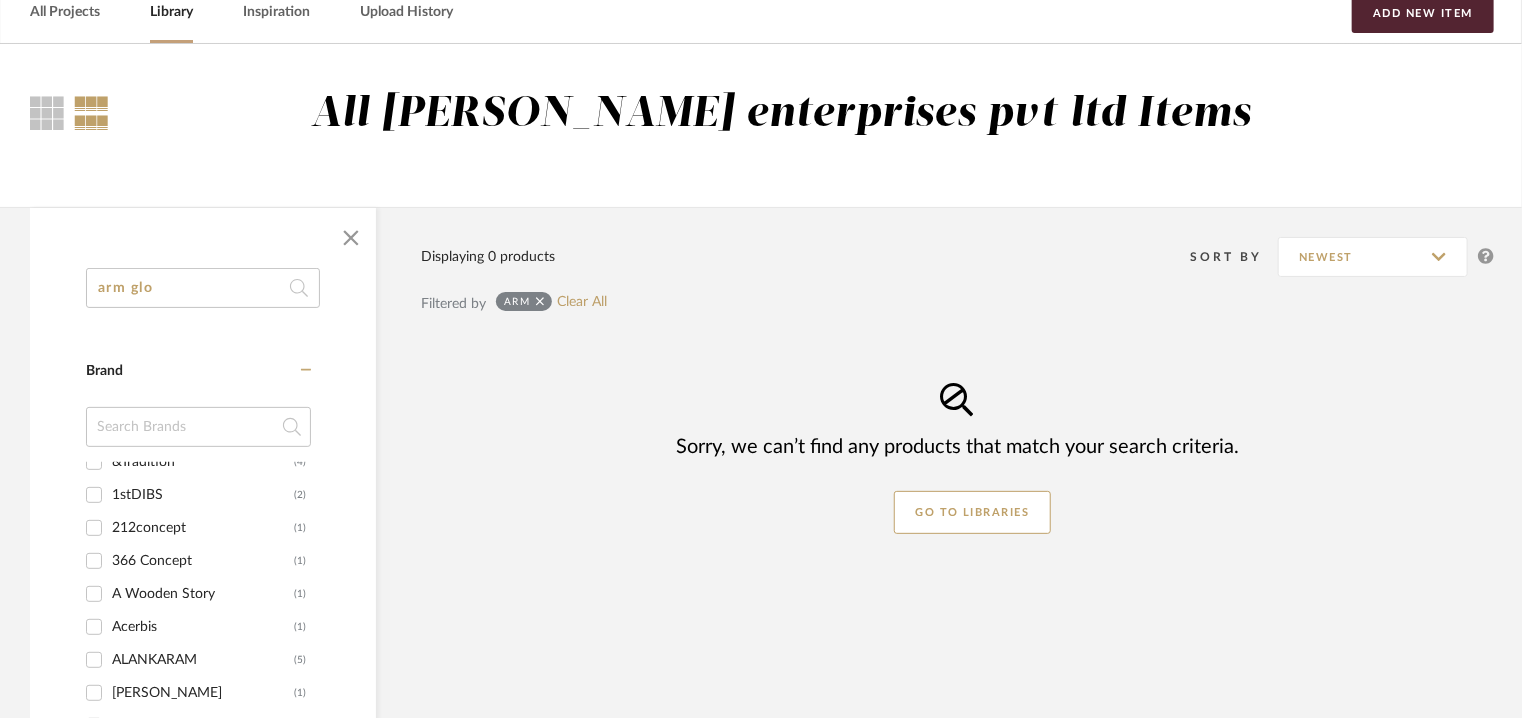 scroll, scrollTop: 182, scrollLeft: 0, axis: vertical 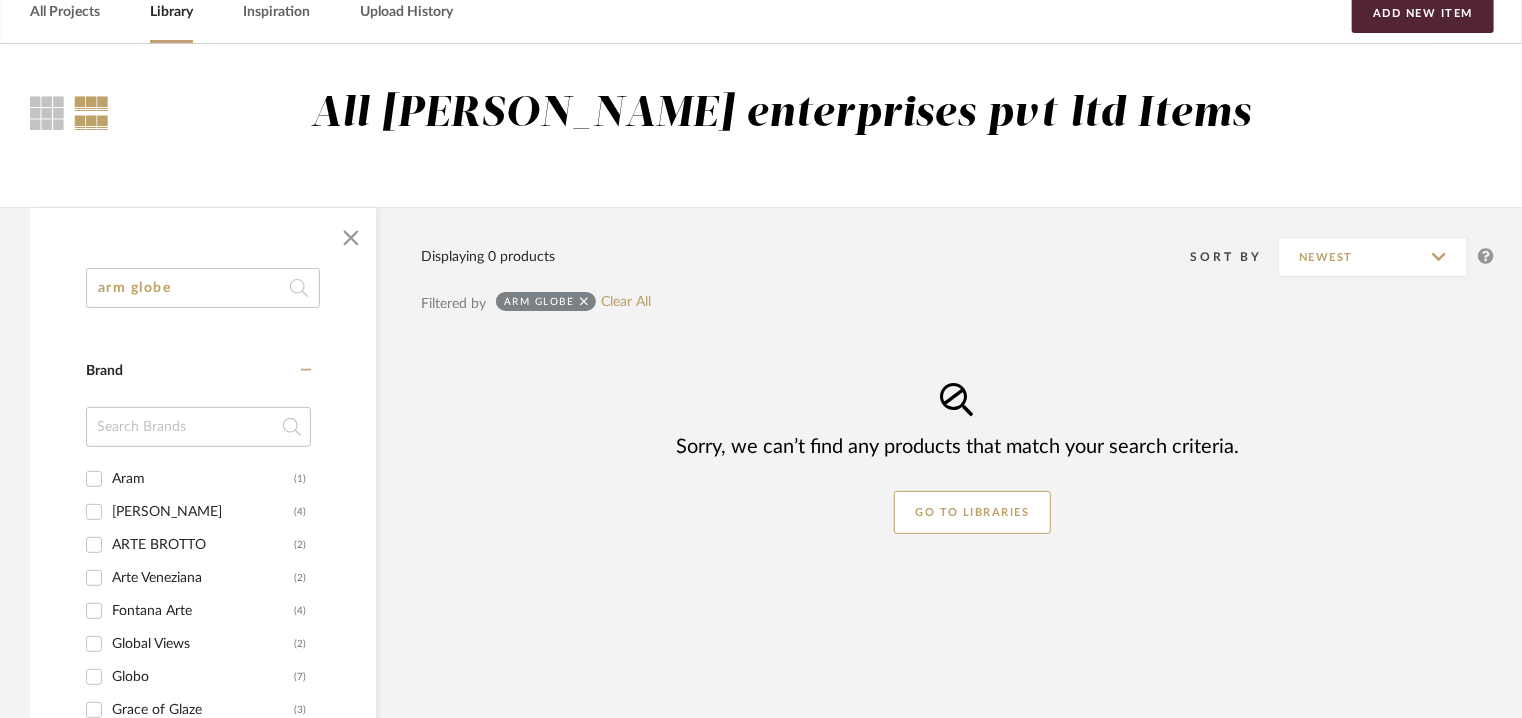 type on "arm globe" 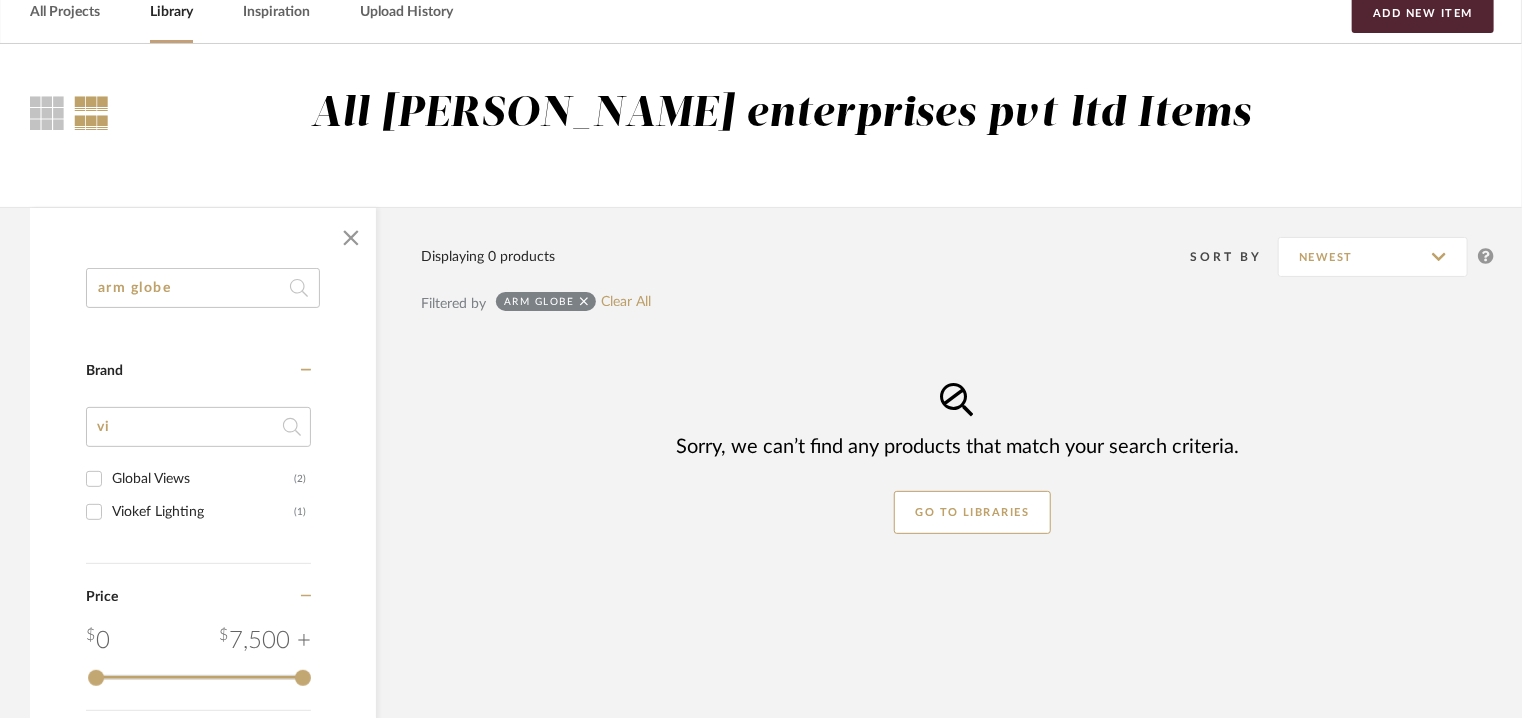 type on "vi" 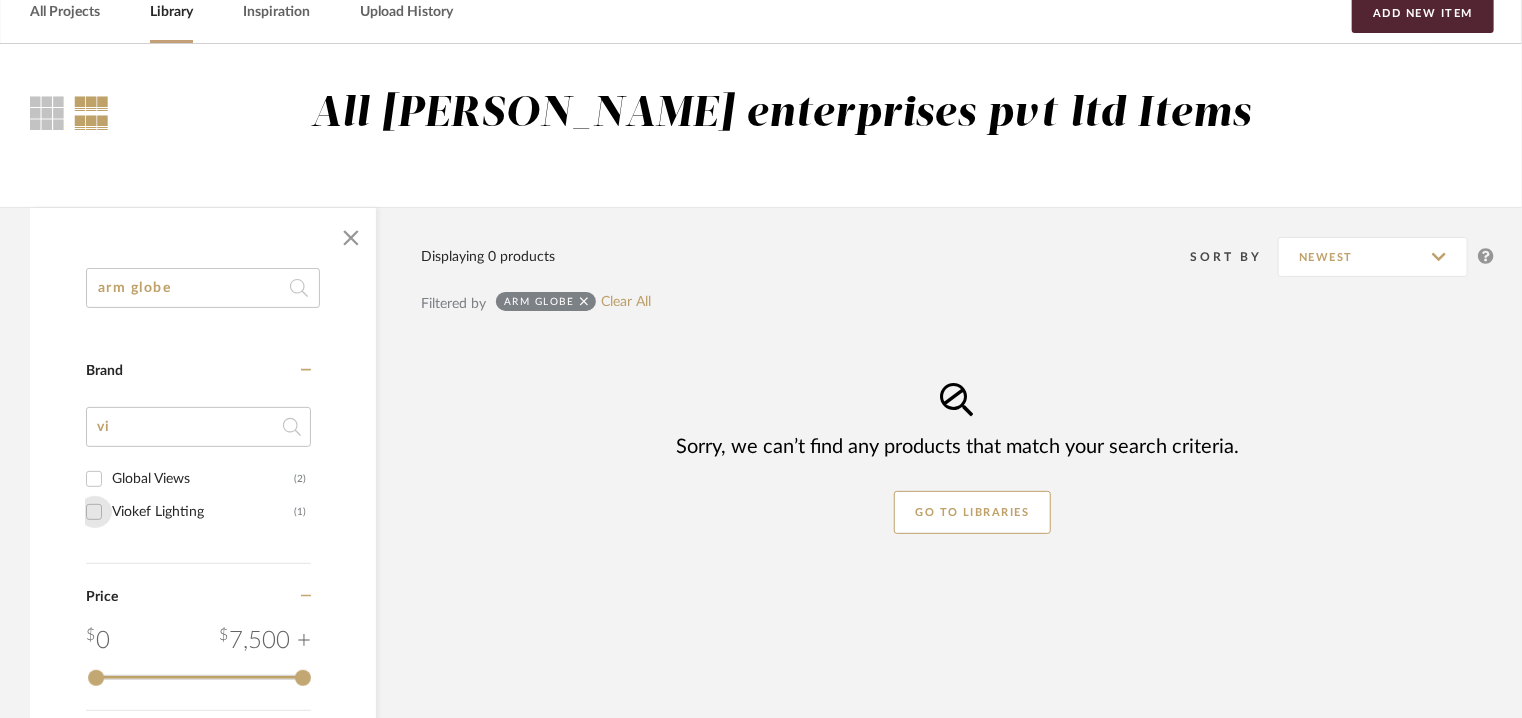 click on "Viokef Lighting  (1)" at bounding box center (94, 512) 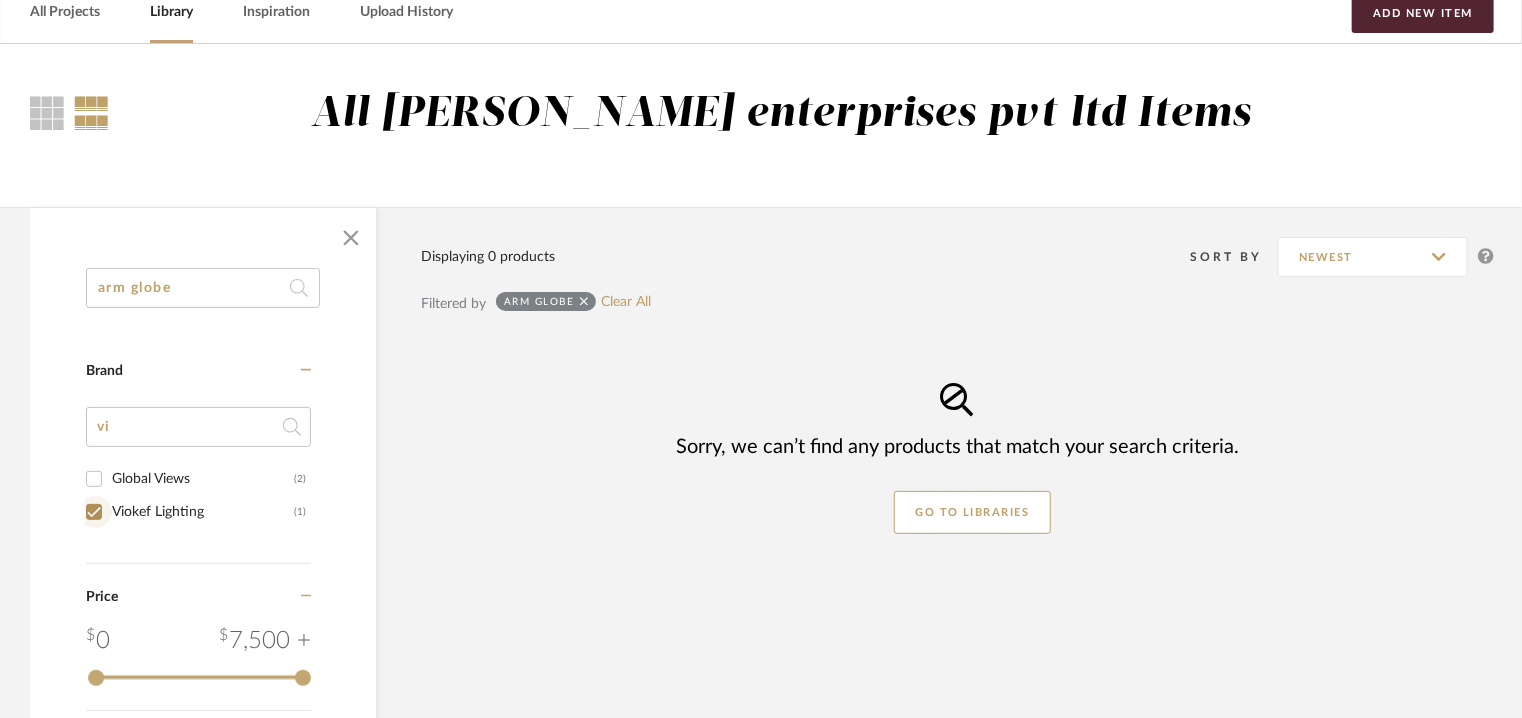checkbox on "true" 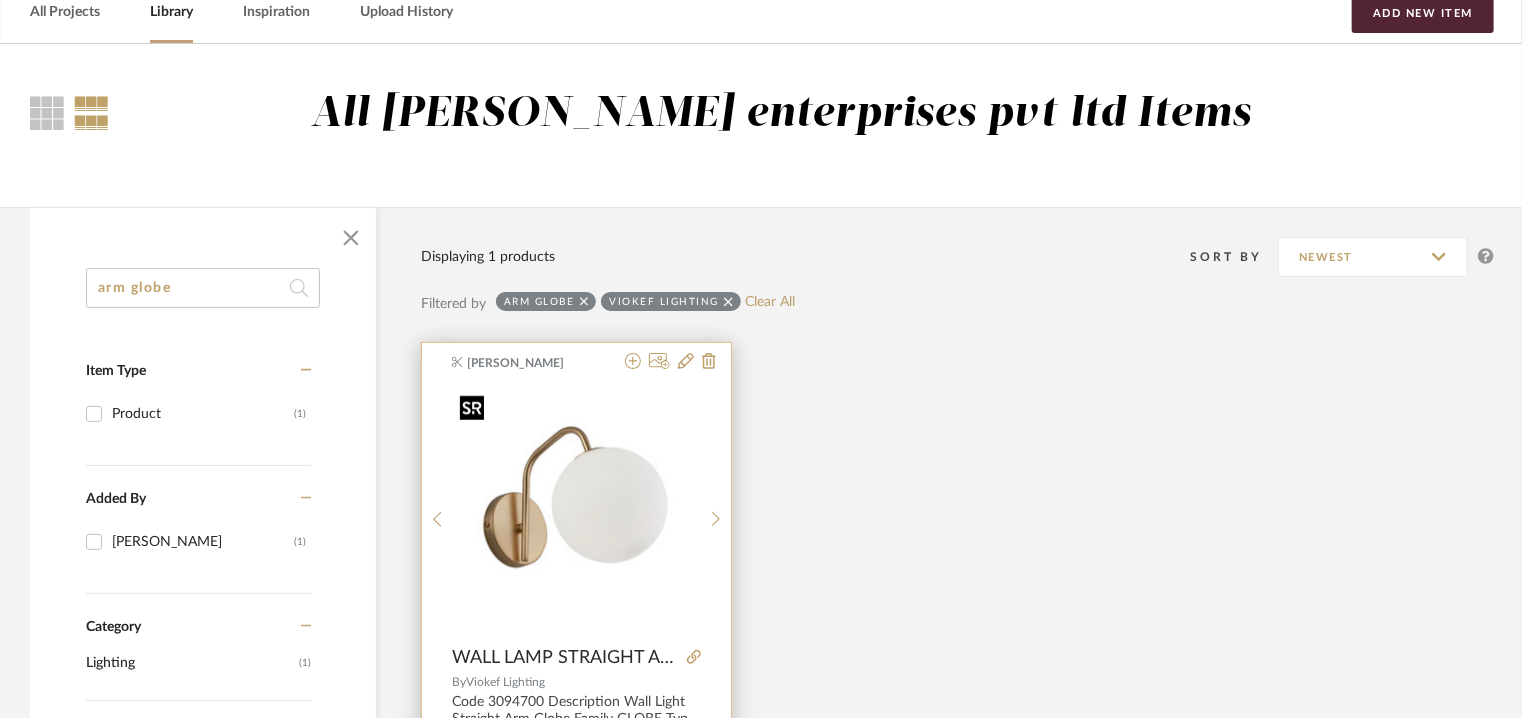 click at bounding box center (577, 511) 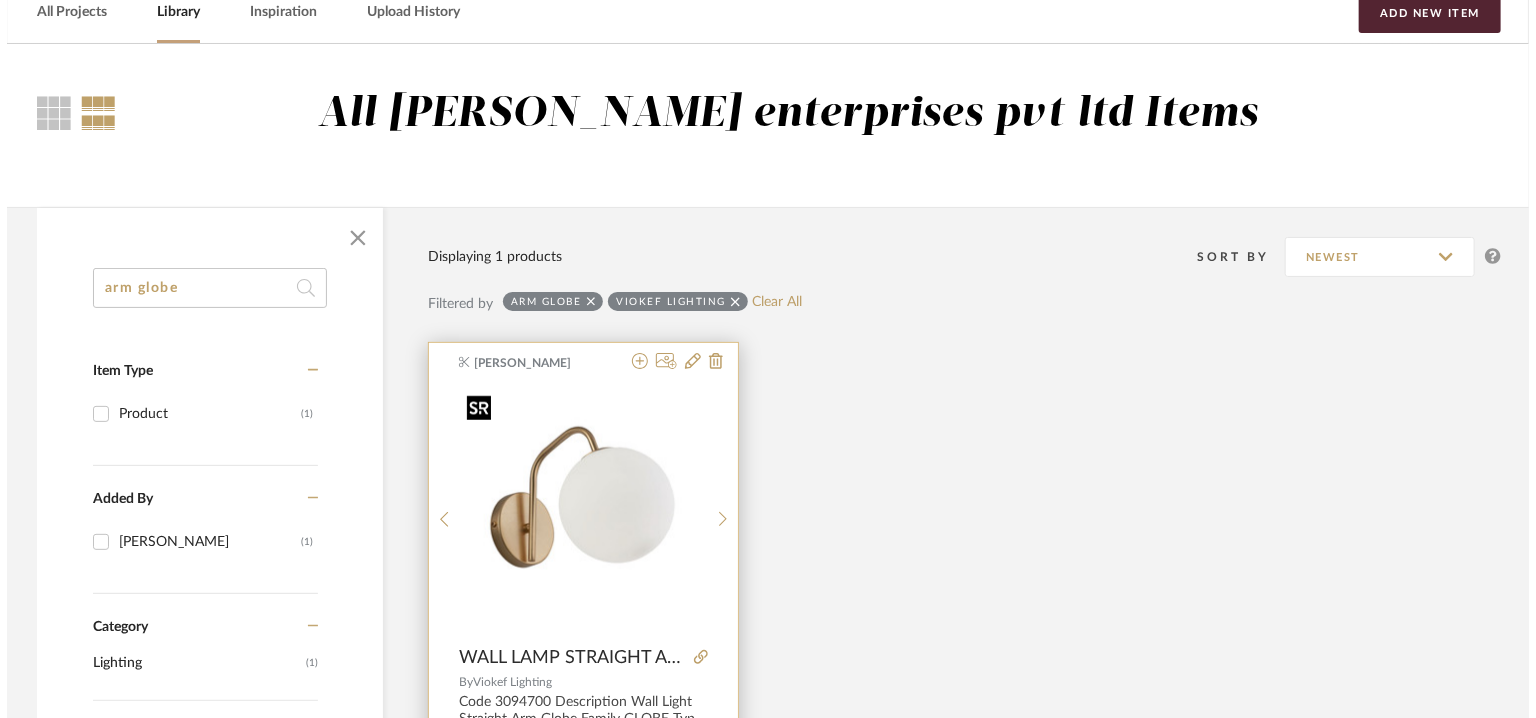 scroll, scrollTop: 0, scrollLeft: 0, axis: both 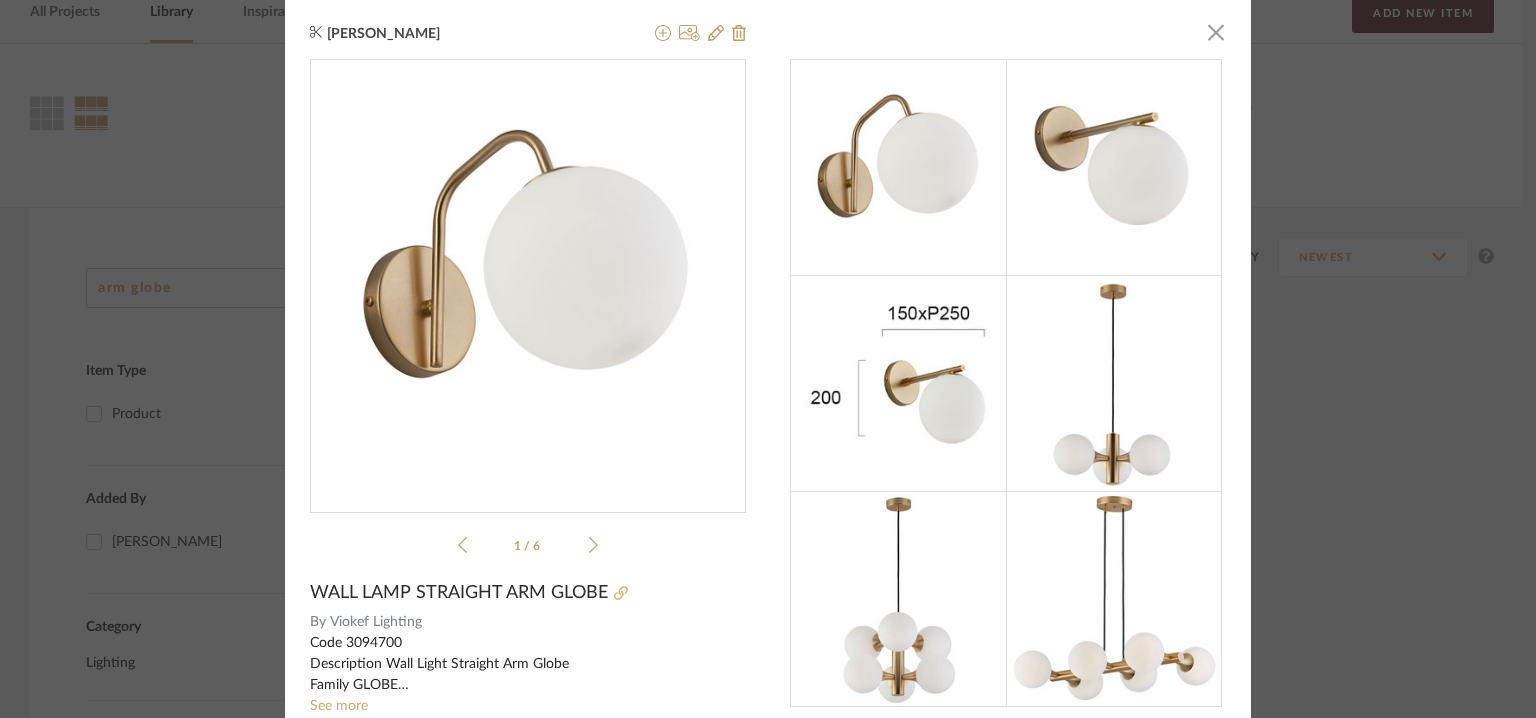click 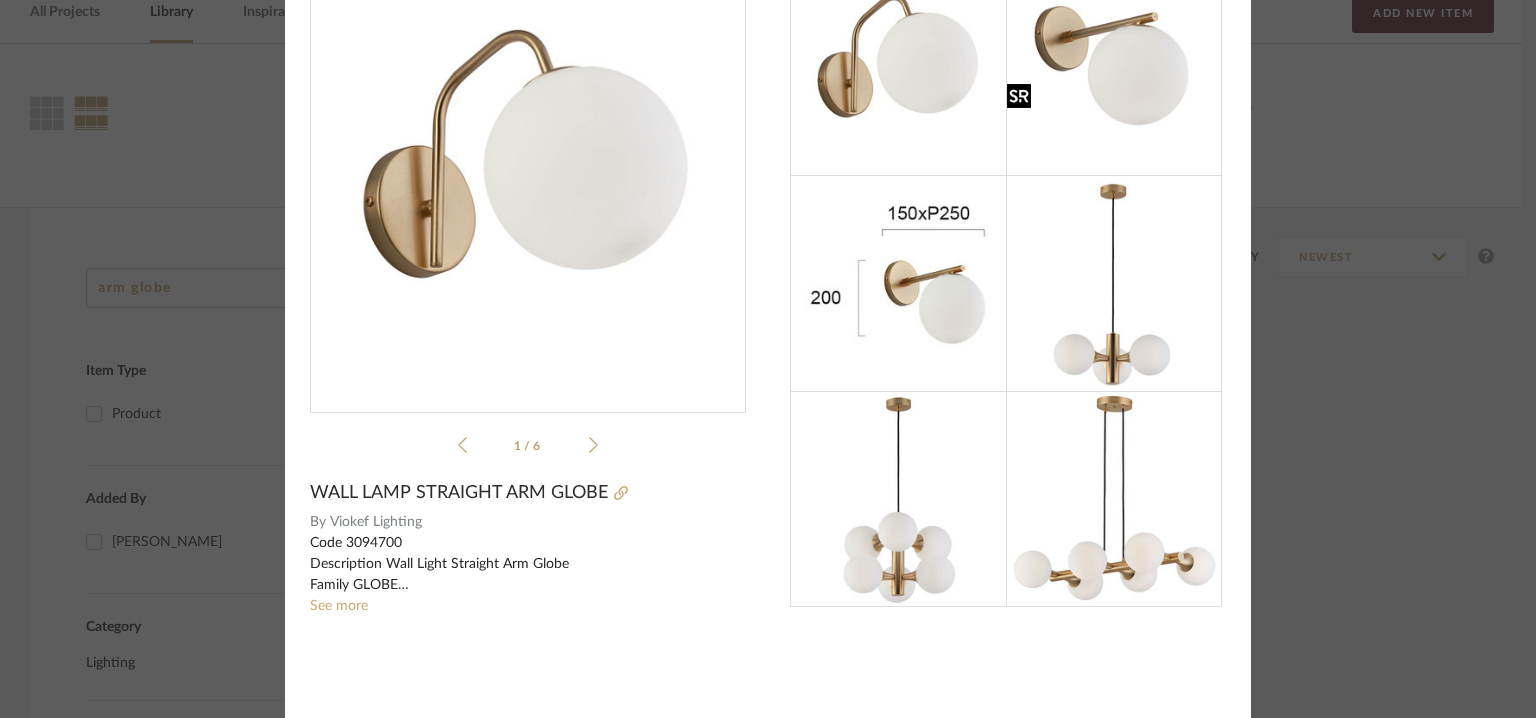 scroll, scrollTop: 0, scrollLeft: 0, axis: both 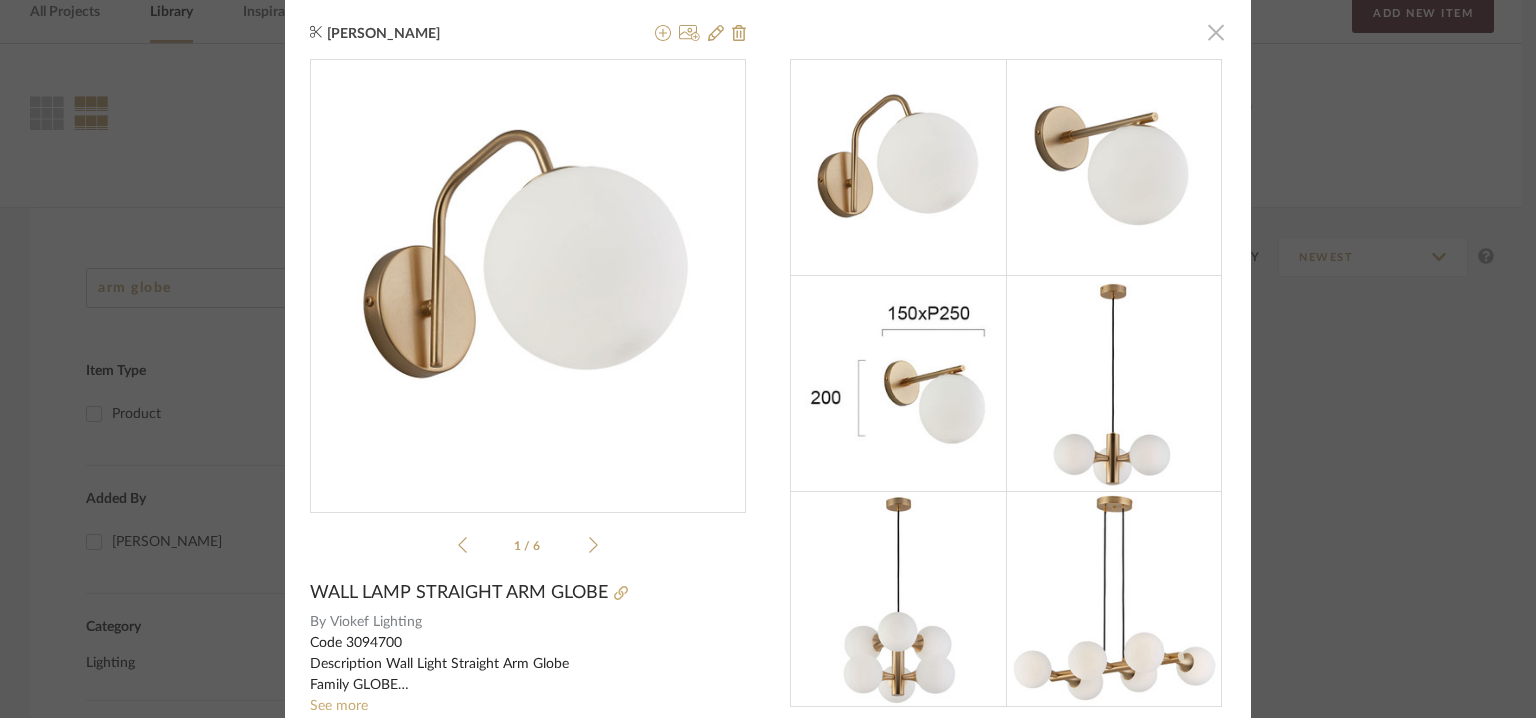 click 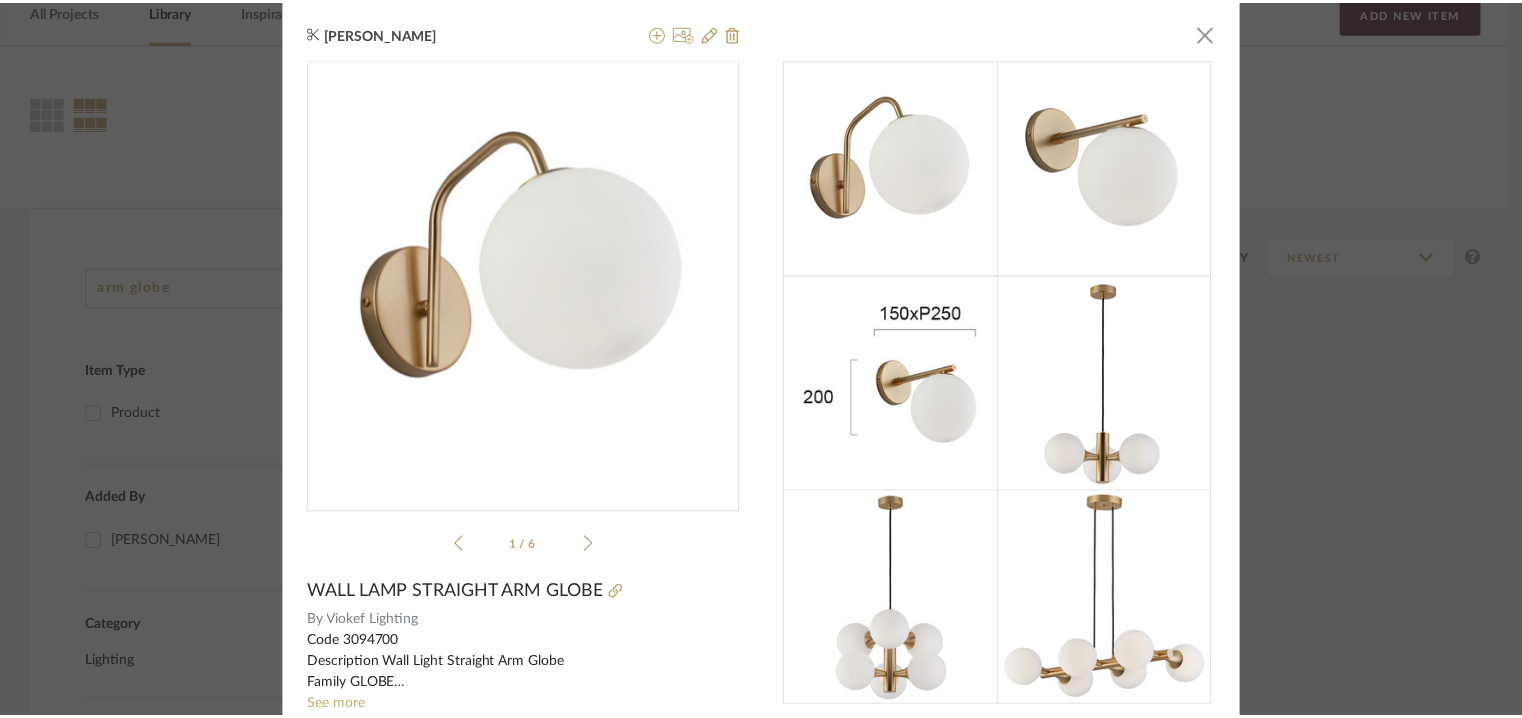 scroll, scrollTop: 100, scrollLeft: 0, axis: vertical 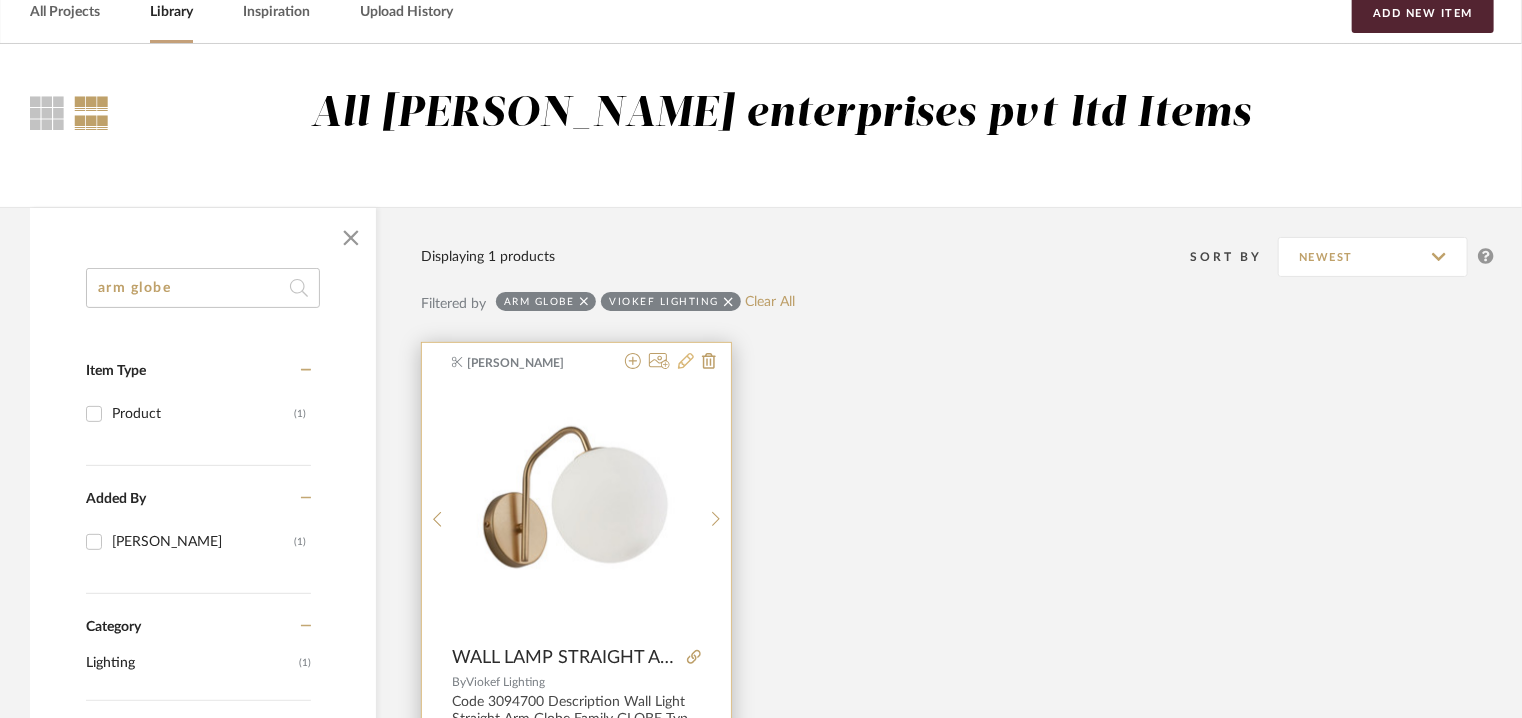 click 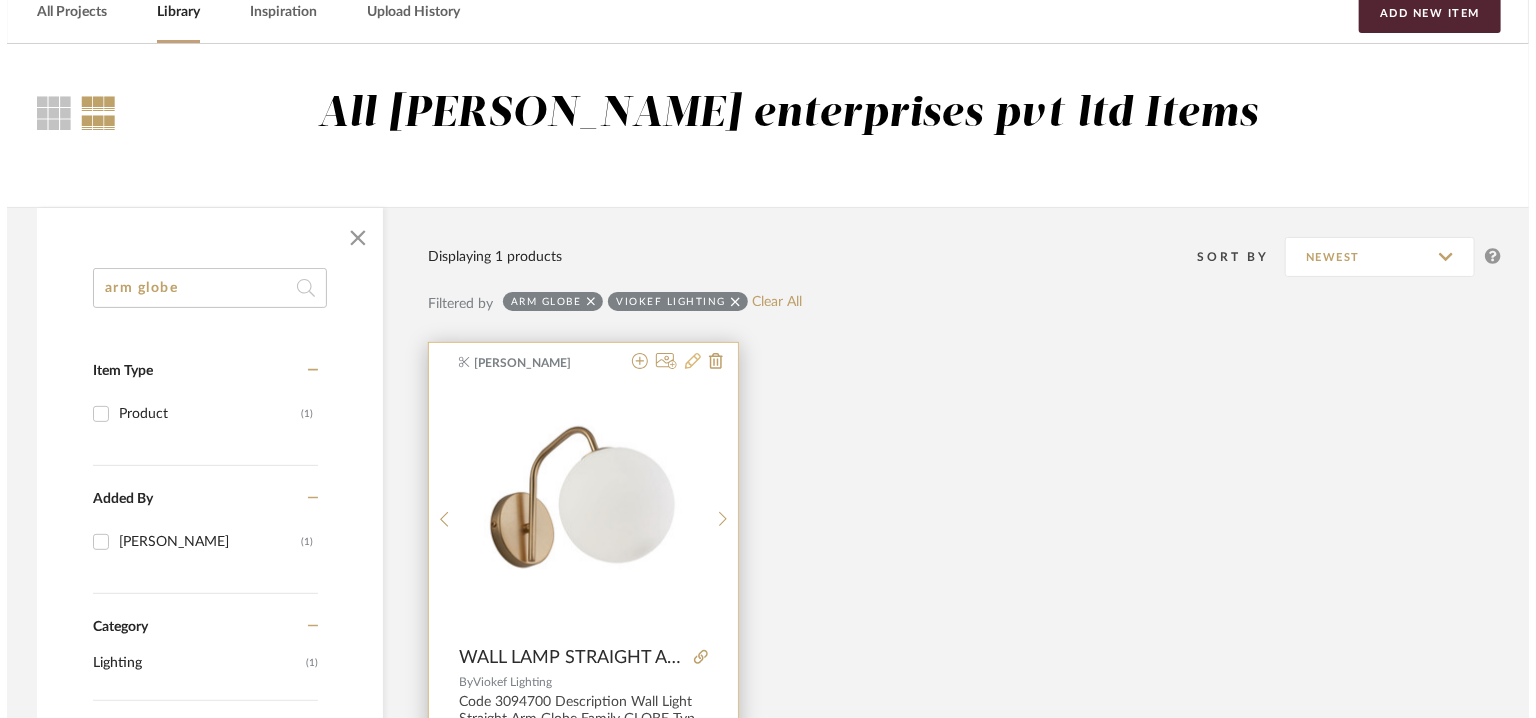 scroll, scrollTop: 0, scrollLeft: 0, axis: both 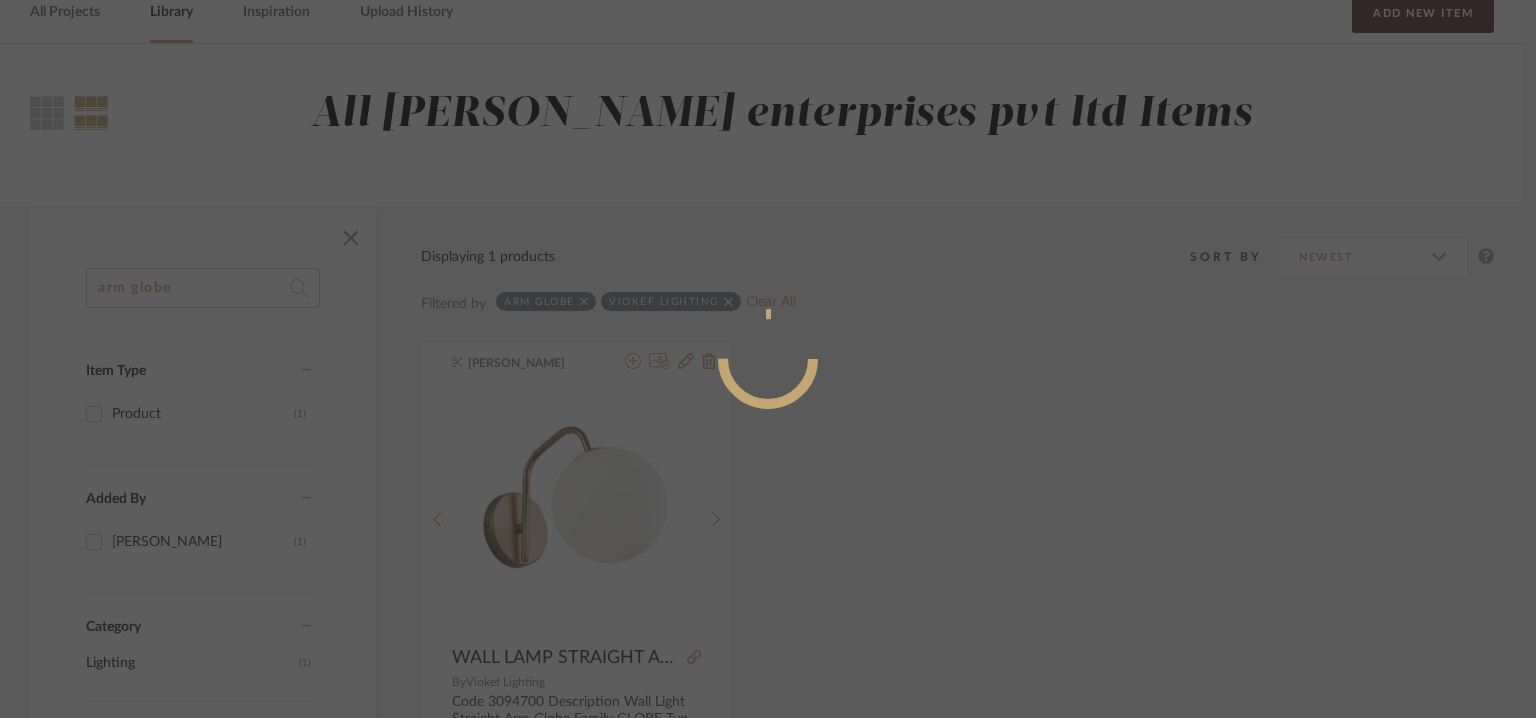 radio on "true" 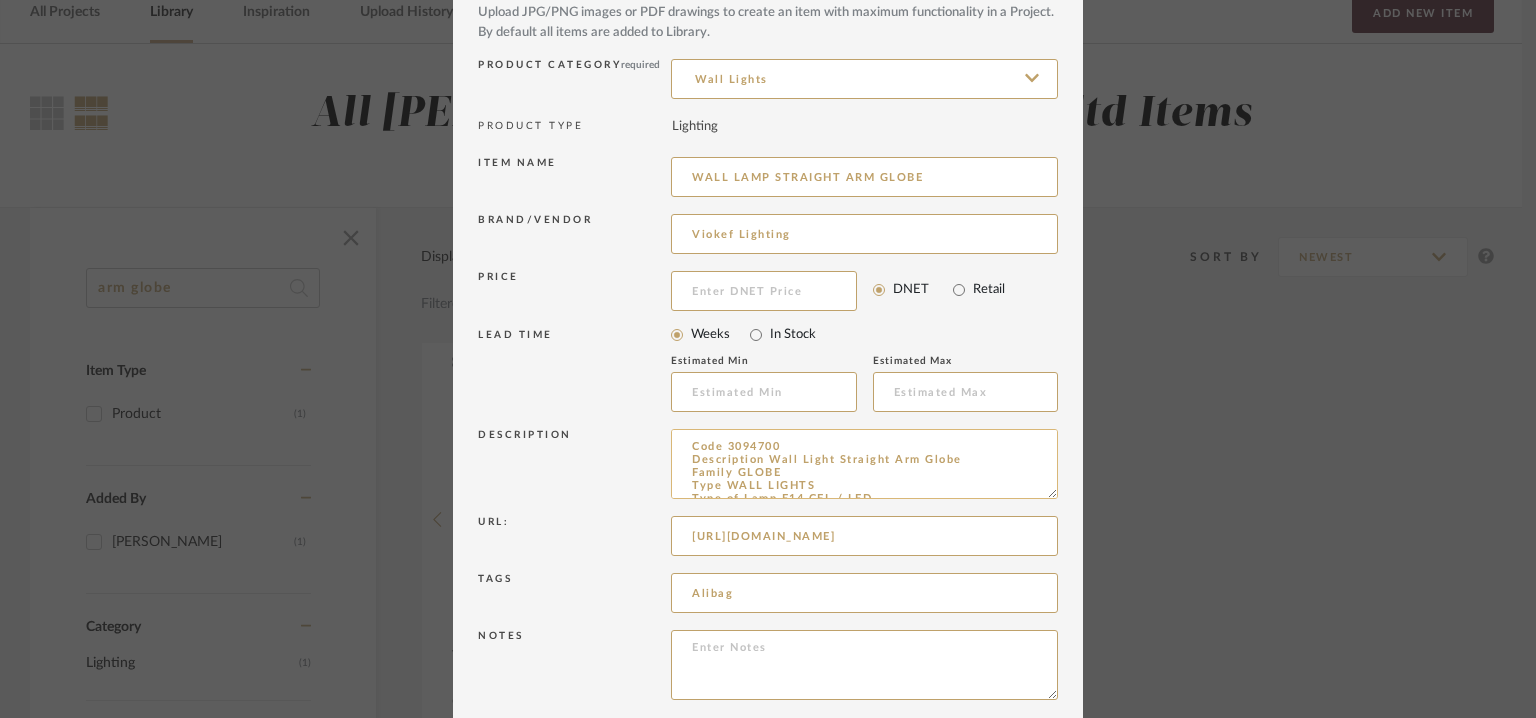 scroll, scrollTop: 192, scrollLeft: 0, axis: vertical 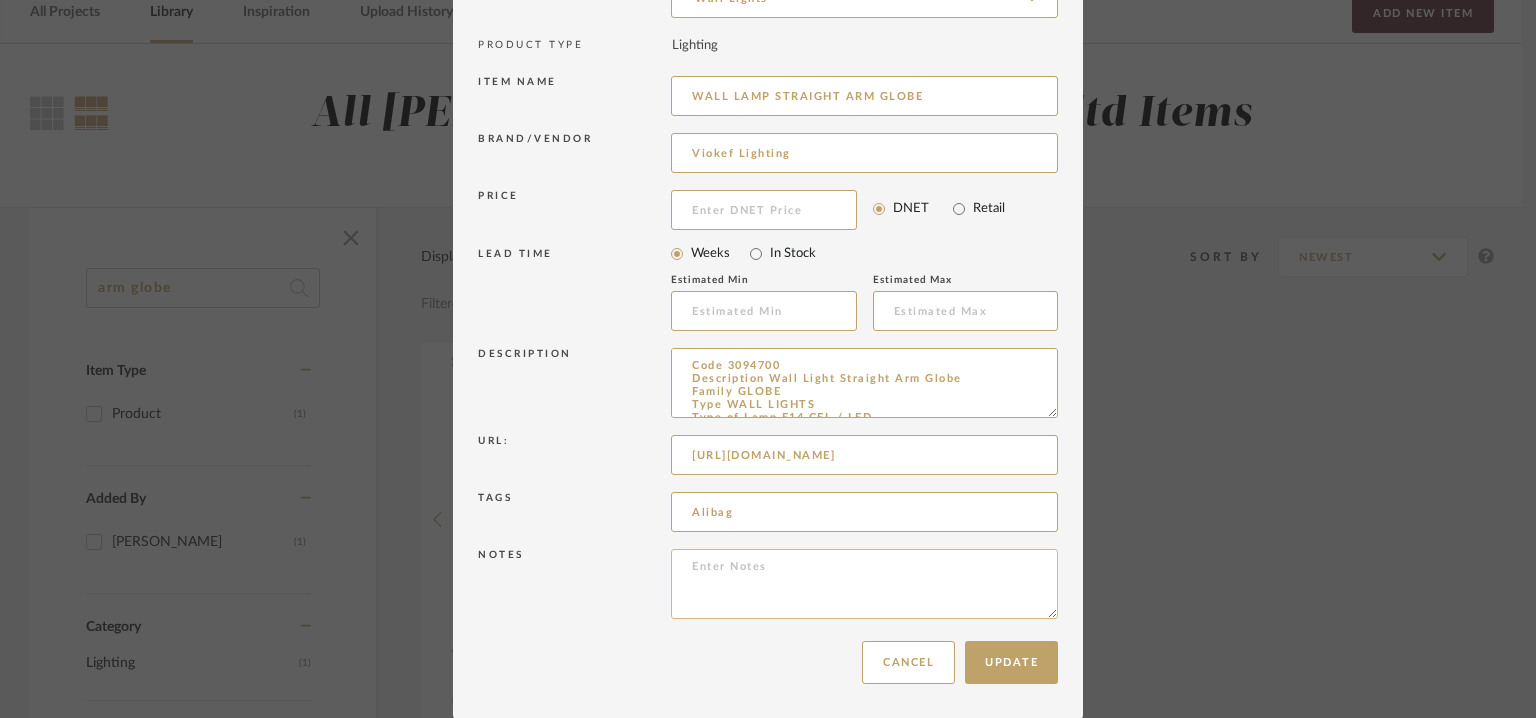 paste on "Price: Na
Lead time : Na
3D available : no
BIM available. No.
Point of Contact  : To be eastablished.
Contact number : Τ: +30 210 662 6495
Email address : etoima@viokef.com
Address : LIGHTING – SHOWROOM
Filiati Str. P.O.Box 28, GR-194 41 Koropi." 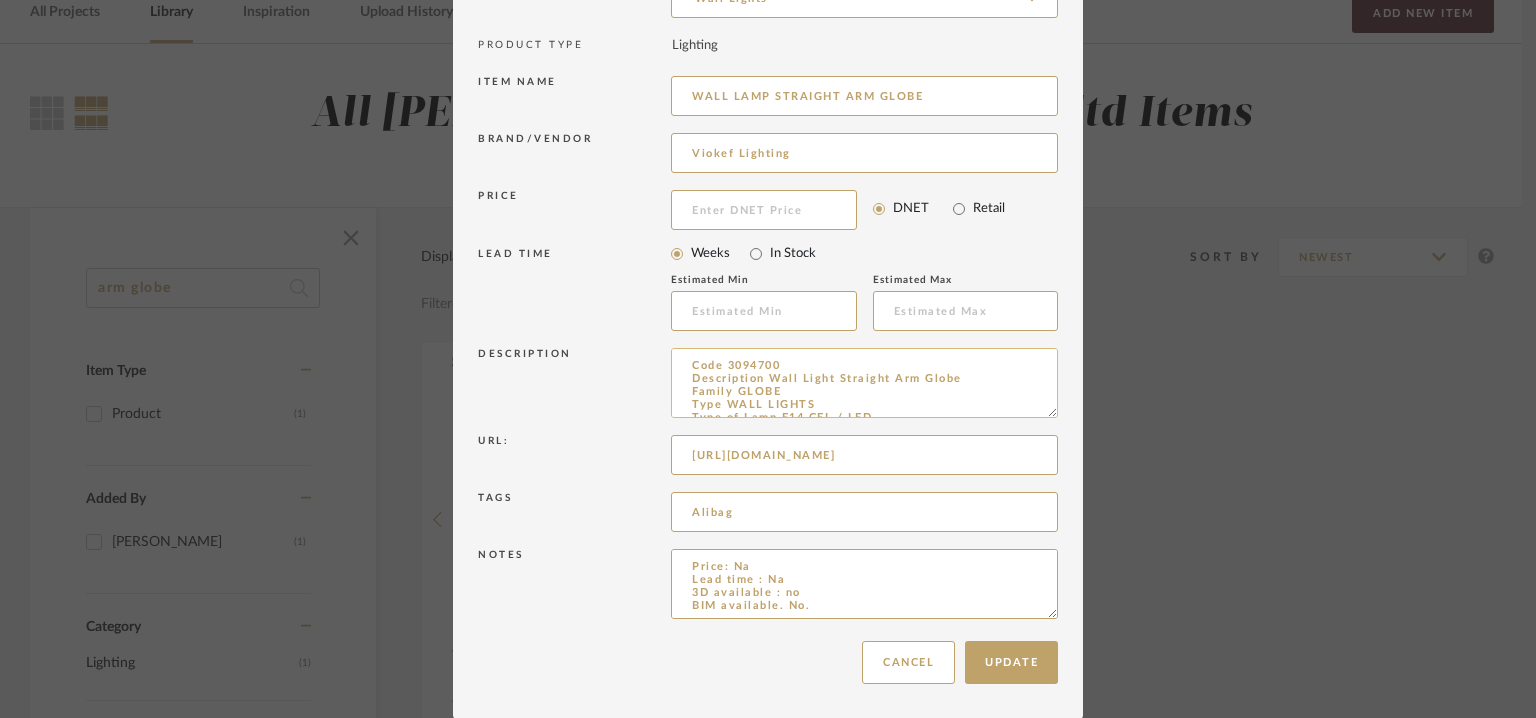 scroll, scrollTop: 84, scrollLeft: 0, axis: vertical 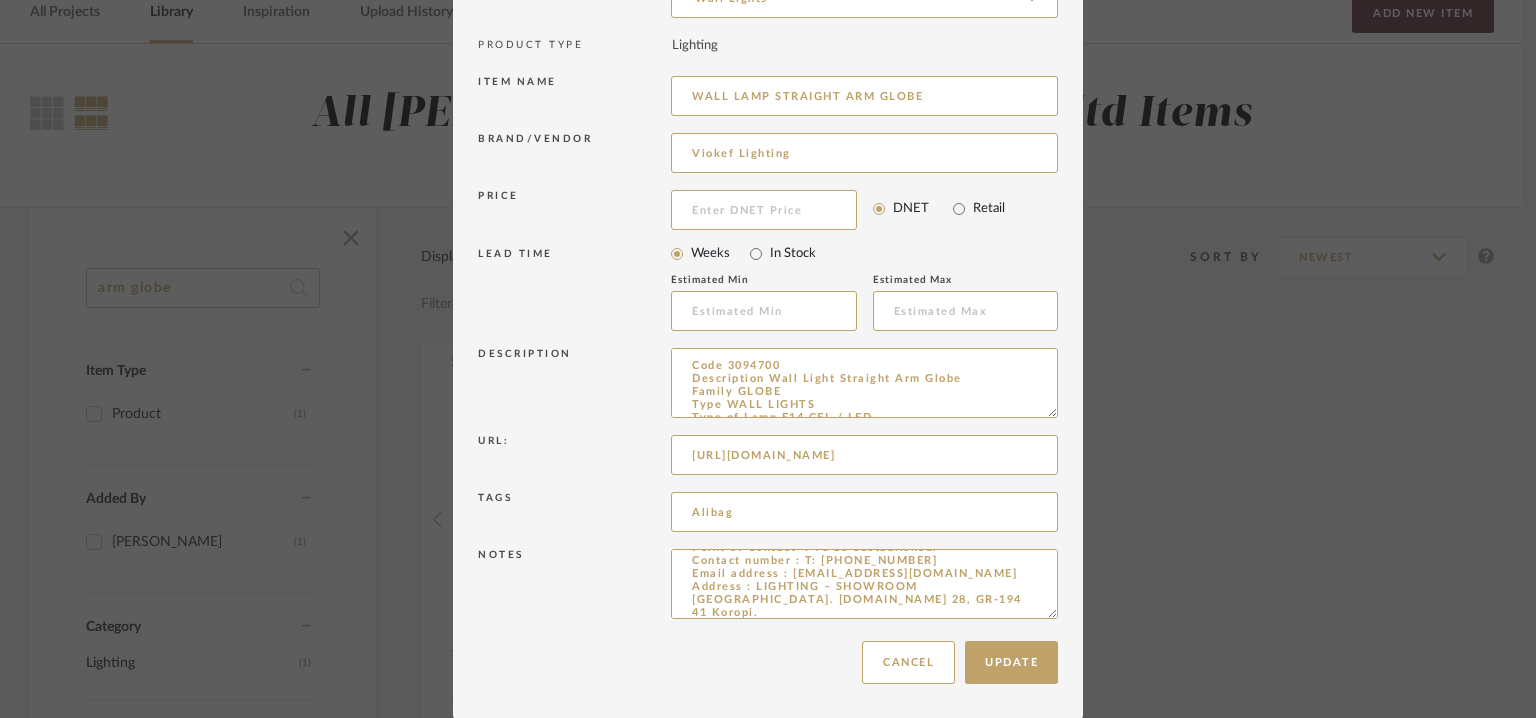 drag, startPoint x: 1044, startPoint y: 416, endPoint x: 1182, endPoint y: 776, distance: 385.54376 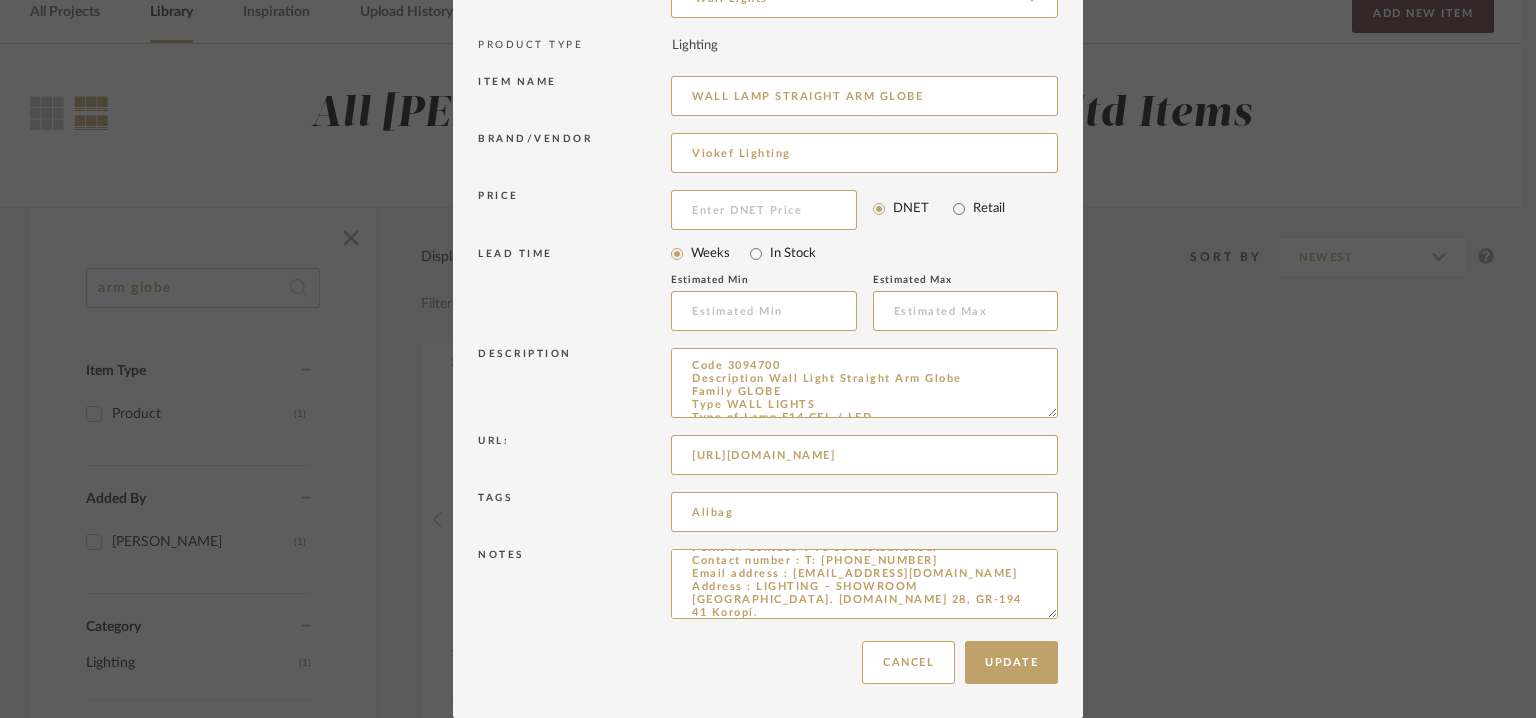 click on "Chrome Web Clipper   Import Pinterest   Support   All Projects   Library   Inspiration   Upload History   Add New Item  Hello, Tehseen  All Mancini enterprises pvt ltd Items arm globe Item Type Product  (1)  Added By Aditya  Das  (1)  Category  Lighting   (1)  Brand vi Global Views  (2)  Viokef Lighting  (1)  Price 0  7,500 +  0 7500 Upload Method Clipped  (1)  Lead Time Weeks In Stock Displaying 1 products  Sort By  Newest Filtered by arm globe Viokef Lighting  Clear All  Aditya  Das WALL LAMP STRAIGHT ARM GLOBE By   Viokef Lighting  Code 3094700
Description Wall Light Straight Arm Globe
Family GLOBE
Type WALL LIGHTS
Type of Lamp E14 CFL / LED
Watt MAX 7W
Volt 220-240V
Hertz 50-60 Hz
Class I
IP IP20
Environment INDOOR
Color WHITE / BLACK / GOLD
Material GLASS / ELECTROSTATIC PAINTED STEEL
Length D:150
Height H:200
Width P:250 StyleRow Design Corp. ©2025 Sitemap User Agreement Privacy Policy support@stylerow.com Sitemap User Agreement Privacy Policy StyleRow, Inc. ©2025 support@stylerow.com" at bounding box center (768, 259) 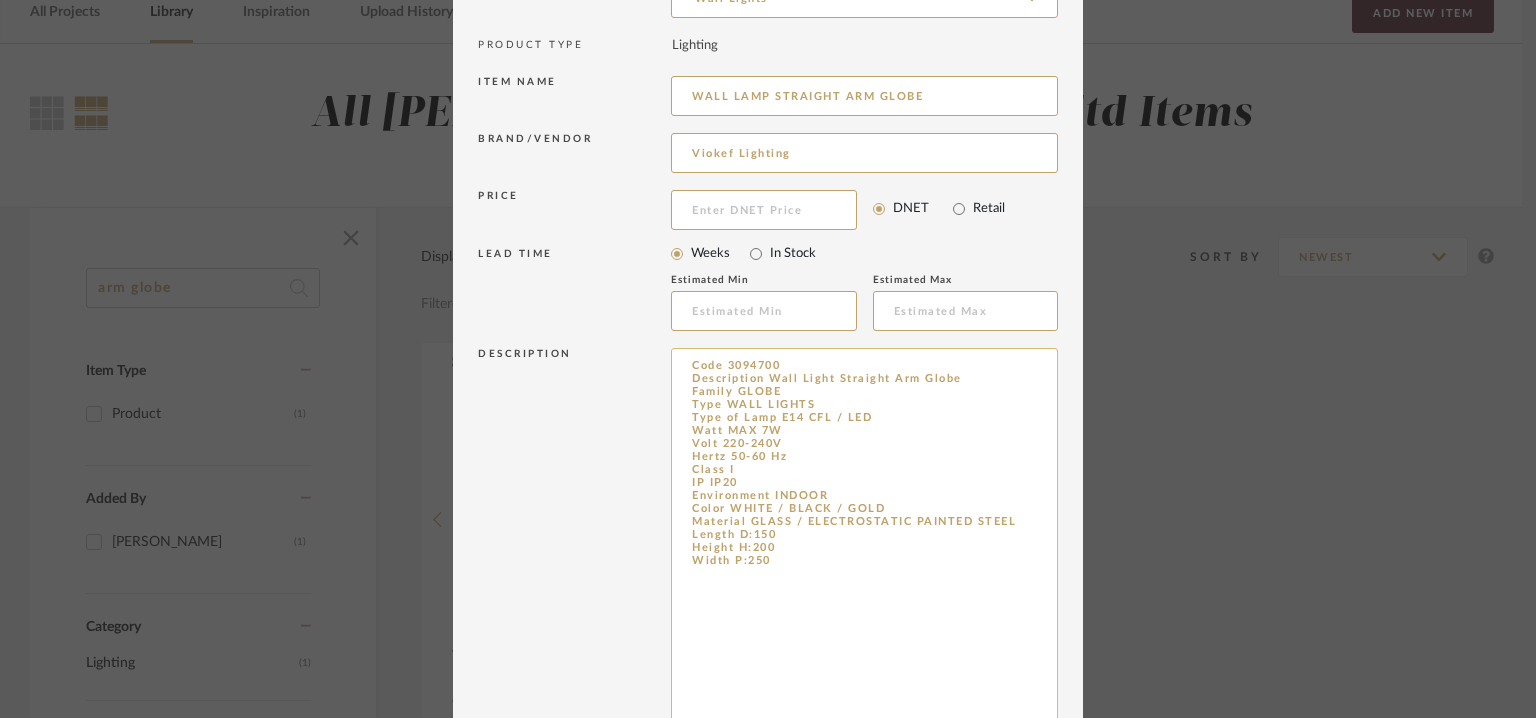 type on "Price: Na
Lead time : Na
3D available : no
BIM available. No.
Point of Contact  : To be eastablished.
Contact number : Τ: +30 210 662 6495
Email address : etoima@viokef.com
Address : LIGHTING – SHOWROOM
Filiati Str. P.O.Box 28, GR-194 41 Koropi." 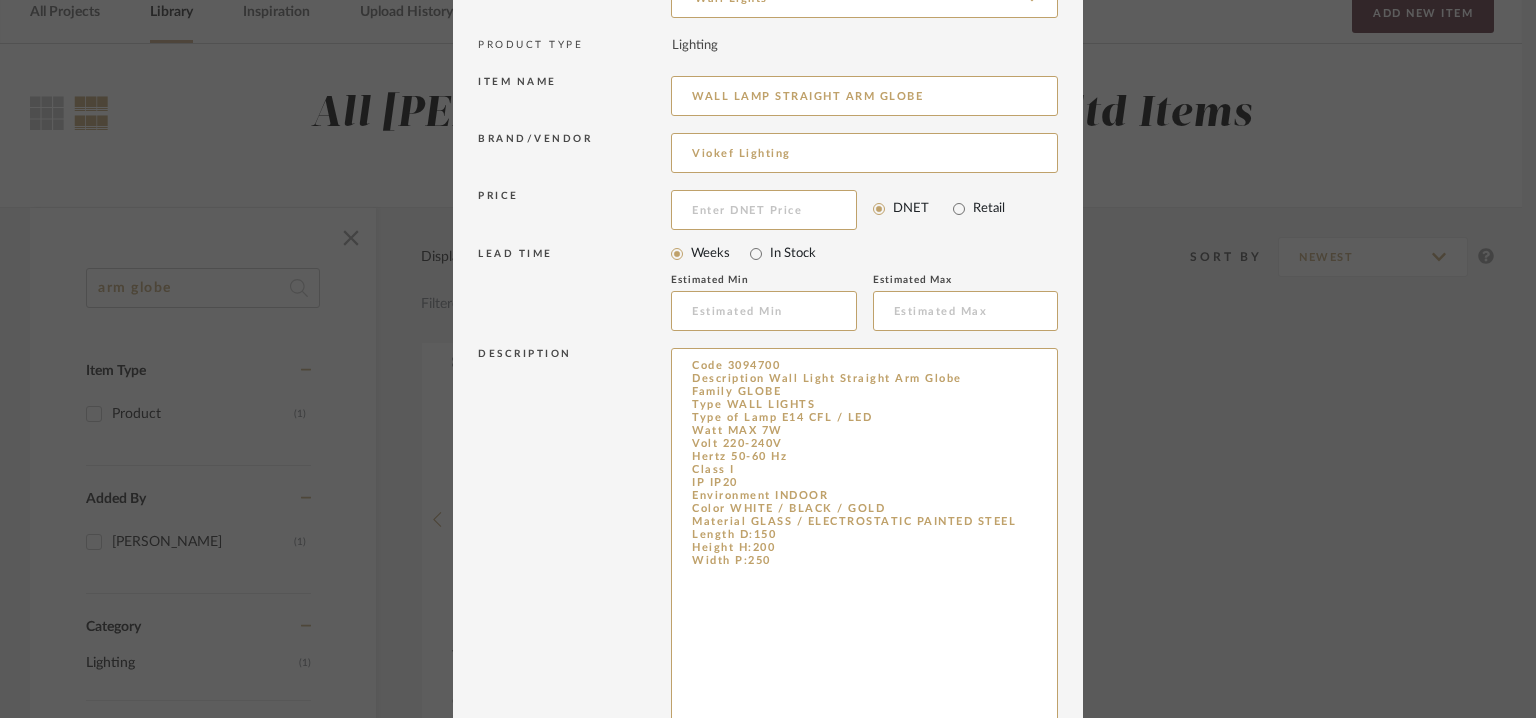 drag, startPoint x: 904, startPoint y: 637, endPoint x: 526, endPoint y: 304, distance: 503.75888 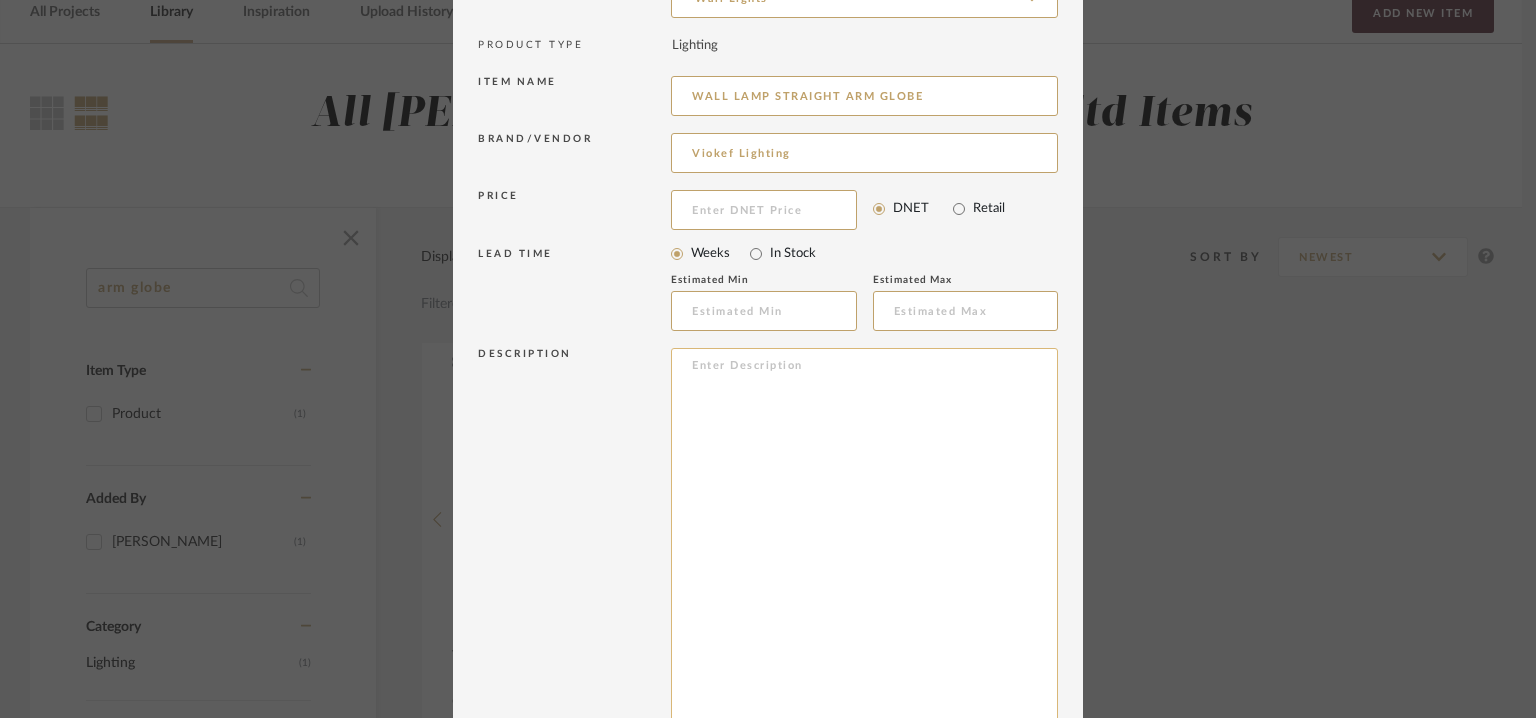 drag, startPoint x: 695, startPoint y: 475, endPoint x: 704, endPoint y: 452, distance: 24.698177 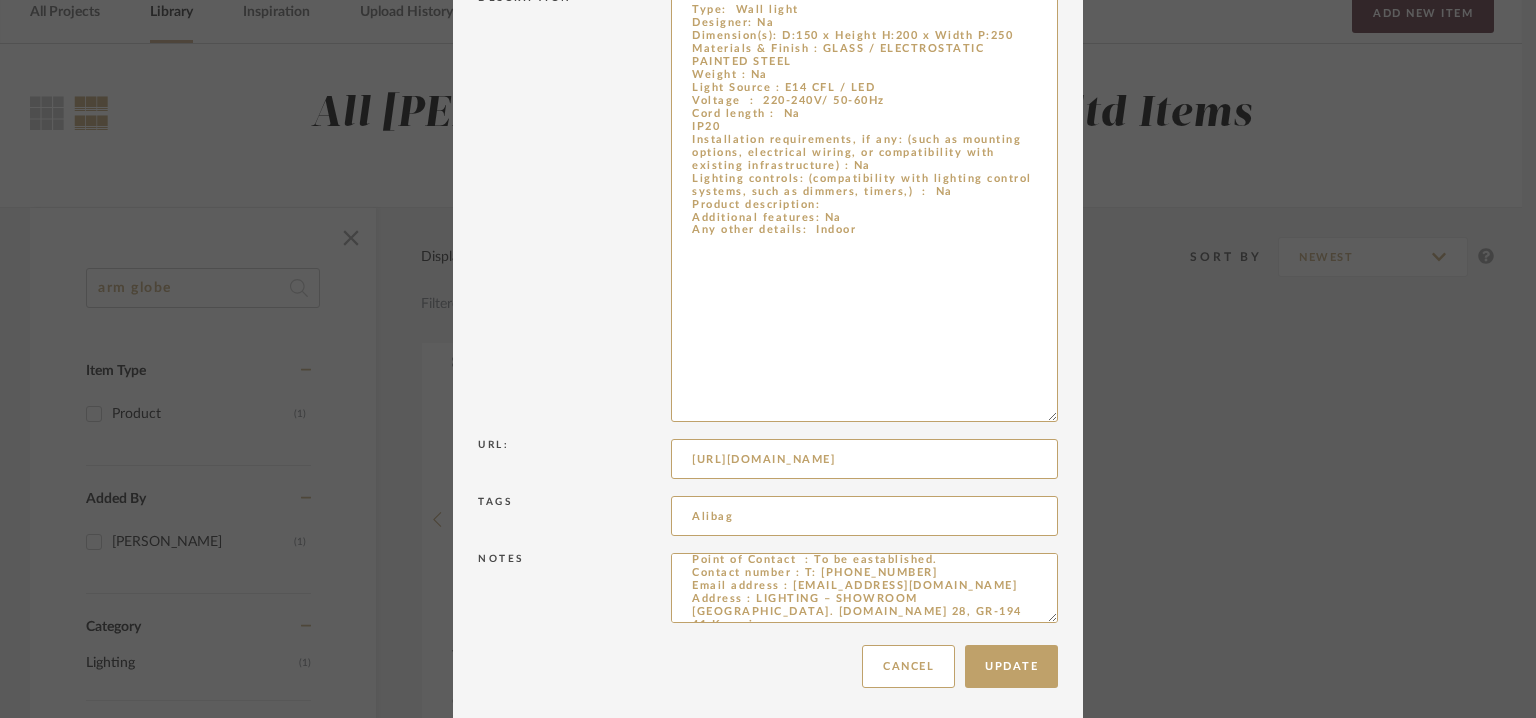 scroll, scrollTop: 552, scrollLeft: 0, axis: vertical 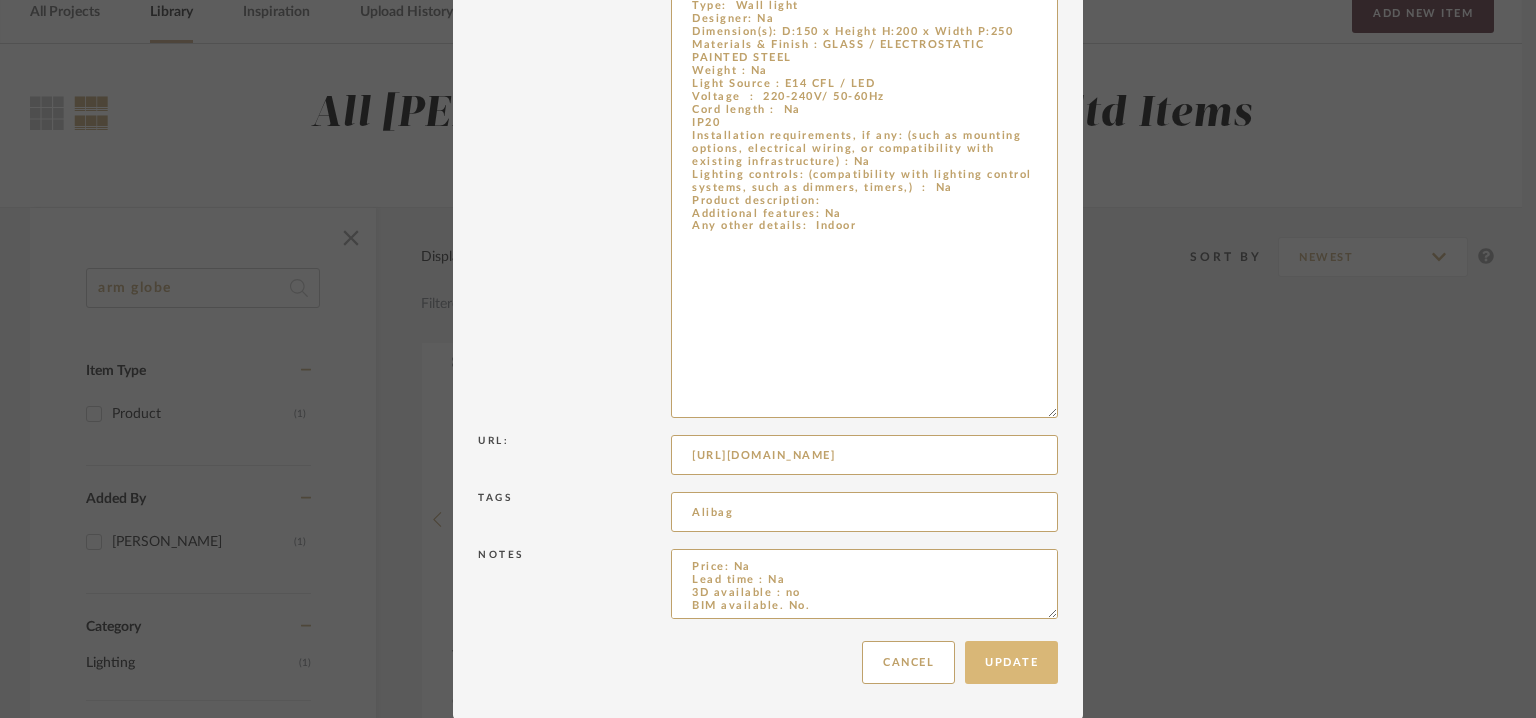 type on "Type:  Wall light
Designer: Na
Dimension(s): D:150 x Height H:200 x Width P:250
Materials & Finish : GLASS / ELECTROSTATIC PAINTED STEEL
Weight : Na
Light Source : E14 CFL / LED
Voltage  :  220-240V/ 50-60Hz
Cord length :  Na
IP20
Installation requirements, if any: (such as mounting options, electrical wiring, or compatibility with existing infrastructure) : Na
Lighting controls: (compatibility with lighting control systems, such as dimmers, timers,)  :  Na
Product description:
Additional features: Na
Any other details:  Indoor" 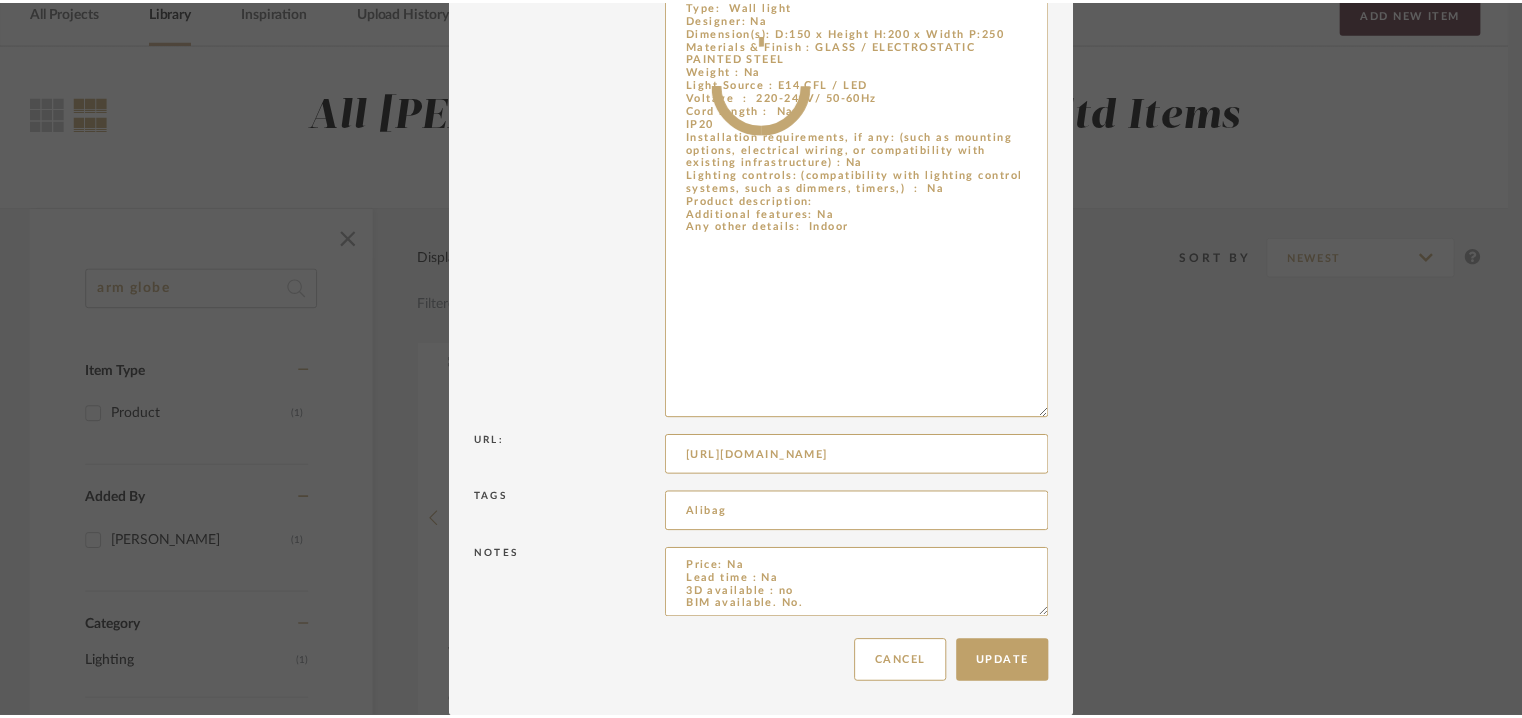 scroll, scrollTop: 100, scrollLeft: 0, axis: vertical 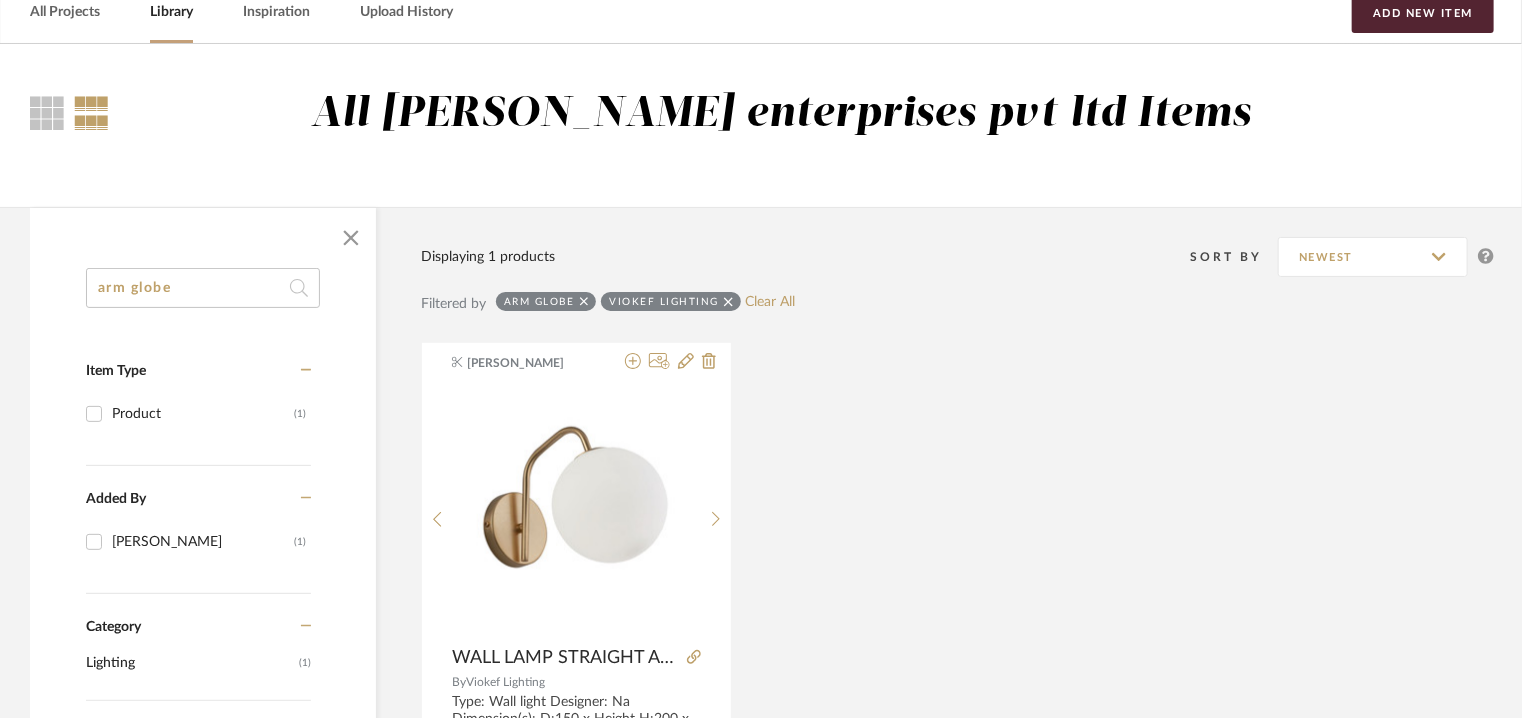 drag, startPoint x: 197, startPoint y: 282, endPoint x: 40, endPoint y: 292, distance: 157.31815 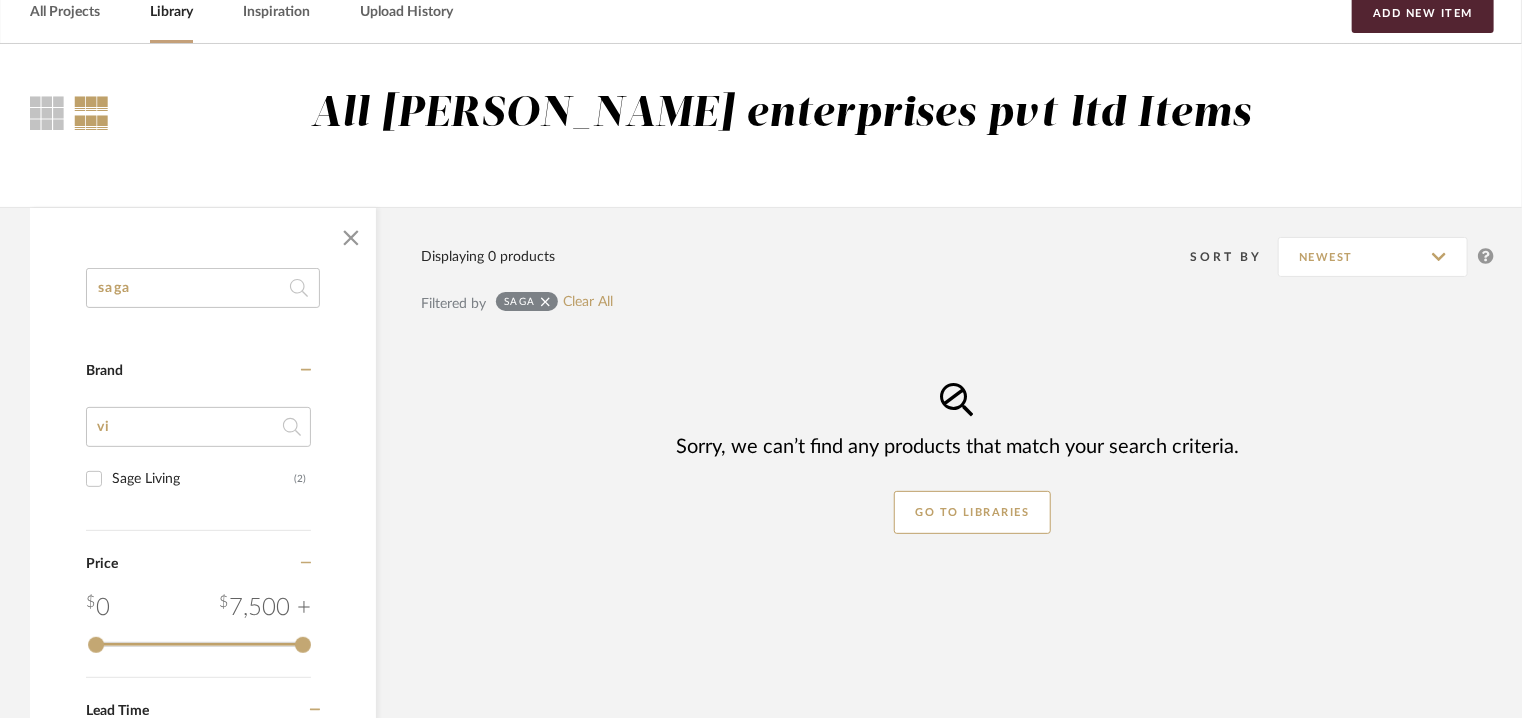 type on "saga" 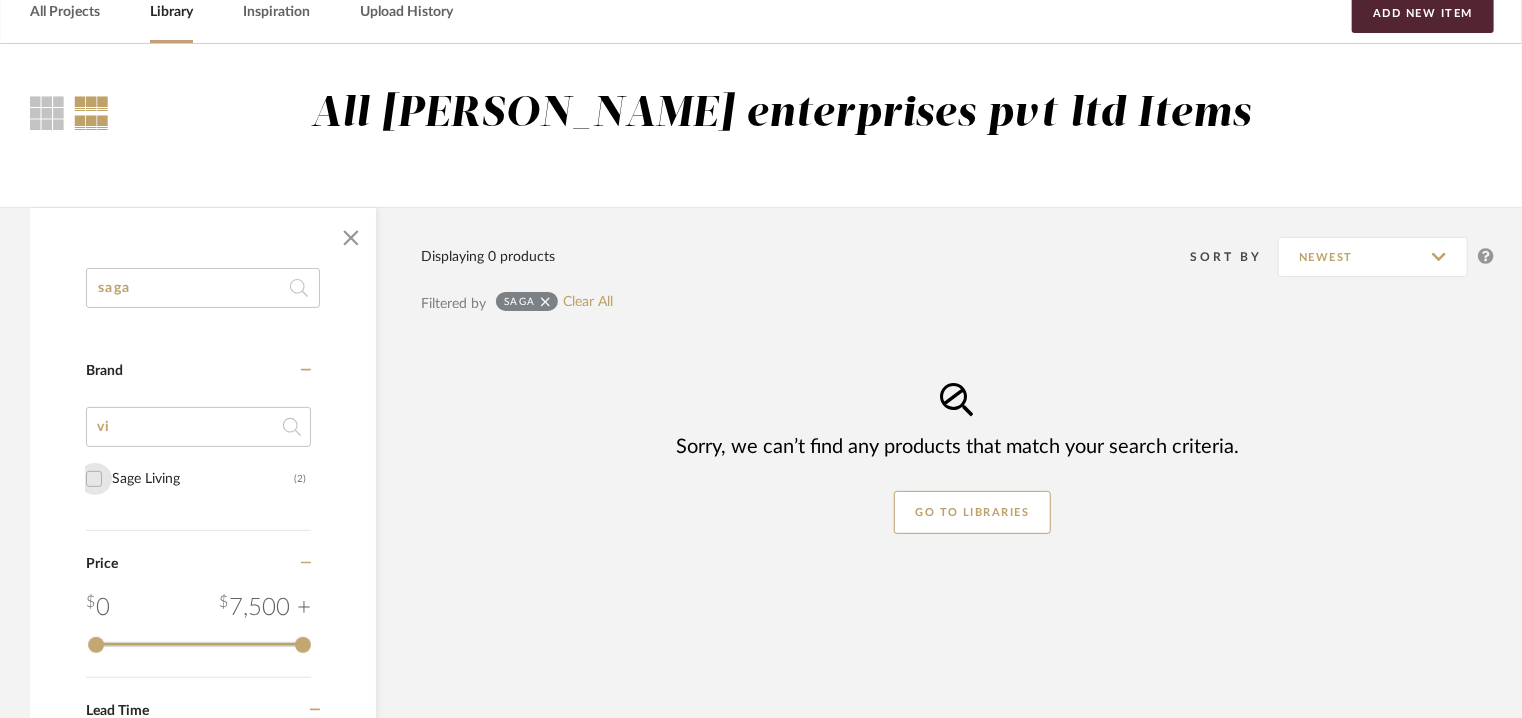 click on "Sage Living  (2)" at bounding box center [94, 479] 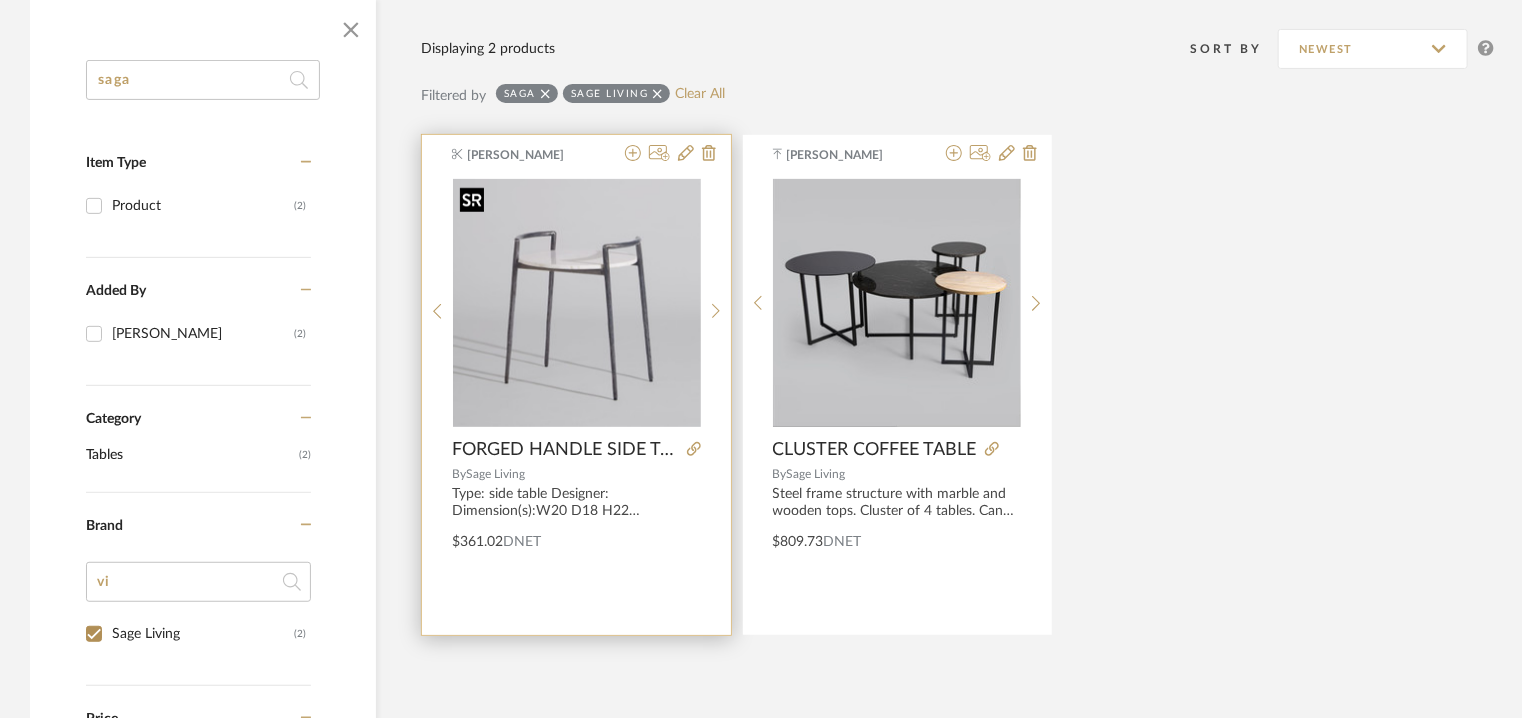 scroll, scrollTop: 500, scrollLeft: 0, axis: vertical 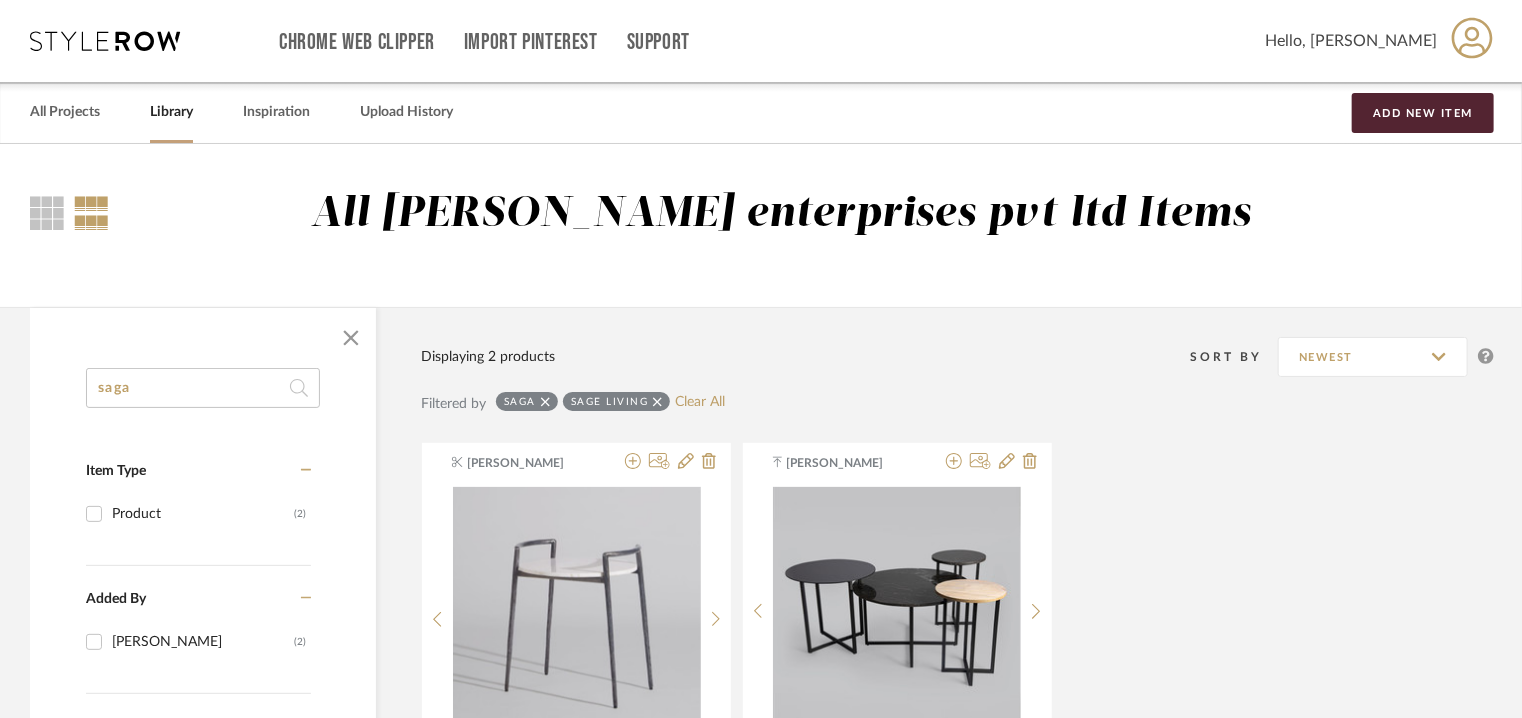 click on "saga" 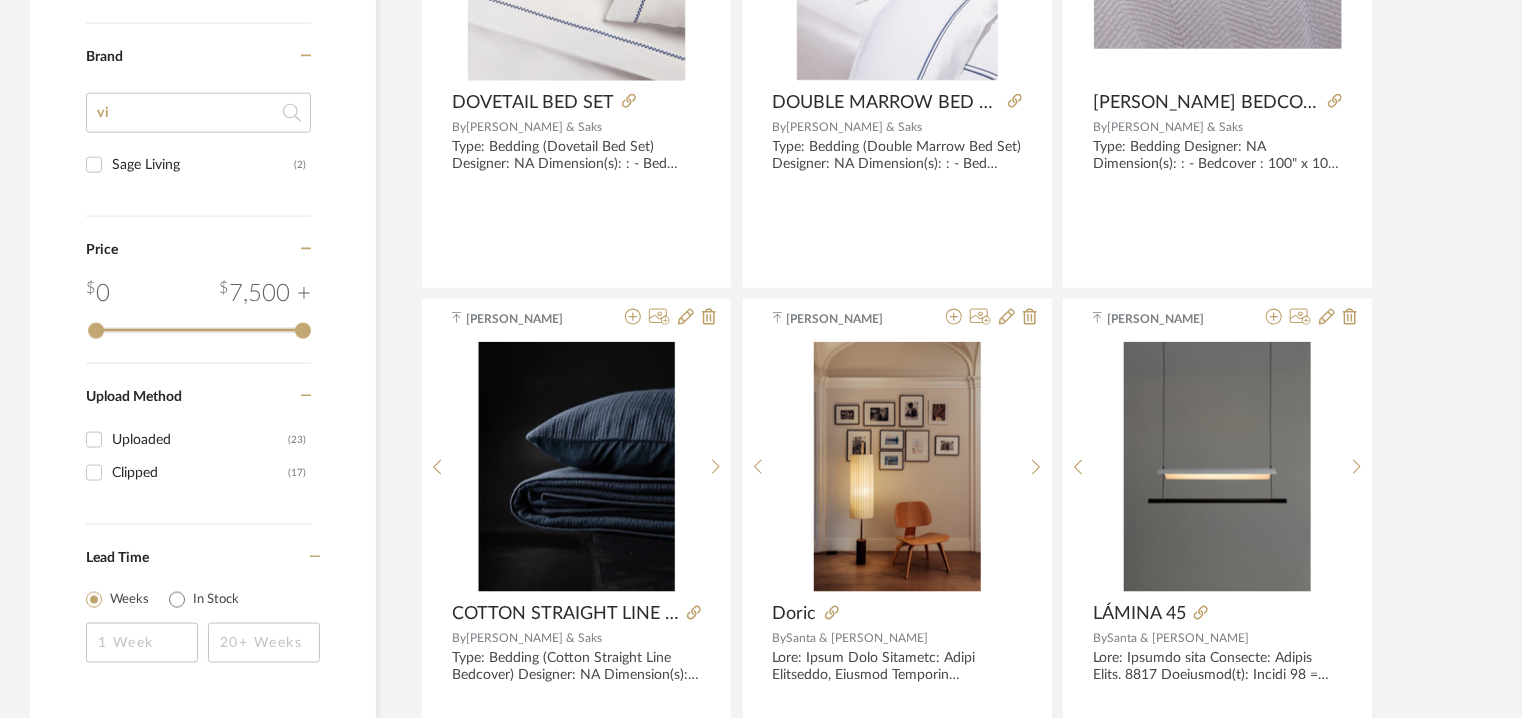 scroll, scrollTop: 900, scrollLeft: 0, axis: vertical 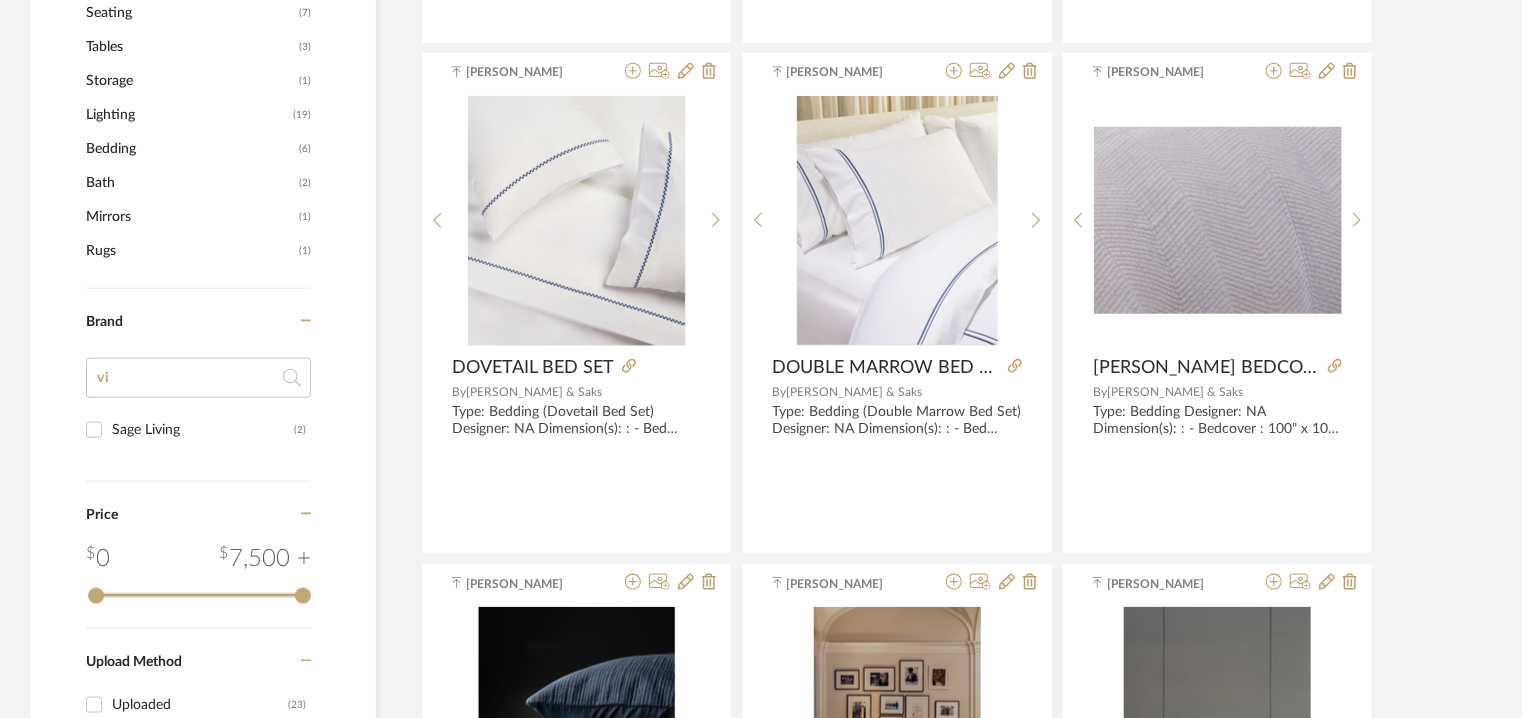 drag, startPoint x: 108, startPoint y: 374, endPoint x: 18, endPoint y: 371, distance: 90.04999 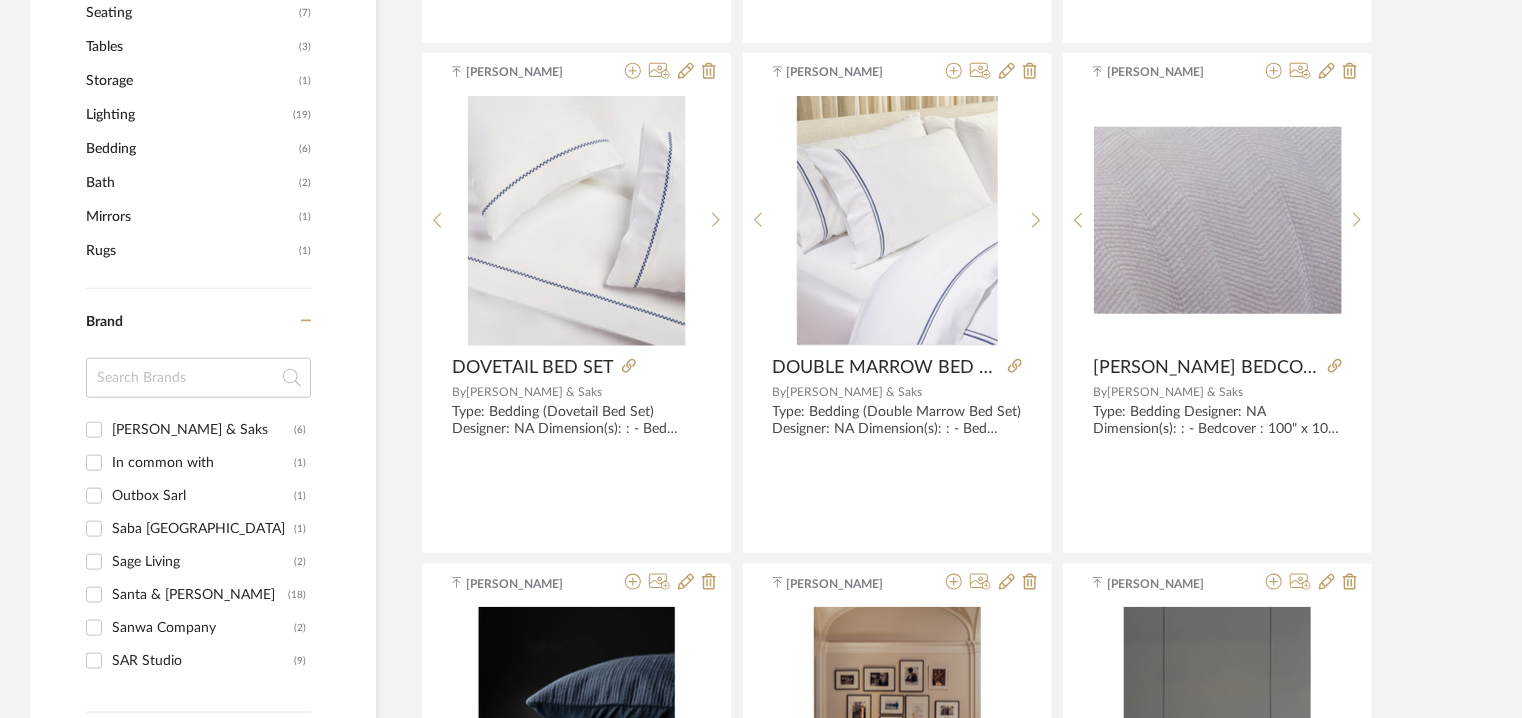 type 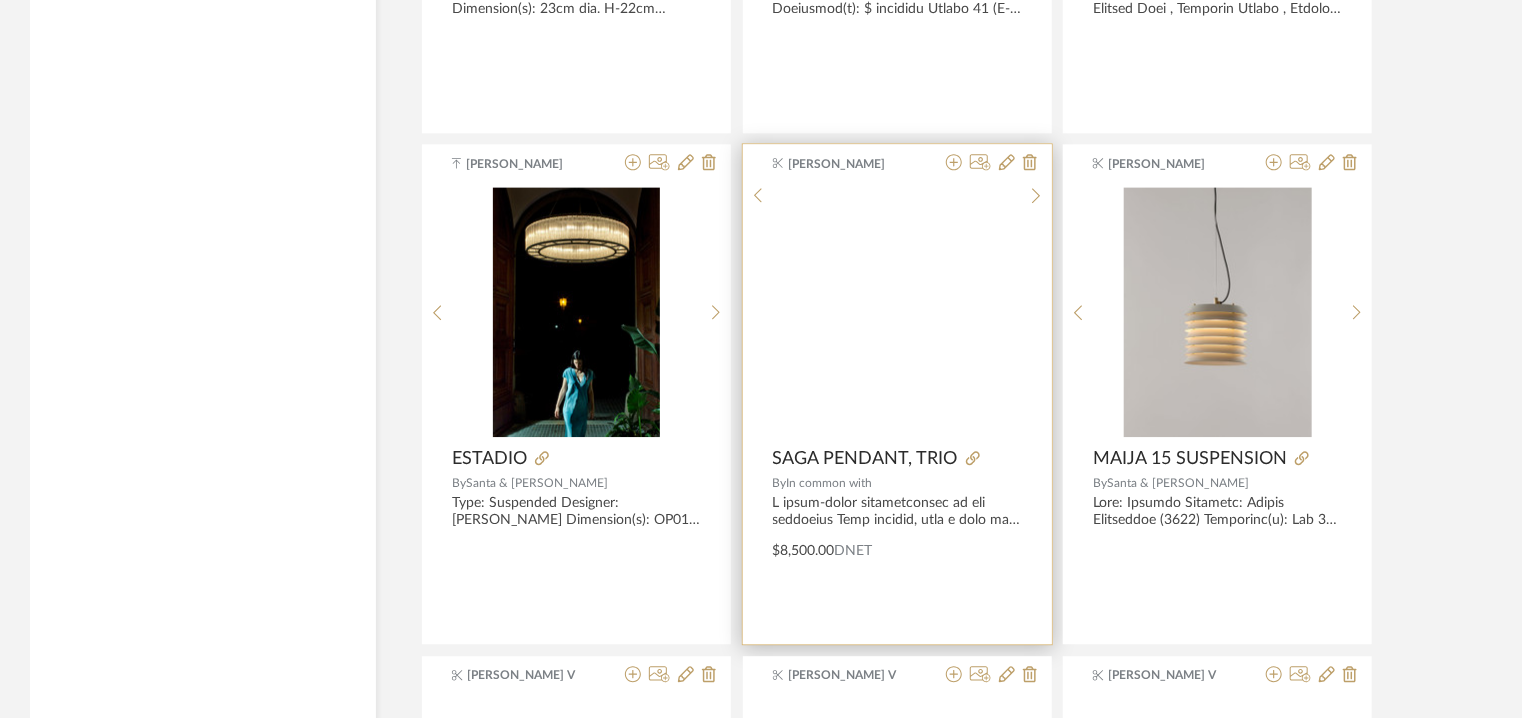 scroll, scrollTop: 2430, scrollLeft: 0, axis: vertical 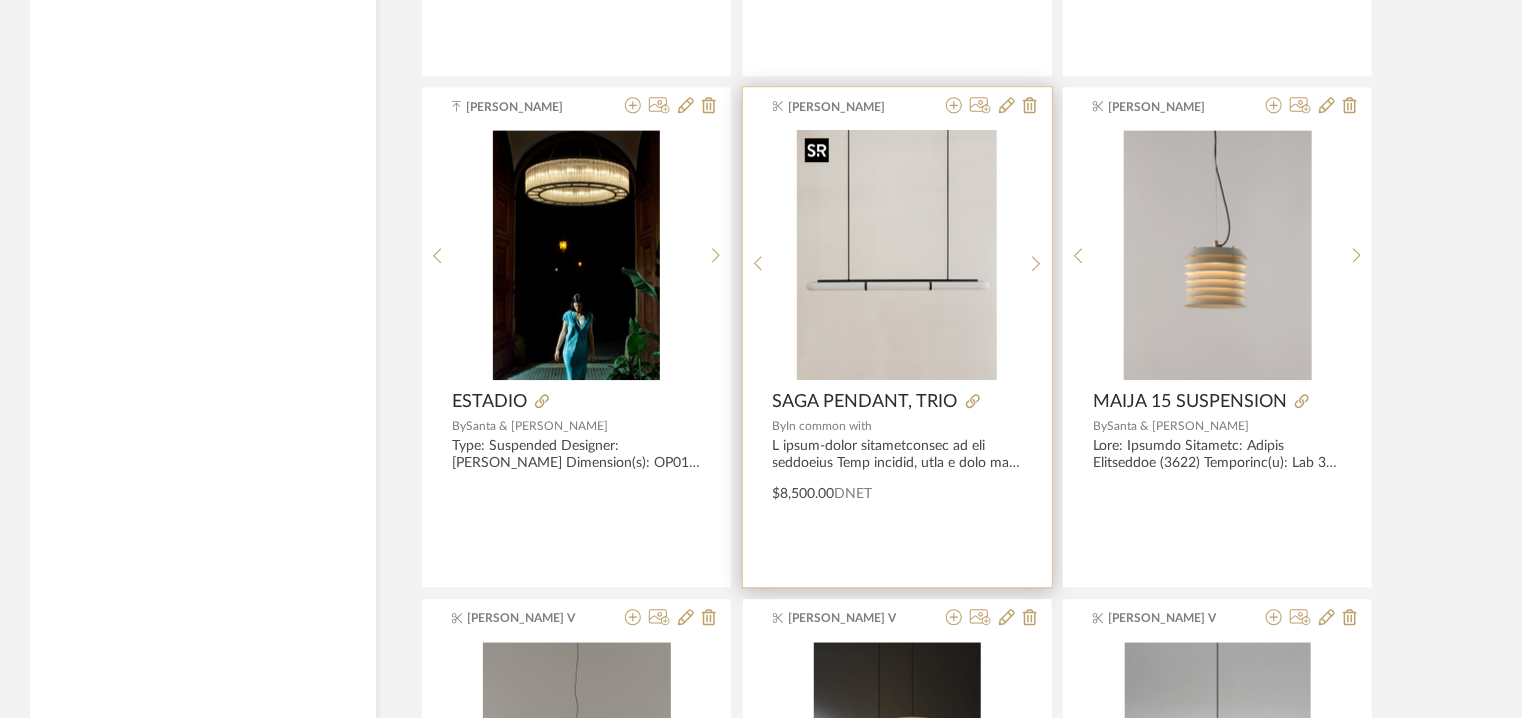 click at bounding box center (897, 255) 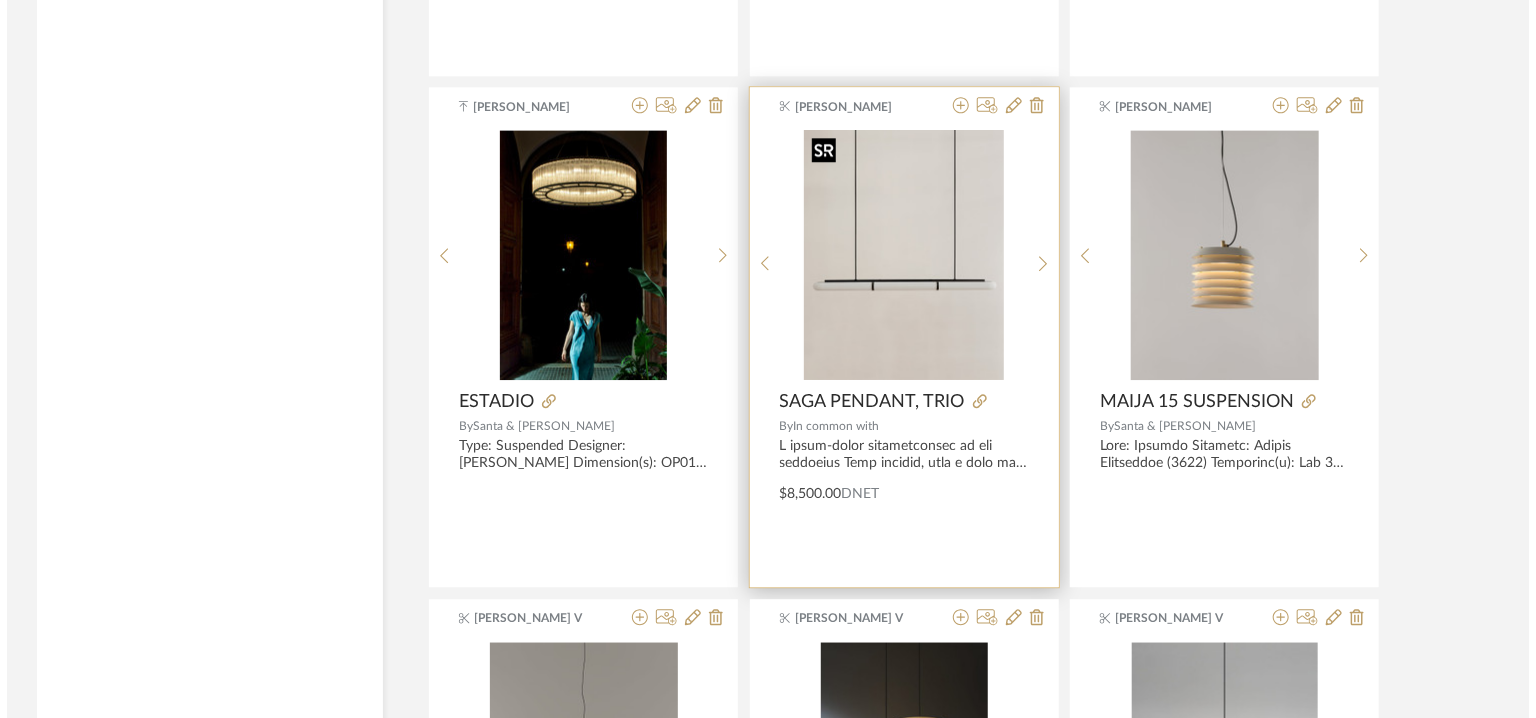 scroll, scrollTop: 0, scrollLeft: 0, axis: both 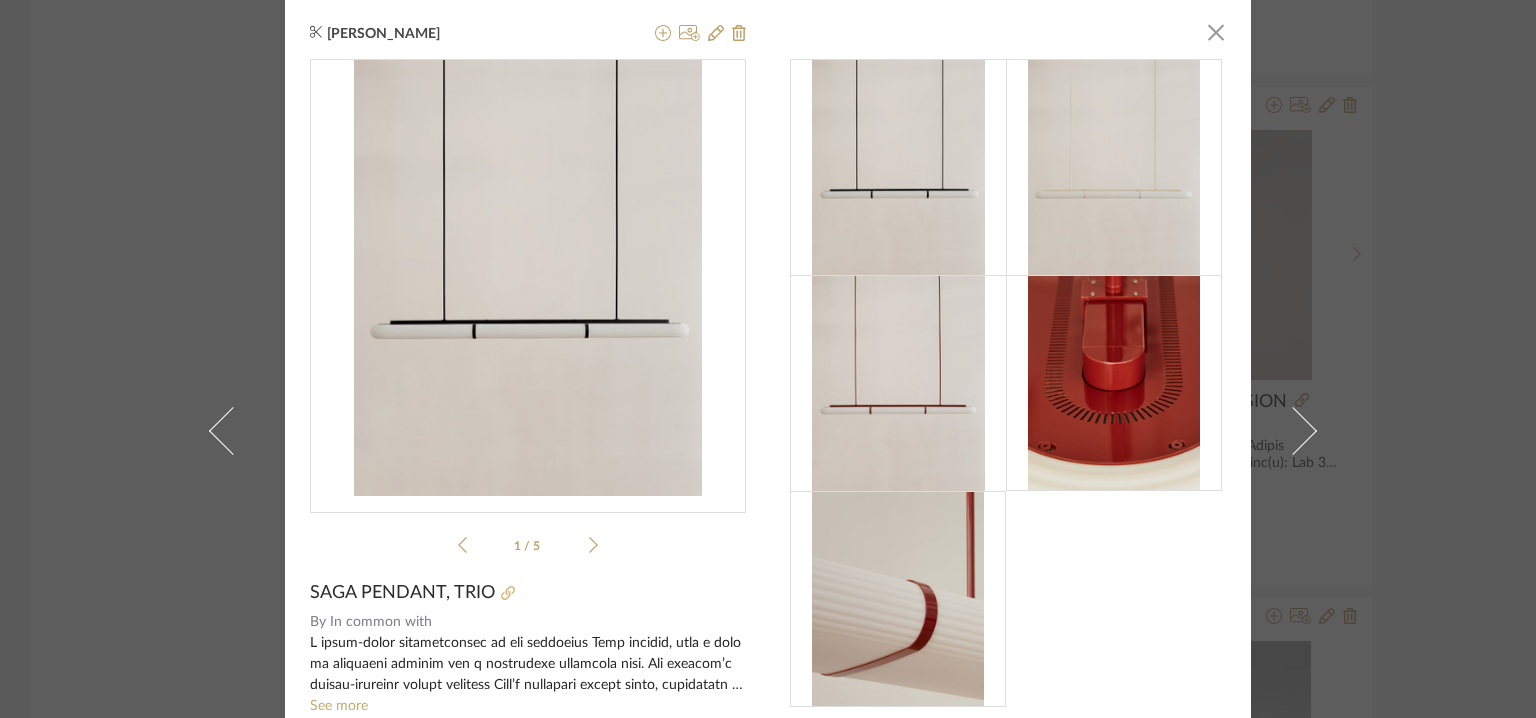 click 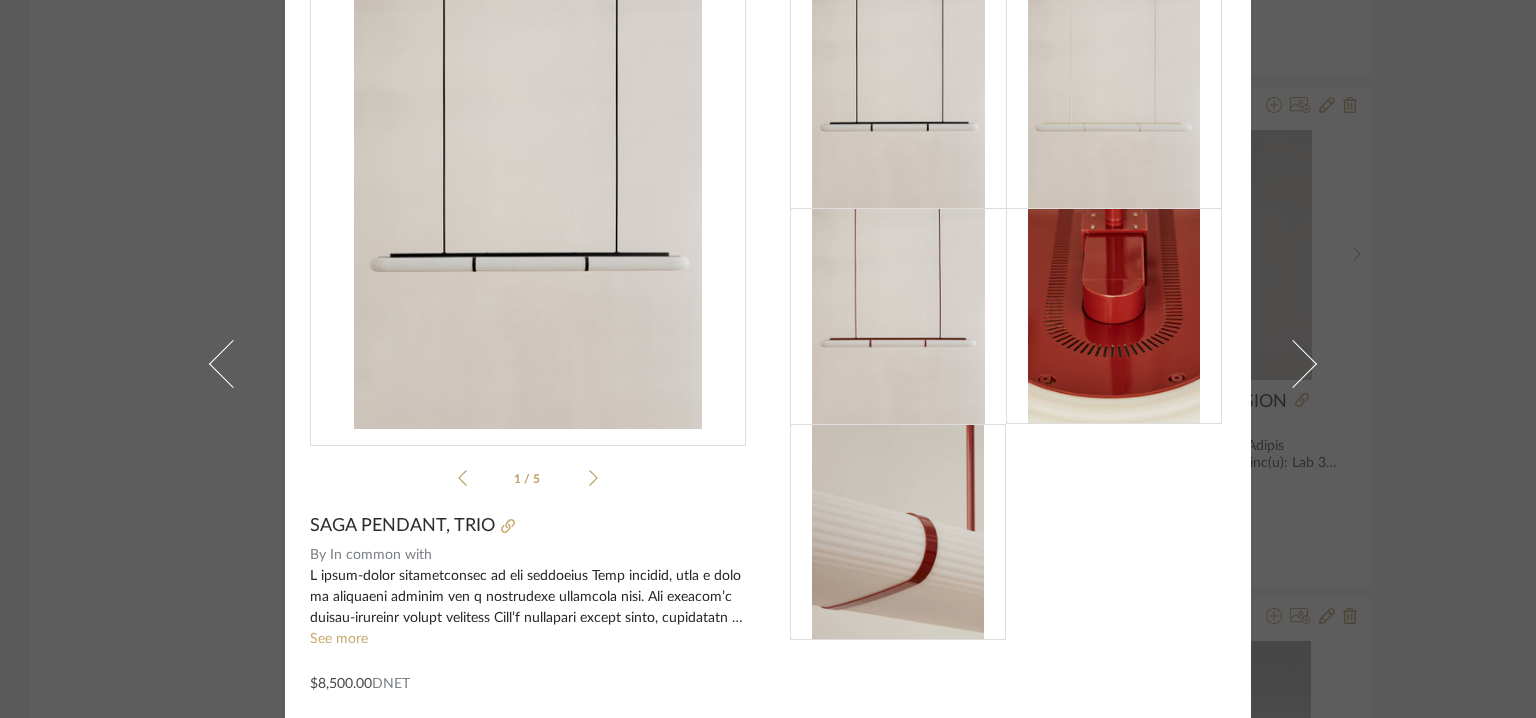 scroll, scrollTop: 0, scrollLeft: 0, axis: both 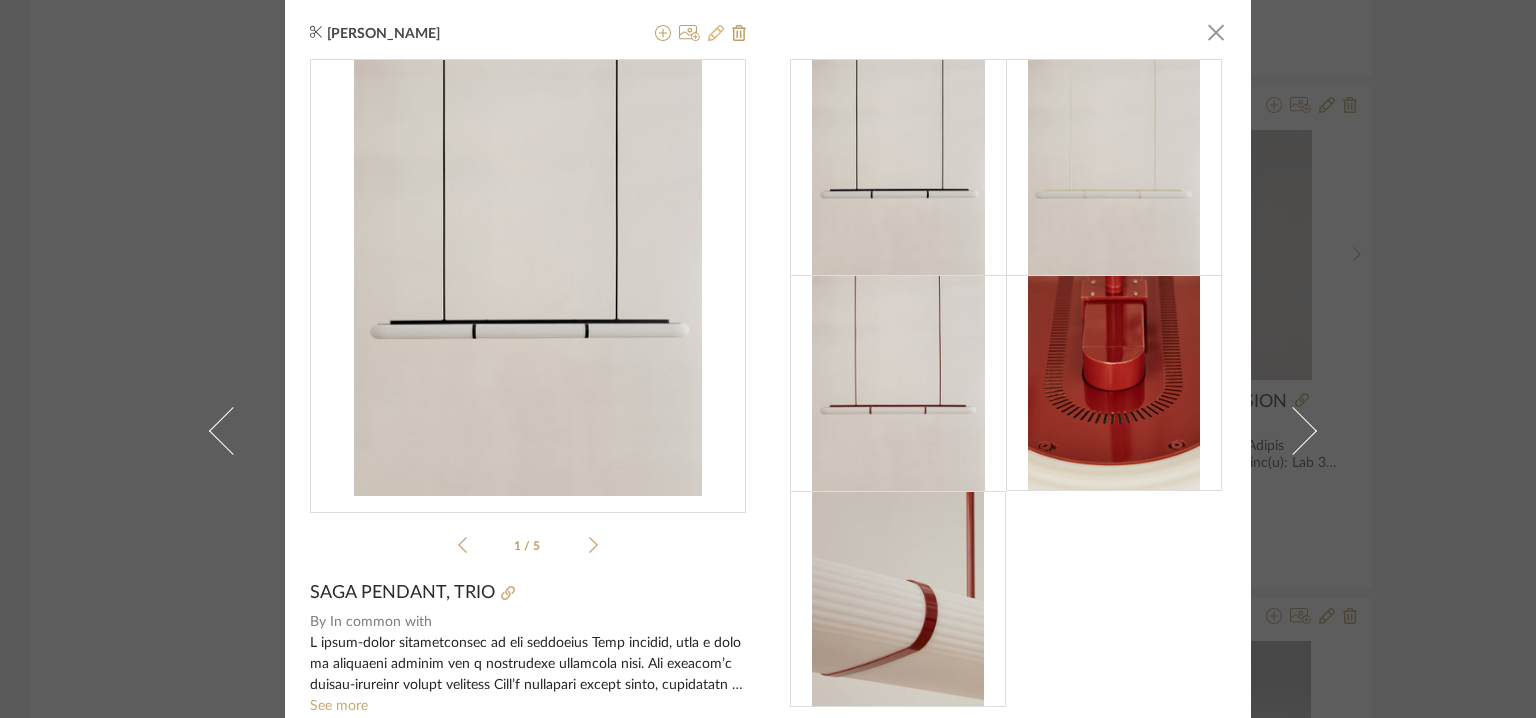 click 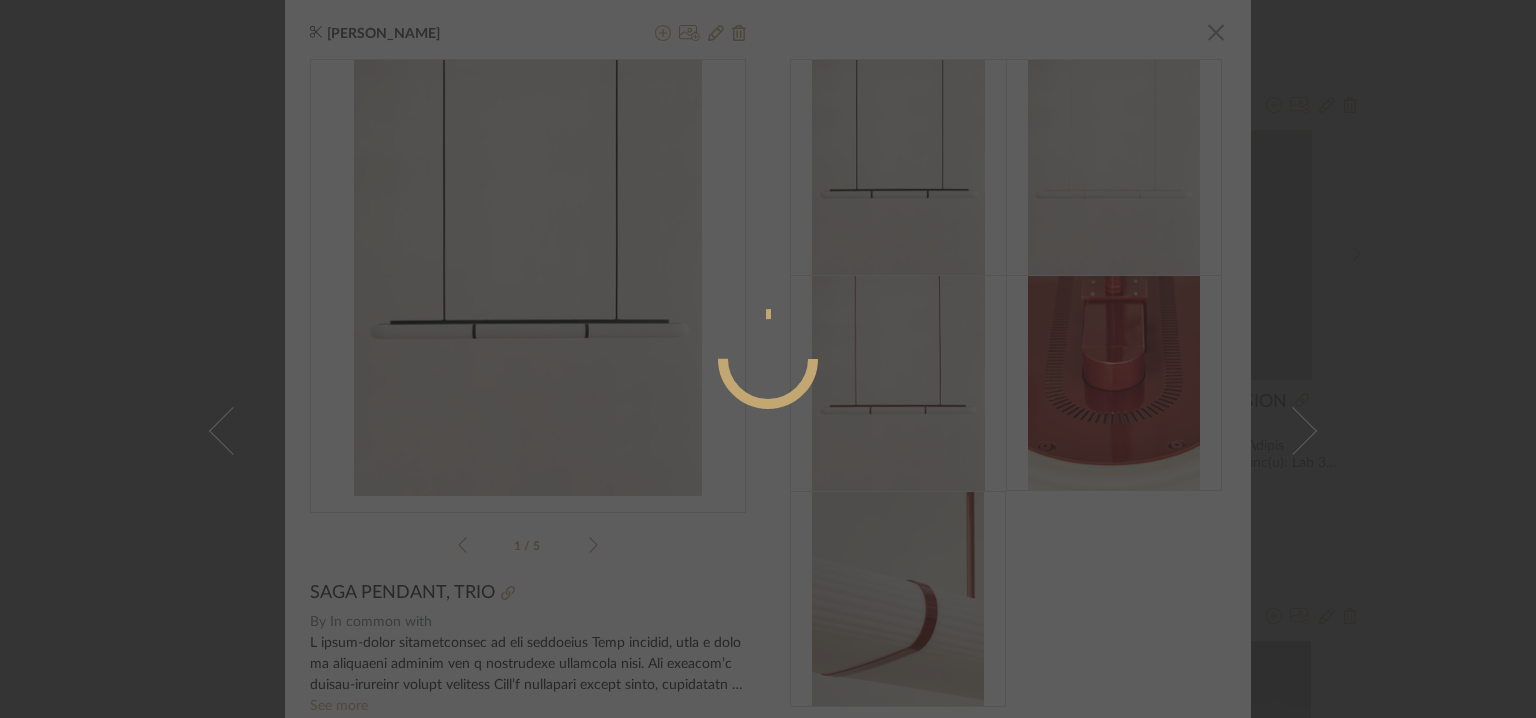 radio on "true" 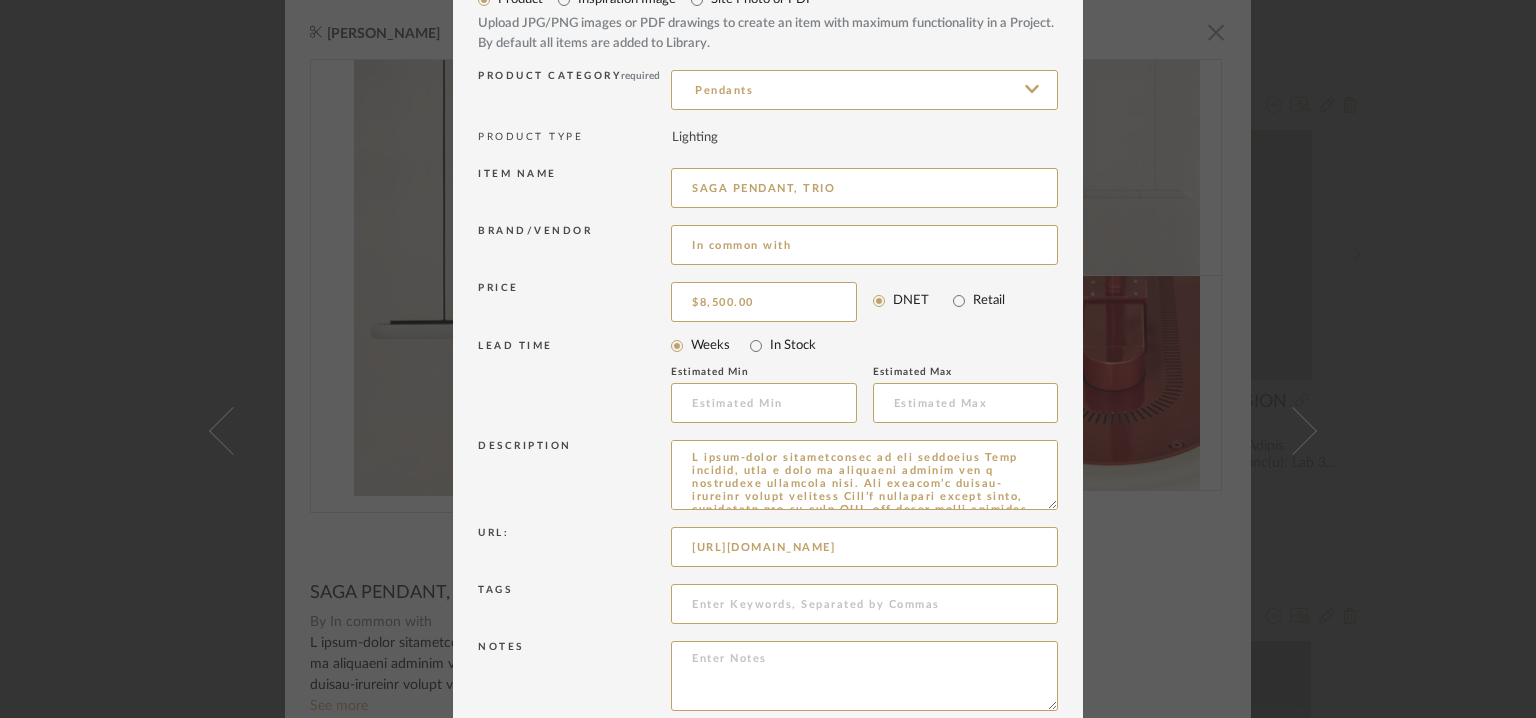 scroll, scrollTop: 192, scrollLeft: 0, axis: vertical 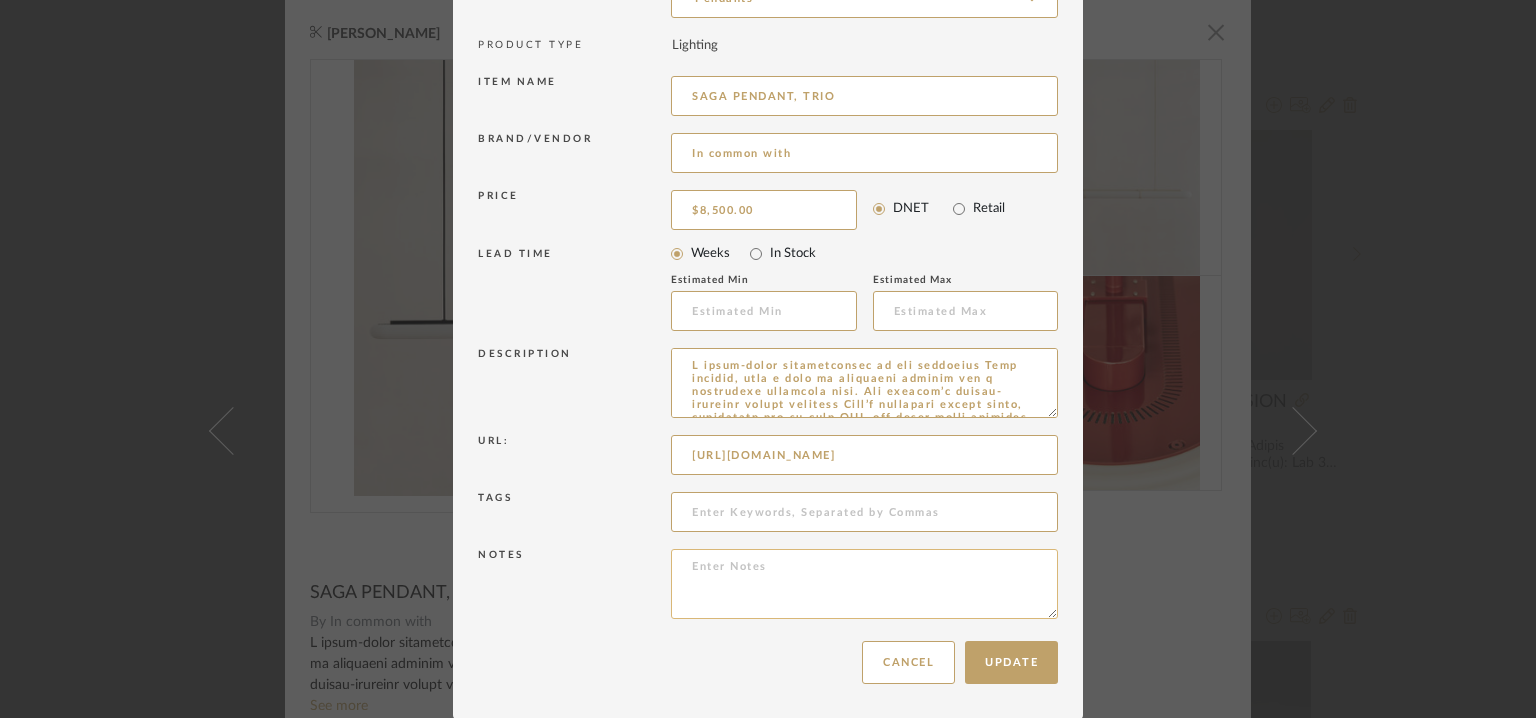 click at bounding box center [864, 584] 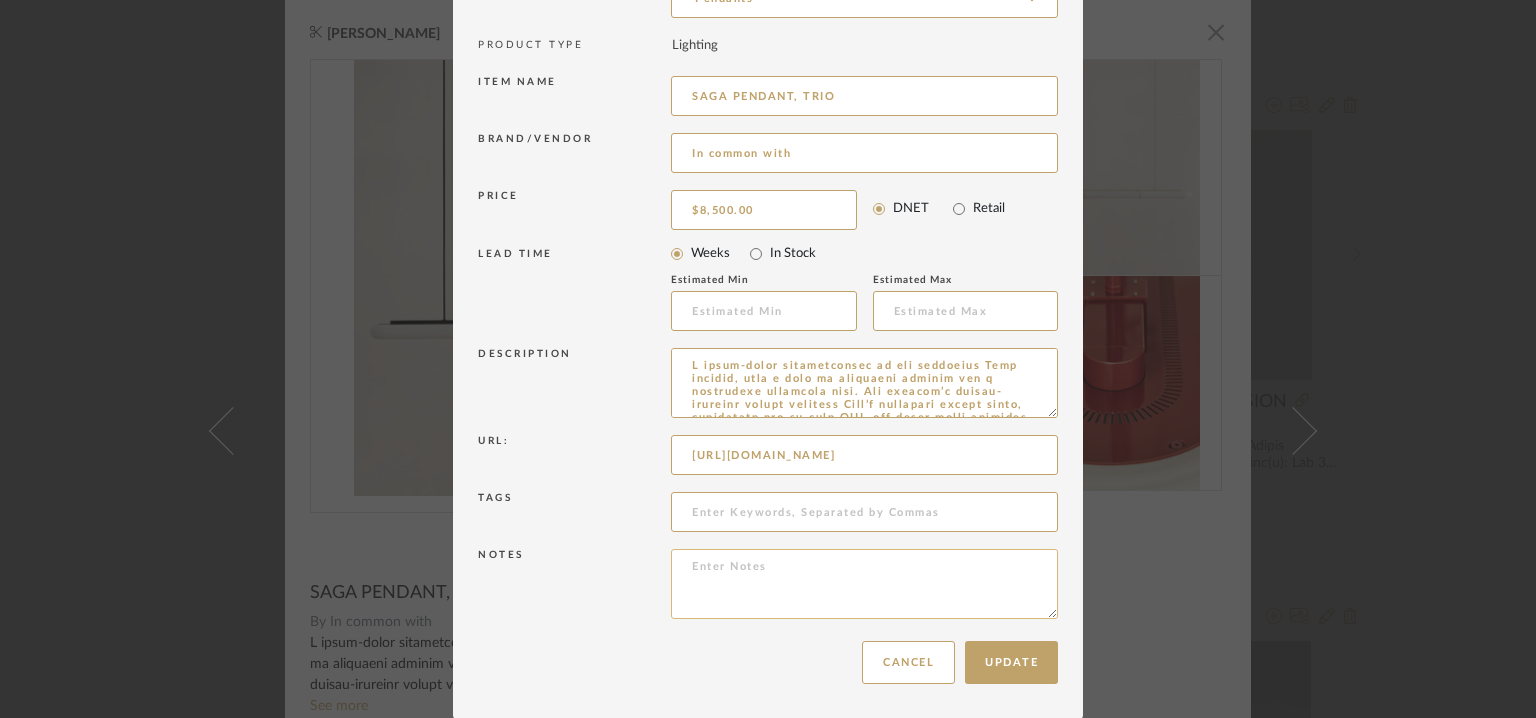 paste on "Price:  From $8500/-
Lead time :  3days
3D available : no
BIM available. No.
Point of Contact  : To be eastablished.
Contact number : +1 (917) 830-8700
Email address : hello@incommonwith.com
Address : Manhattan Showroom (Quarters)
383 Broadway, Floor 2
New York, NY 10013
Additional contact information:  NA" 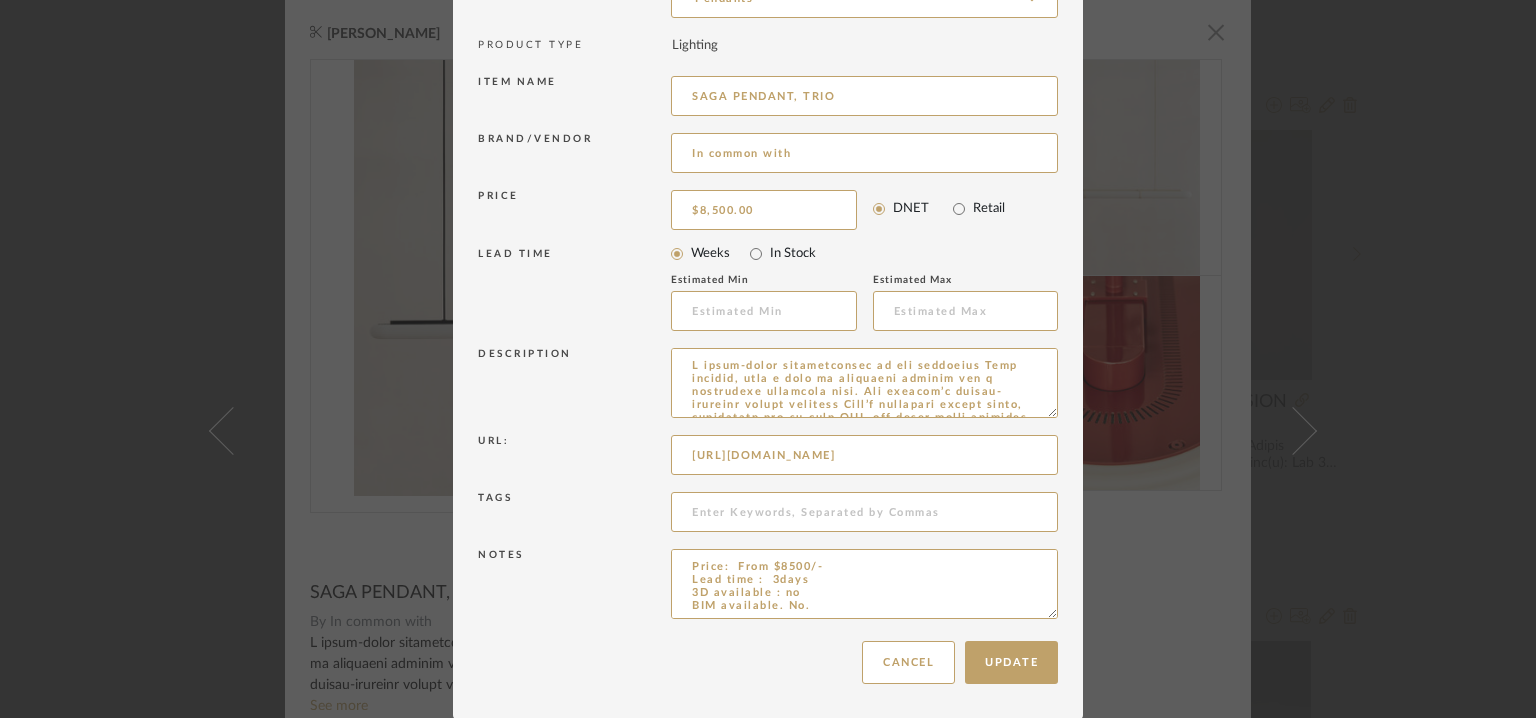 scroll, scrollTop: 136, scrollLeft: 0, axis: vertical 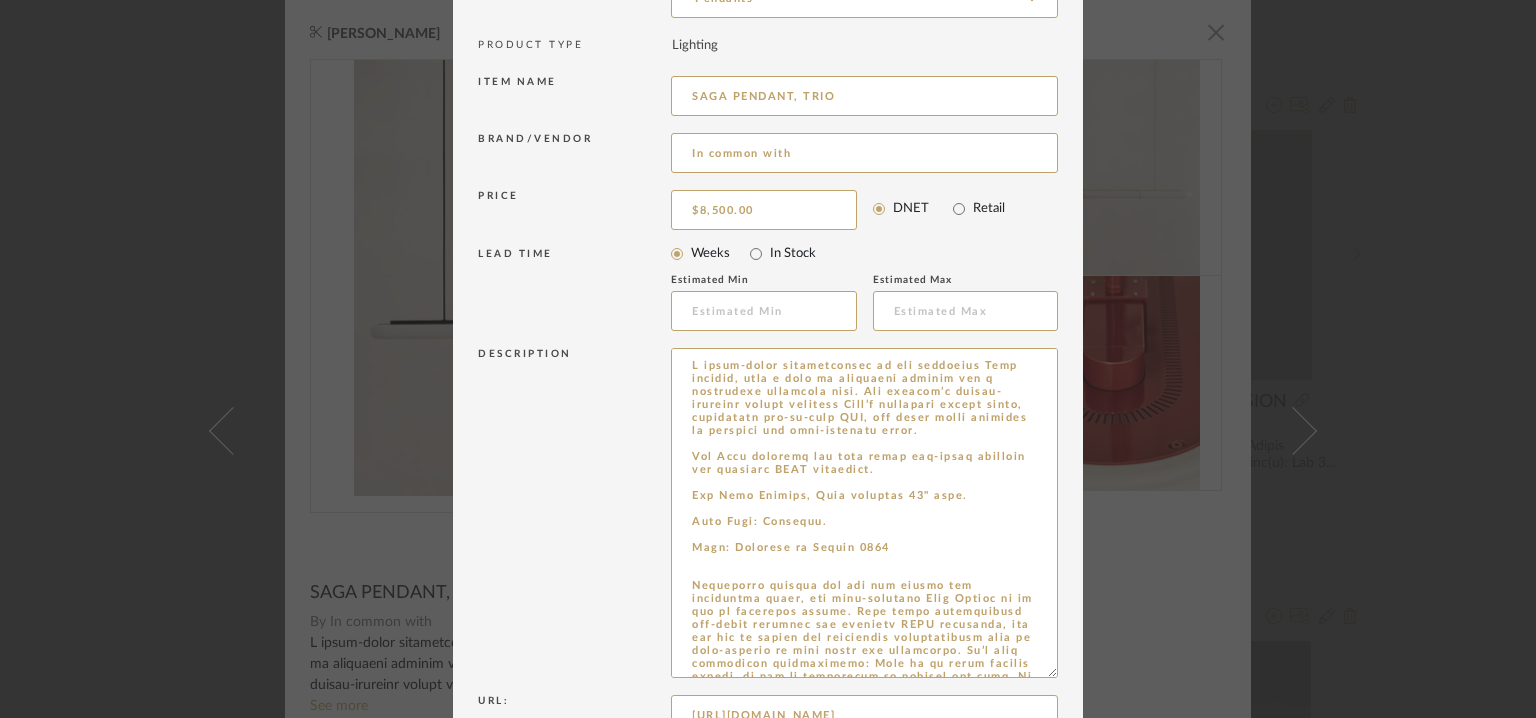 drag, startPoint x: 1048, startPoint y: 409, endPoint x: 1112, endPoint y: 669, distance: 267.76108 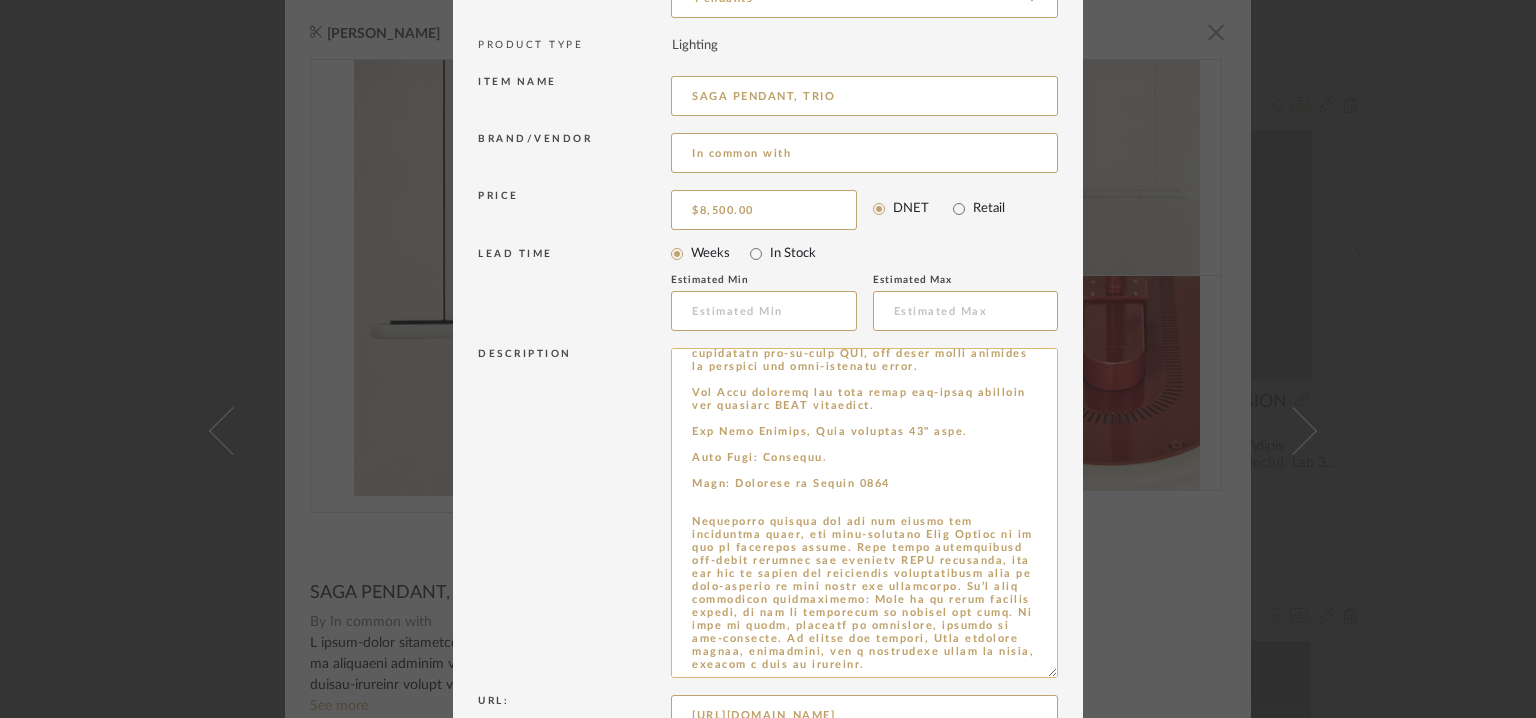 scroll, scrollTop: 76, scrollLeft: 0, axis: vertical 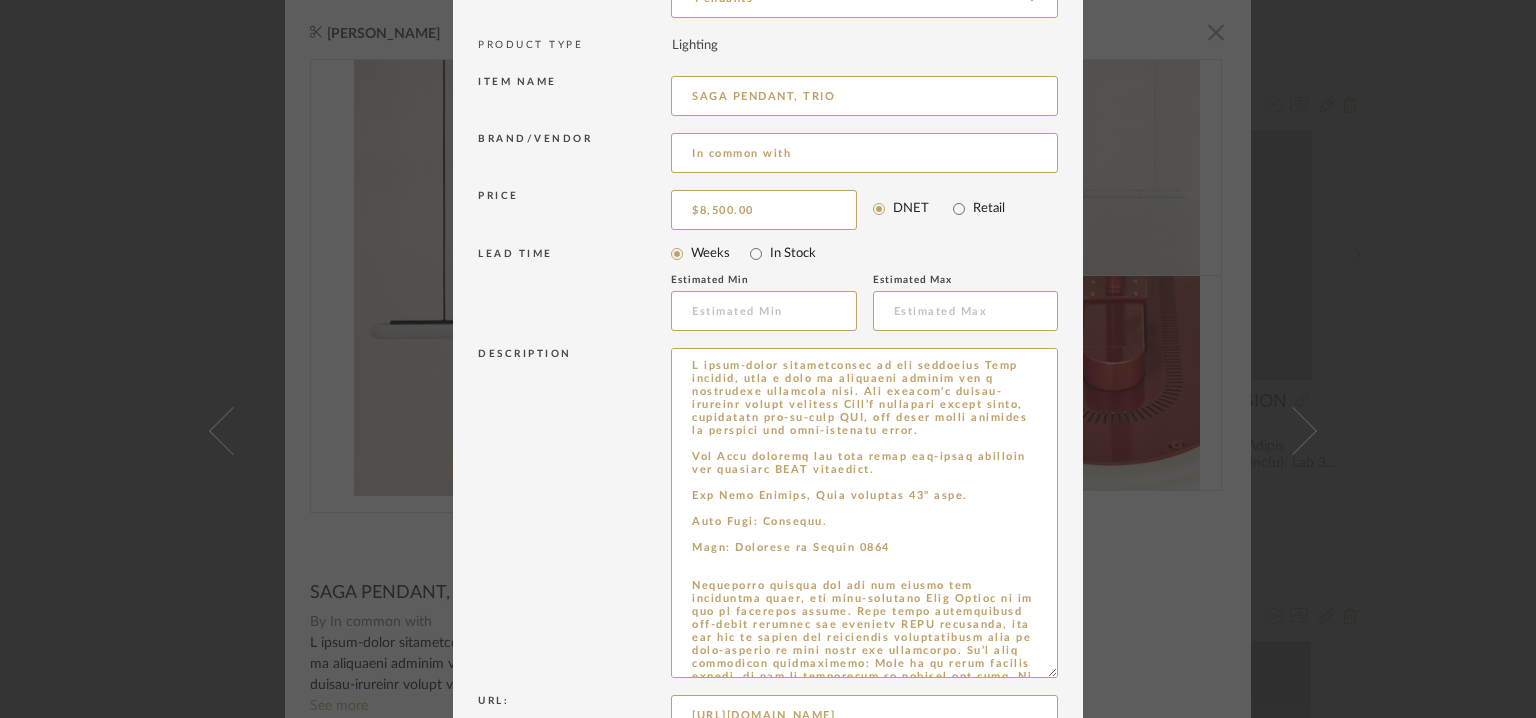 drag, startPoint x: 798, startPoint y: 665, endPoint x: 528, endPoint y: 318, distance: 439.6692 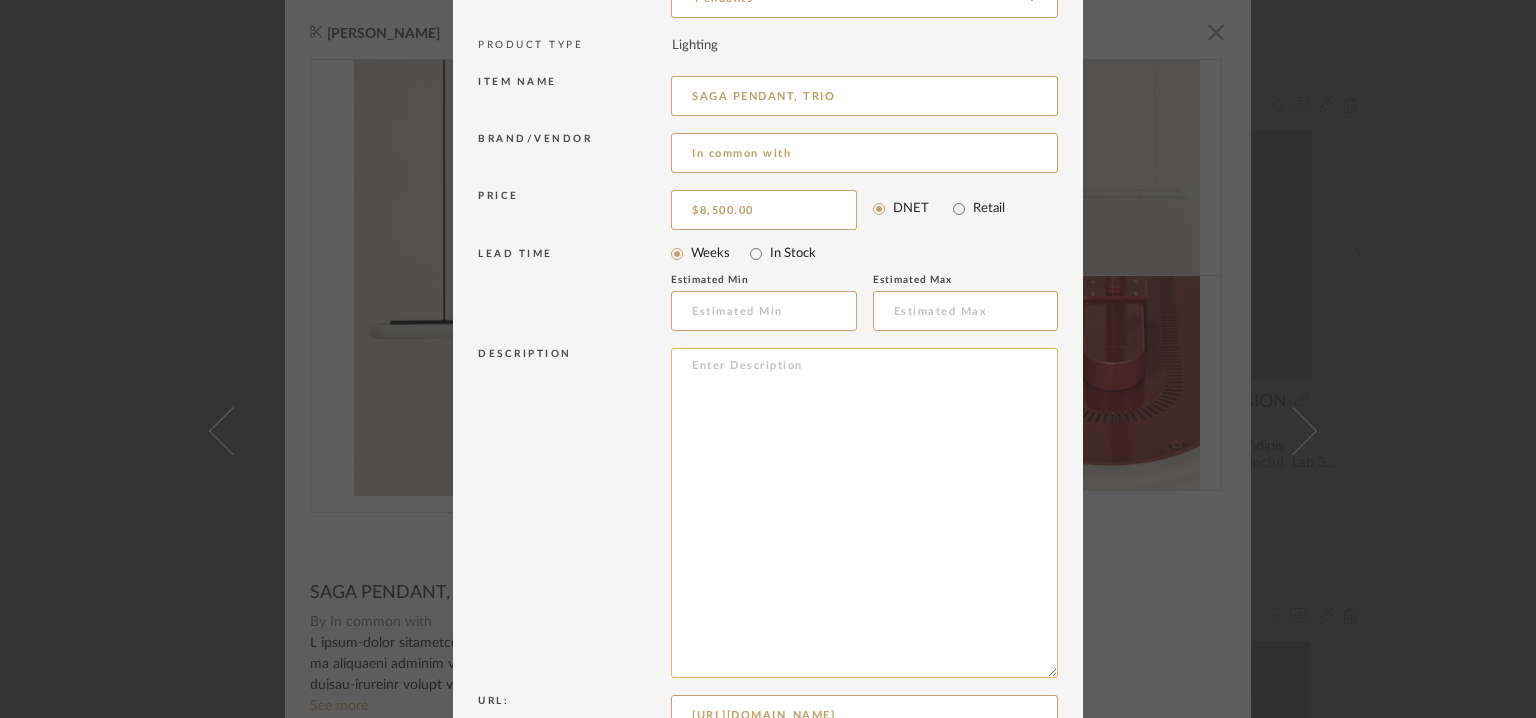 click at bounding box center [864, 513] 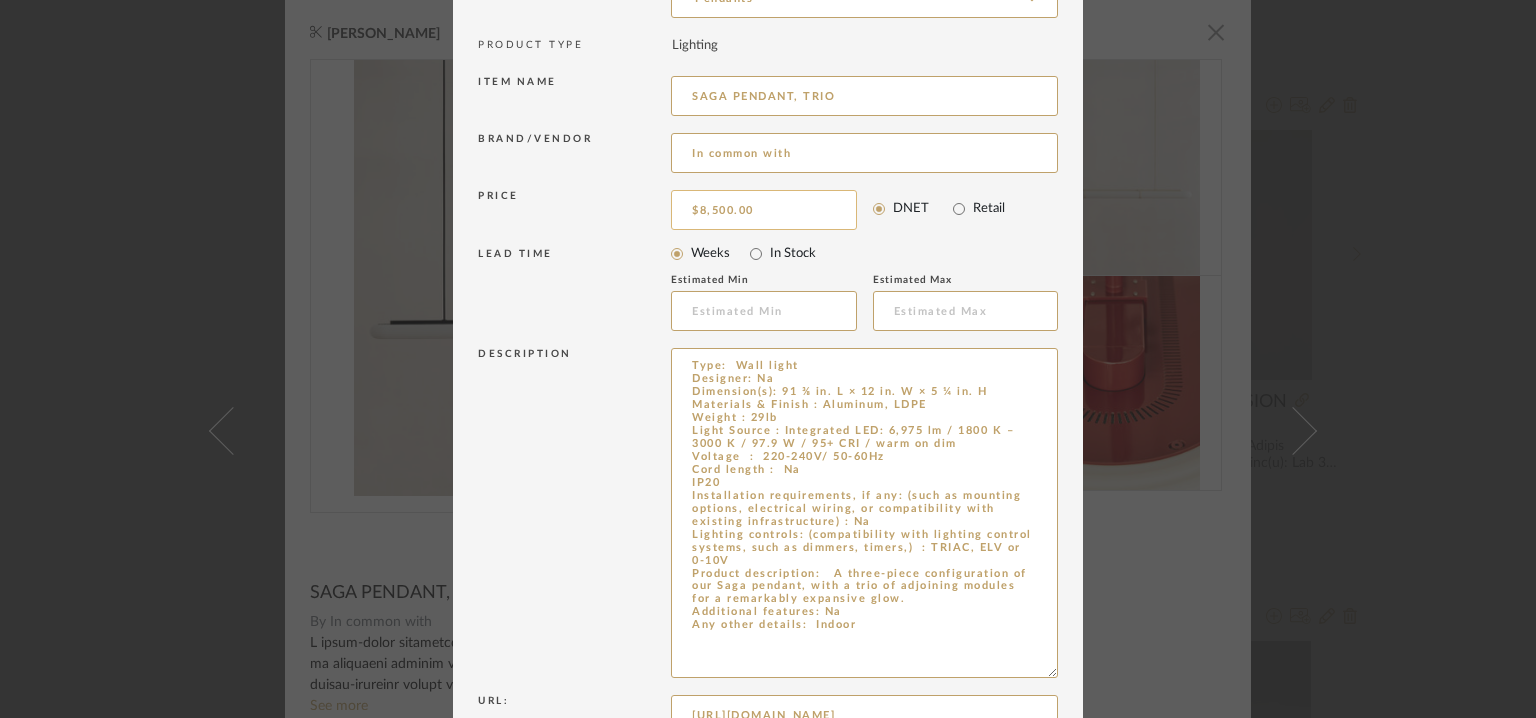 type on "Type:  Wall light
Designer: Na
Dimension(s): 91 ⅜ in. L × 12 in. W × 5 ¼ in. H
Materials & Finish : Aluminum, LDPE
Weight : 29lb
Light Source : Integrated LED: 6,975 lm / 1800 K – 3000 K / 97.9 W / 95+ CRI / warm on dim
Voltage  :  220-240V/ 50-60Hz
Cord length :  Na
IP20
Installation requirements, if any: (such as mounting options, electrical wiring, or compatibility with existing infrastructure) : Na
Lighting controls: (compatibility with lighting control systems, such as dimmers, timers,)  : TRIAC, ELV or 0-10V
Product description:   A three-piece configuration of our Saga pendant, with a trio of adjoining modules for a remarkably expansive glow.
Additional features: Na
Any other details:  Indoor" 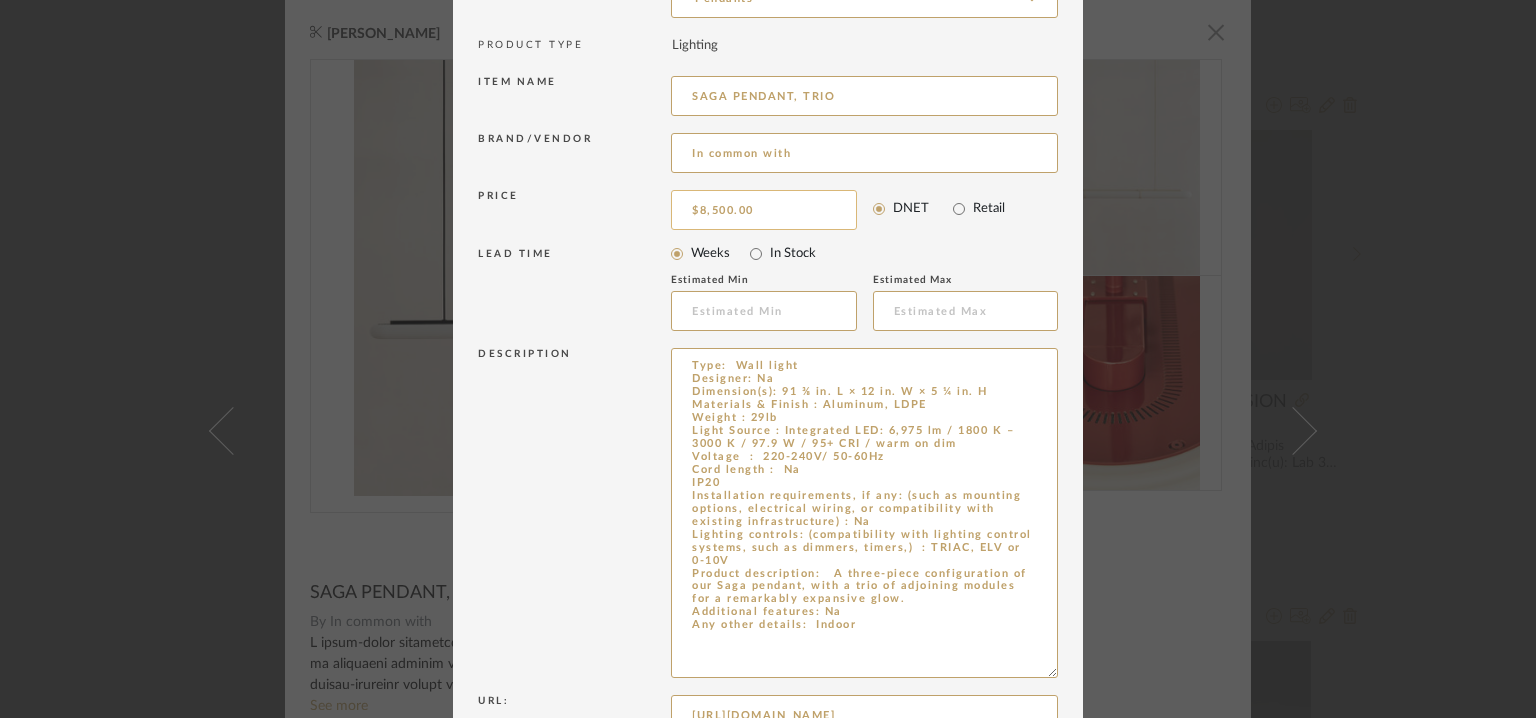 type on "Type:  Wall light
Designer: Na
Dimension(s): 91 ⅜ in. L × 12 in. W × 5 ¼ in. H
Materials & Finish : Aluminum, LDPE
Weight : 29lb
Light Source : Integrated LED: 6,975 lm / 1800 K – 3000 K / 97.9 W / 95+ CRI / warm on dim
Voltage  :  220-240V/ 50-60Hz
Cord length :  Na
IP20
Installation requirements, if any: (such as mounting options, electrical wiring, or compatibility with existing infrastructure) : Na
Lighting controls: (compatibility with lighting control systems, such as dimmers, timers,)  : TRIAC, ELV or 0-10V
Product description:   A three-piece configuration of our Saga pendant, with a trio of adjoining modules for a remarkably expansive glow.
Additional features: Na
Any other details:  Indoor" 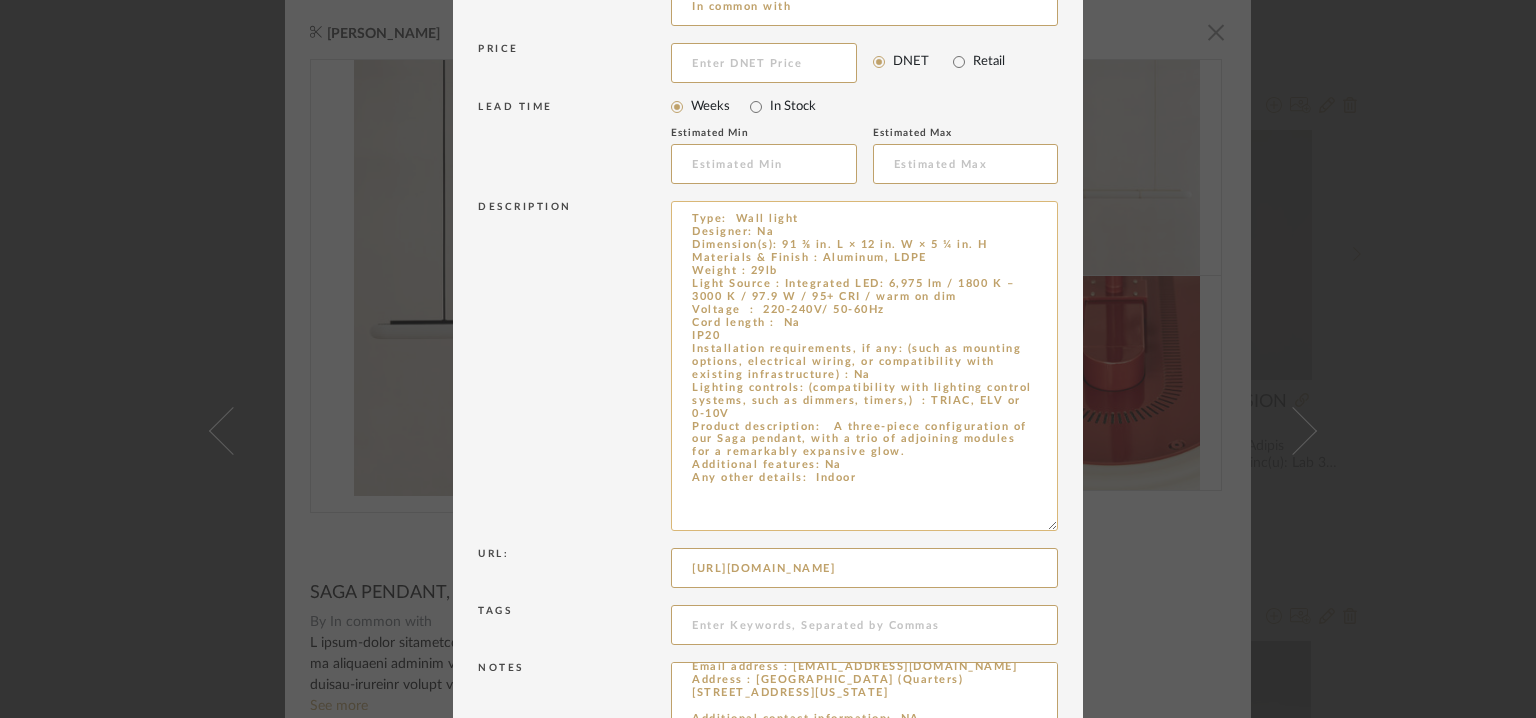 scroll, scrollTop: 452, scrollLeft: 0, axis: vertical 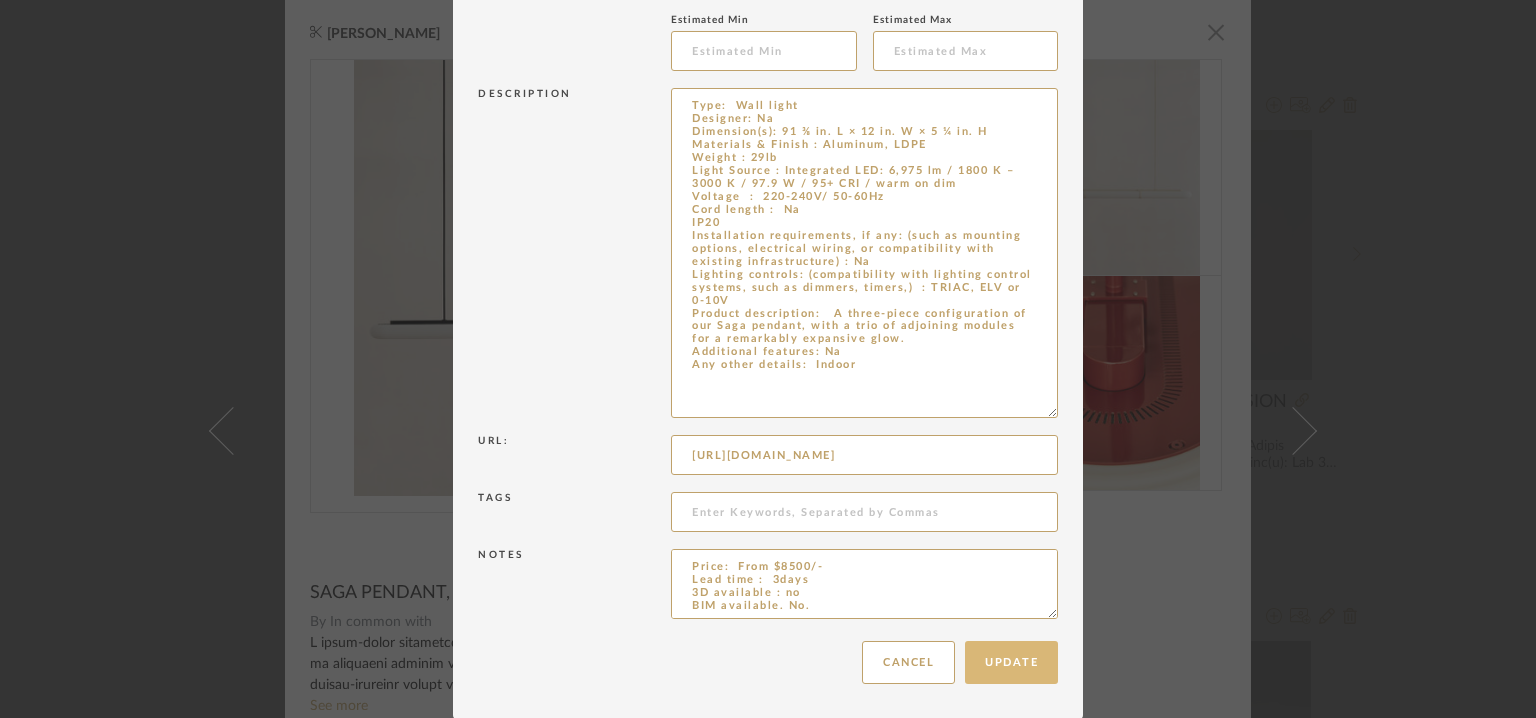 type 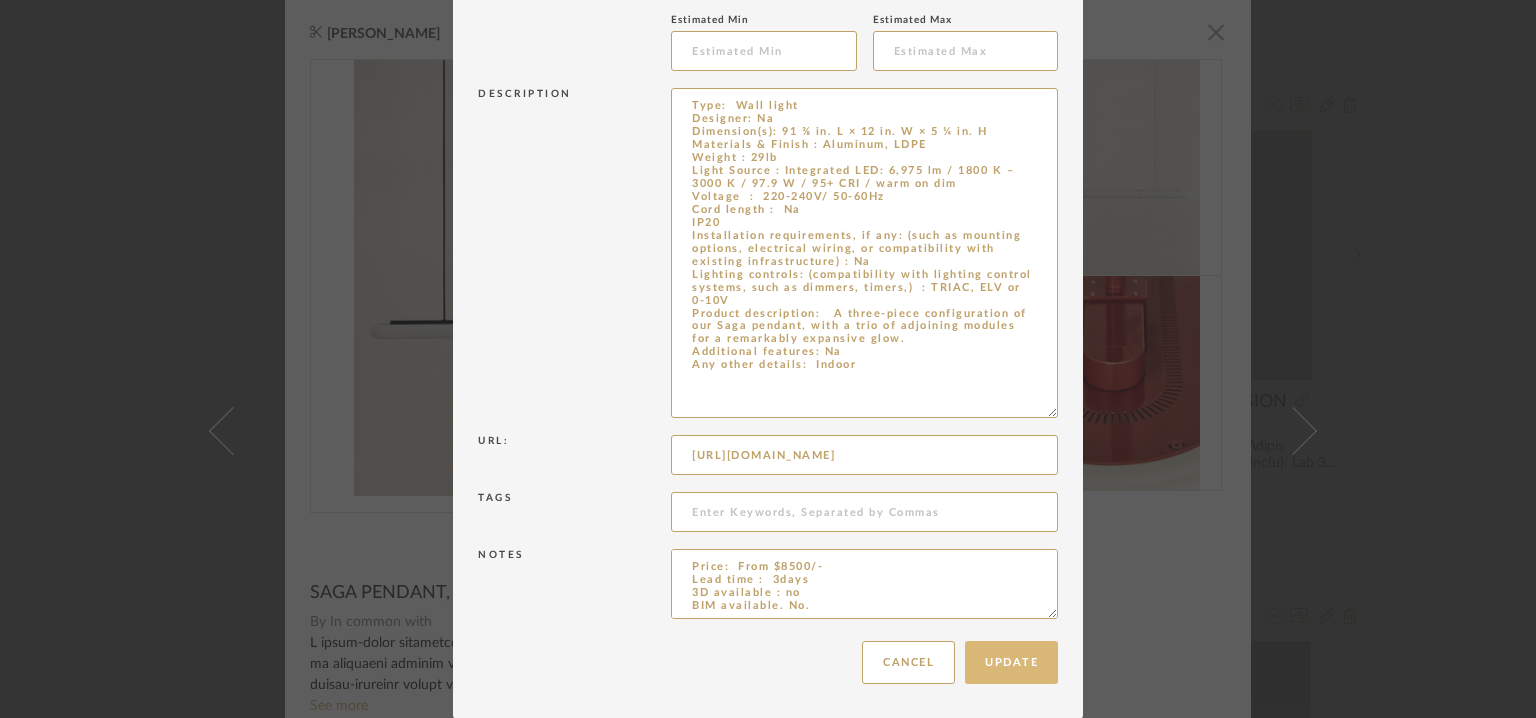 click on "Update" at bounding box center (1011, 662) 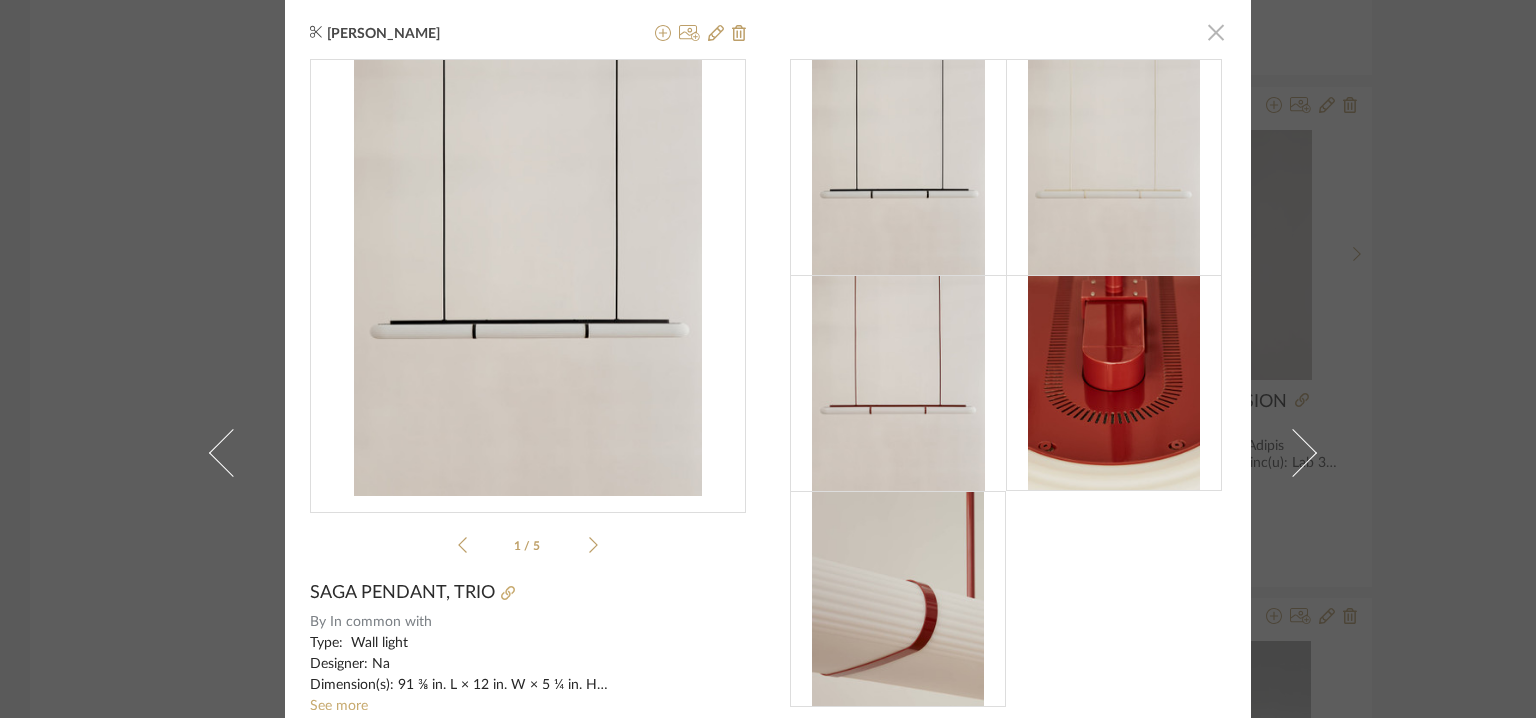 click 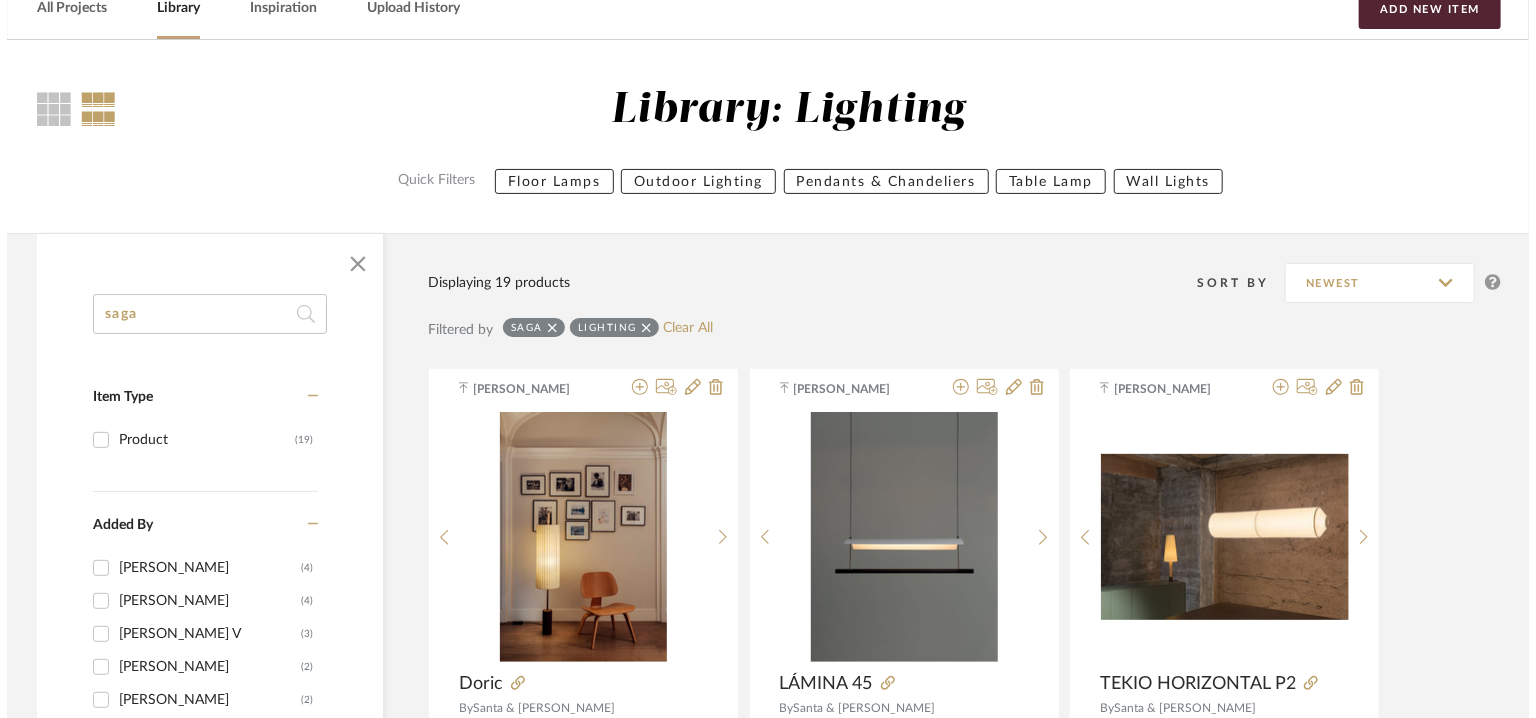 scroll, scrollTop: 0, scrollLeft: 0, axis: both 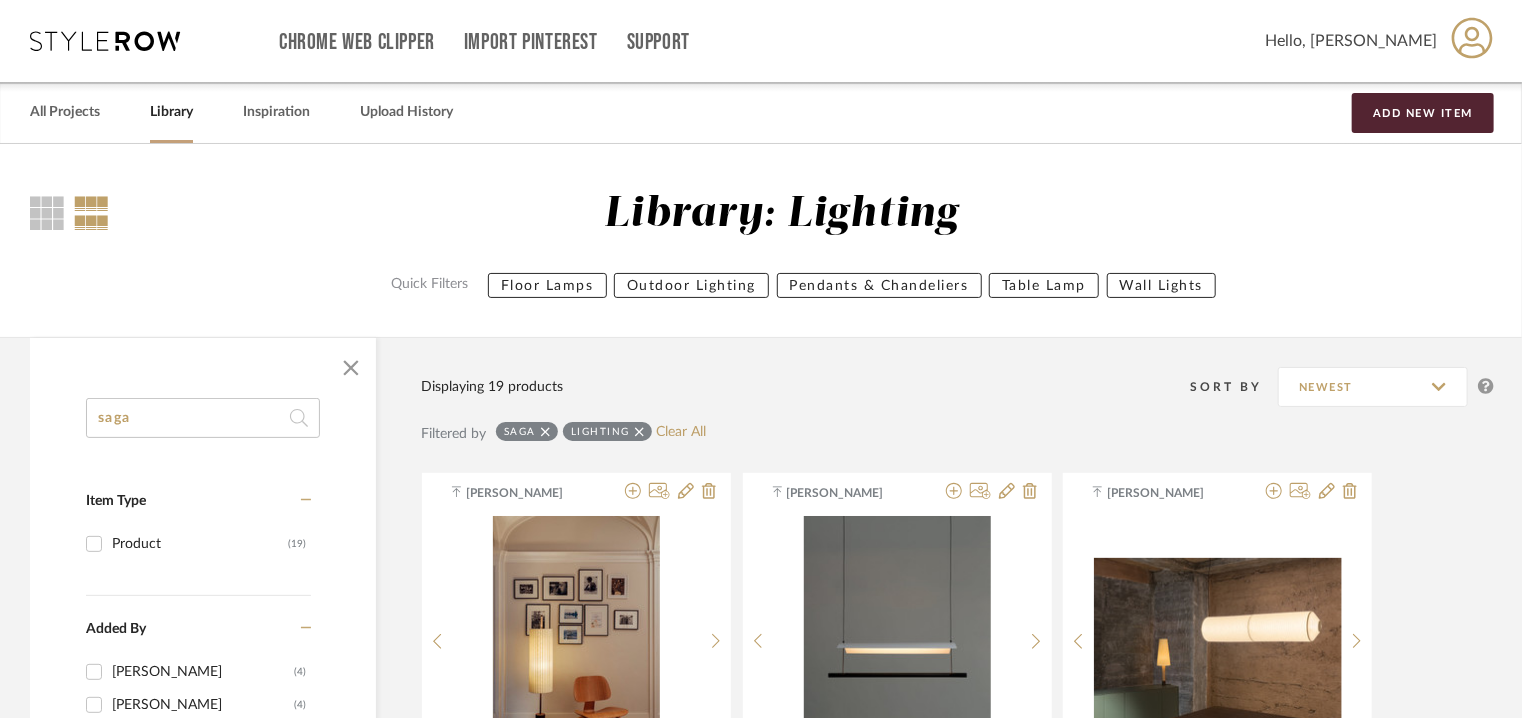 drag, startPoint x: 164, startPoint y: 425, endPoint x: 0, endPoint y: 401, distance: 165.7468 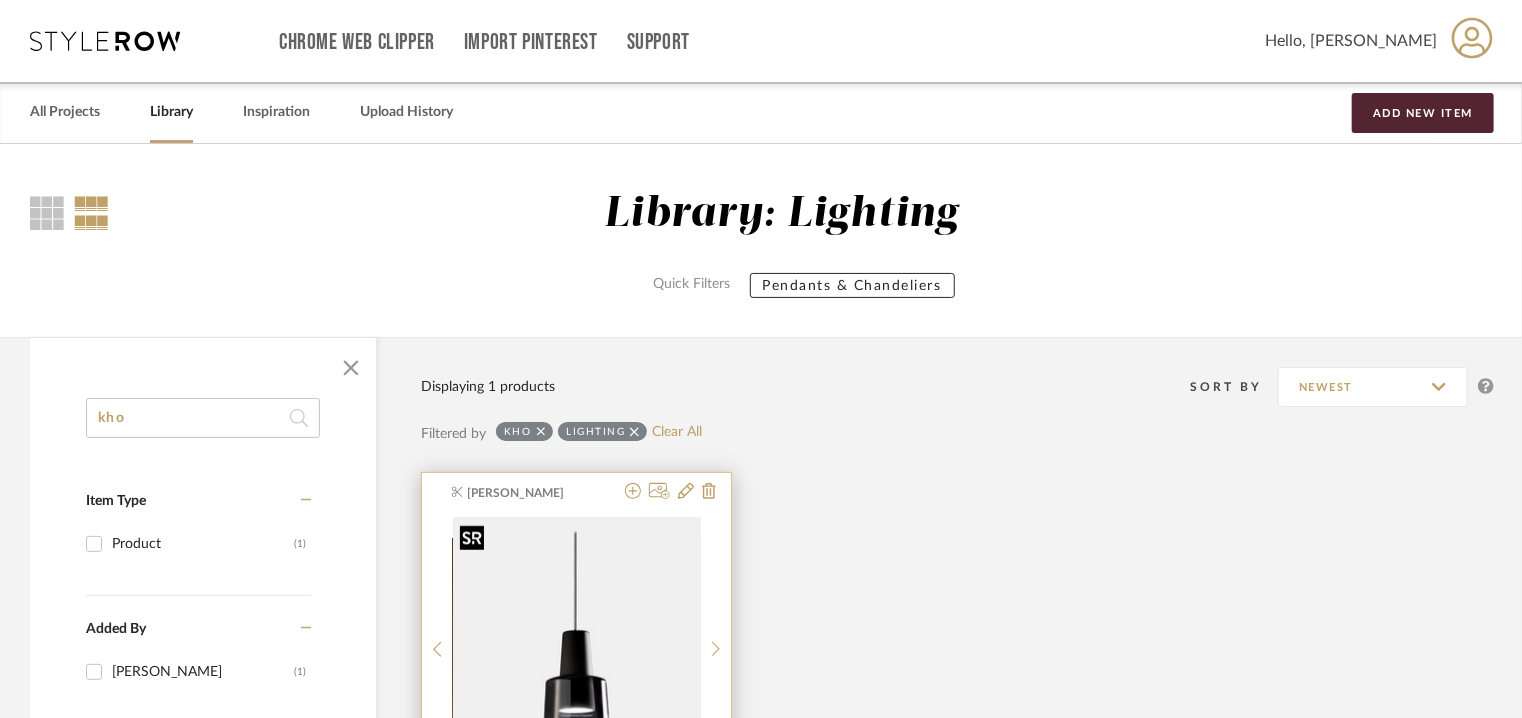 type on "kho" 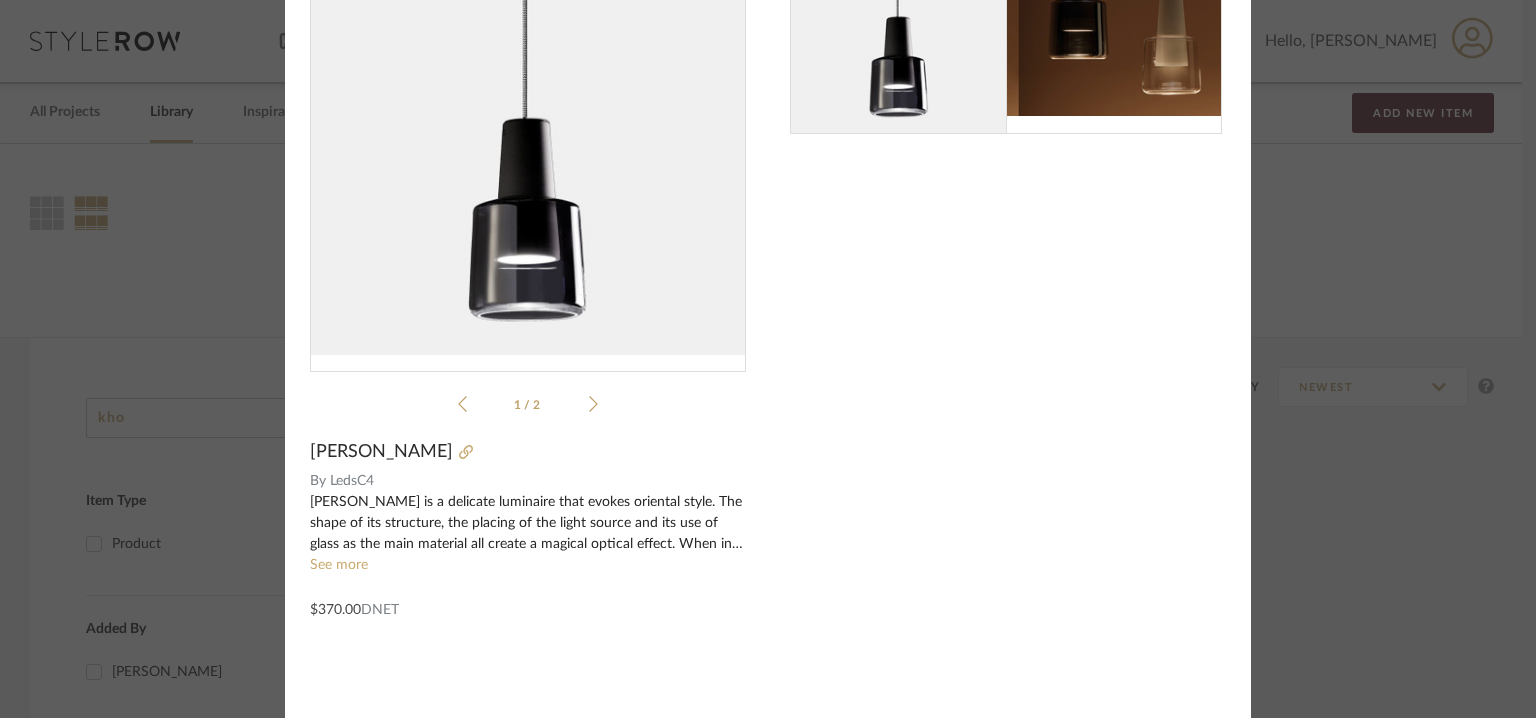 scroll, scrollTop: 143, scrollLeft: 0, axis: vertical 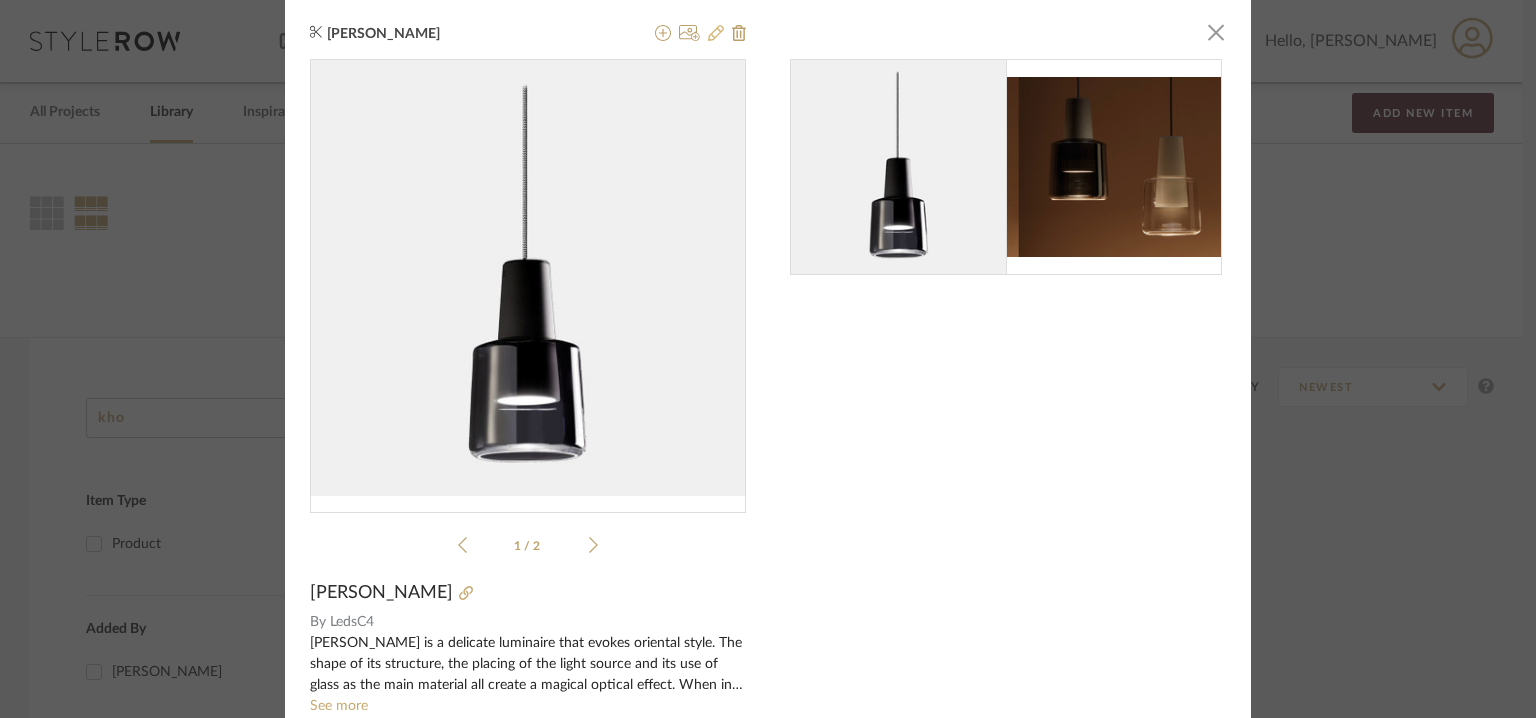 click at bounding box center (716, 34) 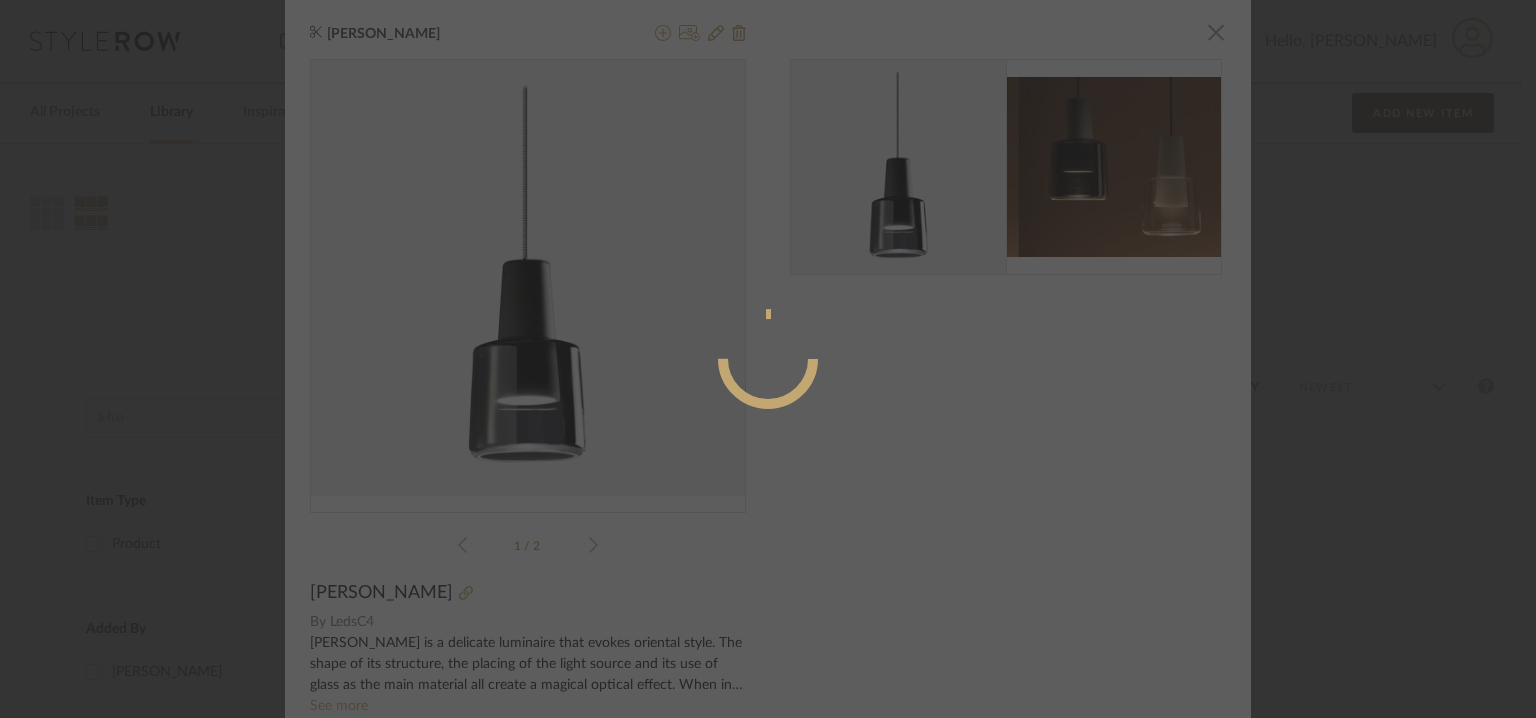 radio on "true" 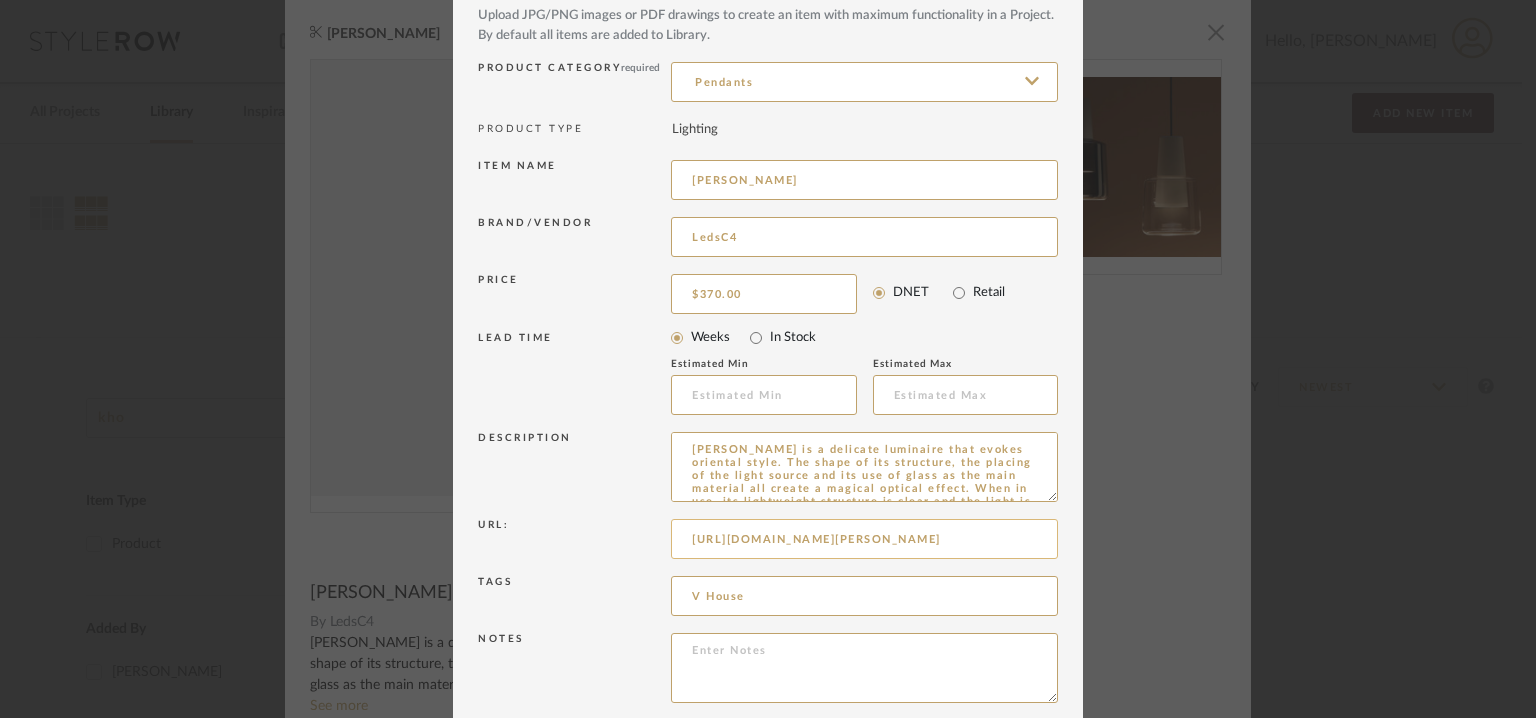 scroll, scrollTop: 192, scrollLeft: 0, axis: vertical 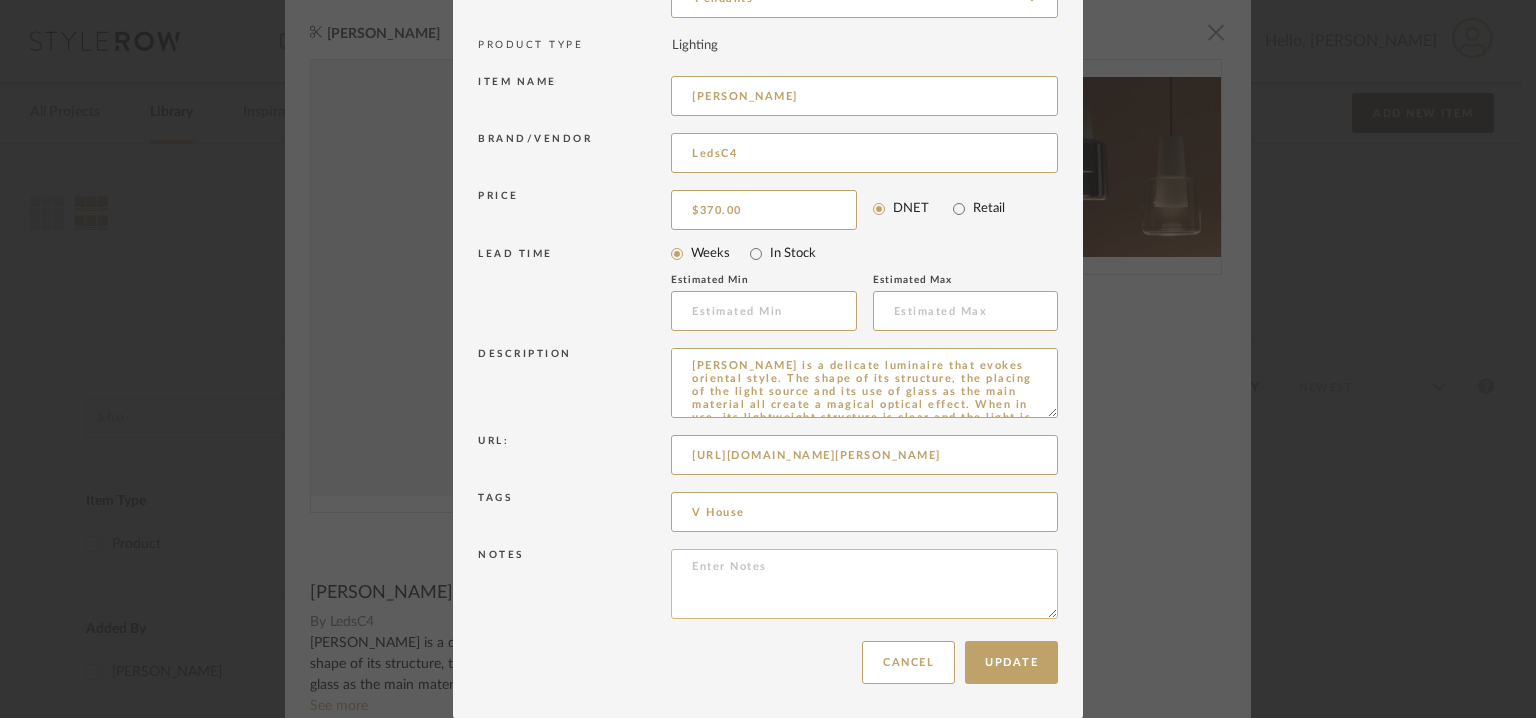 paste on "Price: Na
Lead time : Na
3D available : No
BIM available. No.
Point of Contact  : To be eastablished.
Contact number : +34 973 468 100
Email address : ledsc4@ledsc4.com
Address : LEDS C4, SA
Afores s/n 25750 Torà
Lleida - Spain
Additional contact information:  NA" 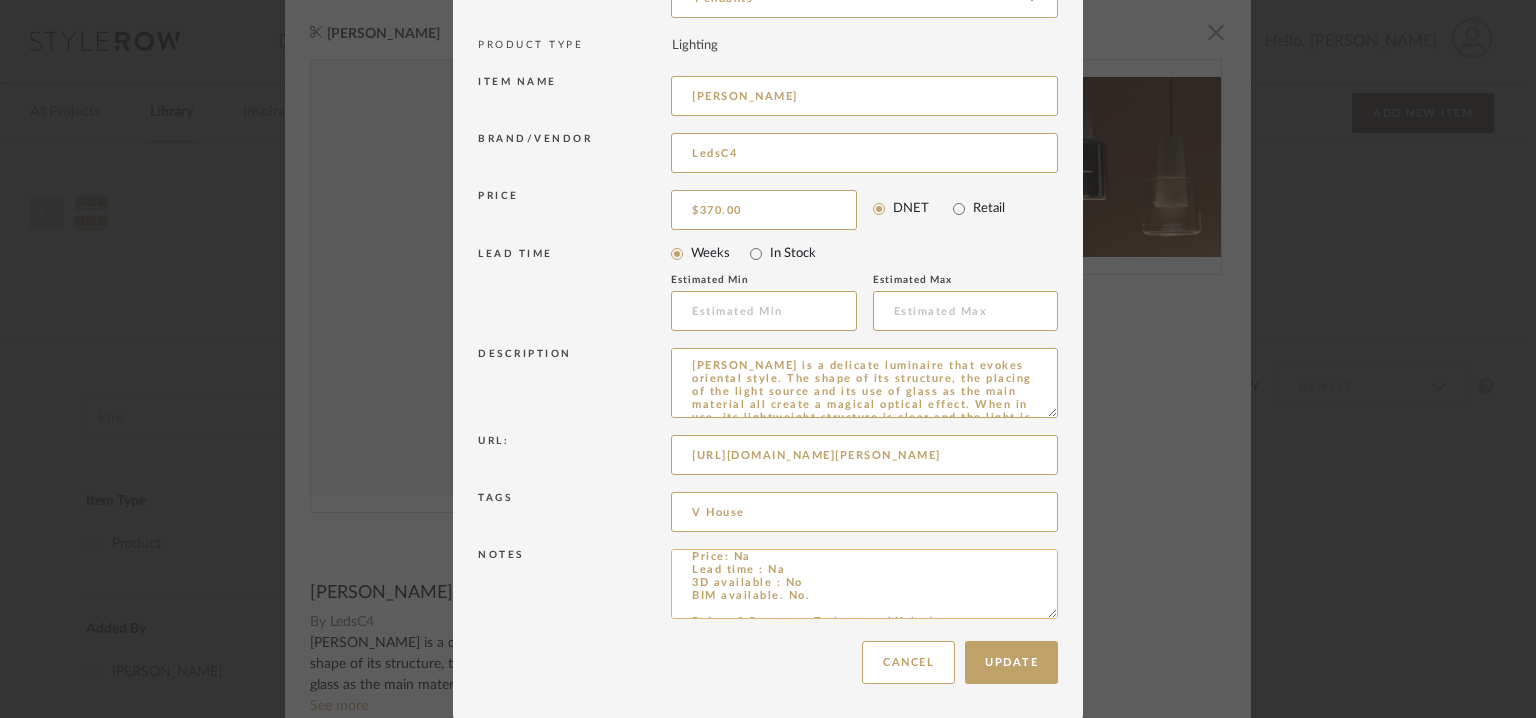 scroll, scrollTop: 0, scrollLeft: 0, axis: both 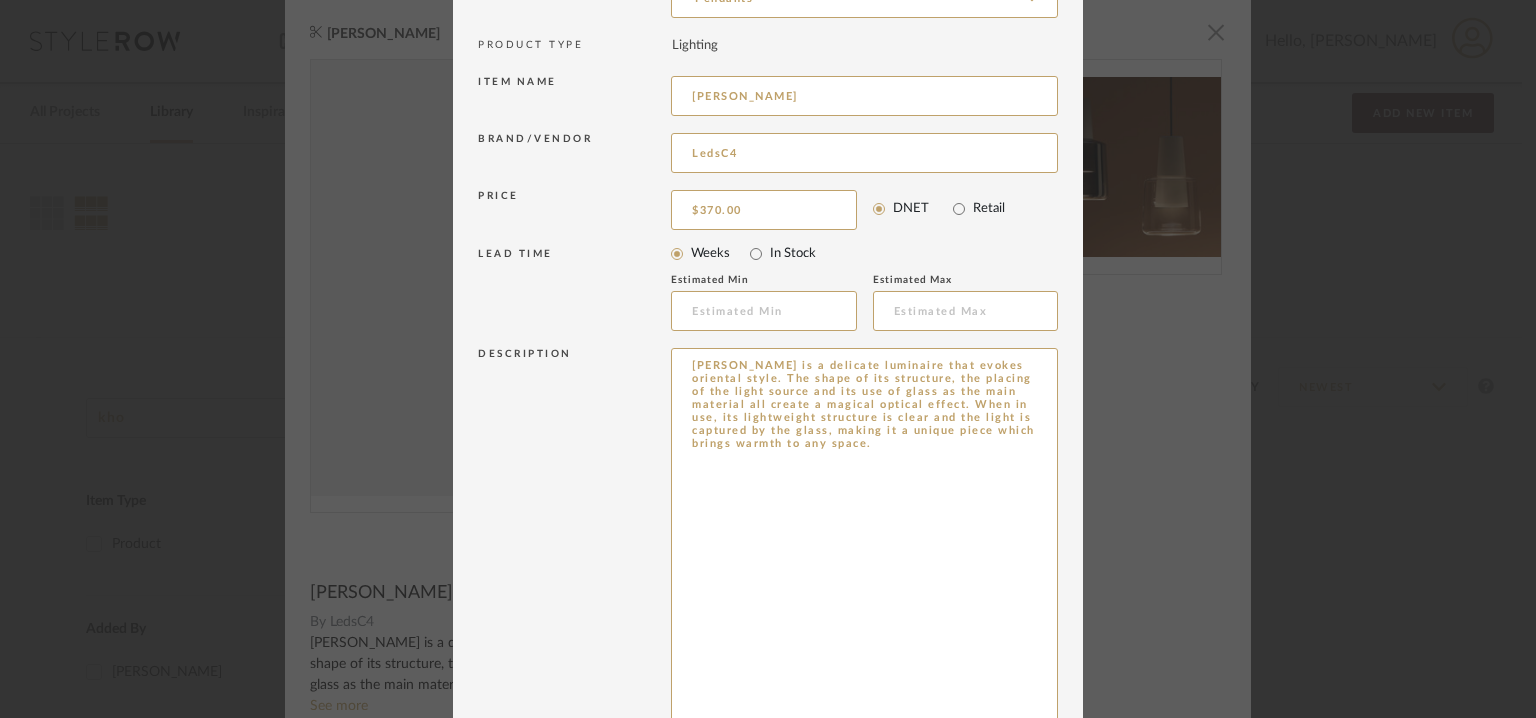drag, startPoint x: 1046, startPoint y: 408, endPoint x: 1079, endPoint y: 736, distance: 329.65588 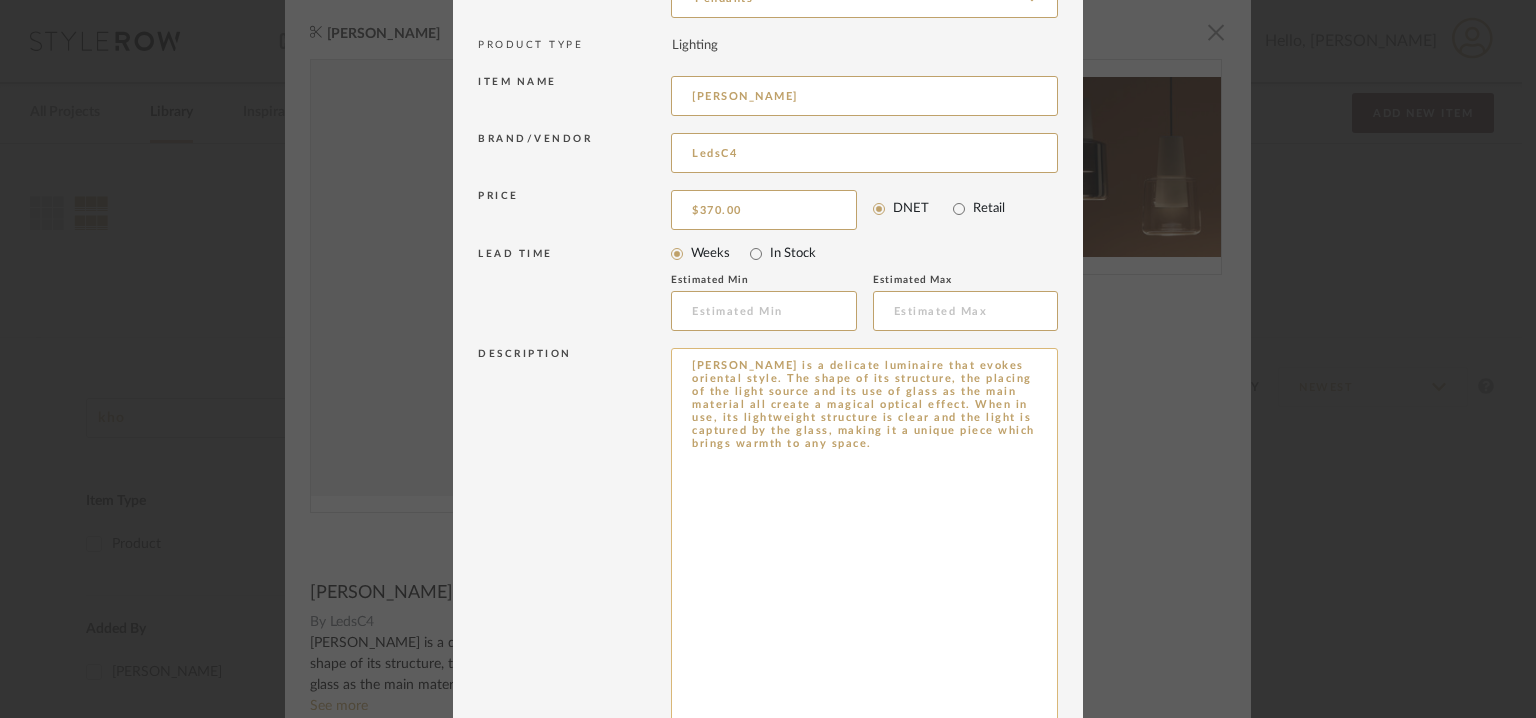 type on "Price: Na
Lead time : Na
3D available : No
BIM available. No.
Point of Contact  : To be eastablished.
Contact number : +34 973 468 100
Email address : ledsc4@ledsc4.com
Address : LEDS C4, SA
Afores s/n 25750 Torà
Lleida - Spain
Additional contact information:  NA" 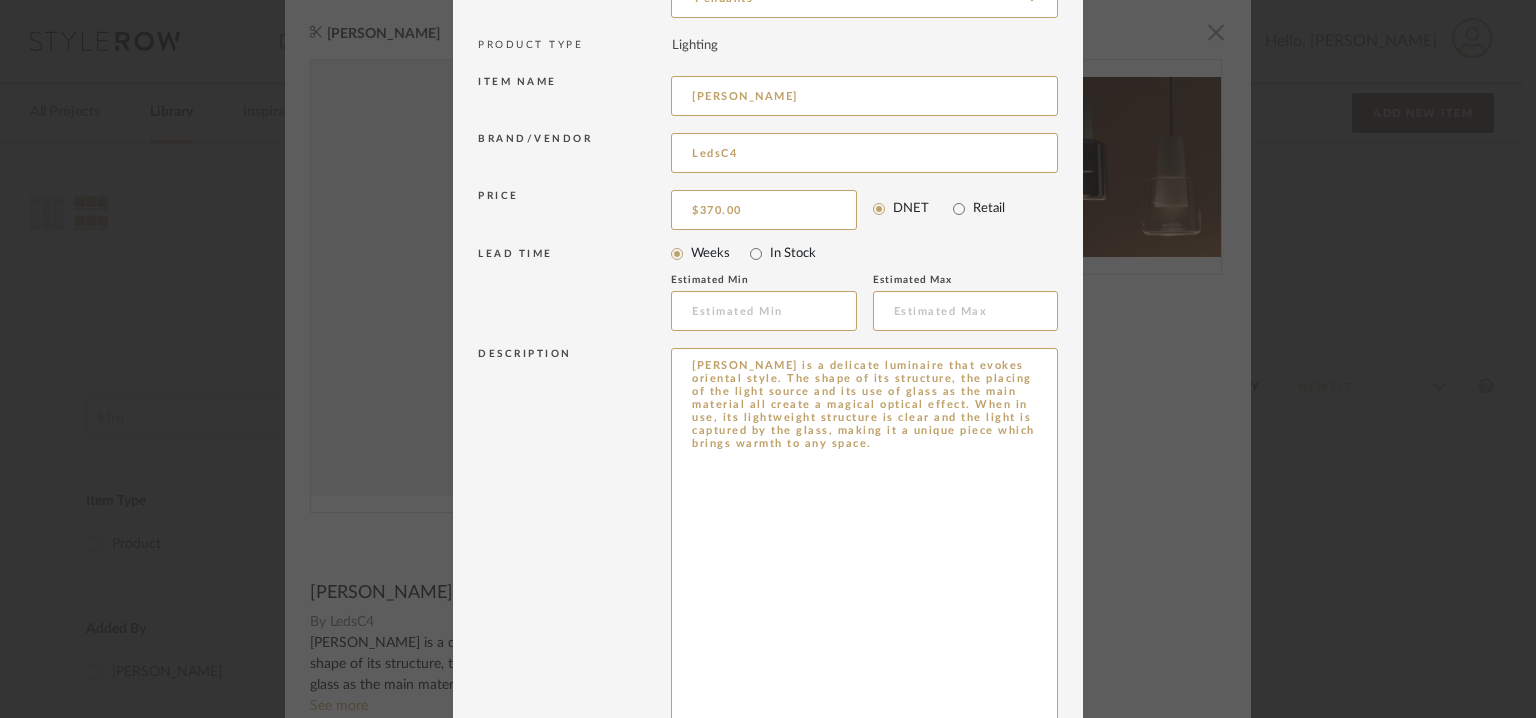 drag, startPoint x: 909, startPoint y: 521, endPoint x: 653, endPoint y: 363, distance: 300.83218 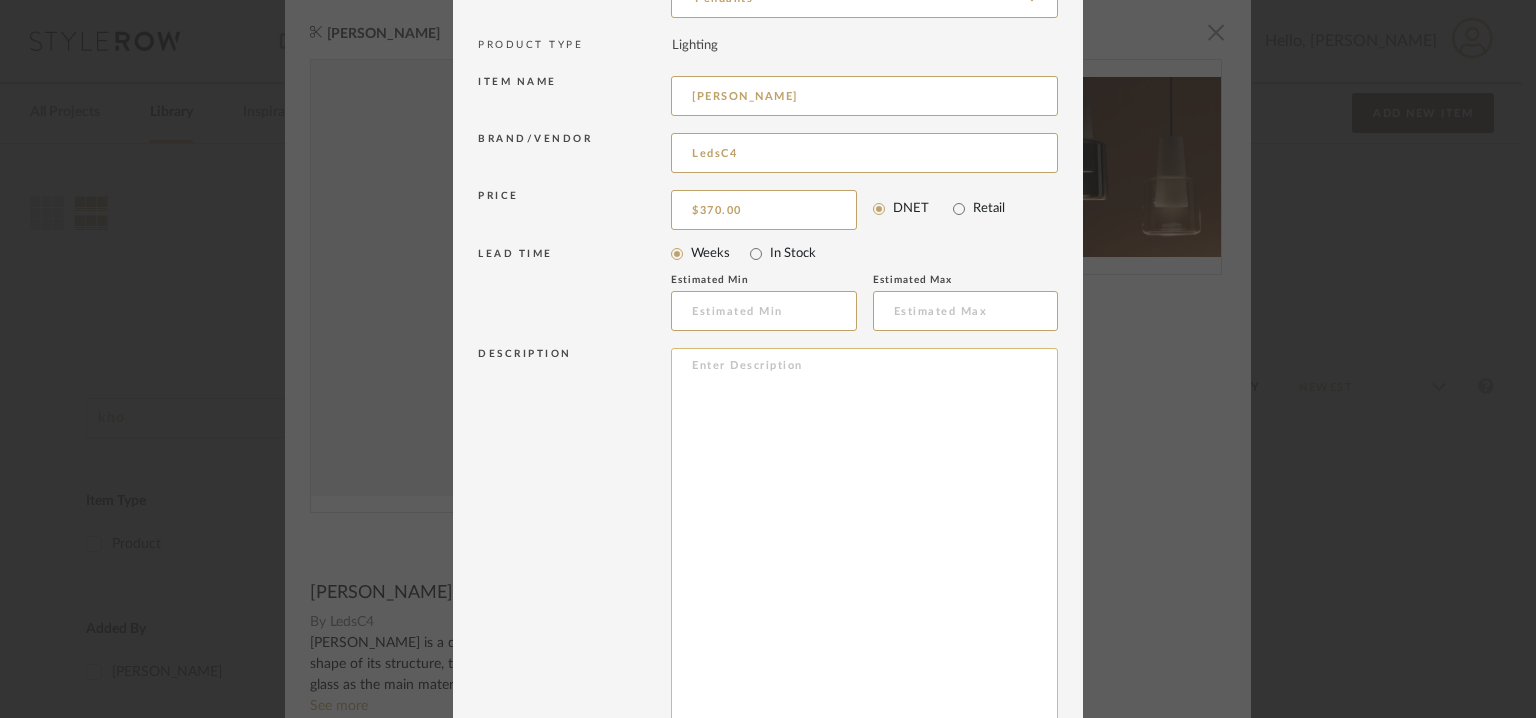 paste on "Type:  Pendant  light
Designer: Na
Dimension(s):  148 x 148
Materials & Finish :  Aluminium/ Glass
Weight : --
Light Source : LED warm white 3000K/ Watts 22.7/
Effective lumens : 907
Voltage  :  --
Cord length :  Na
CRI 80
IP20
Installation requirements, if any: (such as mounting options, electrical wiring, or compatibility with existing infrastructure) : Na
Lighting controls: (compatibility with lighting control systems, such as dimmers, timers,)  : Na
Product description:  Khoi is a delicate luminaire that evokes oriental style. The shape of its structure, the placing of the light source and its use of glass as the main material all create a magical optical effect. When in use, its lightweight structure is clear and the light is captured by the glass, making it a unique piece which brings warmth to any space.
Additional features: Na
Any other details:  Na" 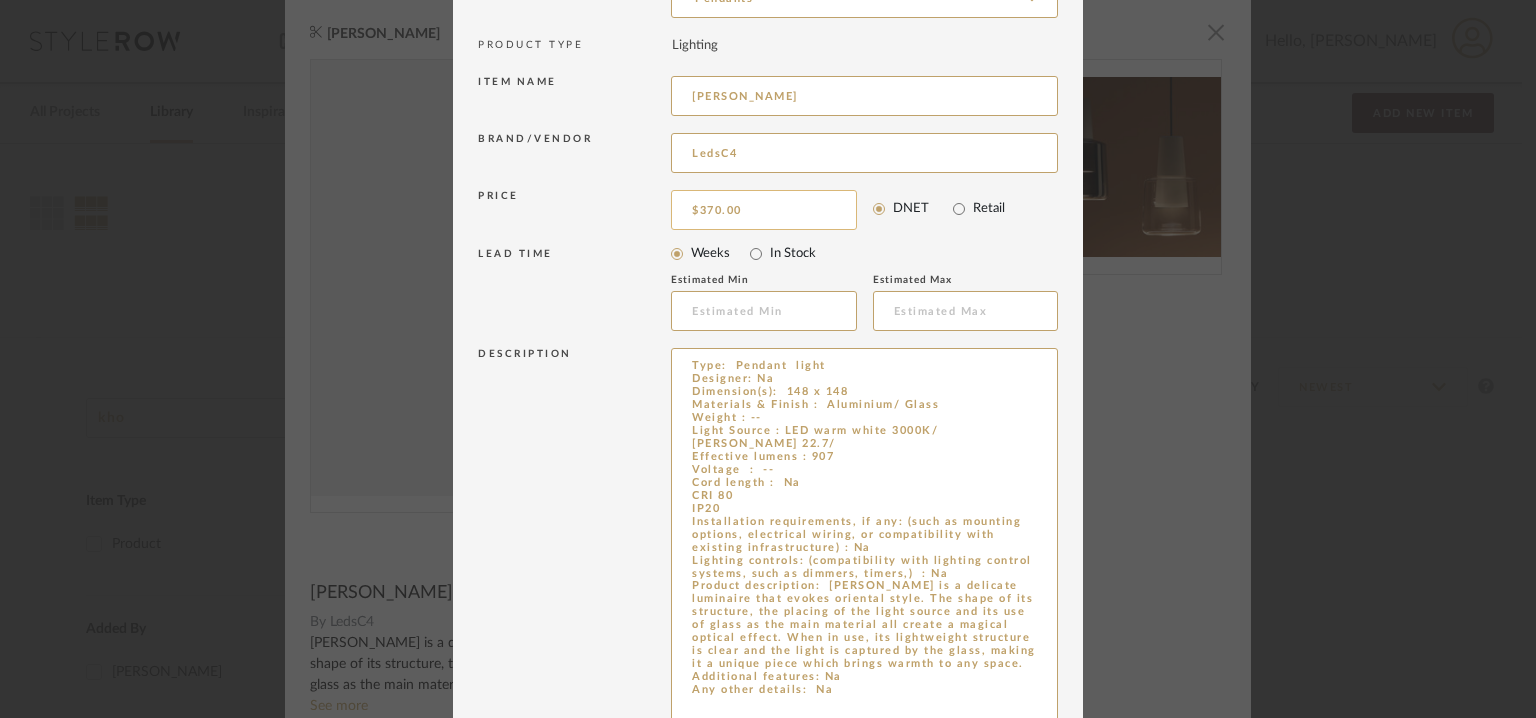 type on "Type:  Pendant  light
Designer: Na
Dimension(s):  148 x 148
Materials & Finish :  Aluminium/ Glass
Weight : --
Light Source : LED warm white 3000K/ Watts 22.7/
Effective lumens : 907
Voltage  :  --
Cord length :  Na
CRI 80
IP20
Installation requirements, if any: (such as mounting options, electrical wiring, or compatibility with existing infrastructure) : Na
Lighting controls: (compatibility with lighting control systems, such as dimmers, timers,)  : Na
Product description:  Khoi is a delicate luminaire that evokes oriental style. The shape of its structure, the placing of the light source and its use of glass as the main material all create a magical optical effect. When in use, its lightweight structure is clear and the light is captured by the glass, making it a unique piece which brings warmth to any space.
Additional features: Na
Any other details:  Na" 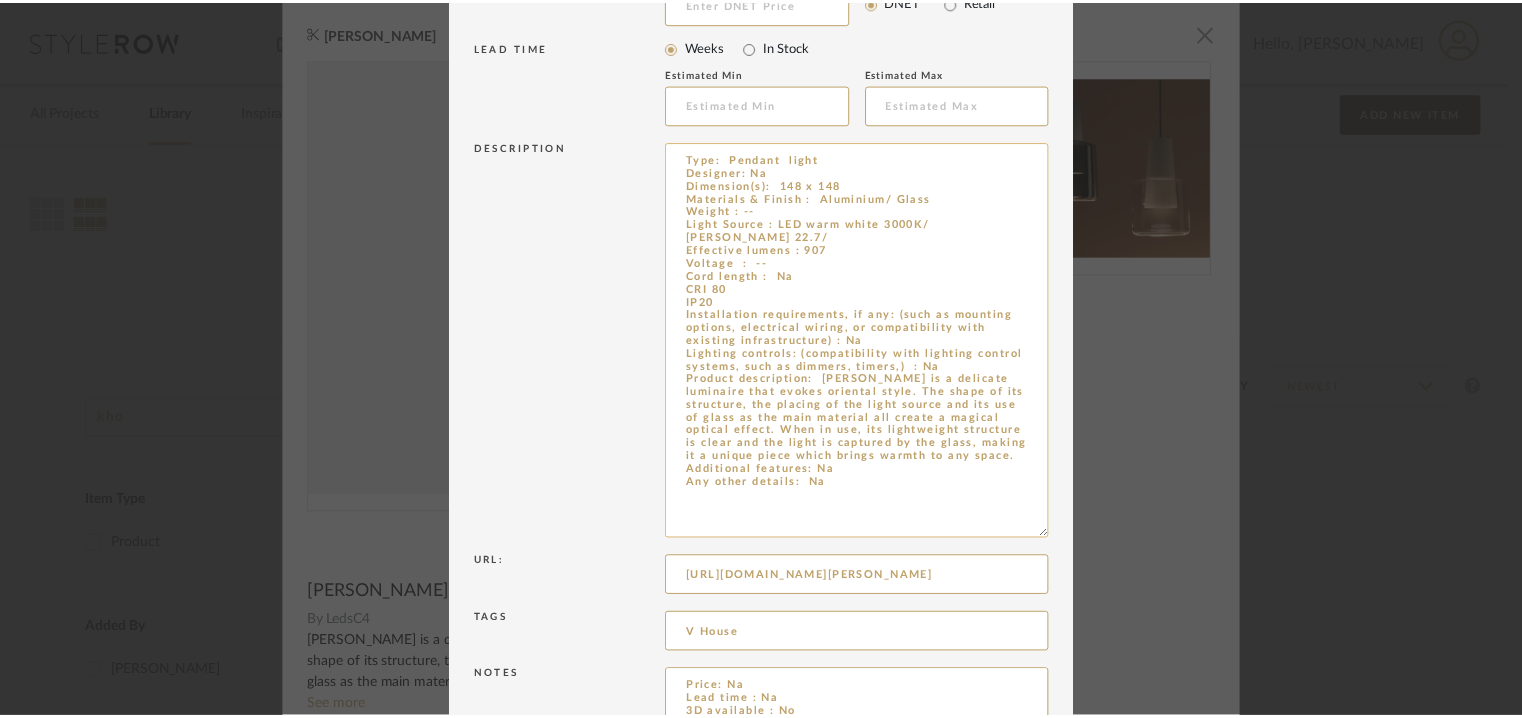 scroll, scrollTop: 520, scrollLeft: 0, axis: vertical 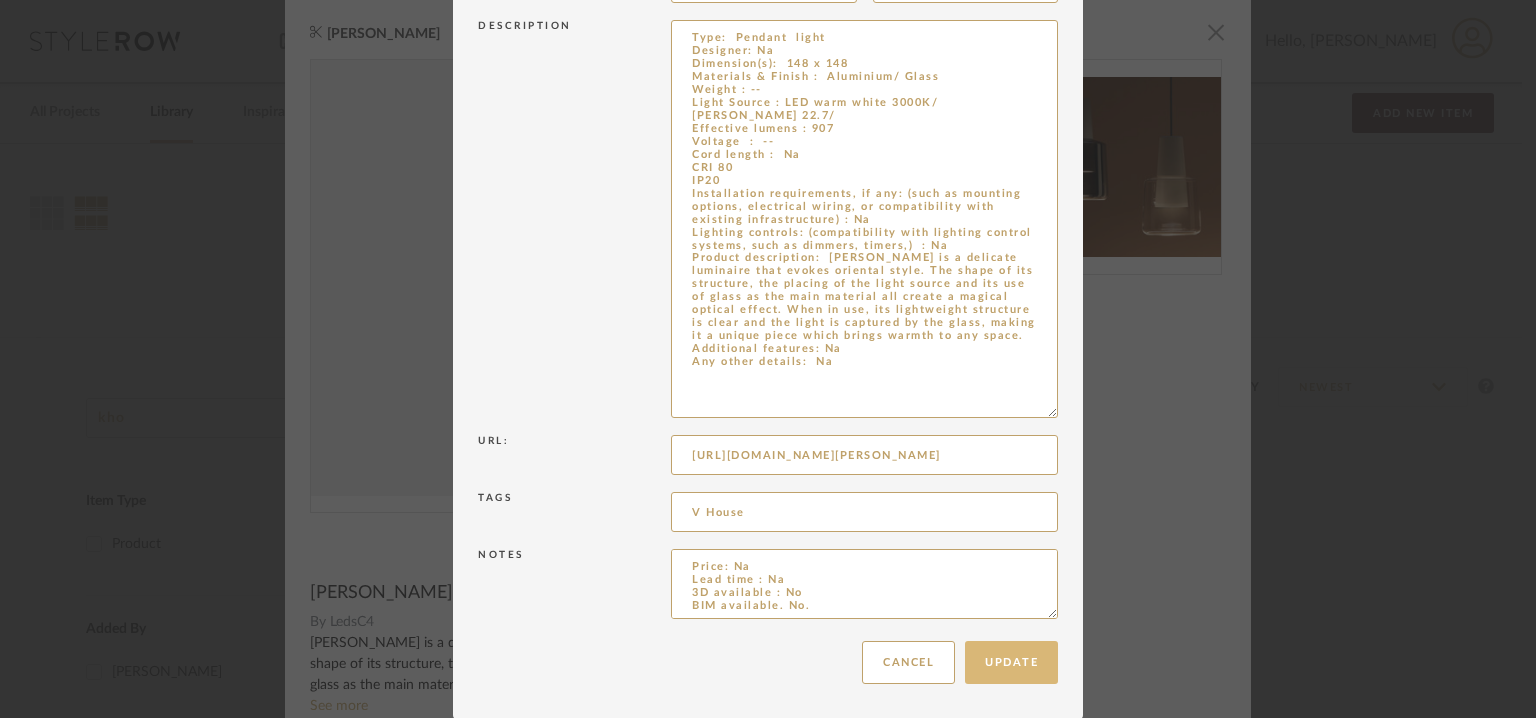 type 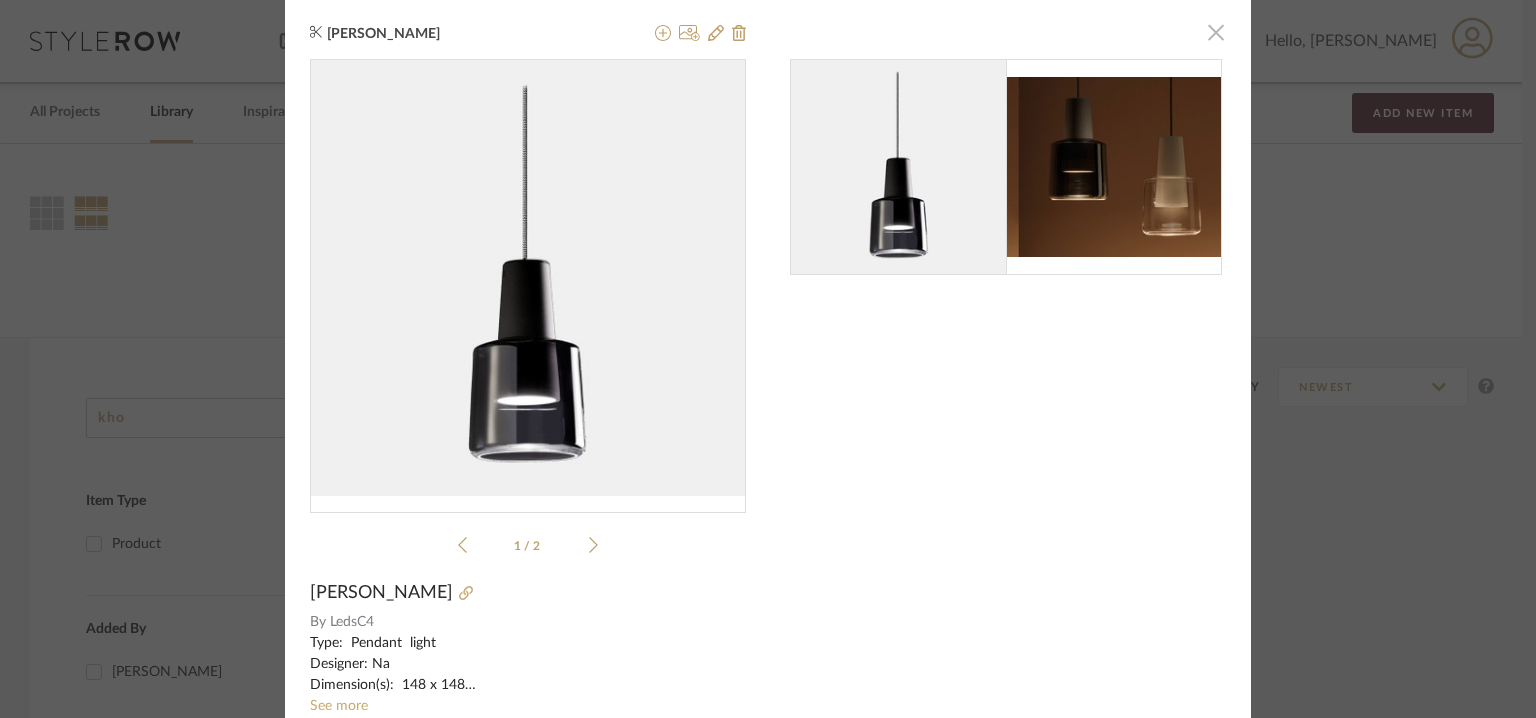 click 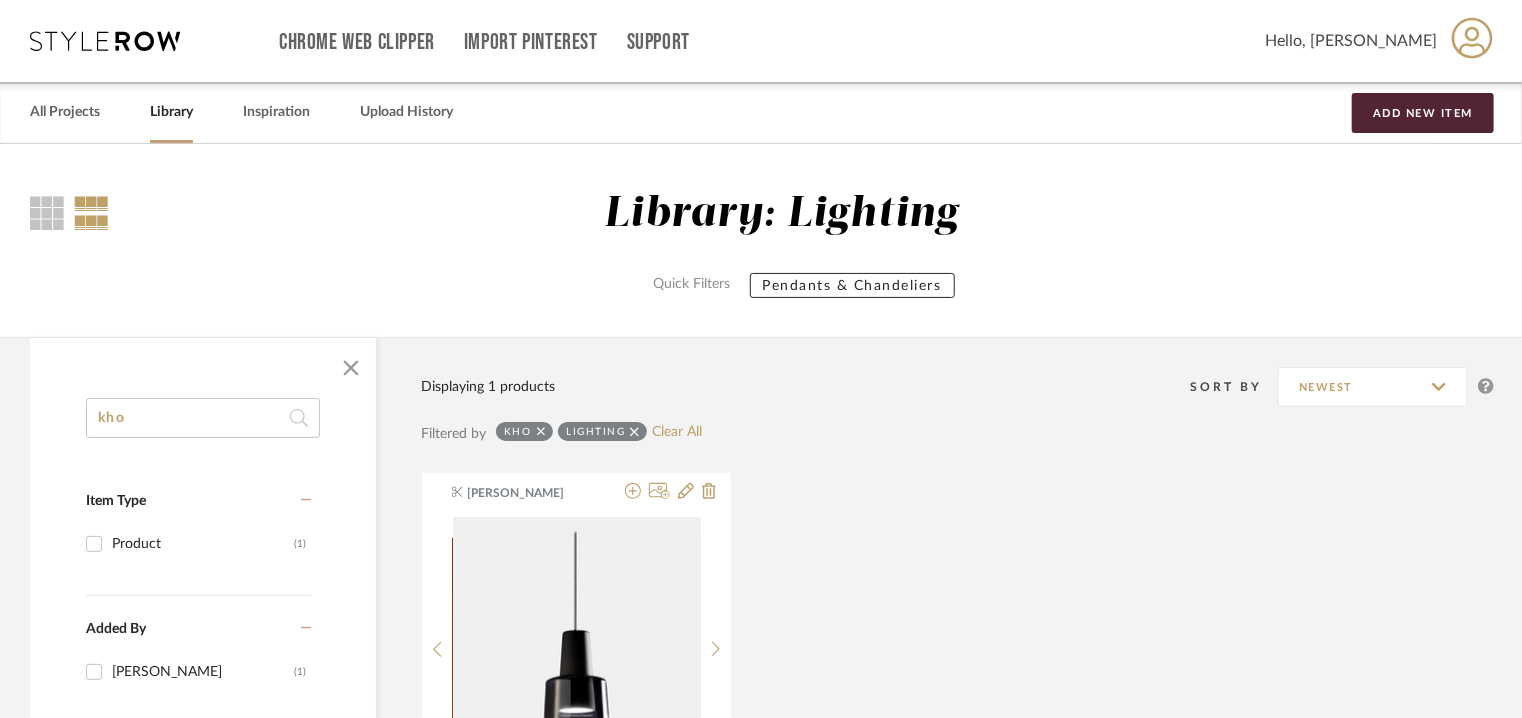 drag, startPoint x: 56, startPoint y: 427, endPoint x: 0, endPoint y: 395, distance: 64.49806 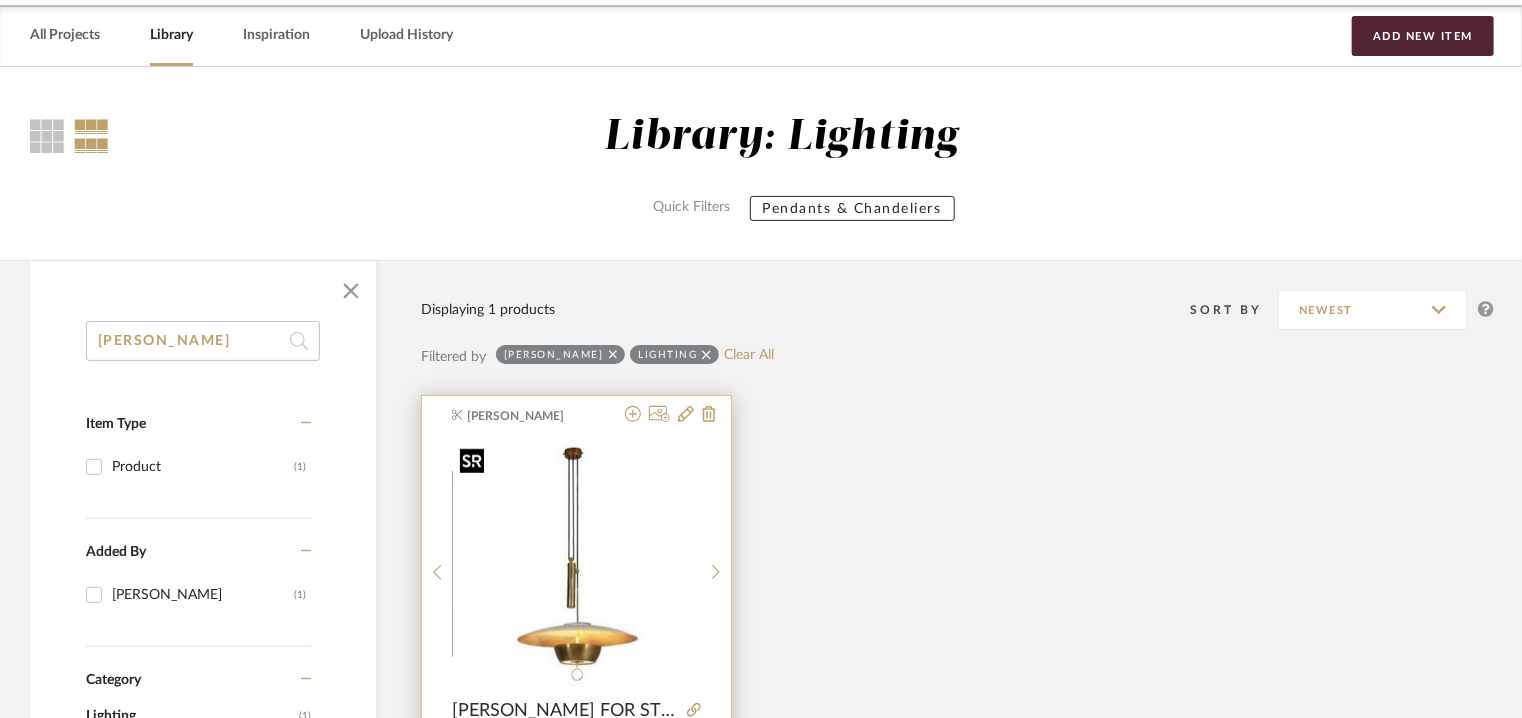 scroll, scrollTop: 300, scrollLeft: 0, axis: vertical 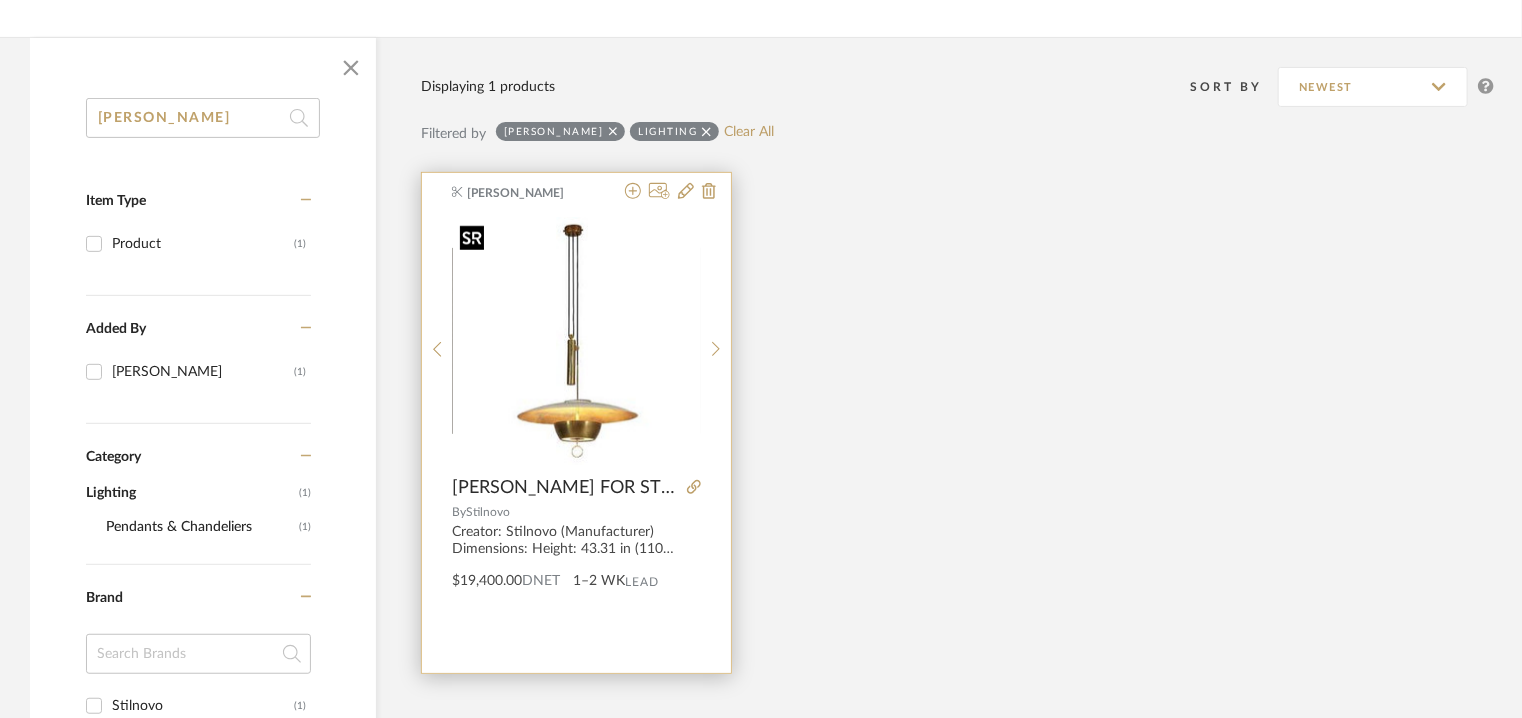 type on "gaetano" 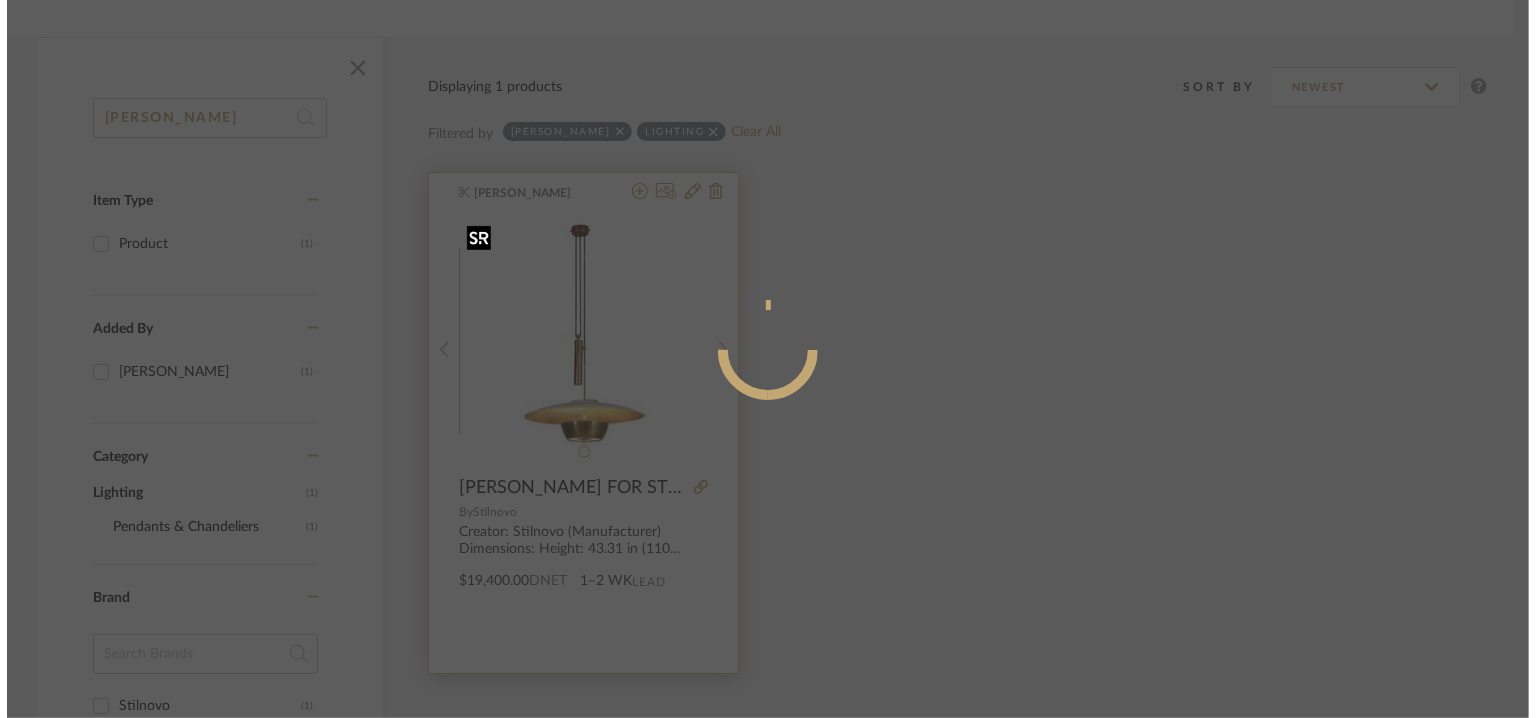 scroll, scrollTop: 0, scrollLeft: 0, axis: both 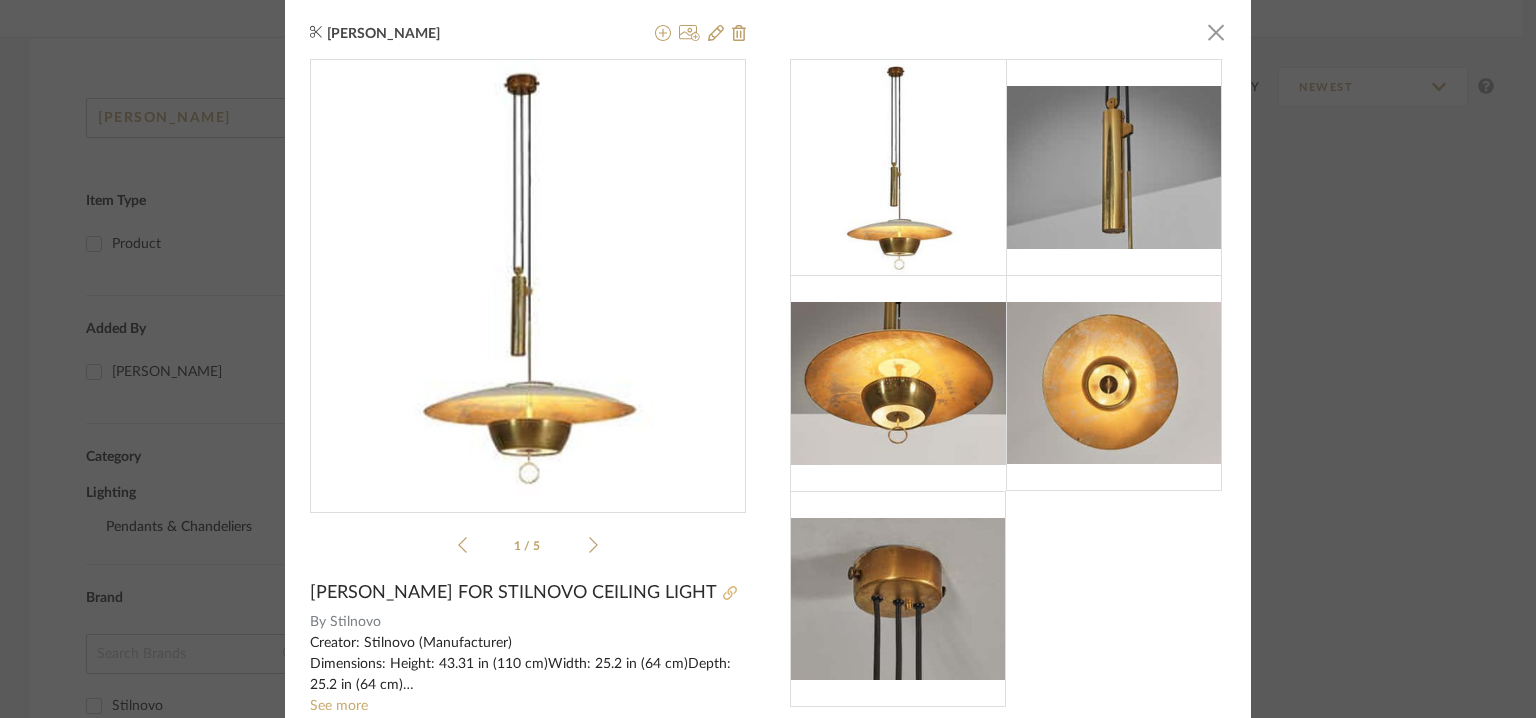 click 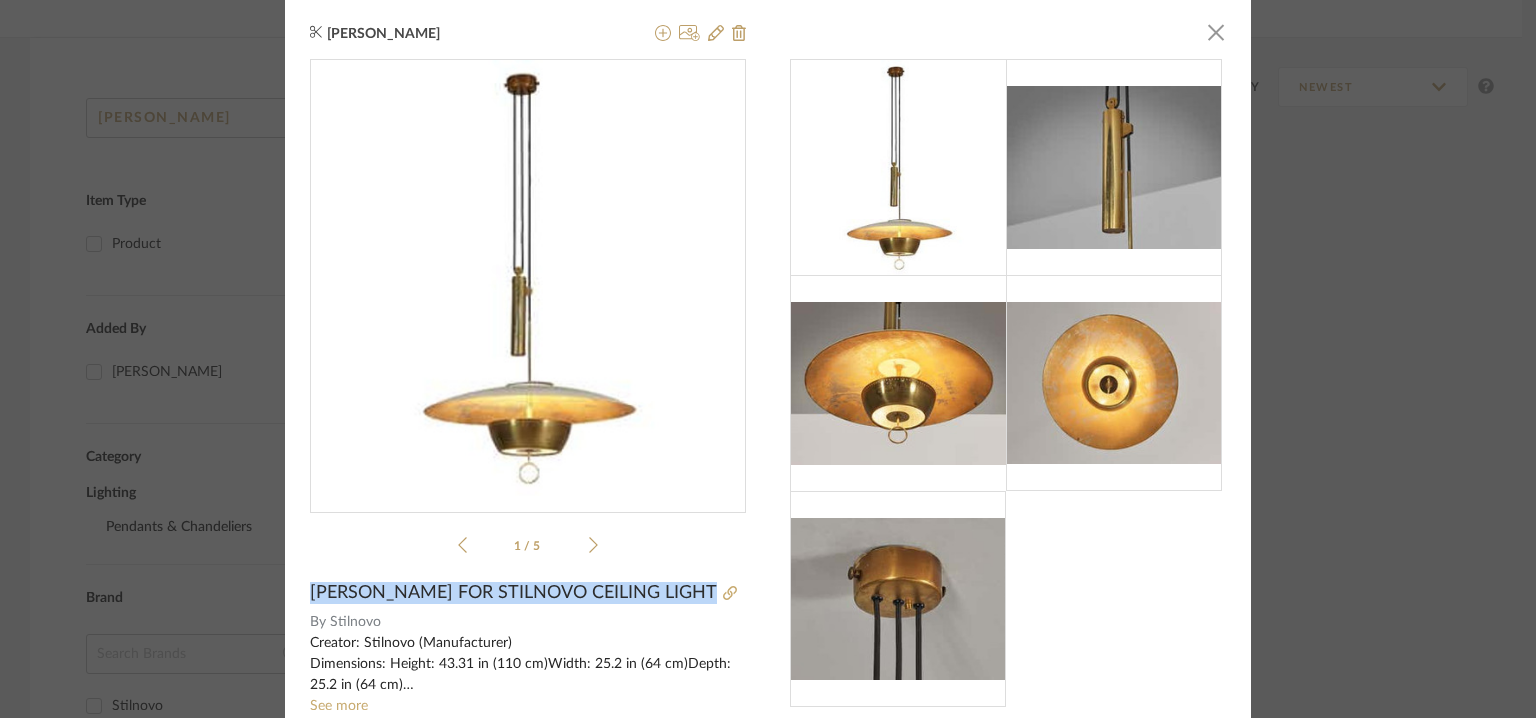 drag, startPoint x: 308, startPoint y: 592, endPoint x: 739, endPoint y: 592, distance: 431 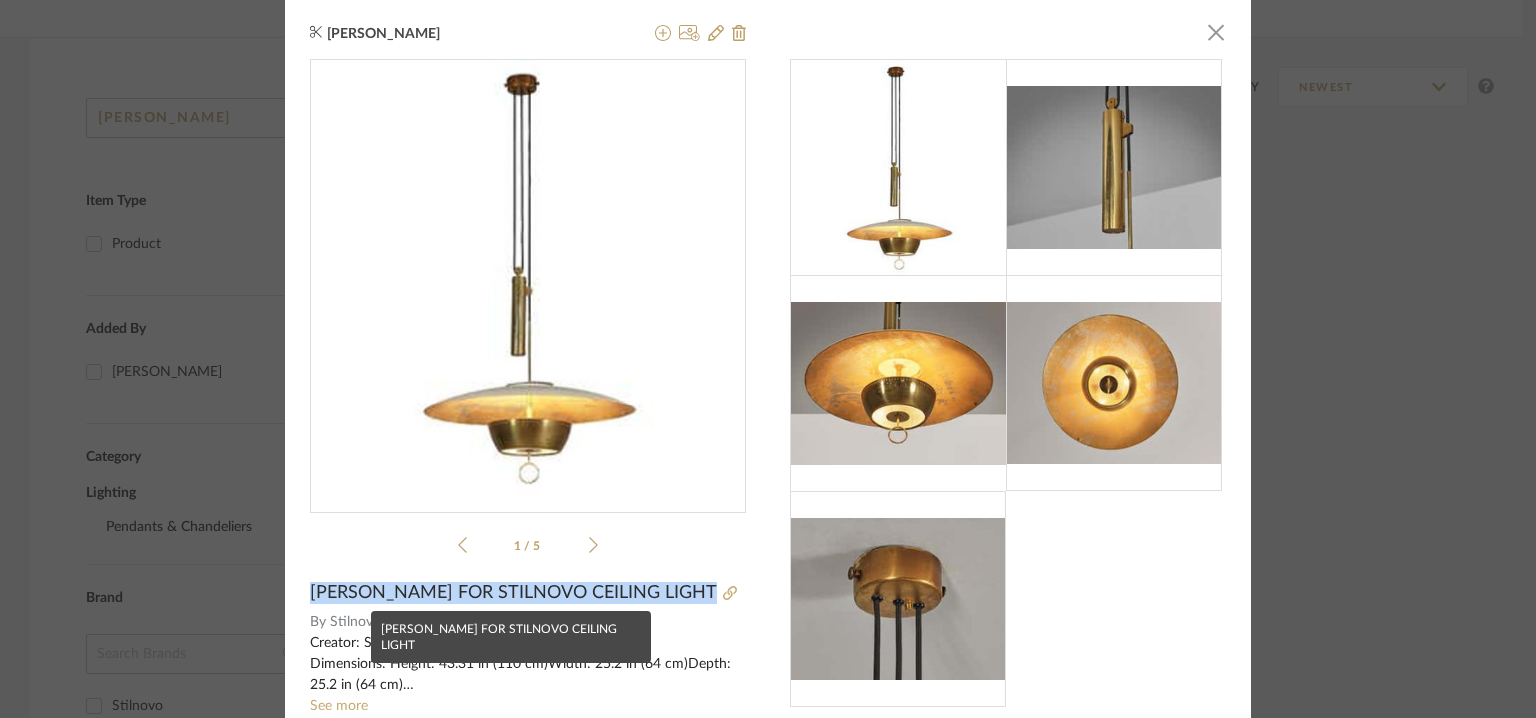 copy on "GAETANO SCOLARI FOR STILNOVO CEILING LIGHT" 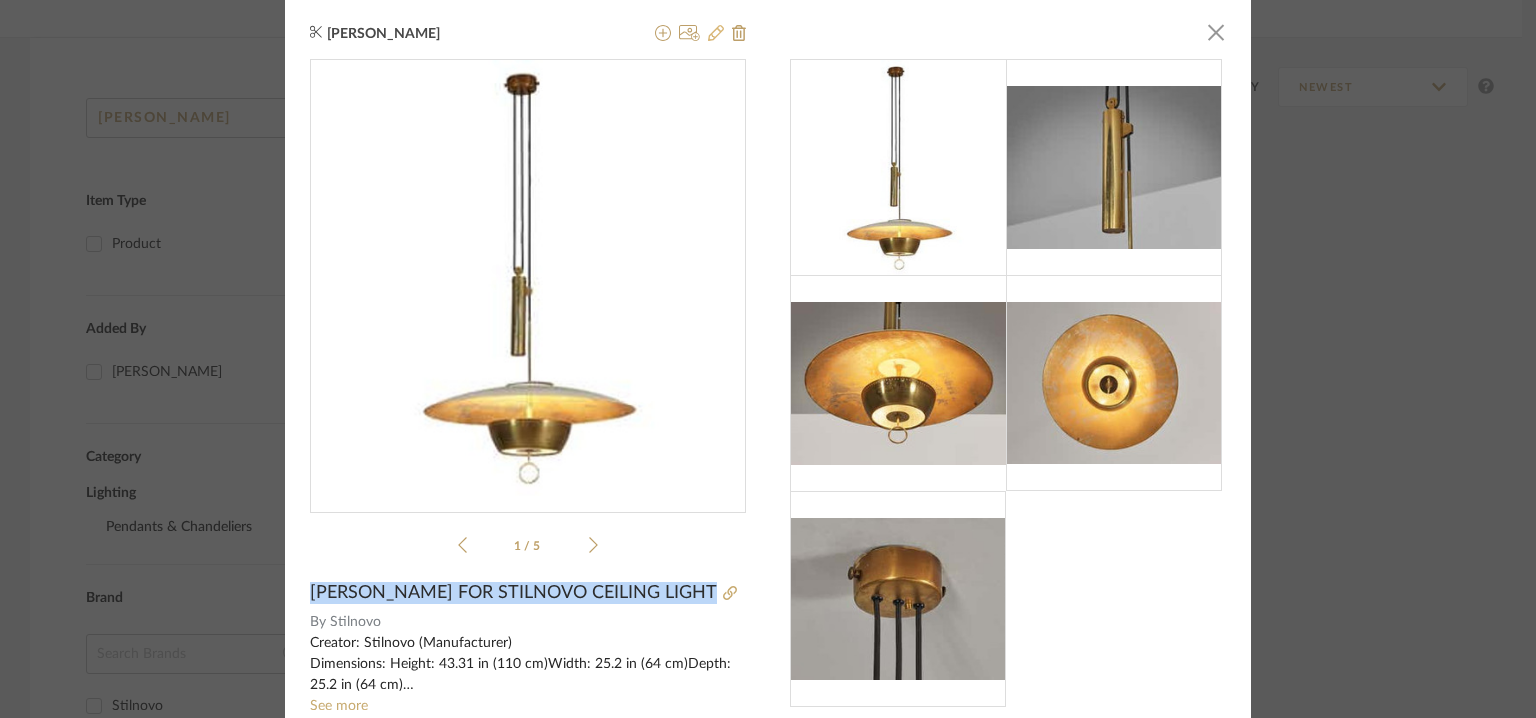 click 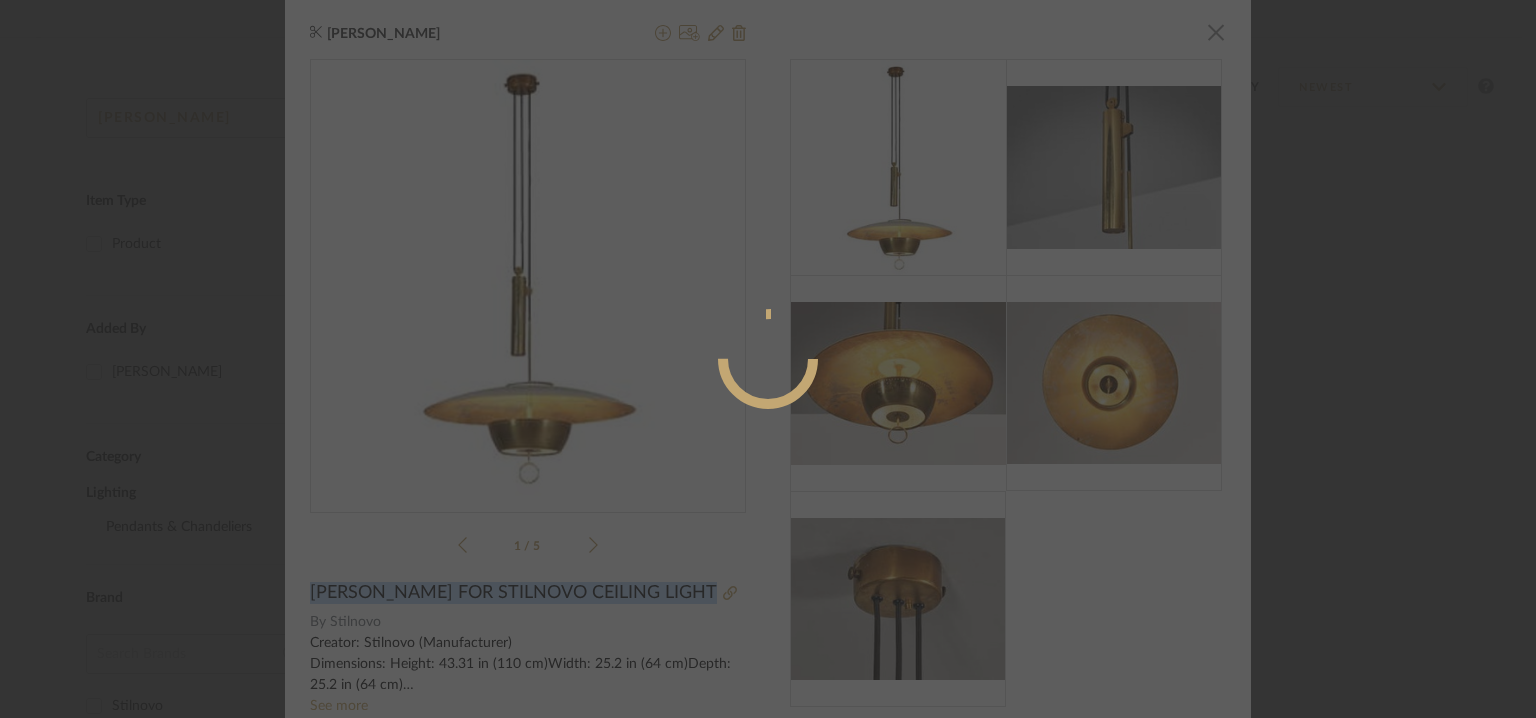radio on "true" 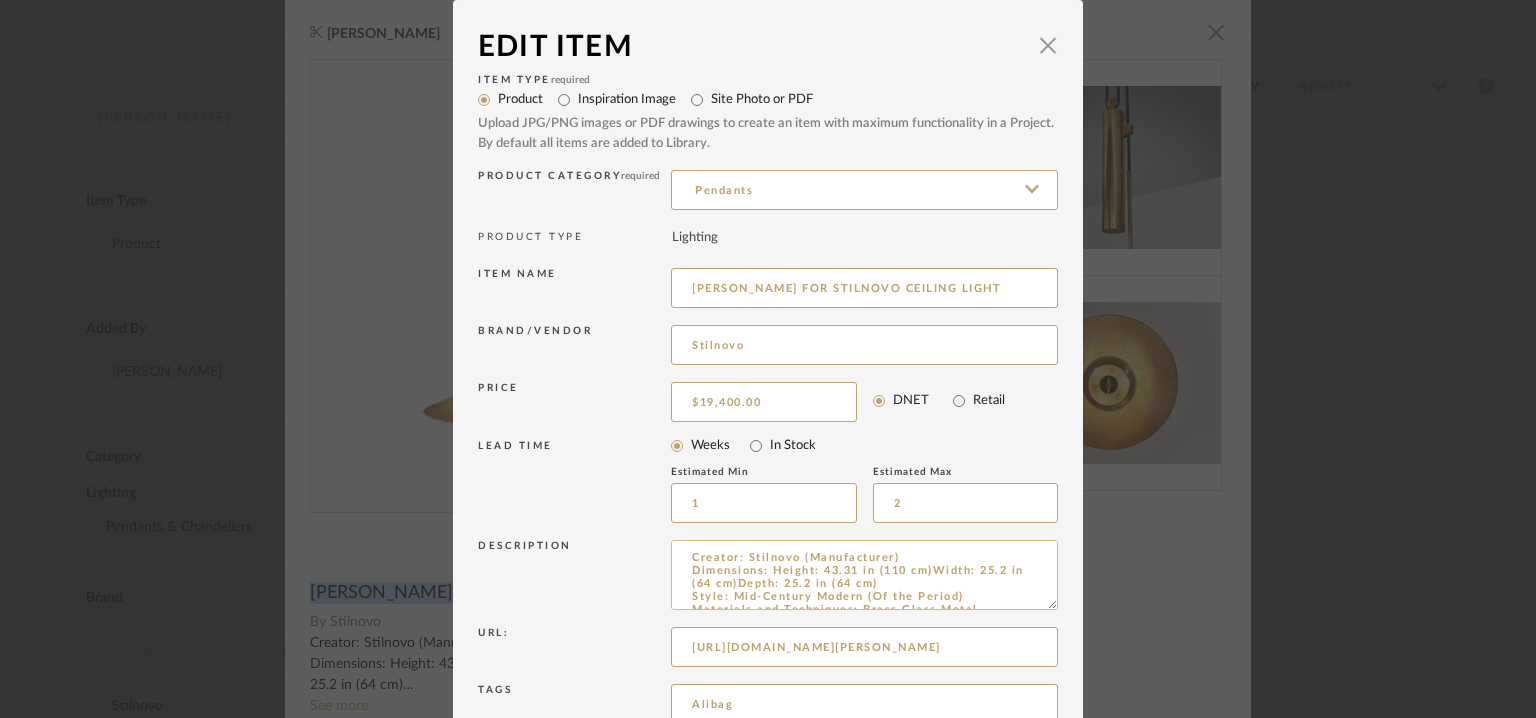 scroll, scrollTop: 192, scrollLeft: 0, axis: vertical 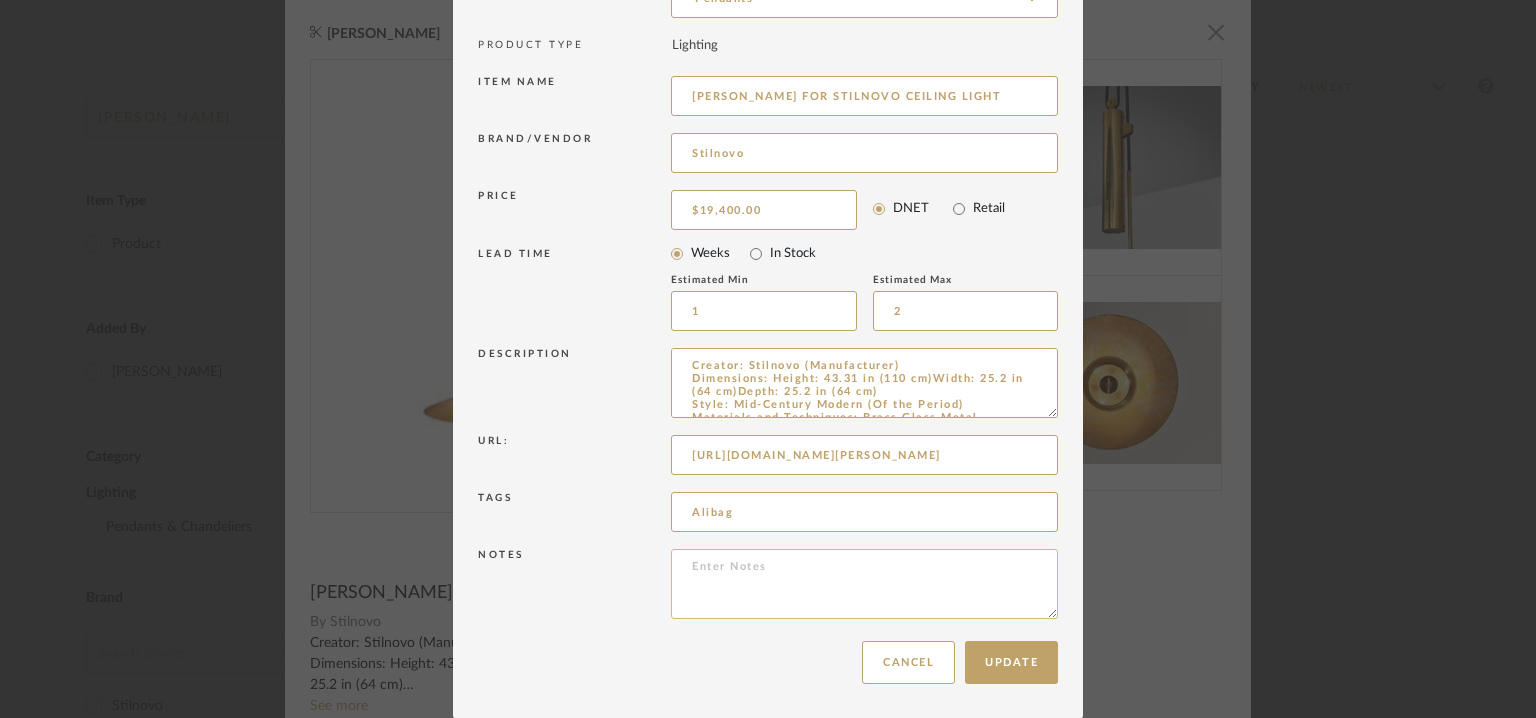 paste on "Price: Na
Lead time : Na
3D available : No
BIM available. No.
Point of Contact  : To be eastablished.
Contact number : T+39 0423 7868
Email address : info@stilnovo.com
Address : Linea Light Group
Via delle Fornace, 59
31023 Castelminio di Resana TV. Italia
Additional contact information:  NA" 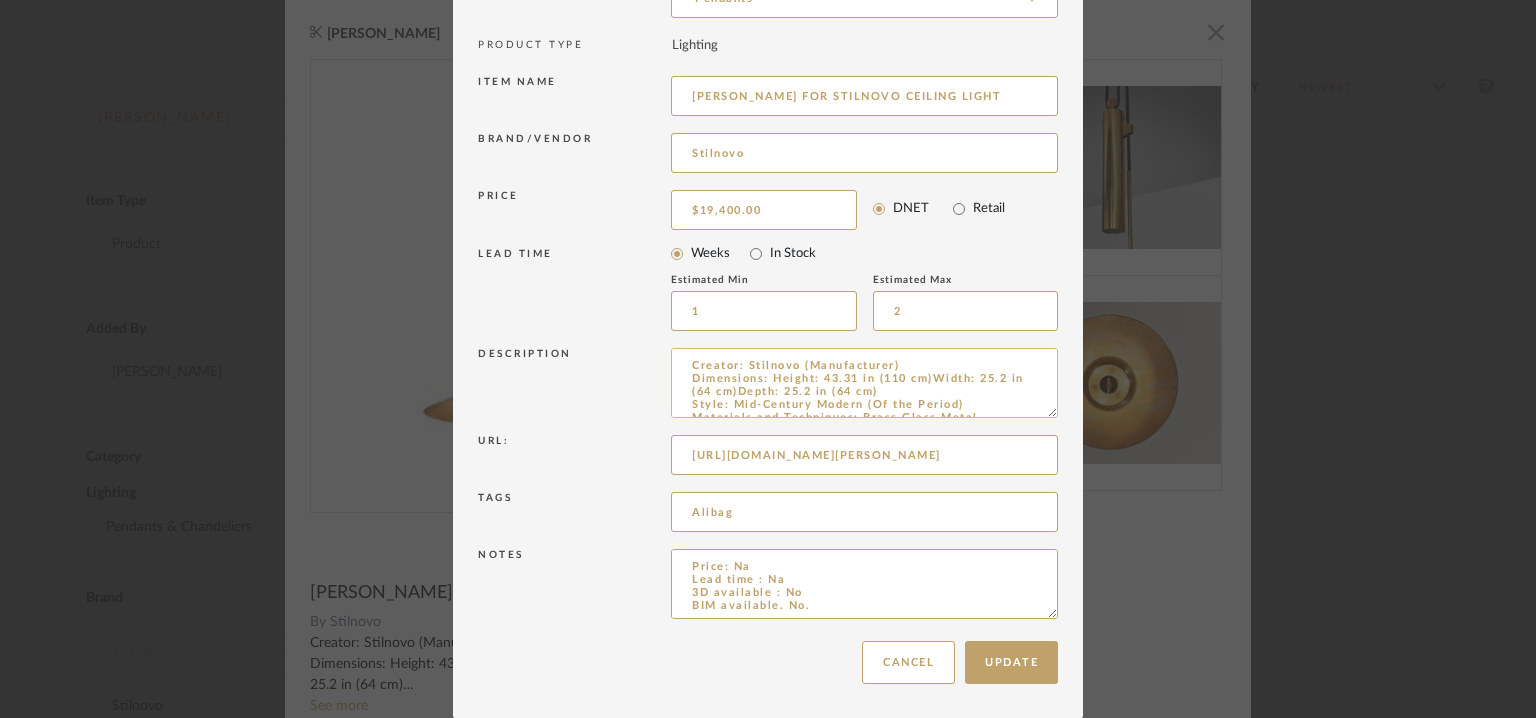 scroll, scrollTop: 110, scrollLeft: 0, axis: vertical 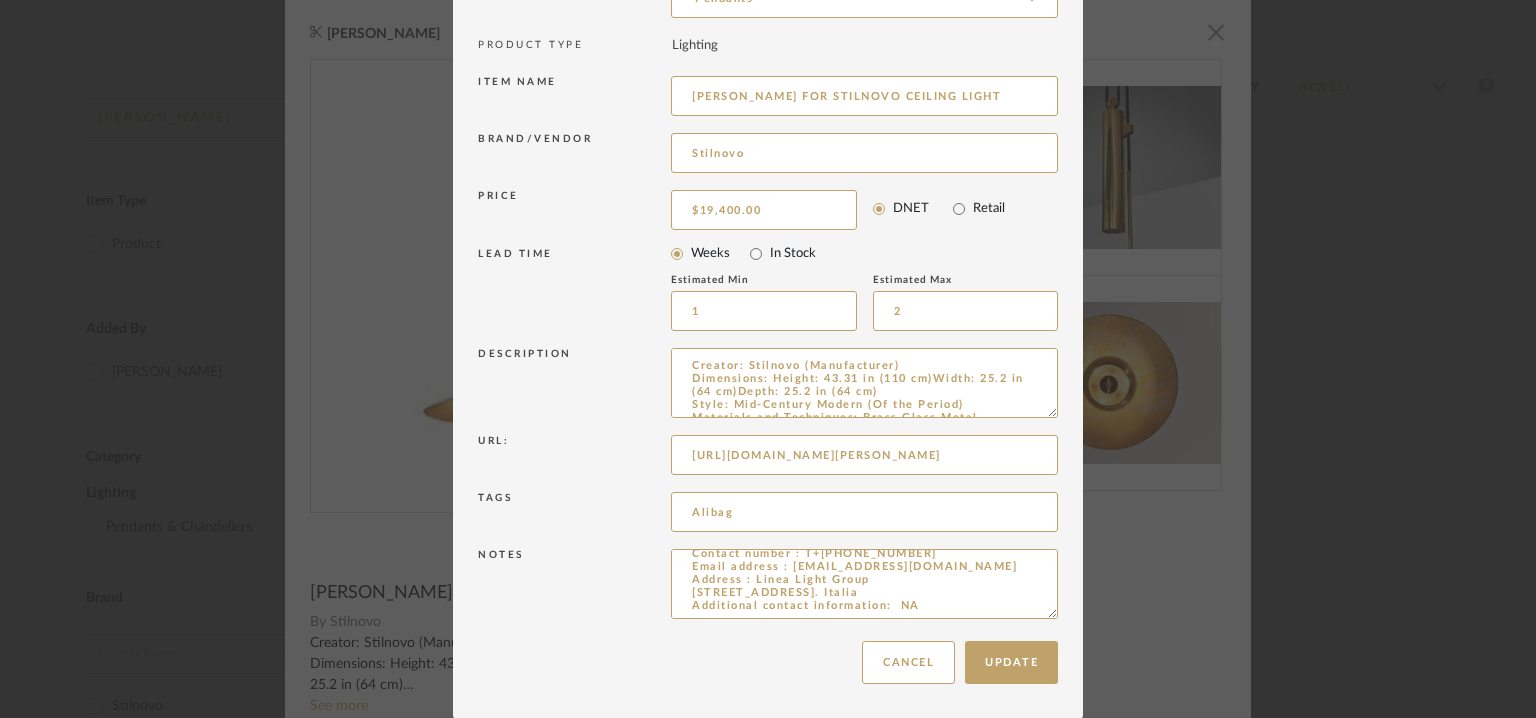 drag, startPoint x: 1044, startPoint y: 409, endPoint x: 1099, endPoint y: 680, distance: 276.52487 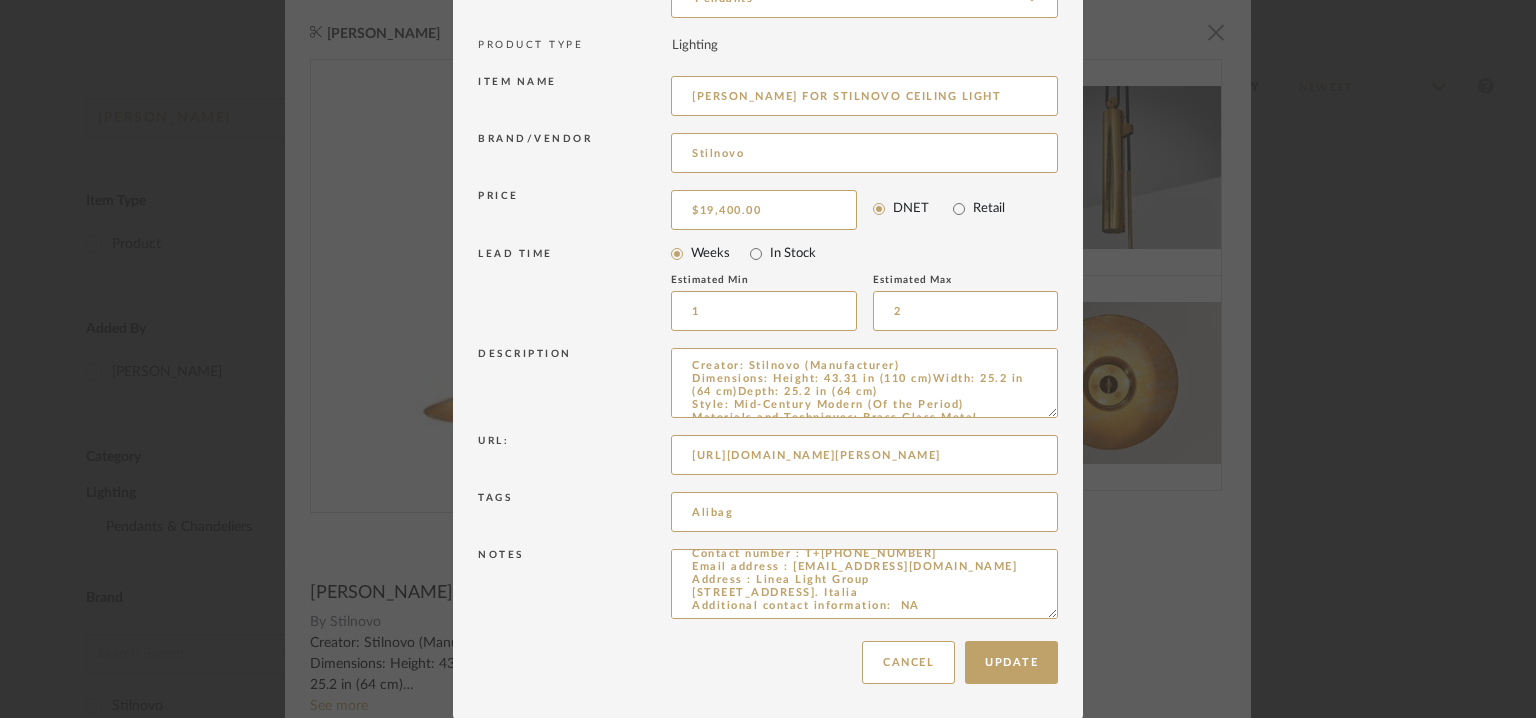 click on "Edit Item ×  Item Type  required Product Inspiration Image   Site Photo or PDF   Upload JPG/PNG images or PDF drawings to create an item with maximum functionality in a Project. By default all items are added to Library.   Product Category  required Pendants  PRODUCT TYPE  Lighting  Item name  GAETANO SCOLARI FOR STILNOVO CEILING LIGHT  Brand/Vendor  Stilnovo  Price  $19,400.00 DNET  Retail   LEAD TIME  Weeks In Stock  Estimated Min  1  Estimated Max  2  Description   Url:  https://www.1stdibs.com/furniture/lighting/chandeliers-pendant-lights/gaetano-scolari-stilnovo-ceiling-light/id-f_33526722/  Tags  Alibag  Notes  Price: Na
Lead time : Na
3D available : No
BIM available. No.
Point of Contact  : To be eastablished.
Contact number : T+39 0423 7868
Email address : info@stilnovo.com
Address : Linea Light Group
Via delle Fornace, 59
31023 Castelminio di Resana TV. Italia
Additional contact information:  NA  Update  Cancel" at bounding box center [768, 359] 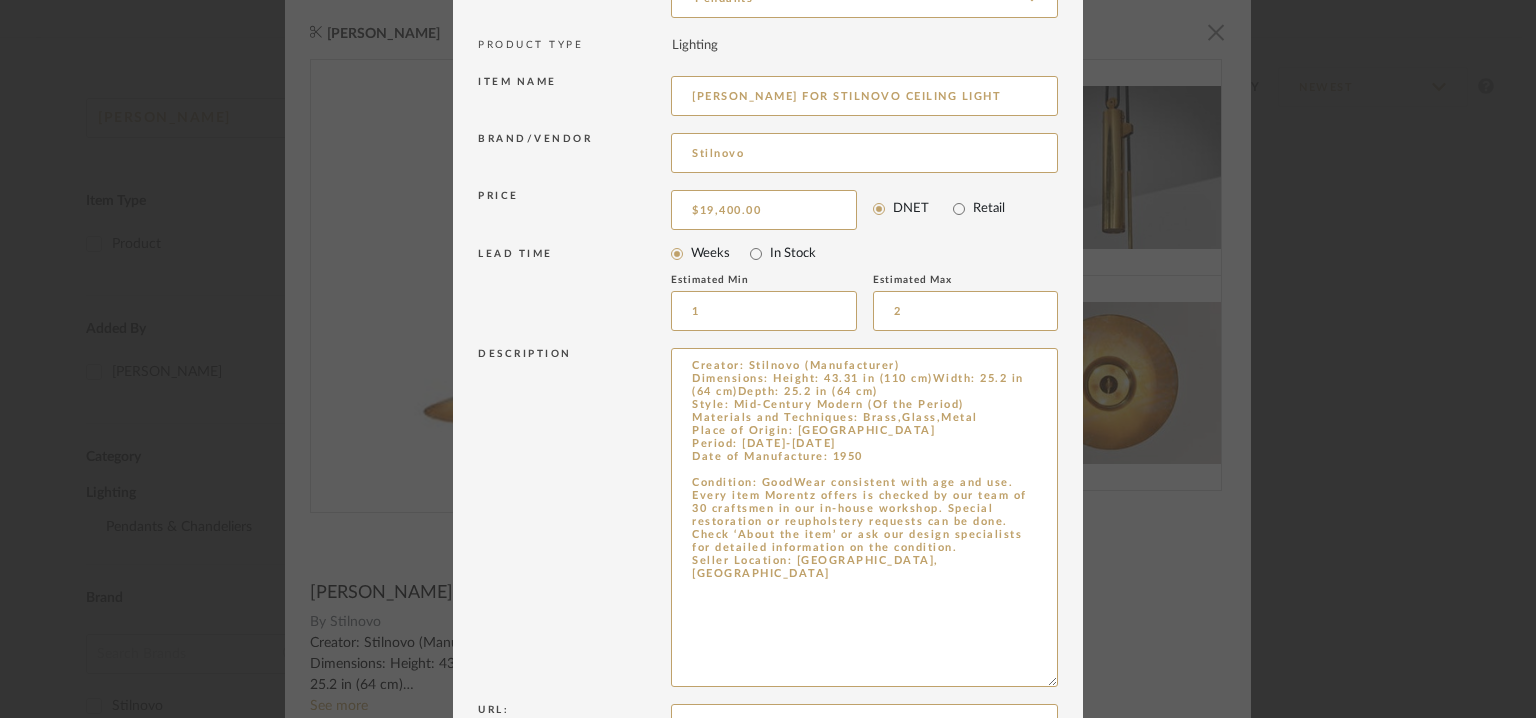 type on "Price: Na
Lead time : Na
3D available : No
BIM available. No.
Point of Contact  : To be eastablished.
Contact number : T+39 0423 7868
Email address : info@stilnovo.com
Address : Linea Light Group
Via delle Fornace, 59
31023 Castelminio di Resana TV. Italia
Additional contact information:  NA" 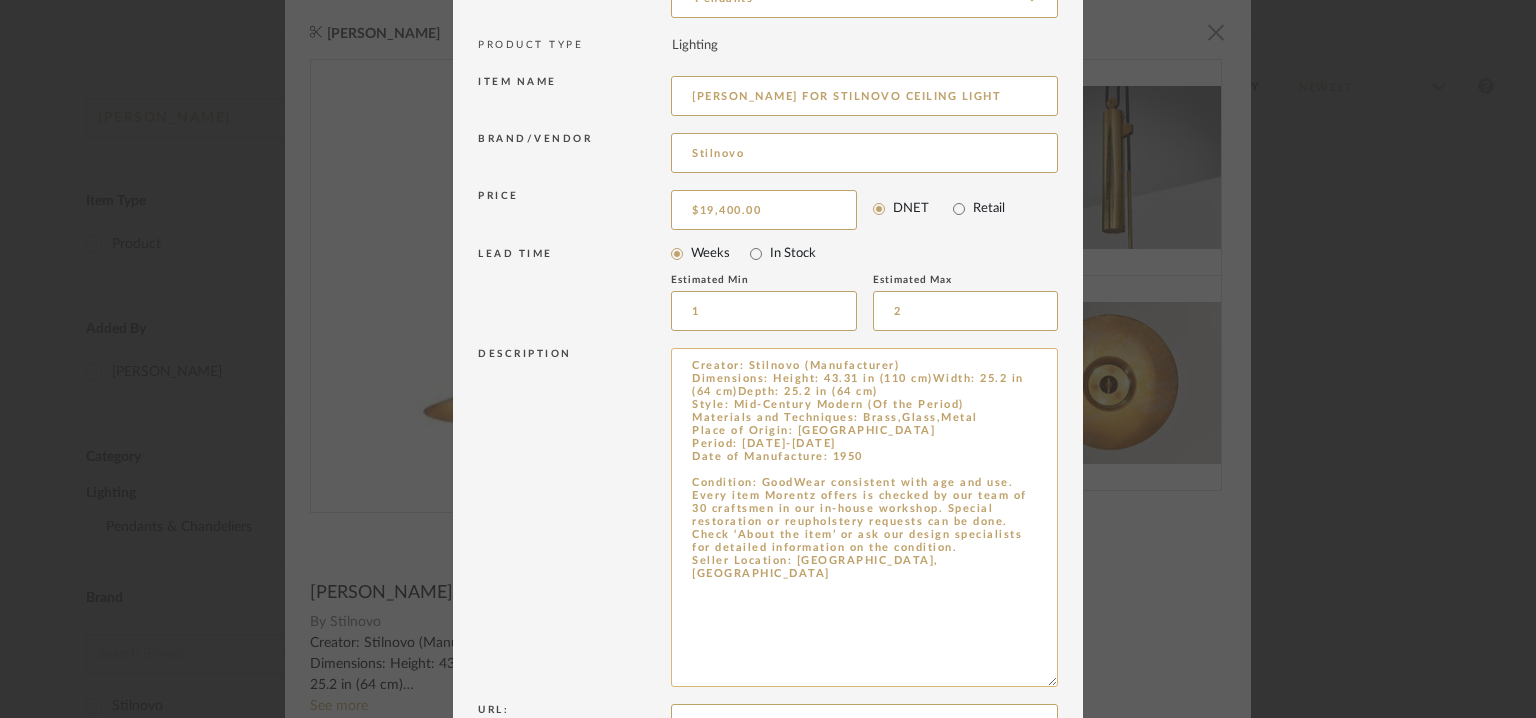 drag, startPoint x: 766, startPoint y: 379, endPoint x: 881, endPoint y: 396, distance: 116.24973 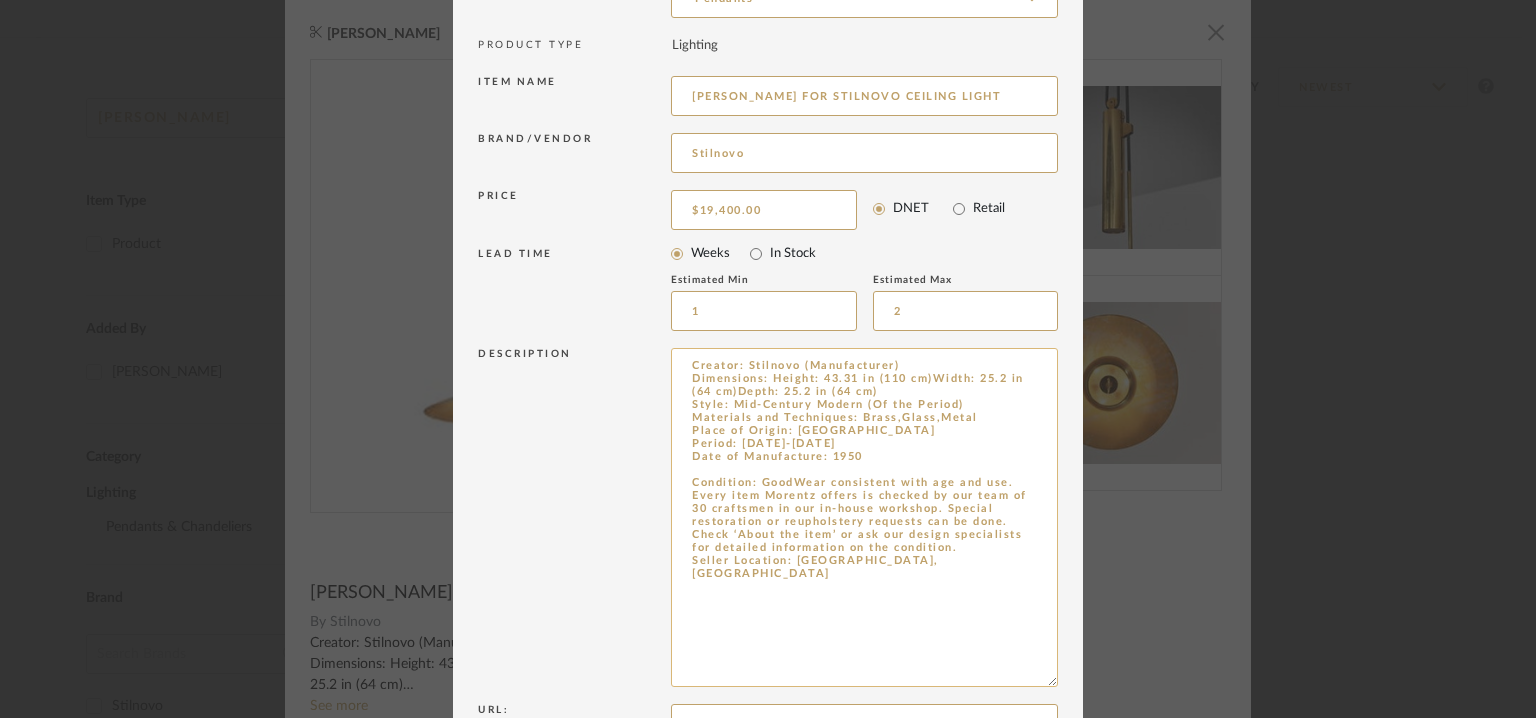 click on "Creator: Stilnovo (Manufacturer)
Dimensions: Height: 43.31 in (110 cm)Width: 25.2 in (64 cm)Depth: 25.2 in (64 cm)
Style: Mid-Century Modern (Of the Period)
Materials and Techniques: Brass,Glass,Metal
Place of Origin: Italy
Period: 1950-1959
Date of Manufacture: 1950
Condition: GoodWear consistent with age and use. Every item Morentz offers is checked by our team of 30 craftsmen in our in-house workshop. Special restoration or reupholstery requests can be done. Check ‘About the item’ or ask our design specialists for detailed information on the condition.
Seller Location: Waalwijk, NL" at bounding box center [864, 517] 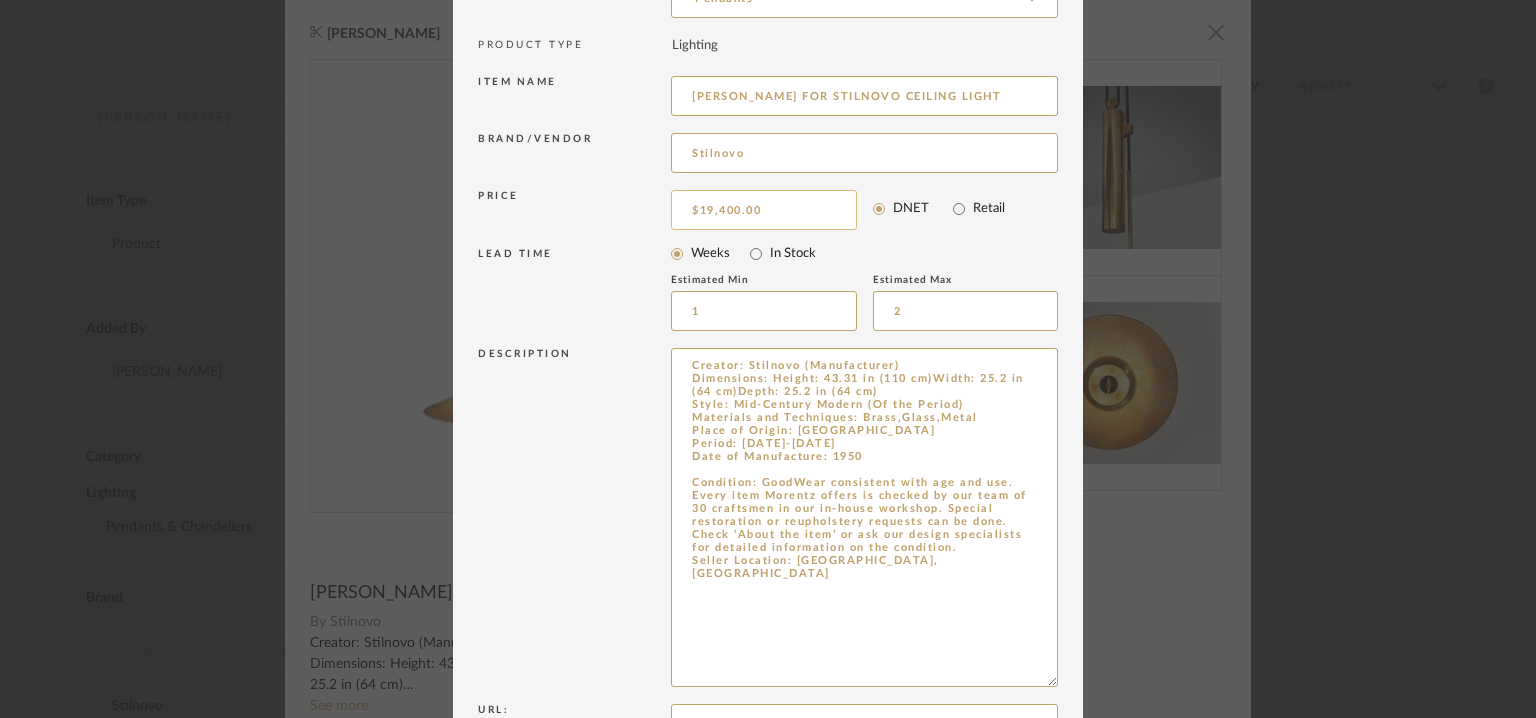 type on "19400.00" 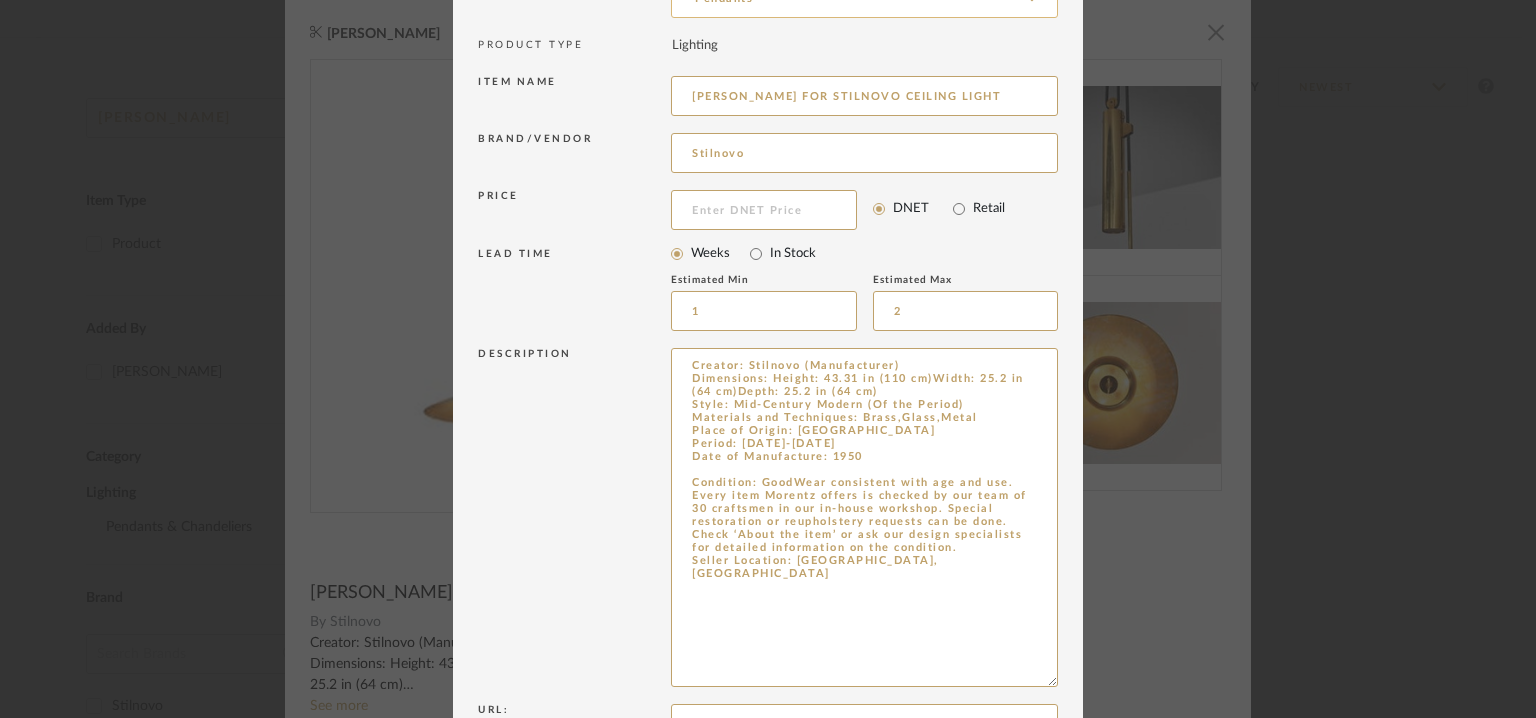 type 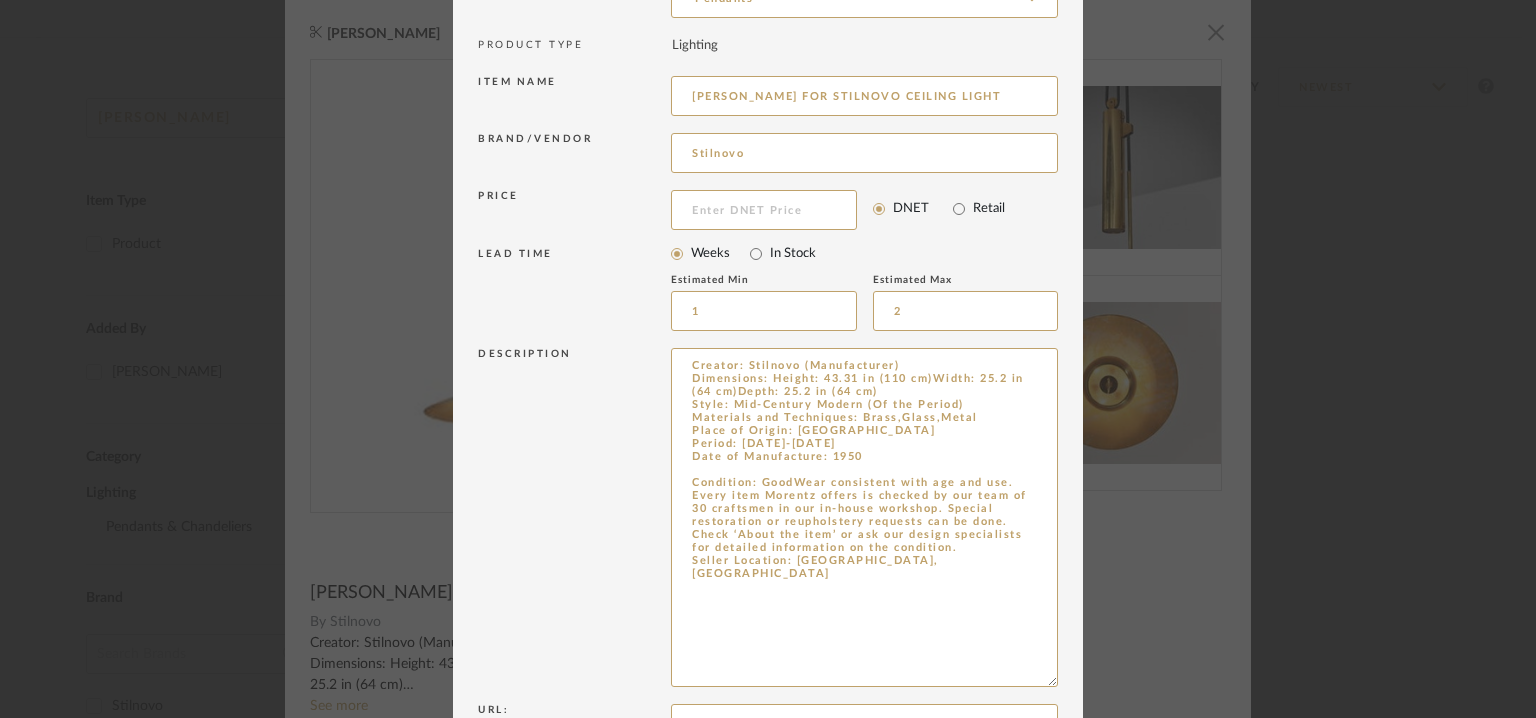 drag, startPoint x: 885, startPoint y: 575, endPoint x: 658, endPoint y: 352, distance: 318.21063 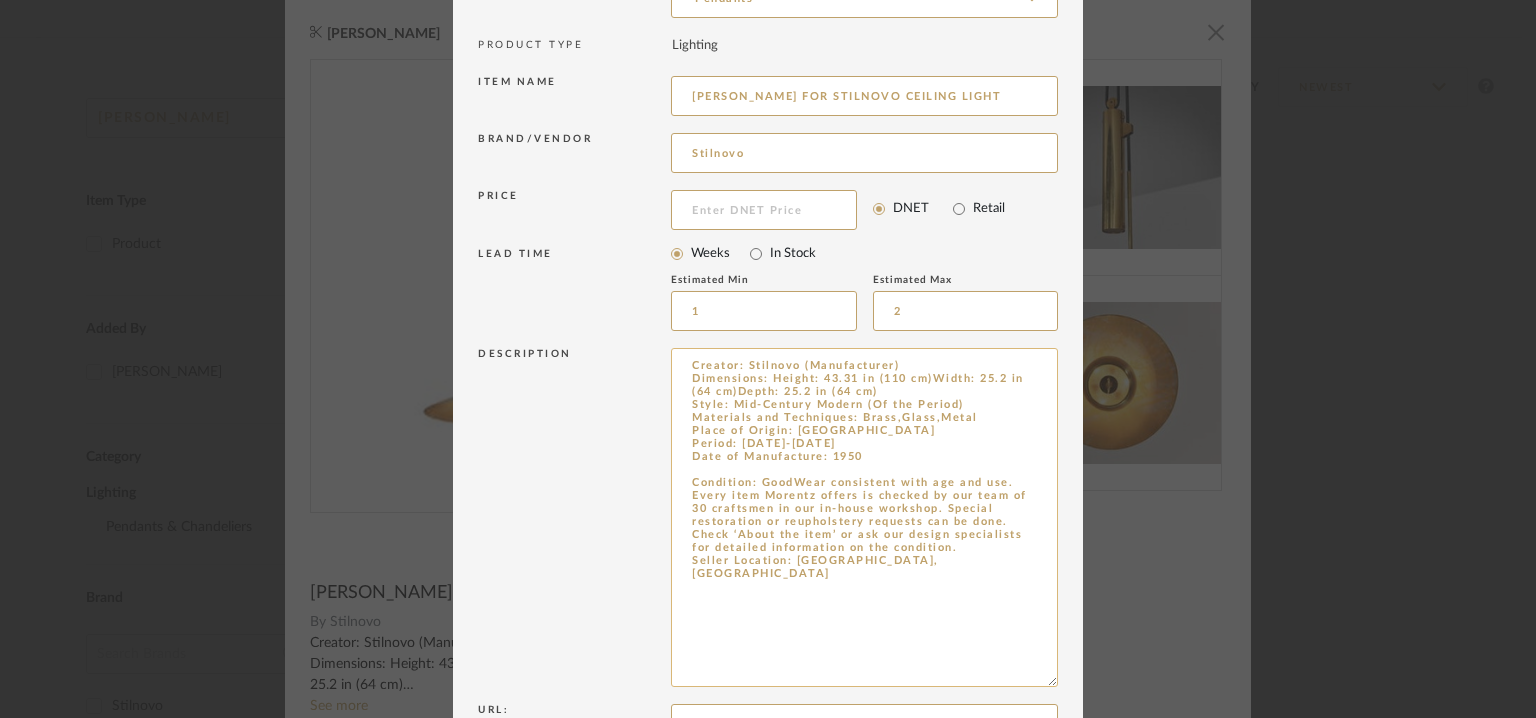 paste on "Type:  Chandelier
Designer: Na
Dimension(s): Height 180  x Width 65 x Depth	65cm
Materials & Finish : black painted aluminum shade, diffuser shade is in brass and glass, canopy and balance parts in brass.
Light Source : Na
Voltage  :  --
Cord length :  Na
Installation requirements, if any: (such as mounting options, electrical wiring, or compatibility with existing infrastructure) : Na
Lighting controls: (compatibility with lighting control systems, such as dimmers, timers,)  : Na
Product description: Very nice and impressive large balanced chandelier model A5011 designed by Gaetano Sciolari and manufactured by Stilnovo, Italy 1952. This is for one of the nicest Stilnovo lamps manufactured. A counter balance light designed into perfection with the quality marks of Stilnovo all over. The shade is made of black painted aluminum, the diffuser shade is in brass and glass, the balance is in brass and tha canopy as well. This still has its original wiring with wear from age and usage but this still works ver..." 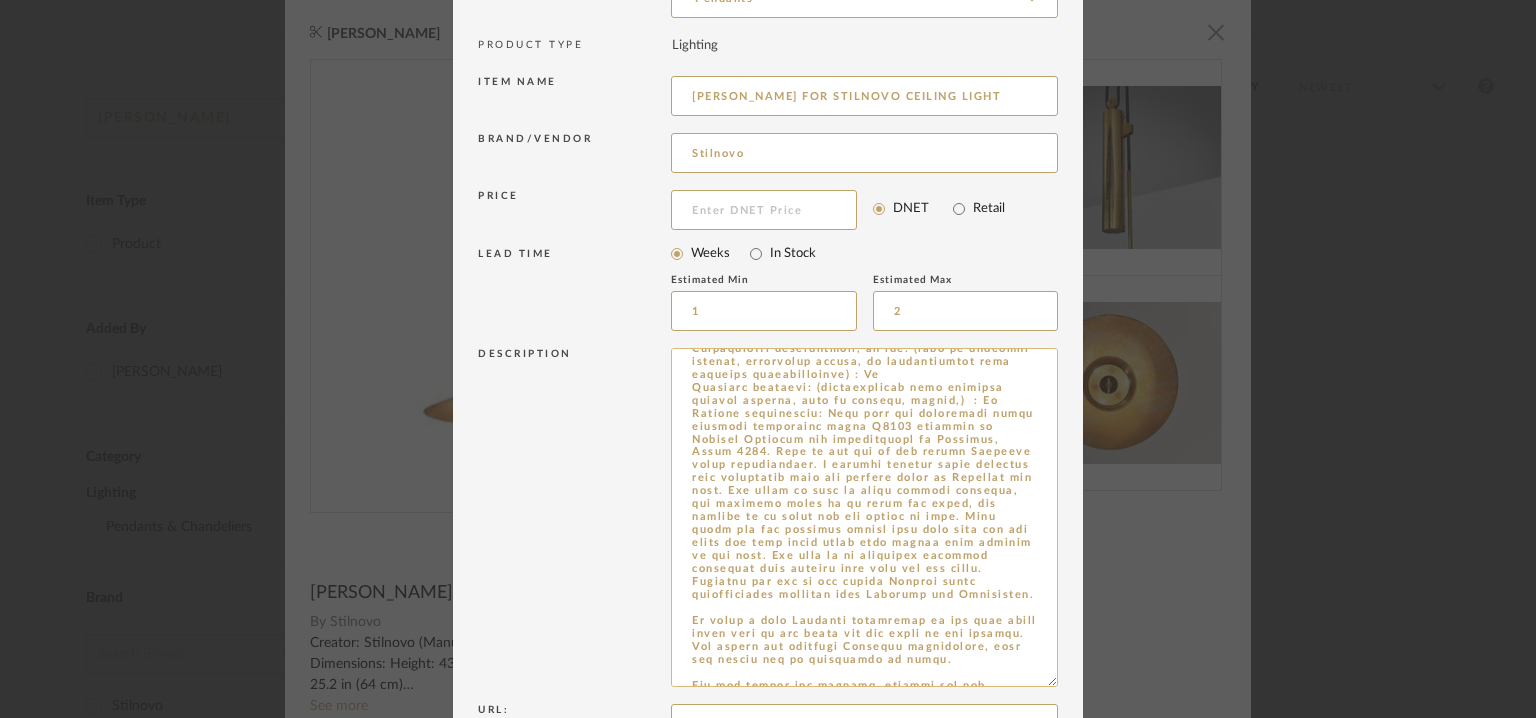 scroll, scrollTop: 249, scrollLeft: 0, axis: vertical 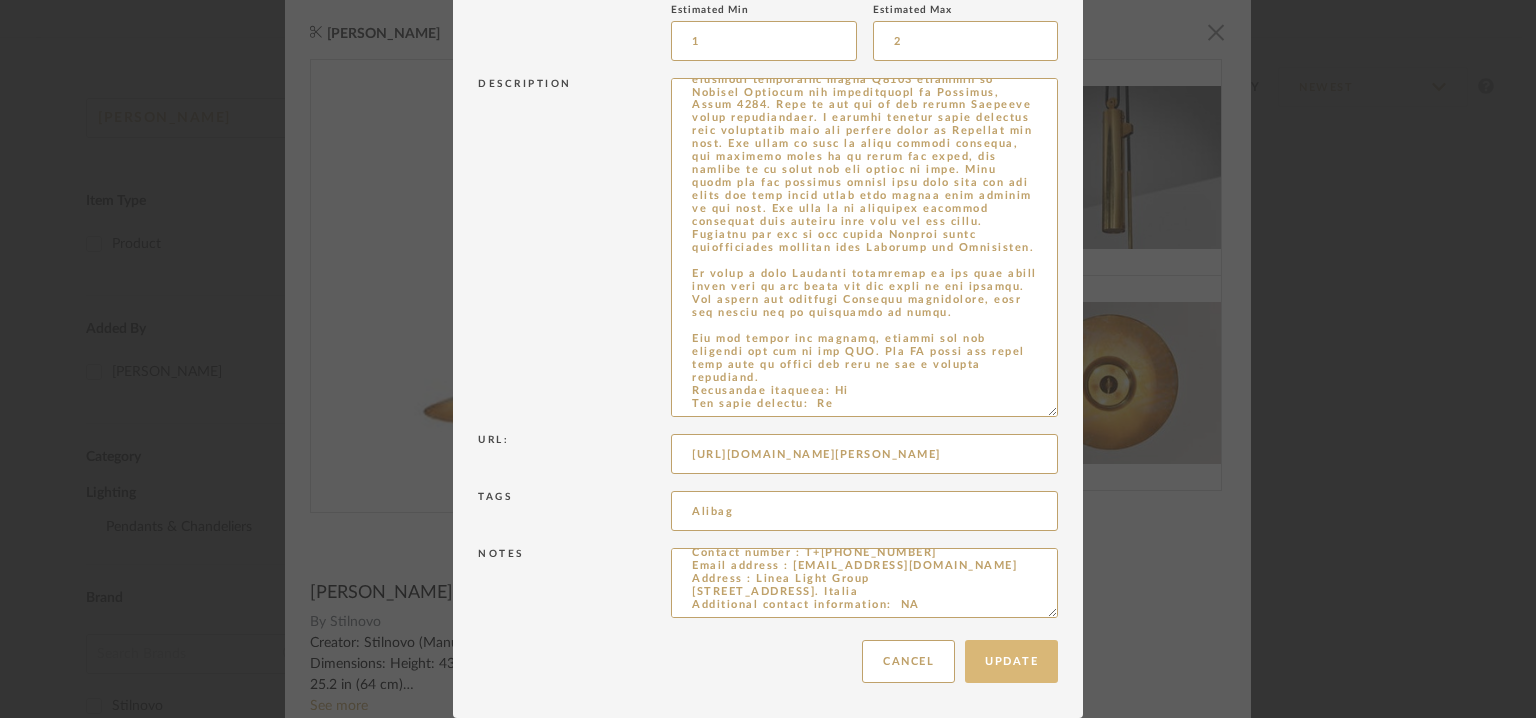 type on "Type:  Chandelier
Designer: Na
Dimension(s): Height 180  x Width 65 x Depth	65cm
Materials & Finish : black painted aluminum shade, diffuser shade is in brass and glass, canopy and balance parts in brass.
Light Source : Na
Voltage  :  --
Cord length :  Na
Installation requirements, if any: (such as mounting options, electrical wiring, or compatibility with existing infrastructure) : Na
Lighting controls: (compatibility with lighting control systems, such as dimmers, timers,)  : Na
Product description: Very nice and impressive large balanced chandelier model A5011 designed by Gaetano Sciolari and manufactured by Stilnovo, Italy 1952. This is for one of the nicest Stilnovo lamps manufactured. A counter balance light designed into perfection with the quality marks of Stilnovo all over. The shade is made of black painted aluminum, the diffuser shade is in brass and glass, the balance is in brass and tha canopy as well. This still has its original wiring with wear from age and usage but this still works ver..." 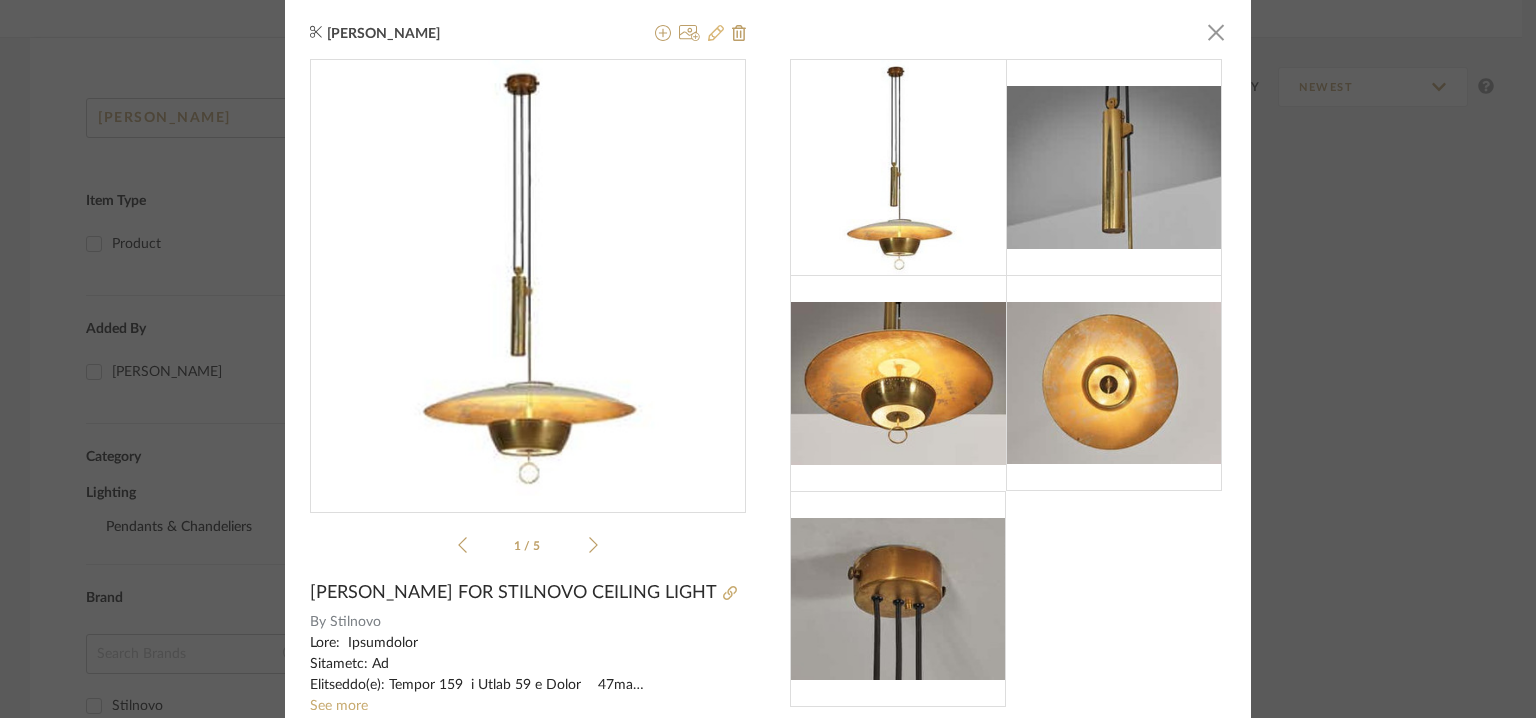 click 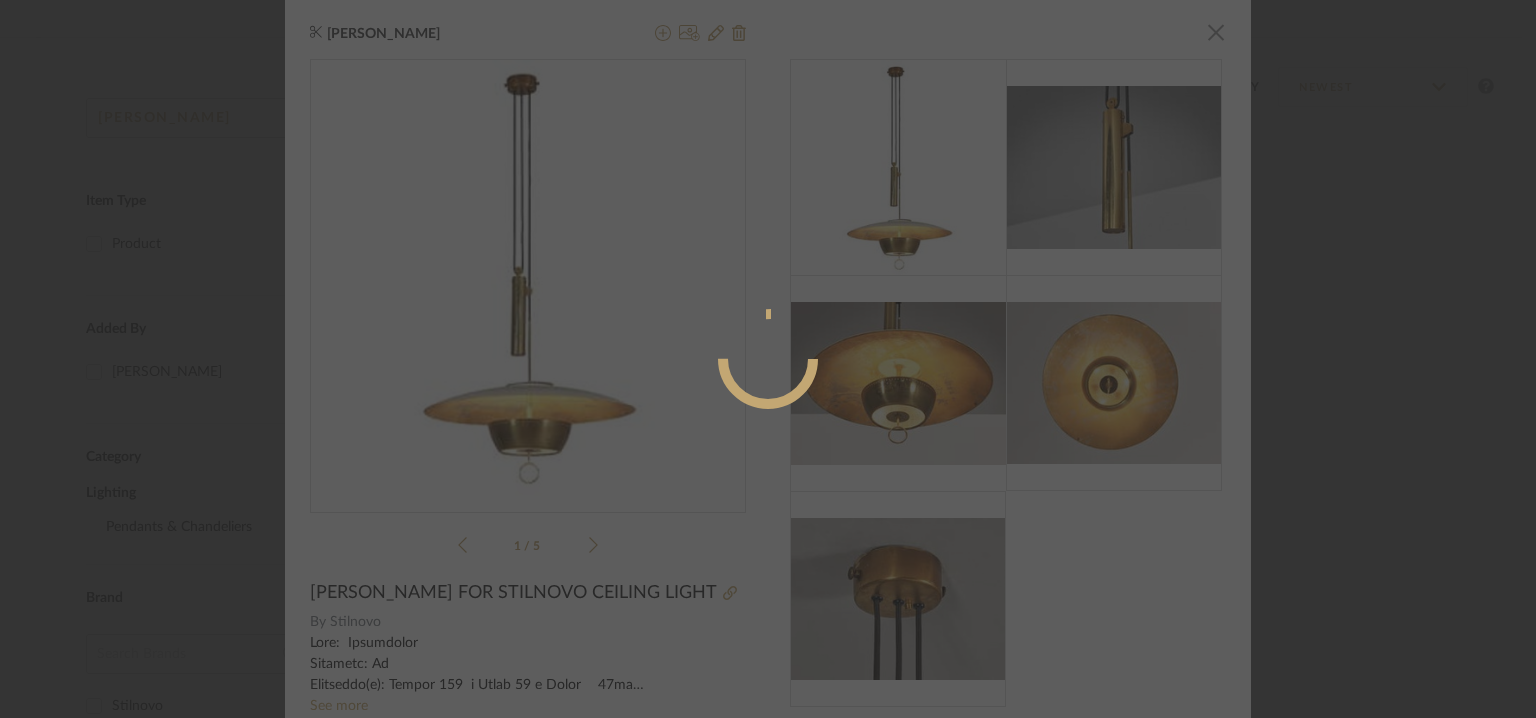 radio on "true" 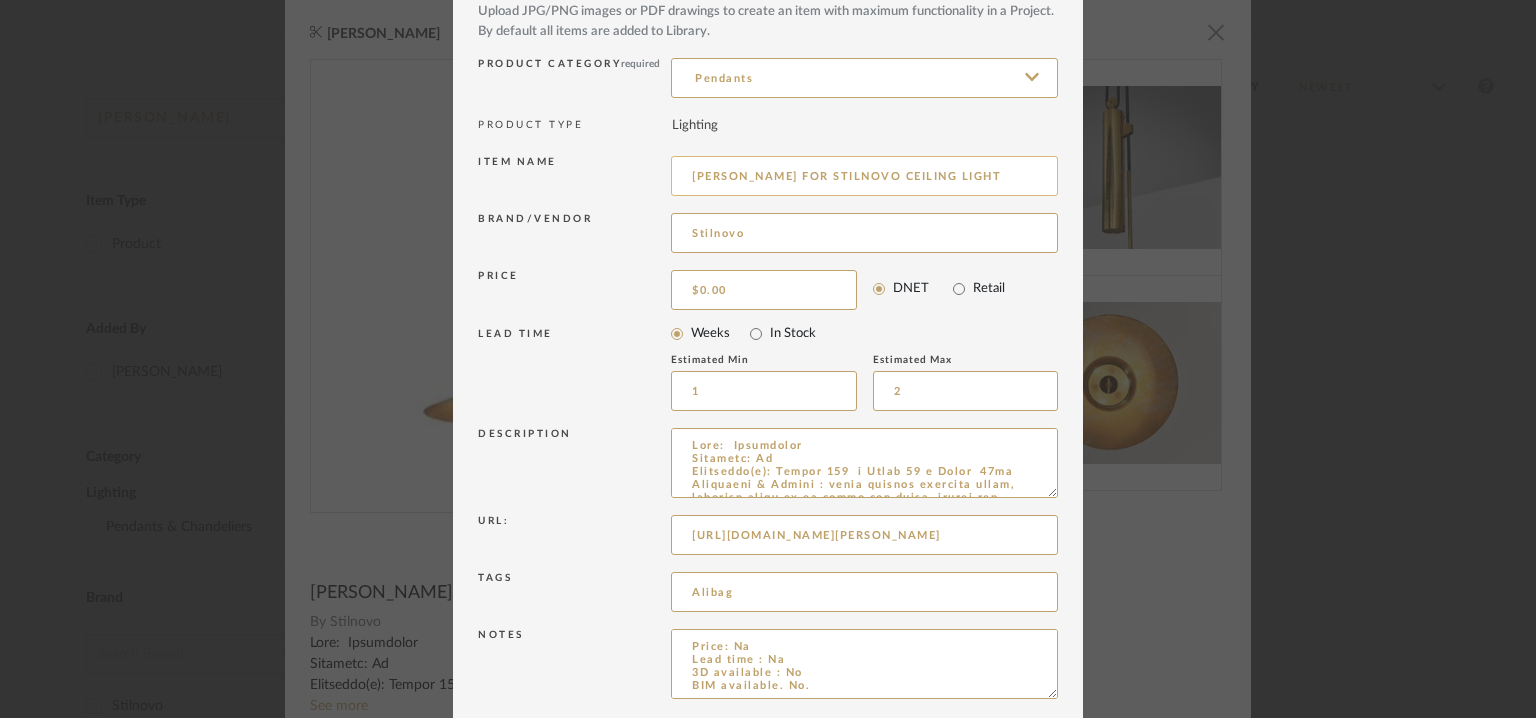 scroll, scrollTop: 192, scrollLeft: 0, axis: vertical 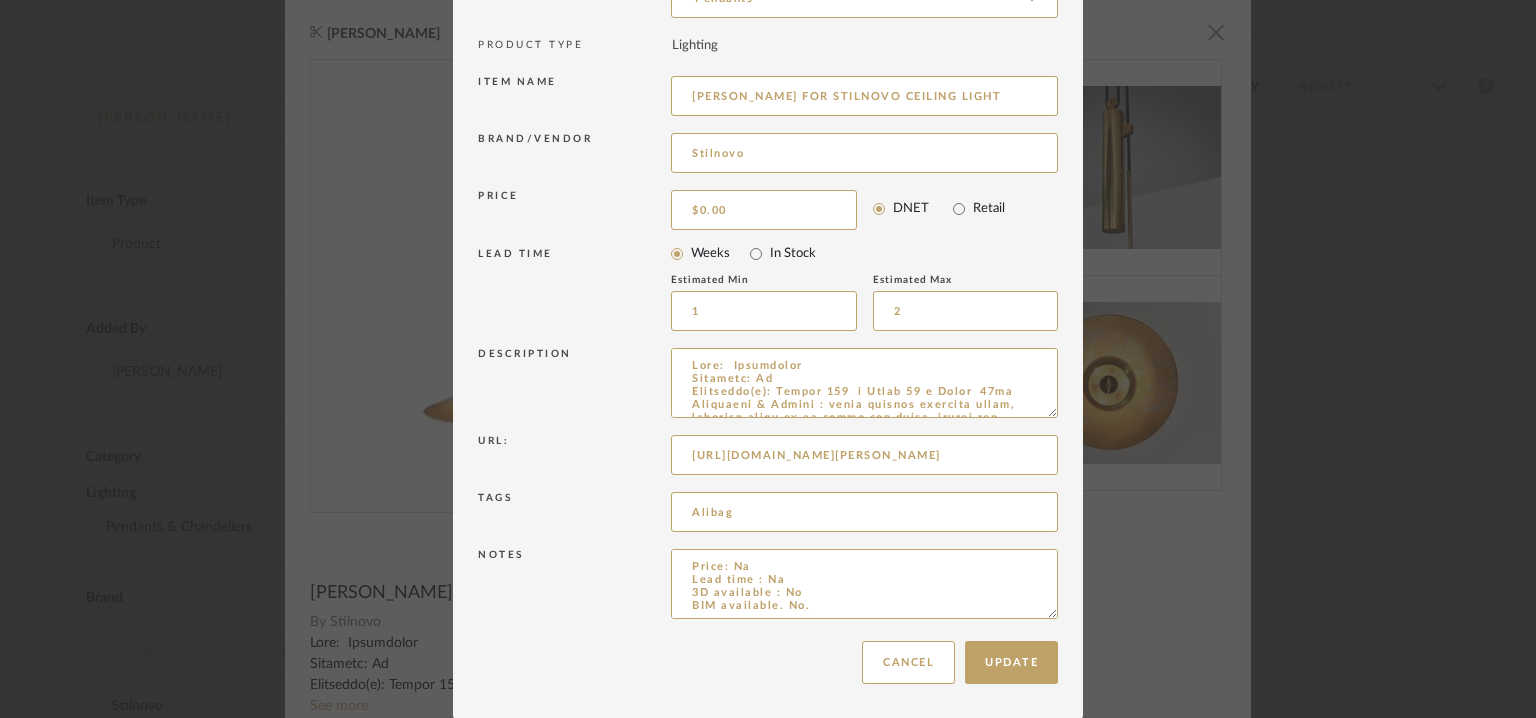drag, startPoint x: 684, startPoint y: 454, endPoint x: 1237, endPoint y: 448, distance: 553.03253 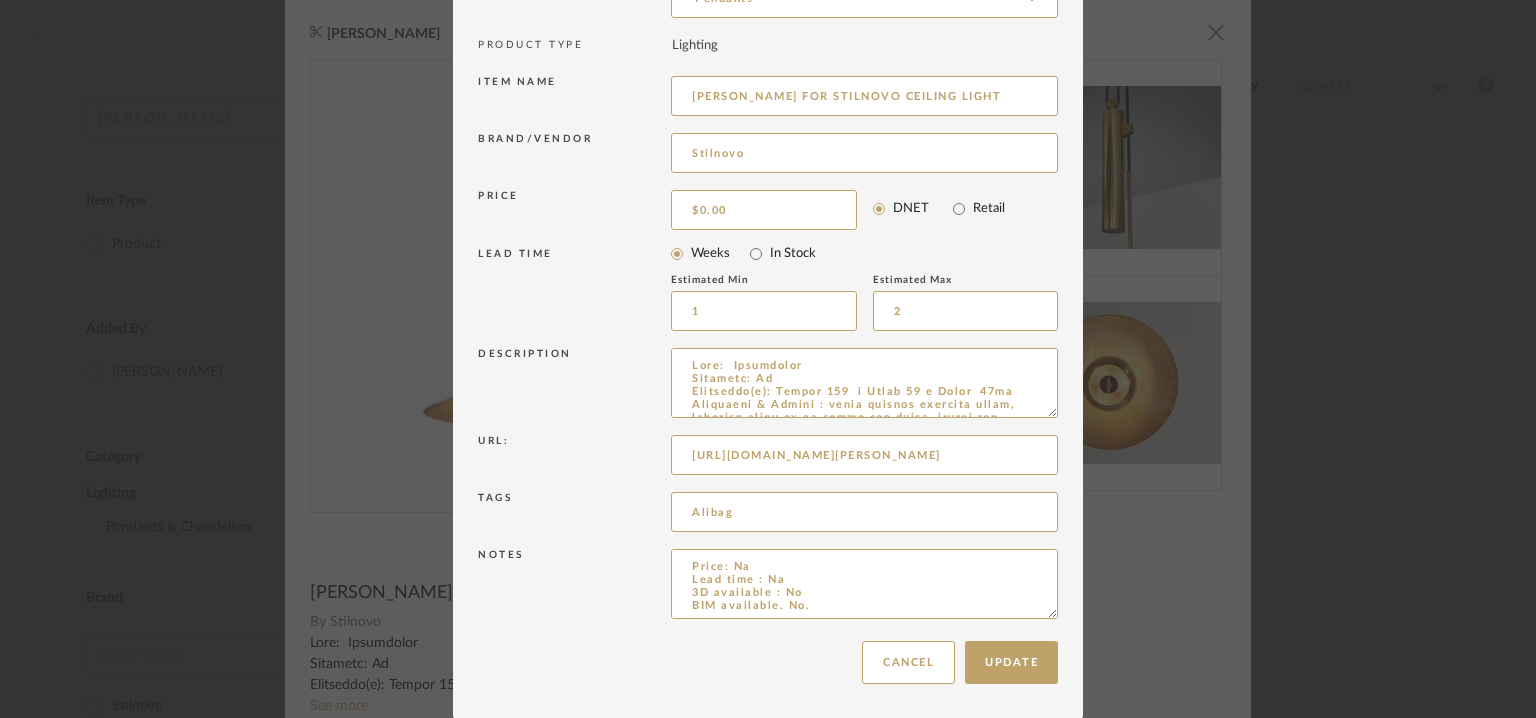 paste on "midmod-design.com/product/stilnovo-gaetano-sciolari-chandelier-model-a5011-italy-195" 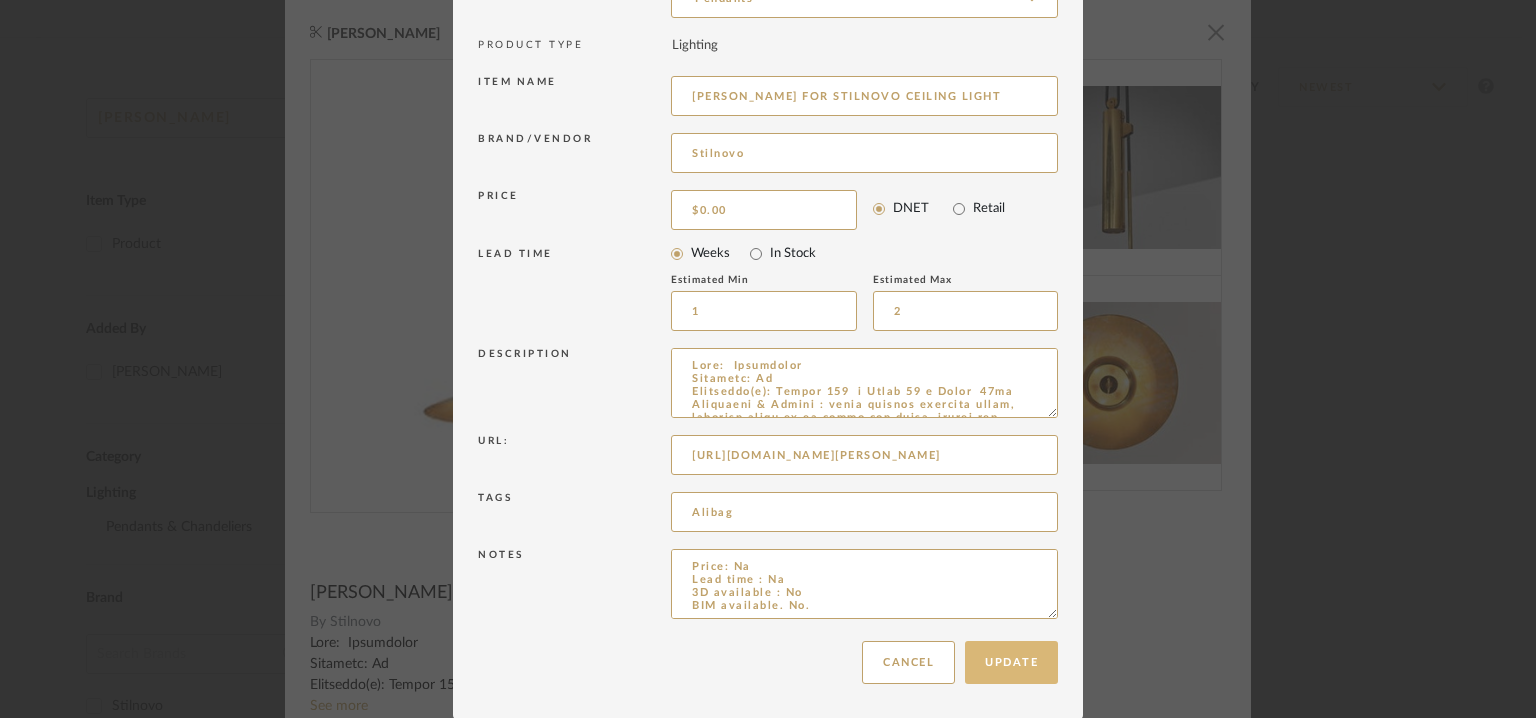 scroll, scrollTop: 0, scrollLeft: 288, axis: horizontal 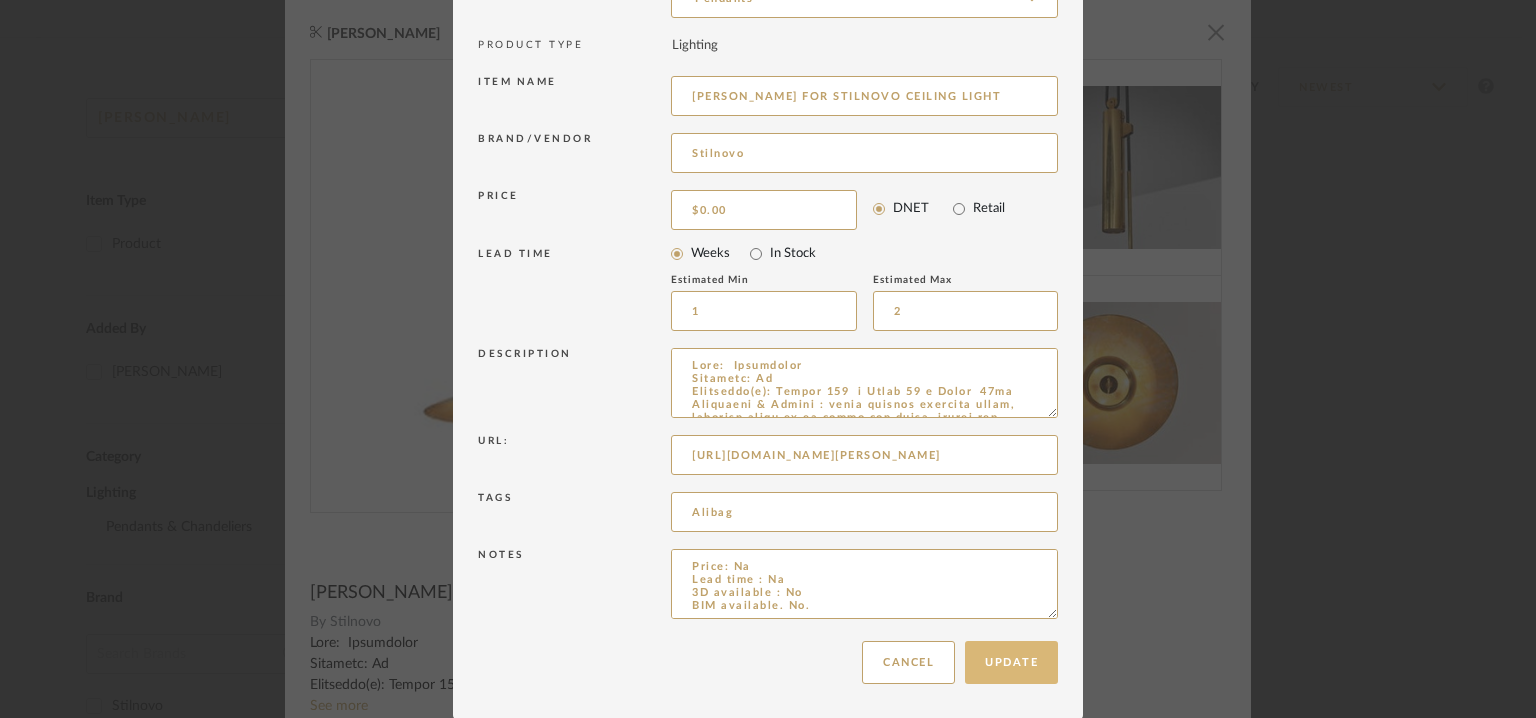 type on "https://midmod-design.com/product/stilnovo-gaetano-sciolari-chandelier-model-a5011-italy-1952/" 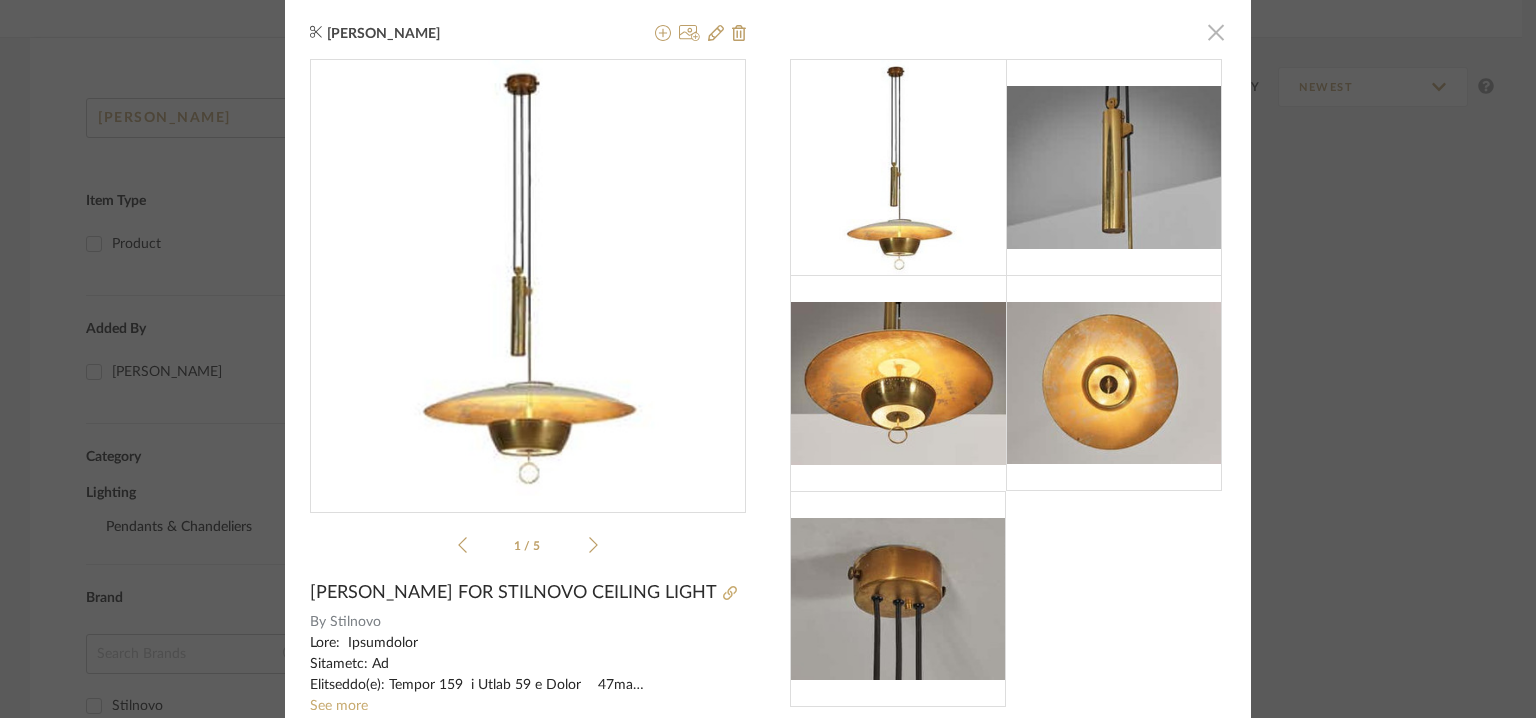 click 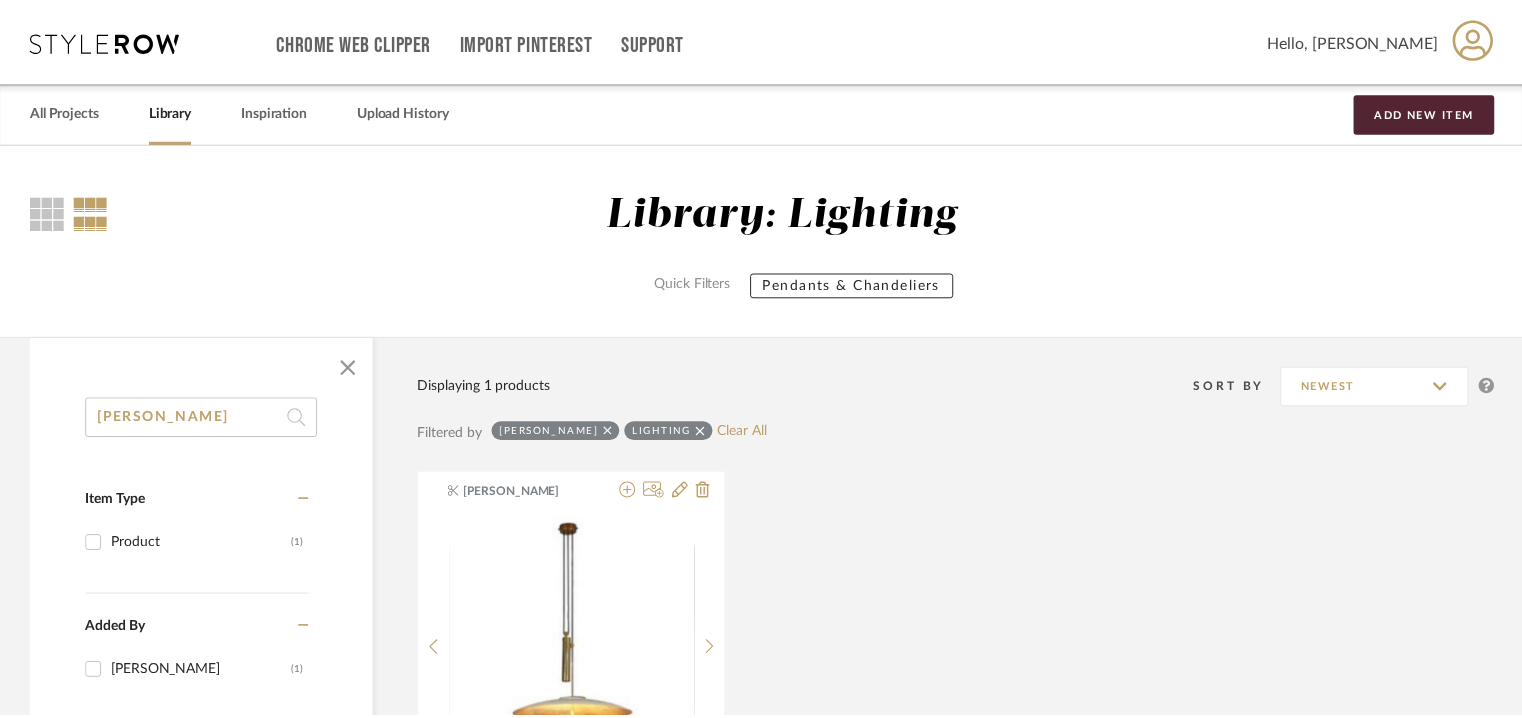 scroll, scrollTop: 300, scrollLeft: 0, axis: vertical 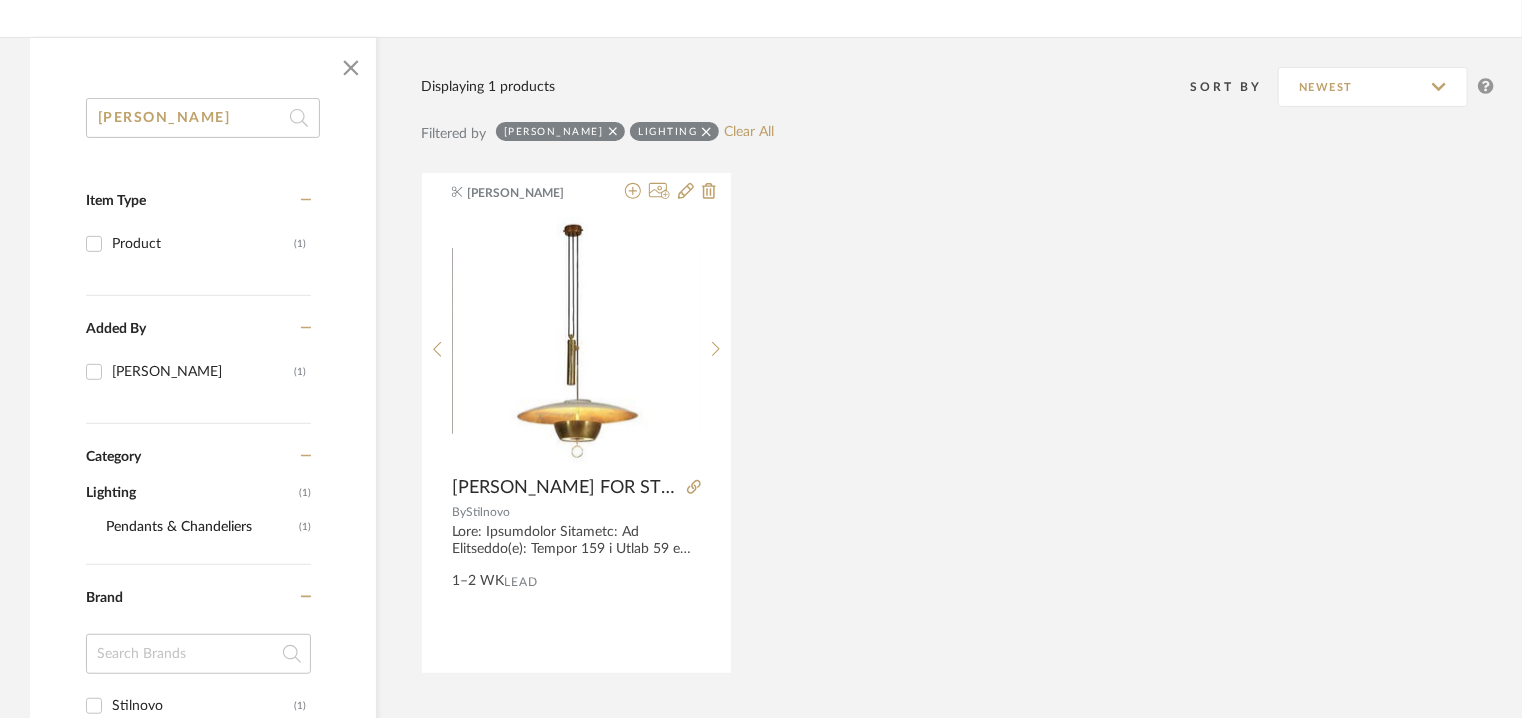 drag, startPoint x: 183, startPoint y: 119, endPoint x: 0, endPoint y: 170, distance: 189.97368 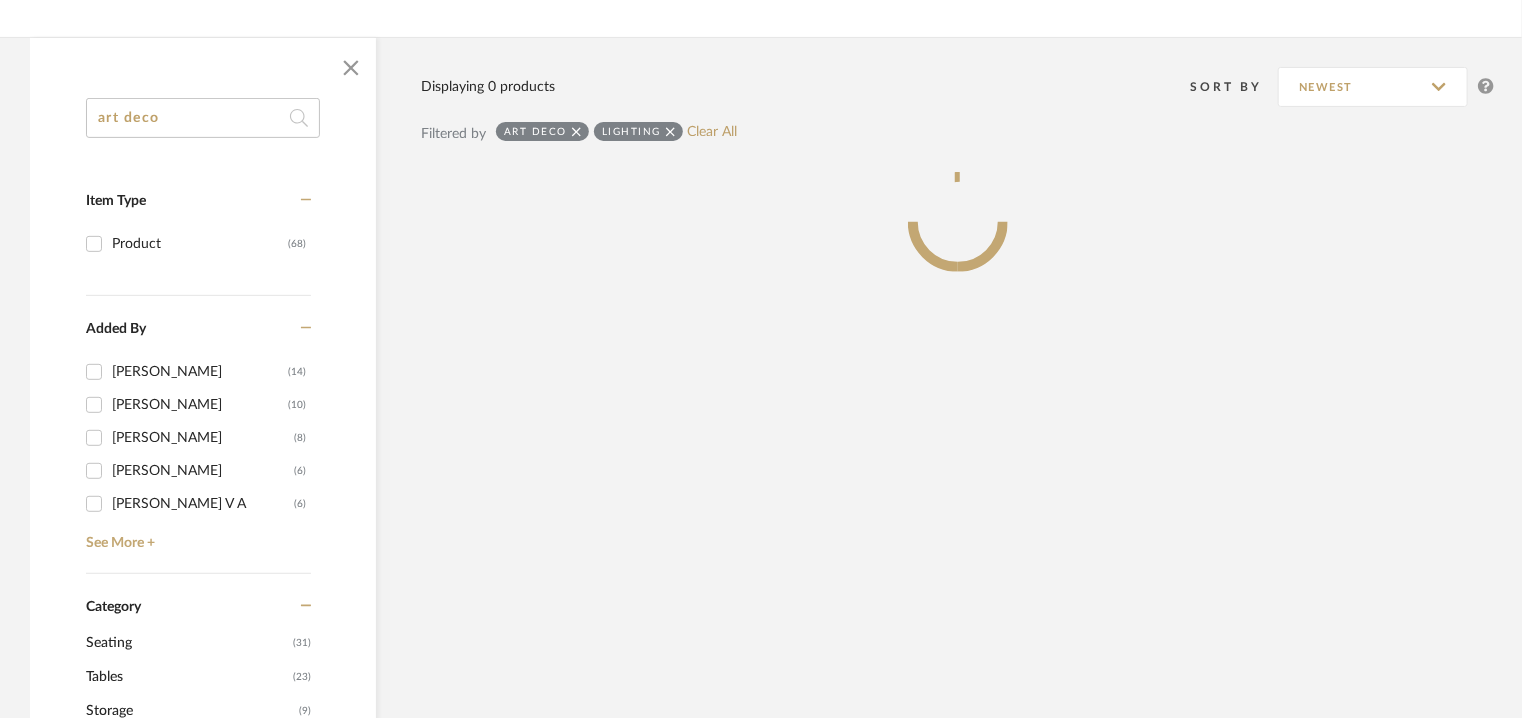 type on "art deco" 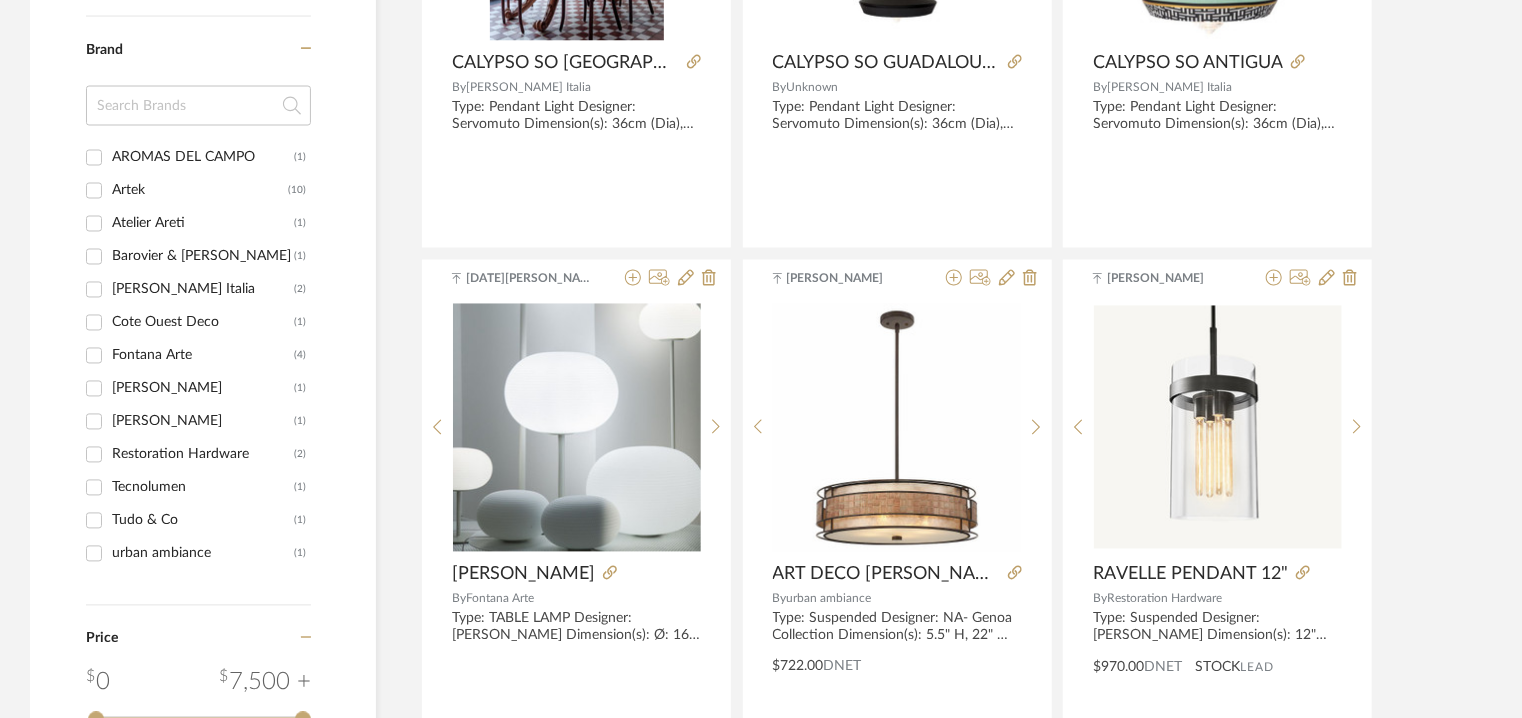 scroll, scrollTop: 1700, scrollLeft: 0, axis: vertical 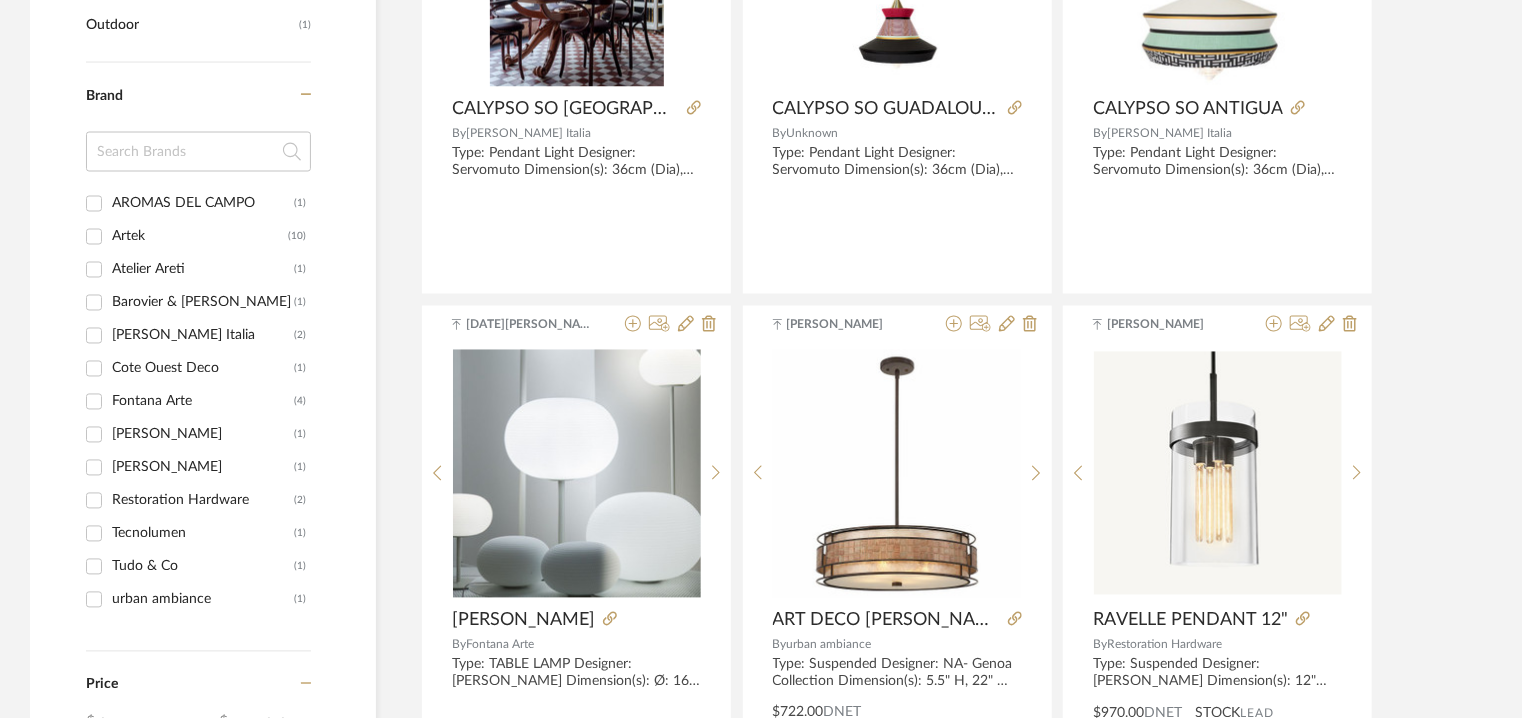 click on "Tudo & Co" at bounding box center [203, 567] 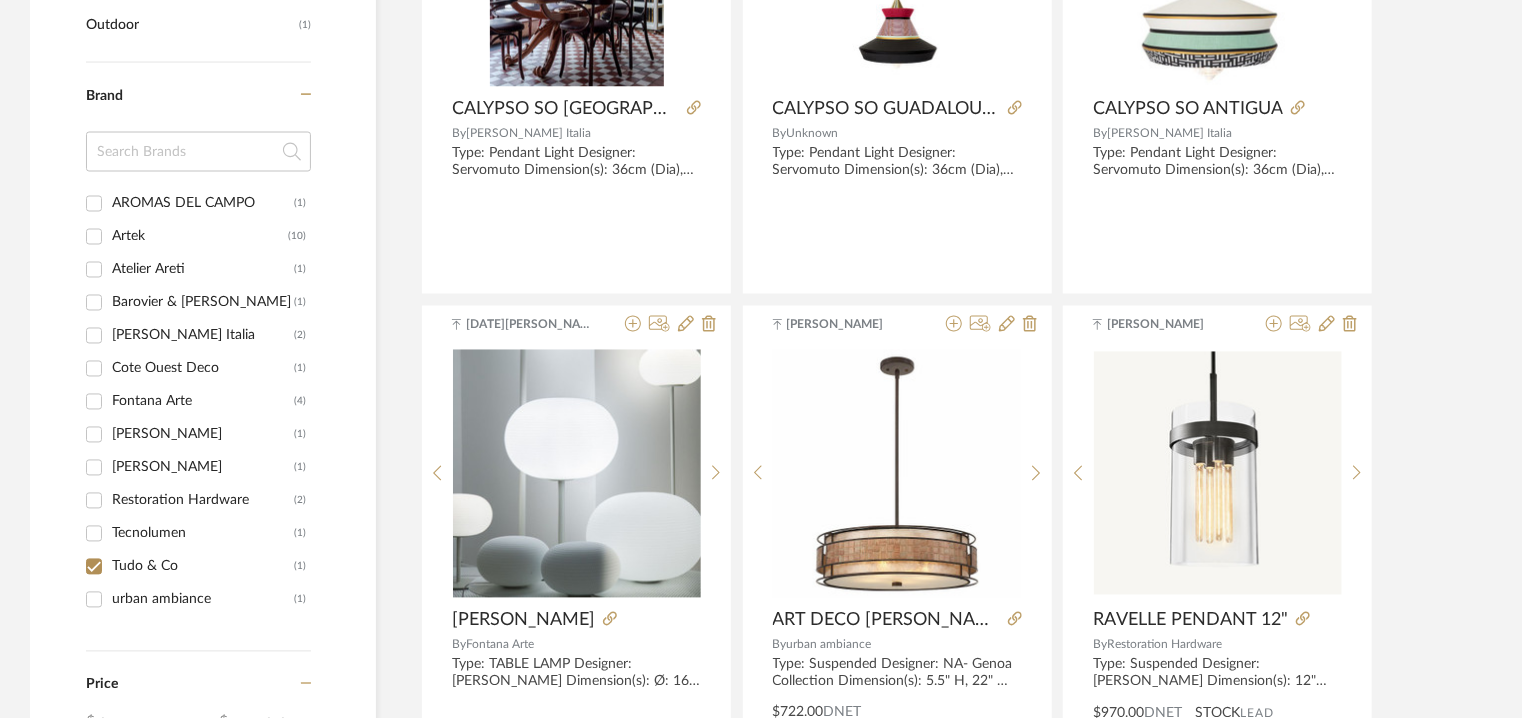 checkbox on "true" 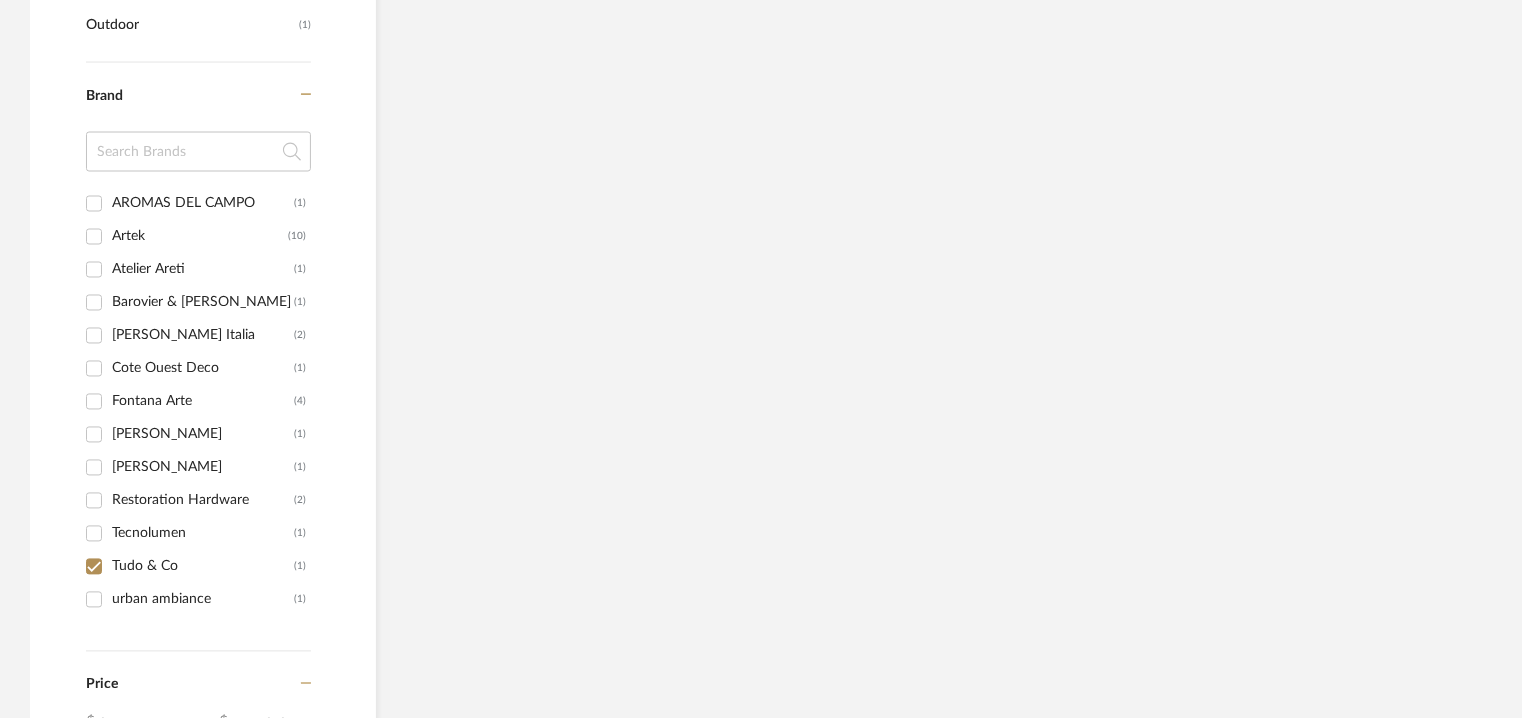 scroll, scrollTop: 1292, scrollLeft: 0, axis: vertical 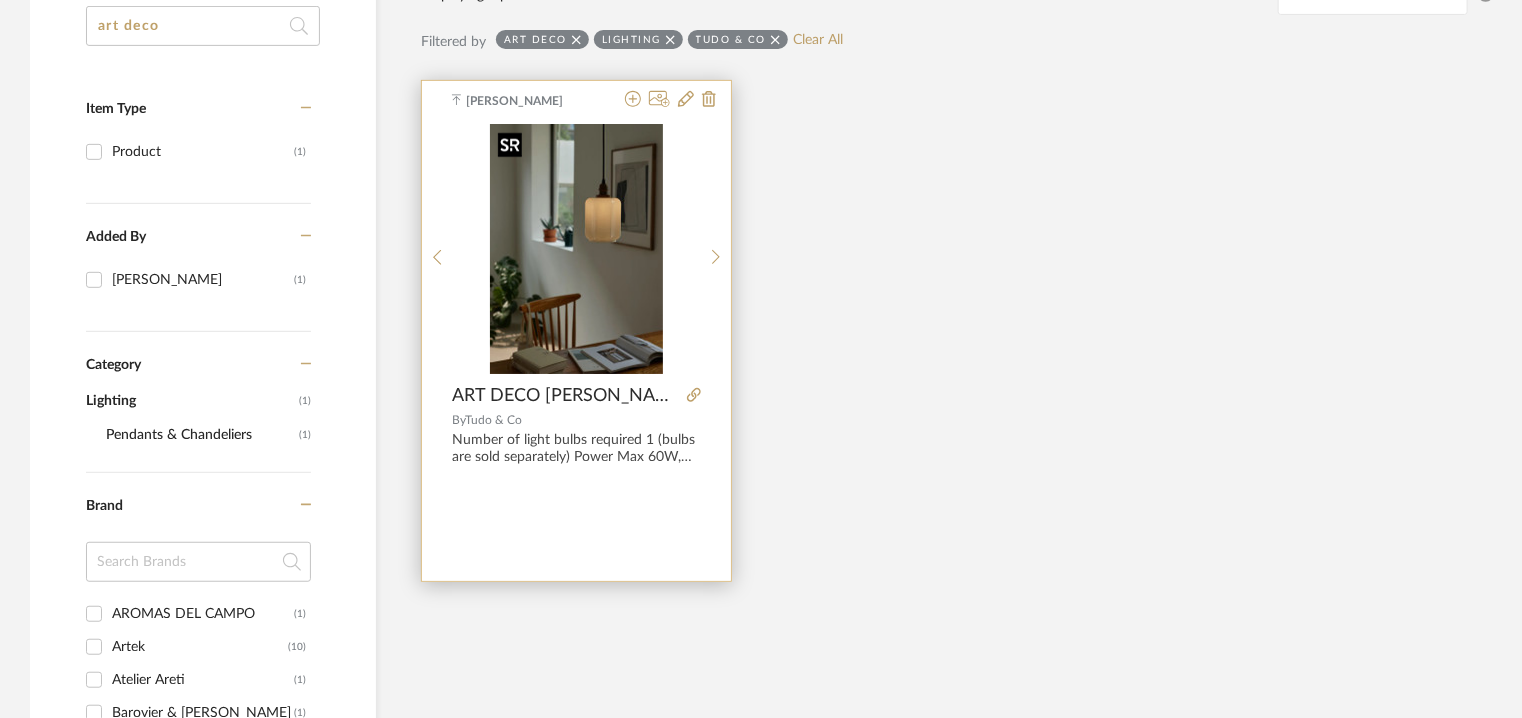 click at bounding box center [576, 249] 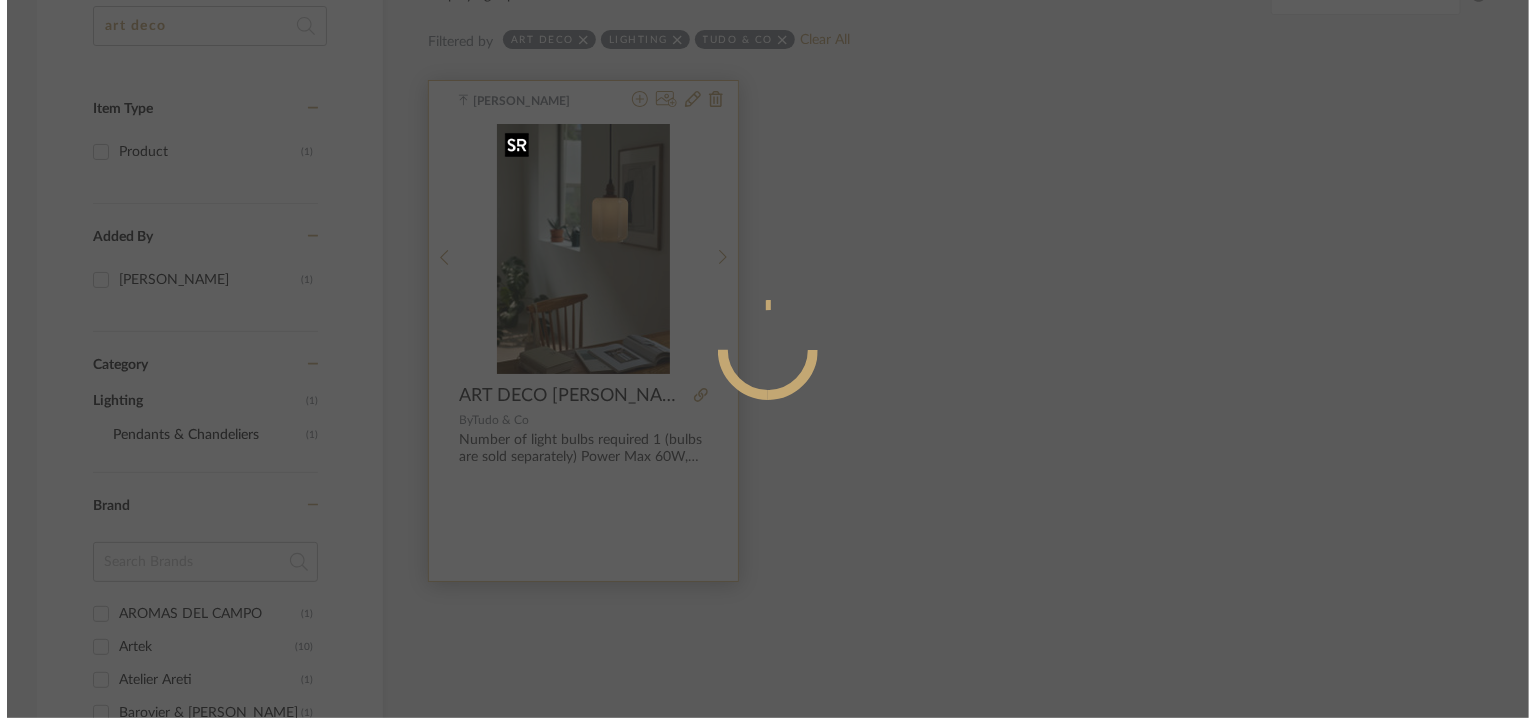 scroll, scrollTop: 0, scrollLeft: 0, axis: both 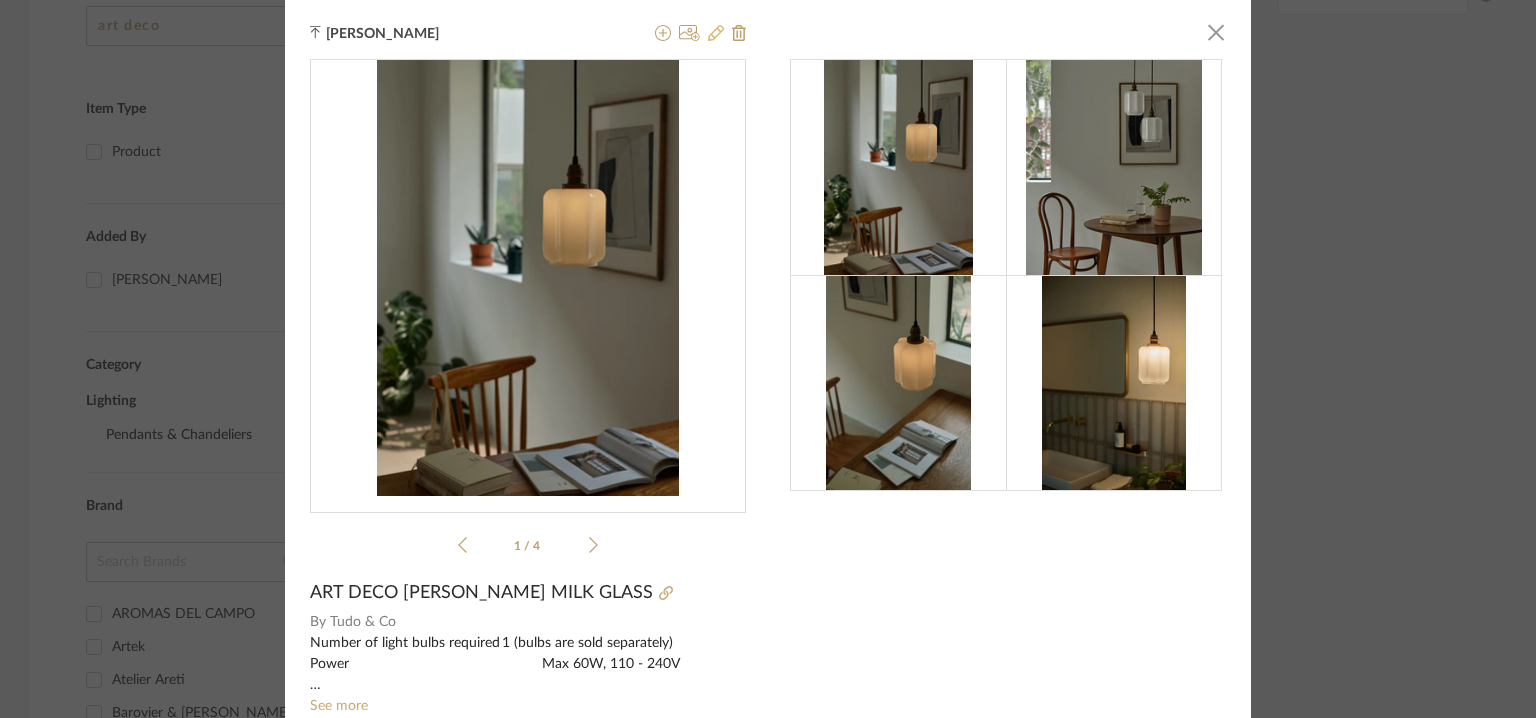 click 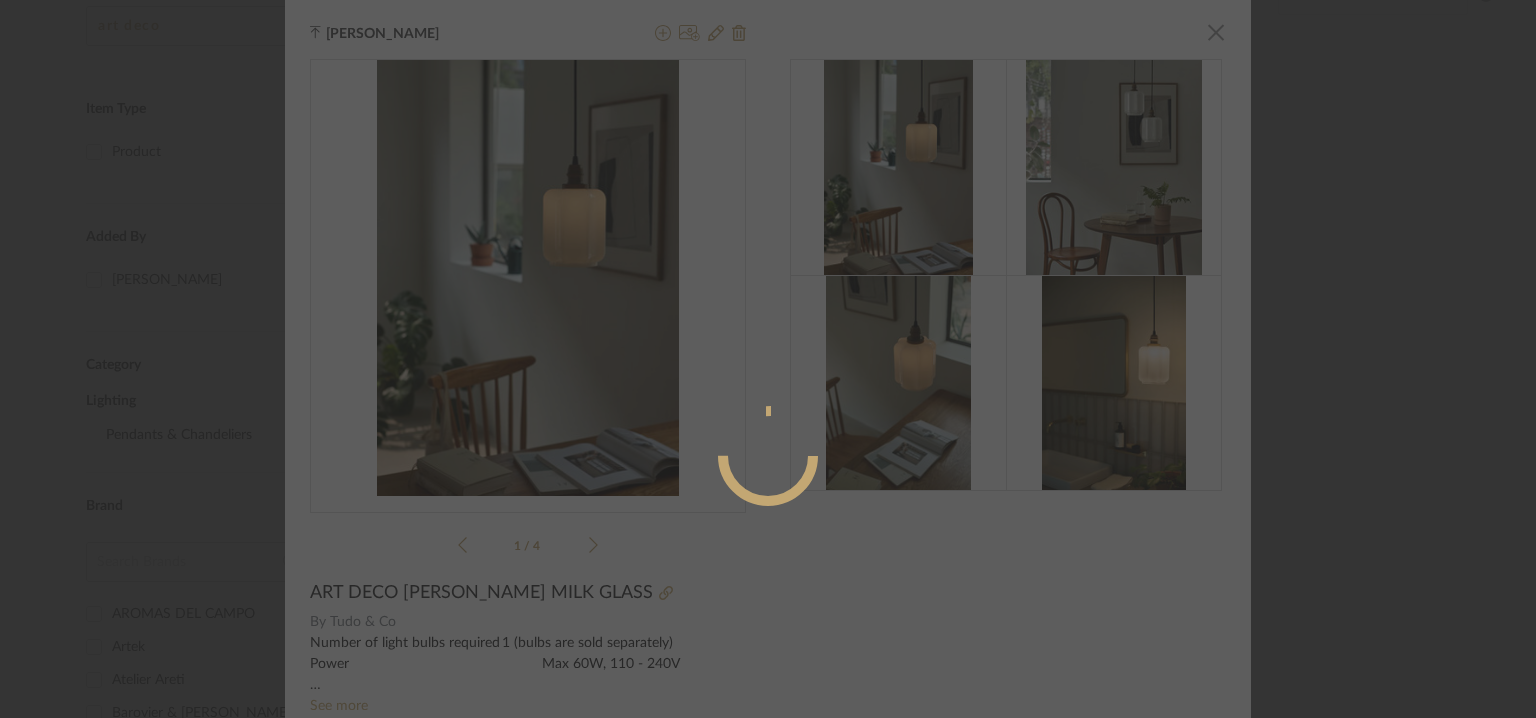 radio on "true" 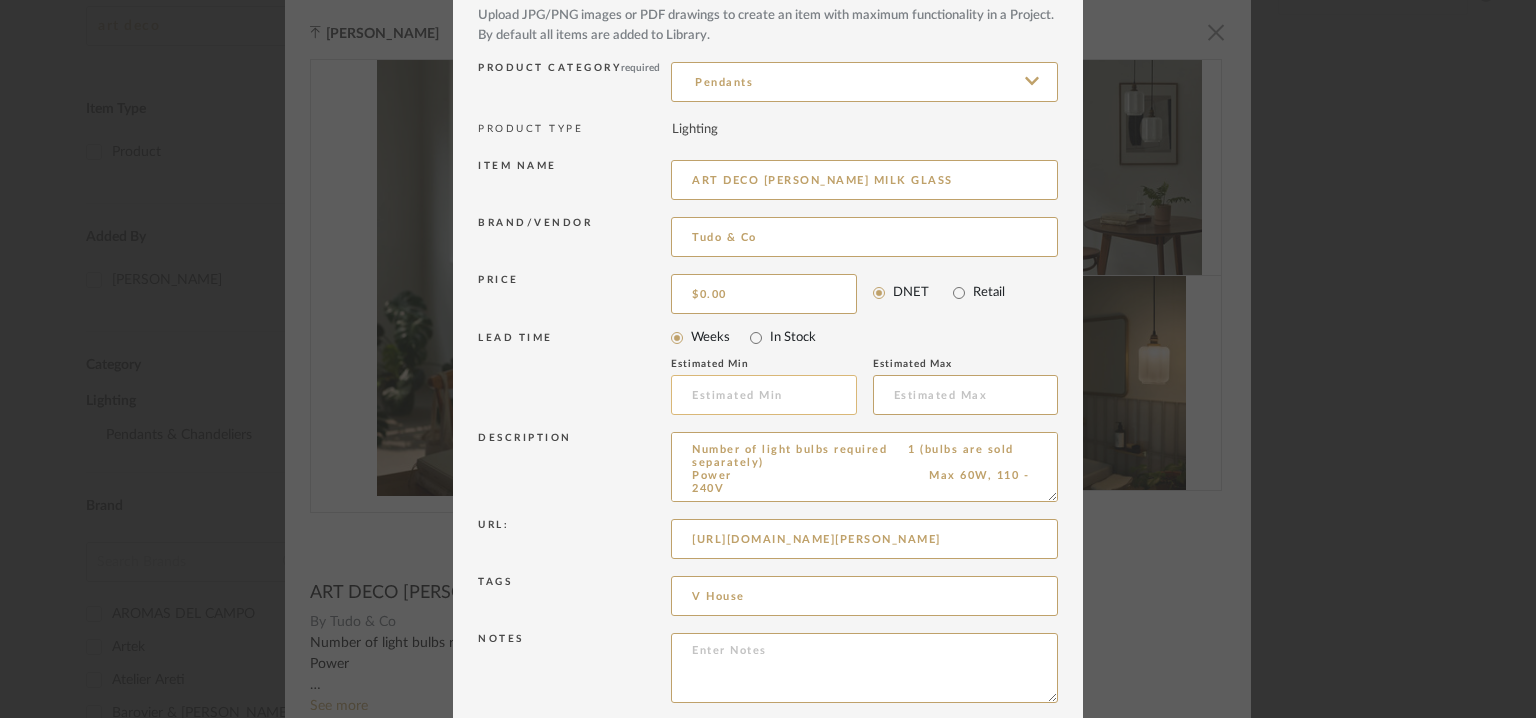 scroll, scrollTop: 192, scrollLeft: 0, axis: vertical 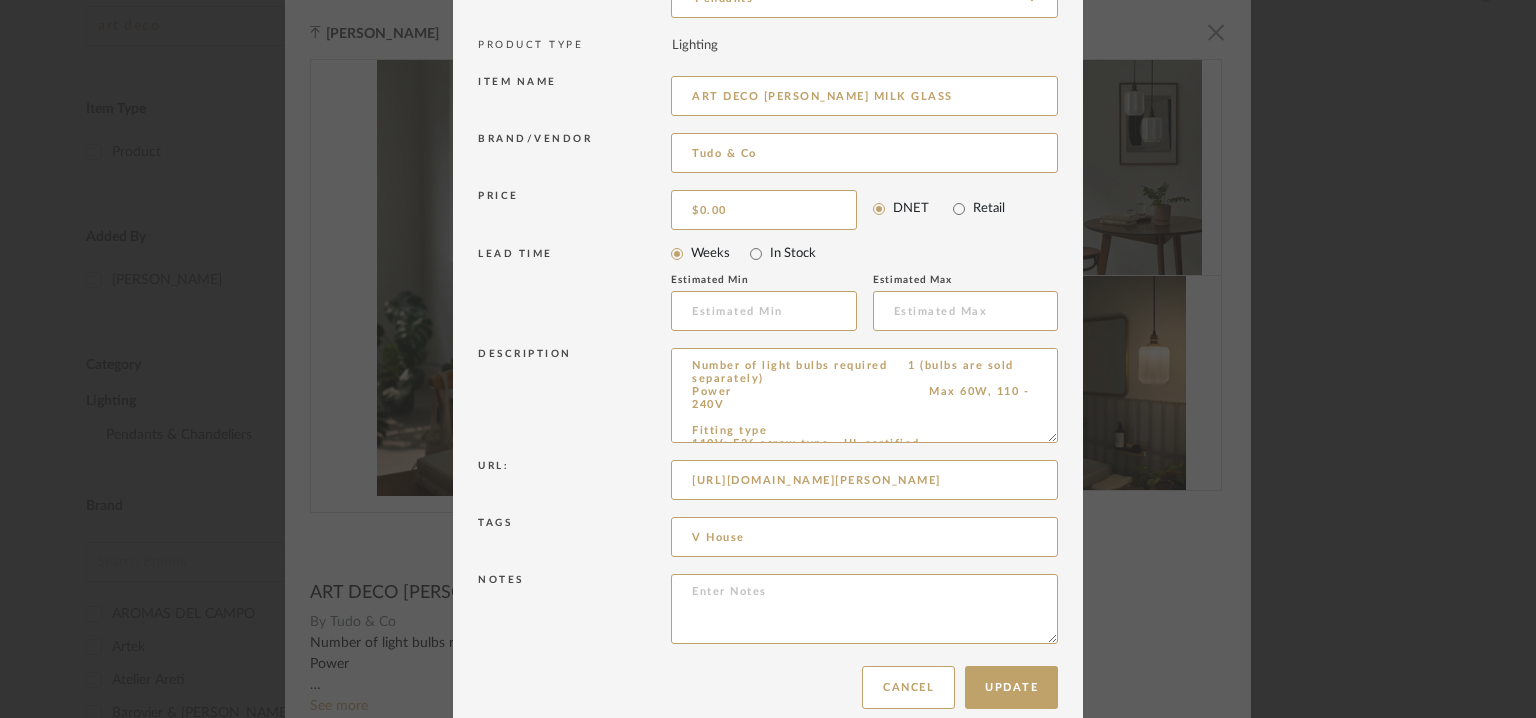 drag, startPoint x: 1038, startPoint y: 437, endPoint x: 1051, endPoint y: 752, distance: 315.26813 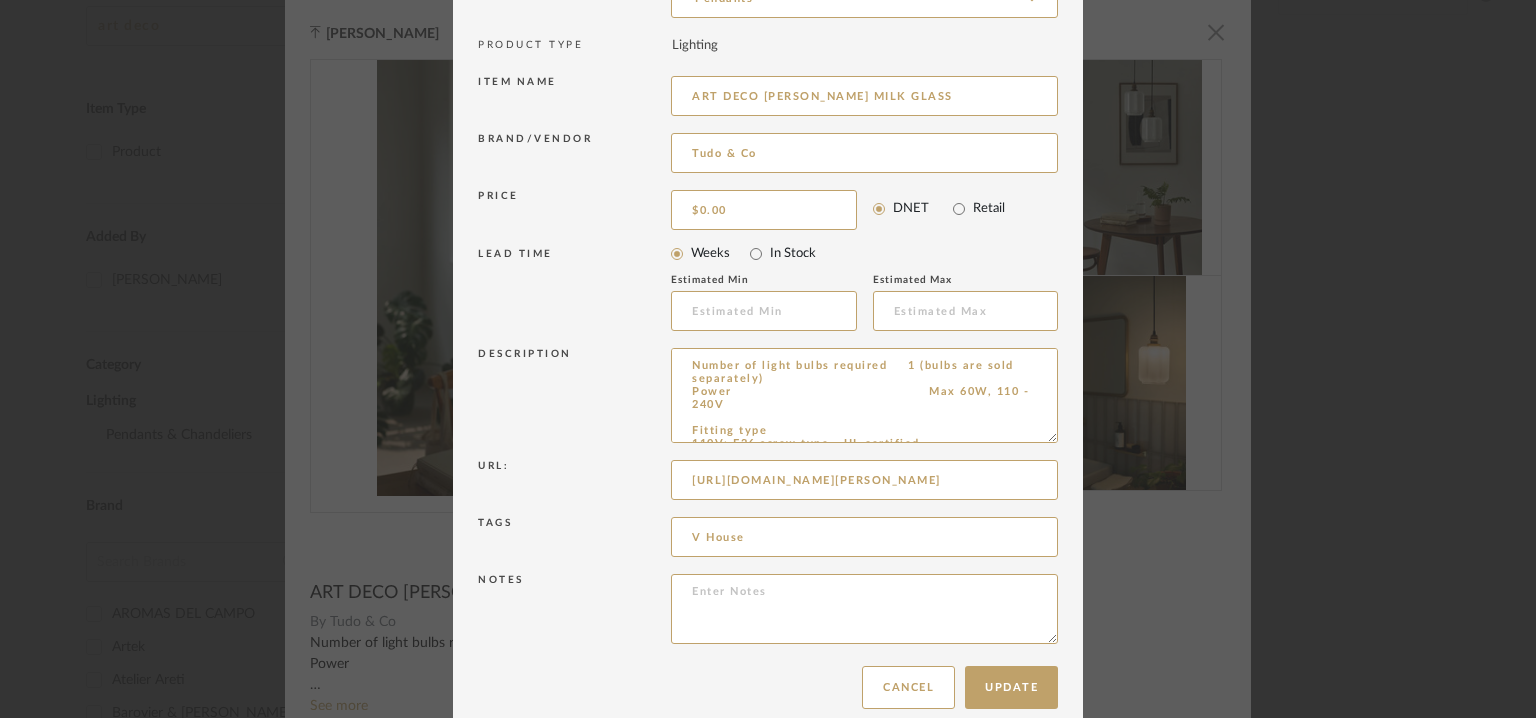 click on "Chrome Web Clipper   Import Pinterest   Support   All Projects   Library   Inspiration   Upload History   Add New Item  Hello, Tehseen  Library: Lighting  Quick Filters   Pendants & Chandeliers  art deco Item Type Product  (1)  Added By Aditya  Das  (1)  Category  Lighting   (1)   Pendants & Chandeliers   (1)  Brand AROMAS DEL CAMPO  (1)  Artek  (10)  Atelier Areti  (1)  Barovier & Toso  (1)  Contardi Italia  (2)  Cote Ouest Deco  (1)  Fontana Arte  (4)  Karl Springer  (1)  Martin Arvidsson  (1)  Restoration Hardware  (2)  Tecnolumen  (1)  Tudo & Co  (1)  urban ambiance  (1)  Price 0  7,500 +  0 7500 Upload Method Uploaded  (1)  Lead Time Weeks In Stock Displaying 1 products  Sort By  Newest Filtered by art deco Lighting Tudo & Co  Clear All  Aditya  Das ART DECO CLARICE MILK GLASS By   Tudo & Co  StyleRow Design Corp. ©2025 Sitemap User Agreement Privacy Policy support@stylerow.com Sitemap User Agreement Privacy Policy StyleRow, Inc. ©2025 support@stylerow.com
Pendants Aditya  Das × 1" at bounding box center [768, -33] 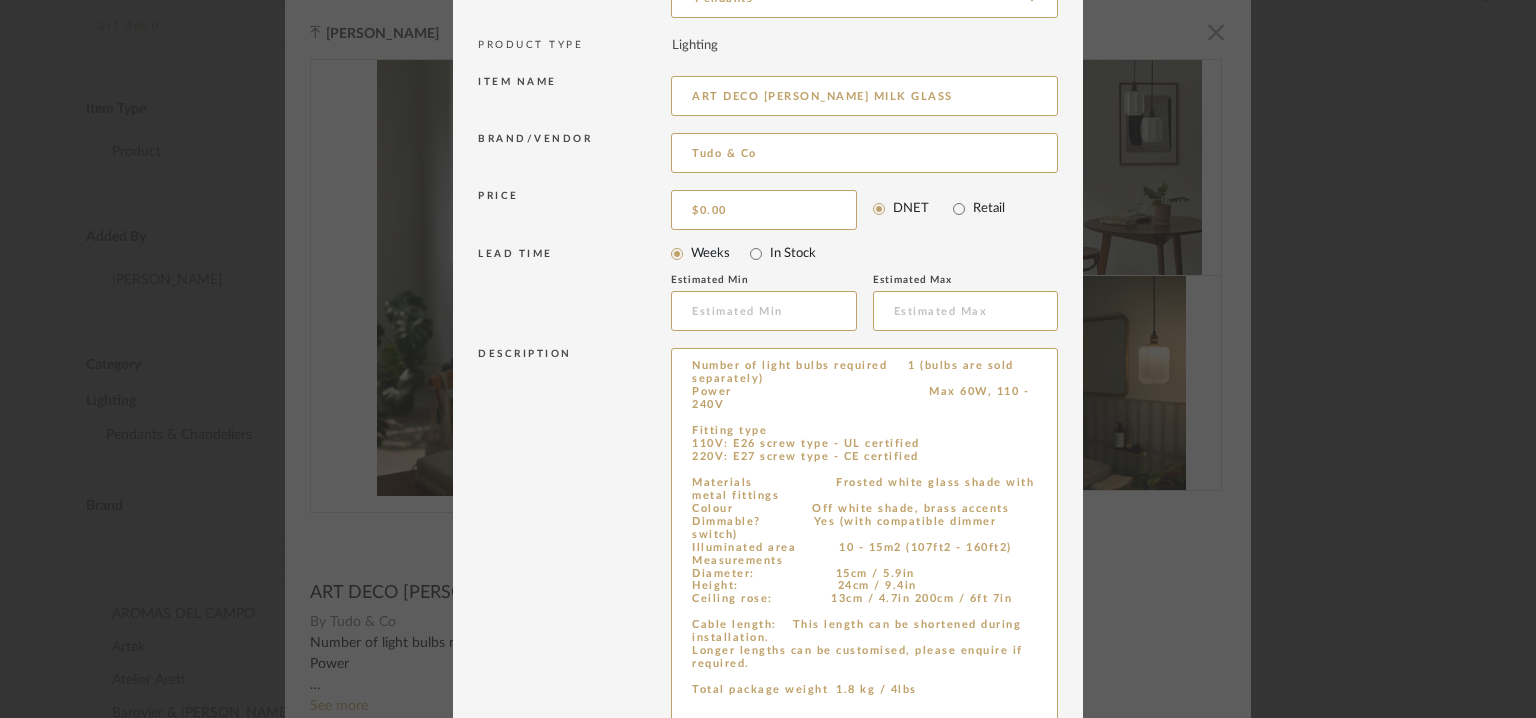 drag, startPoint x: 893, startPoint y: 676, endPoint x: 508, endPoint y: 255, distance: 570.4963 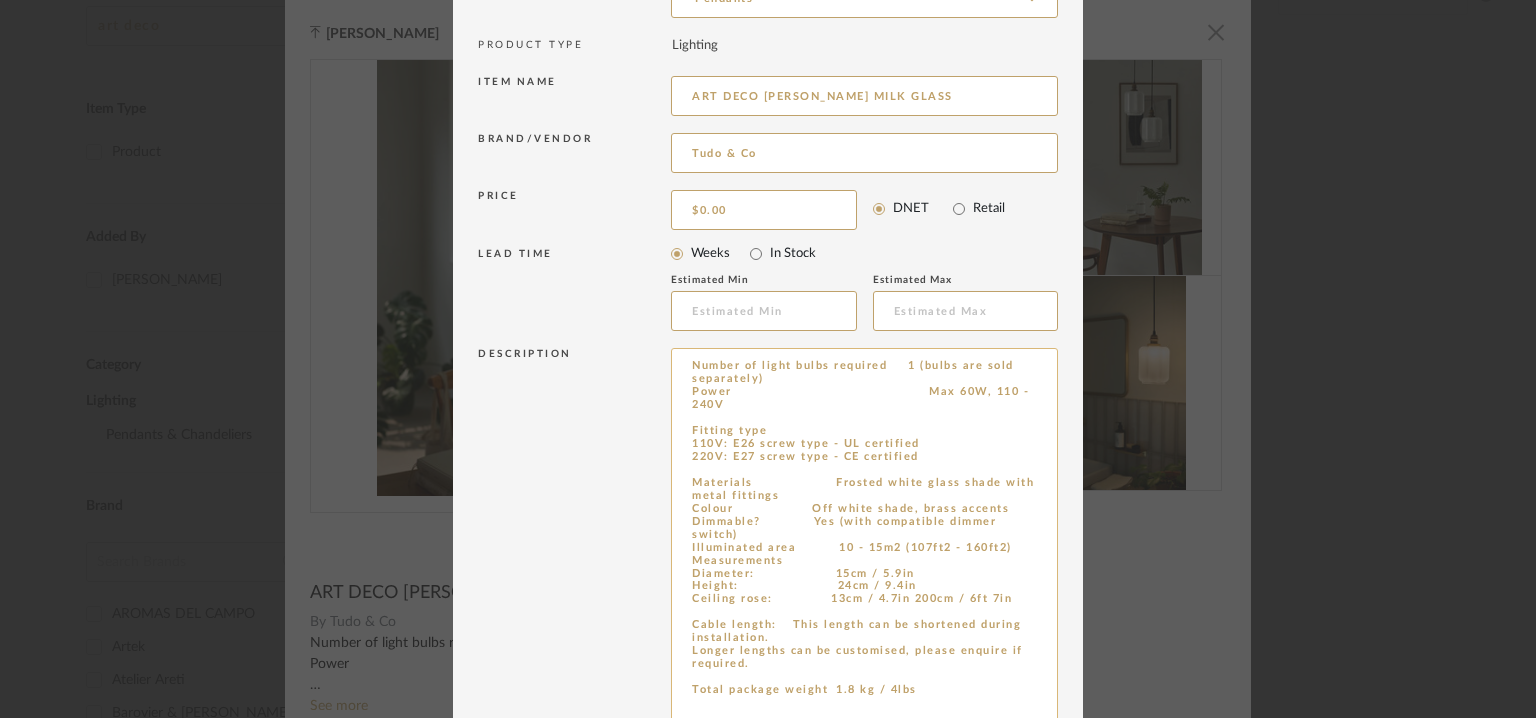 paste on "Type:  Pendant light
Designer: Na
Dimension(s): Diameter: 15cm / 5.9in
Height: 24cm / 9.4in
Ceiling rose: 13cm / 4.7in
Materials & Finish:   Brass, Frosted white glass shade with metal fittings.
Colour : Off white shade, brass accents.
Light Source : Max 60W,
Voltage  : 110V: E26 screw type - UL certified
220V: E27 screw type - CE certified
Cord length :  200cm / 6ft 7in.
This length can be shortened during installation.
Longer lengths can be customised, please enquire if required.
Installation requirements, if any: (such as mounting options, electrical wiring, or compatibility with existing infrastructure) : Na
Lighting controls: (compatibility with lighting control systems, such as dimmers, timers,)  : Dimmable.
Product description: The Clarice Pendant Light exudes trend-leading retro style, vintage allure, and art deco elegance, creating a refined atmosphere for any room. A sophisticated choice for any discerning home decorator.
Additional features: Na
Any other details:  Na" 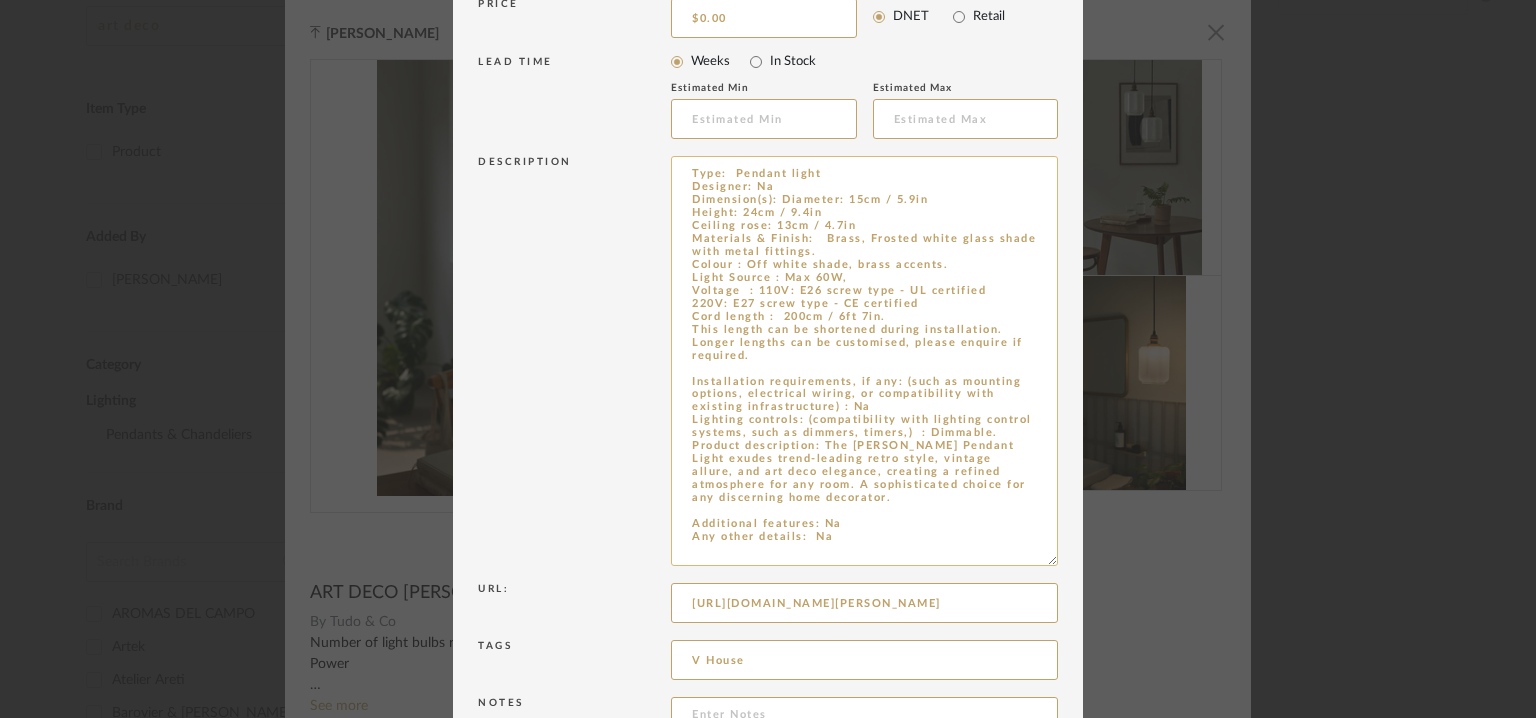 scroll, scrollTop: 532, scrollLeft: 0, axis: vertical 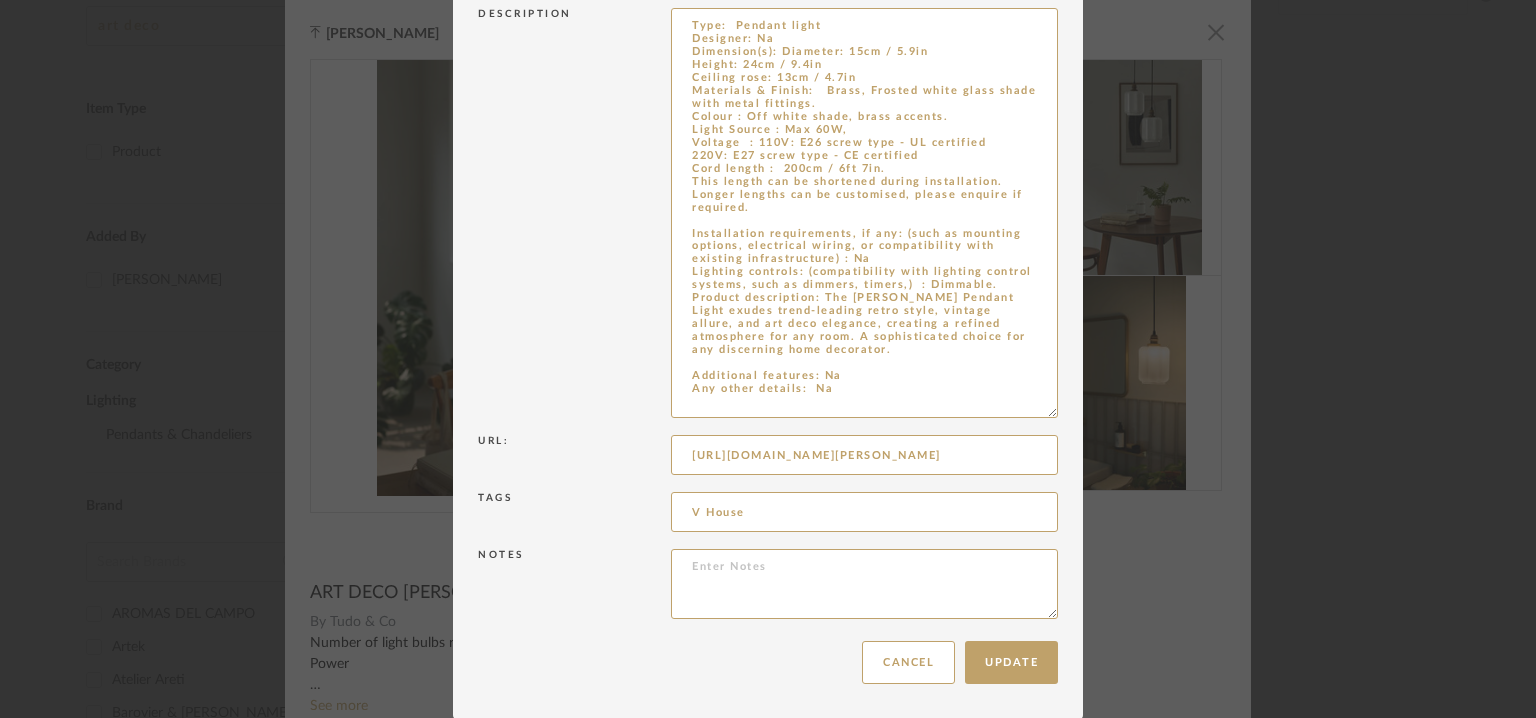 type on "Type:  Pendant light
Designer: Na
Dimension(s): Diameter: 15cm / 5.9in
Height: 24cm / 9.4in
Ceiling rose: 13cm / 4.7in
Materials & Finish:   Brass, Frosted white glass shade with metal fittings.
Colour : Off white shade, brass accents.
Light Source : Max 60W,
Voltage  : 110V: E26 screw type - UL certified
220V: E27 screw type - CE certified
Cord length :  200cm / 6ft 7in.
This length can be shortened during installation.
Longer lengths can be customised, please enquire if required.
Installation requirements, if any: (such as mounting options, electrical wiring, or compatibility with existing infrastructure) : Na
Lighting controls: (compatibility with lighting control systems, such as dimmers, timers,)  : Dimmable.
Product description: The Clarice Pendant Light exudes trend-leading retro style, vintage allure, and art deco elegance, creating a refined atmosphere for any room. A sophisticated choice for any discerning home decorator.
Additional features: Na
Any other details:  Na" 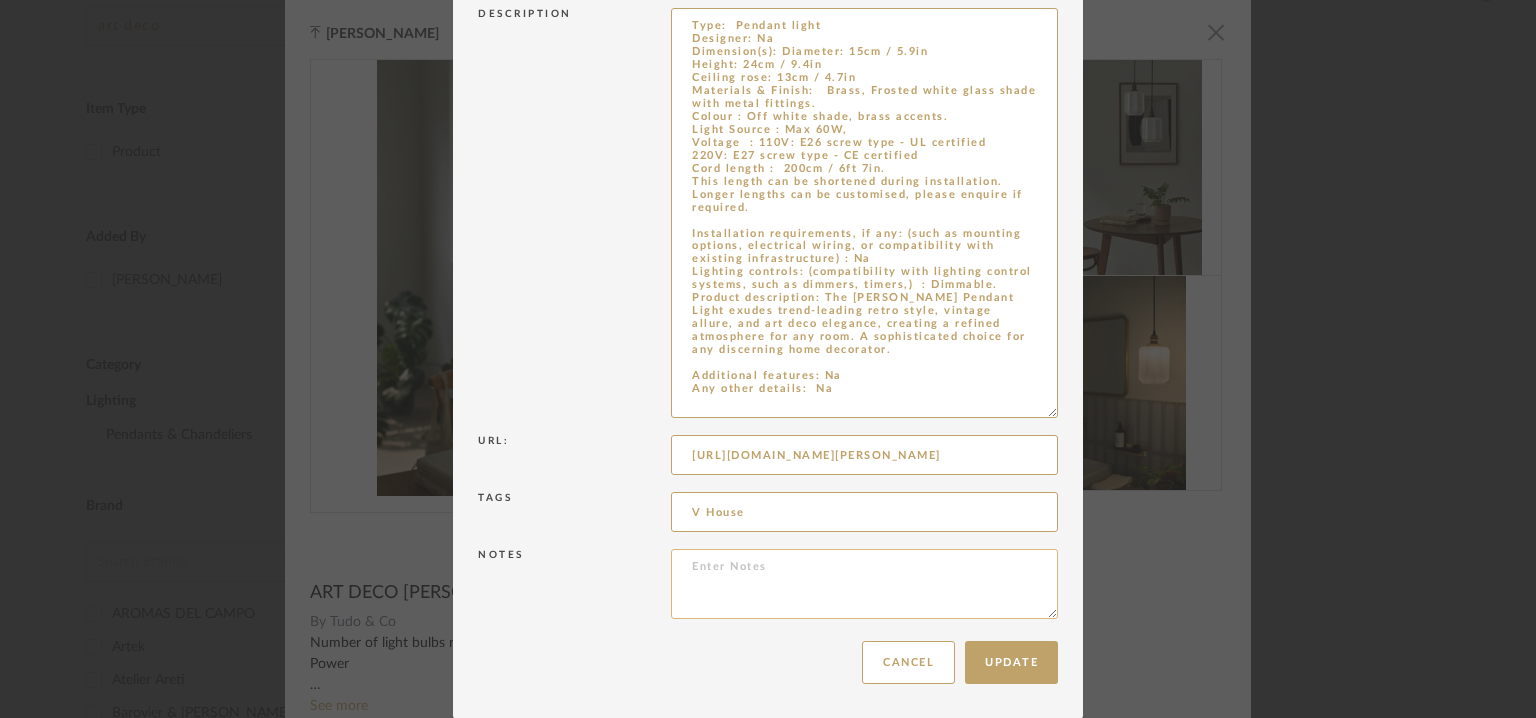 paste on "Price:  US$229/-
Lead time : 10-14 working days
3D available : No
BIM available. No.
Point of Contact  : To be eastablished.
Contact number : Na
Email address : sales@tudoandco.com
Address :  Na
Additional contact information:  NA" 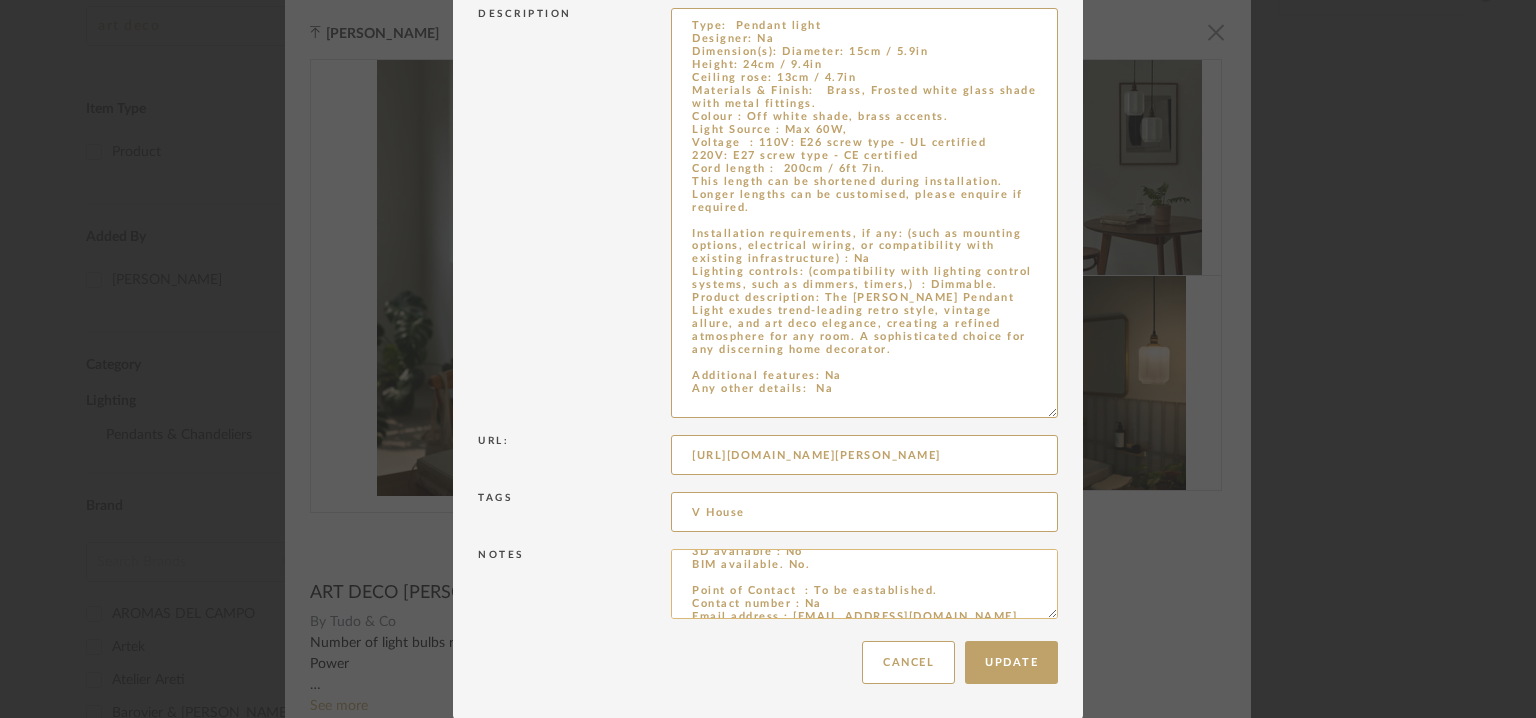 scroll, scrollTop: 0, scrollLeft: 0, axis: both 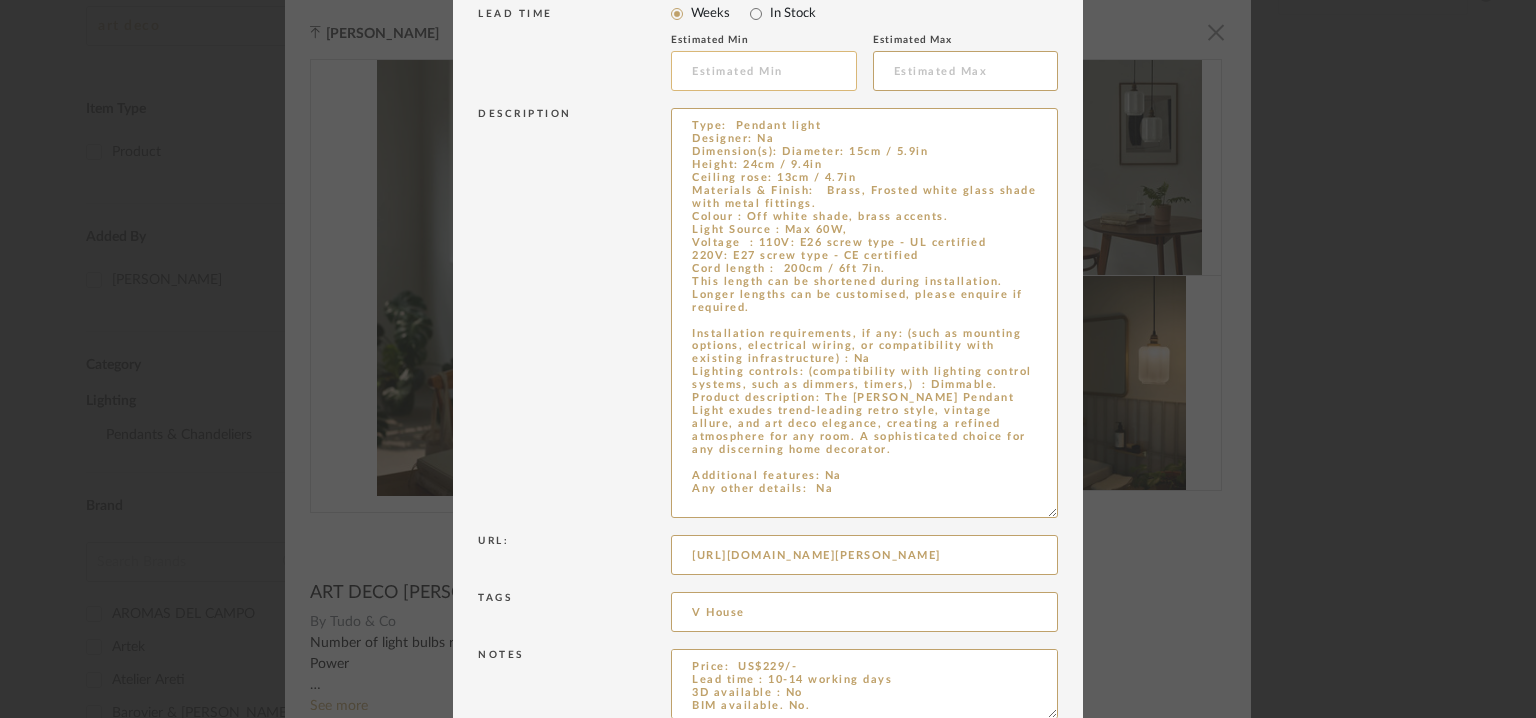 type on "Price:  US$229/-
Lead time : 10-14 working days
3D available : No
BIM available. No.
Point of Contact  : To be eastablished.
Contact number : Na
Email address : sales@tudoandco.com
Address :  Na
Additional contact information:  NA" 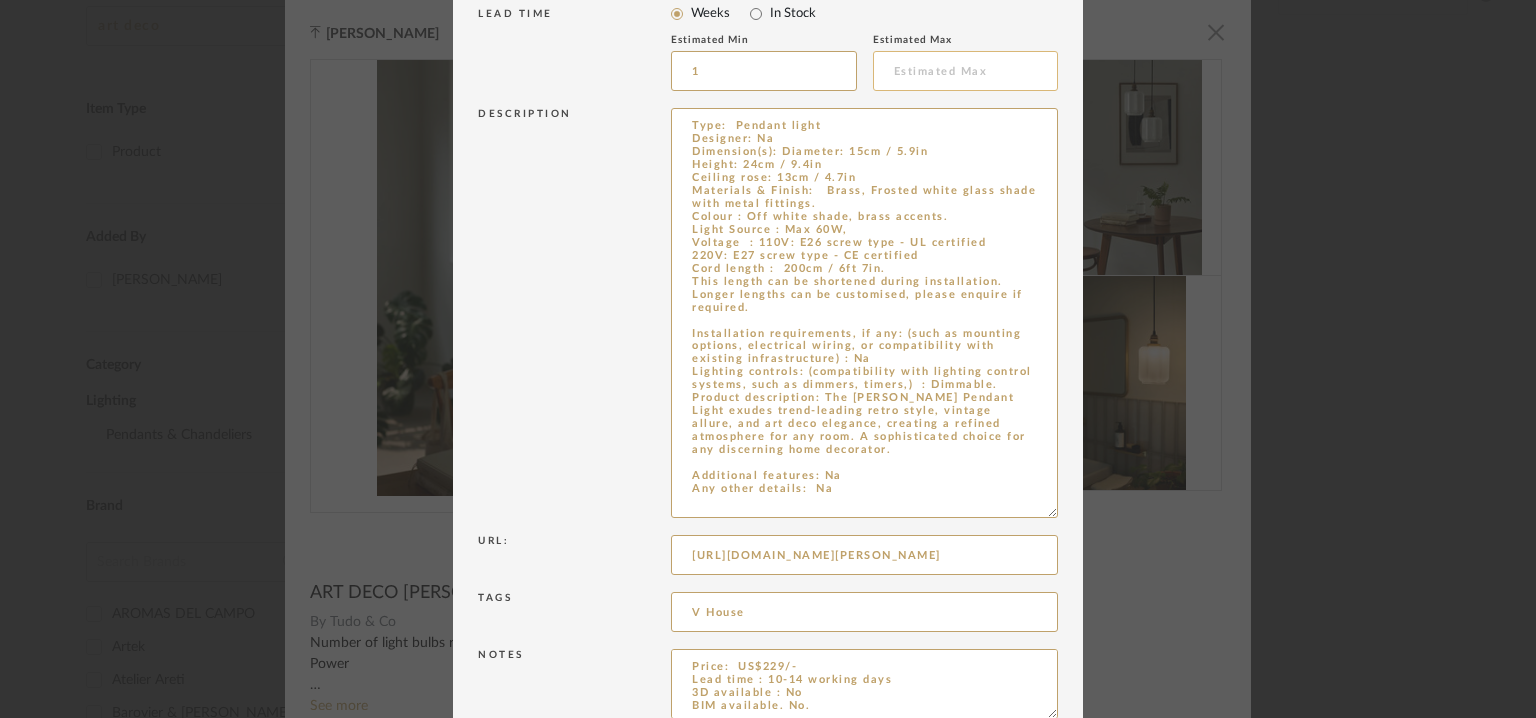 type on "1" 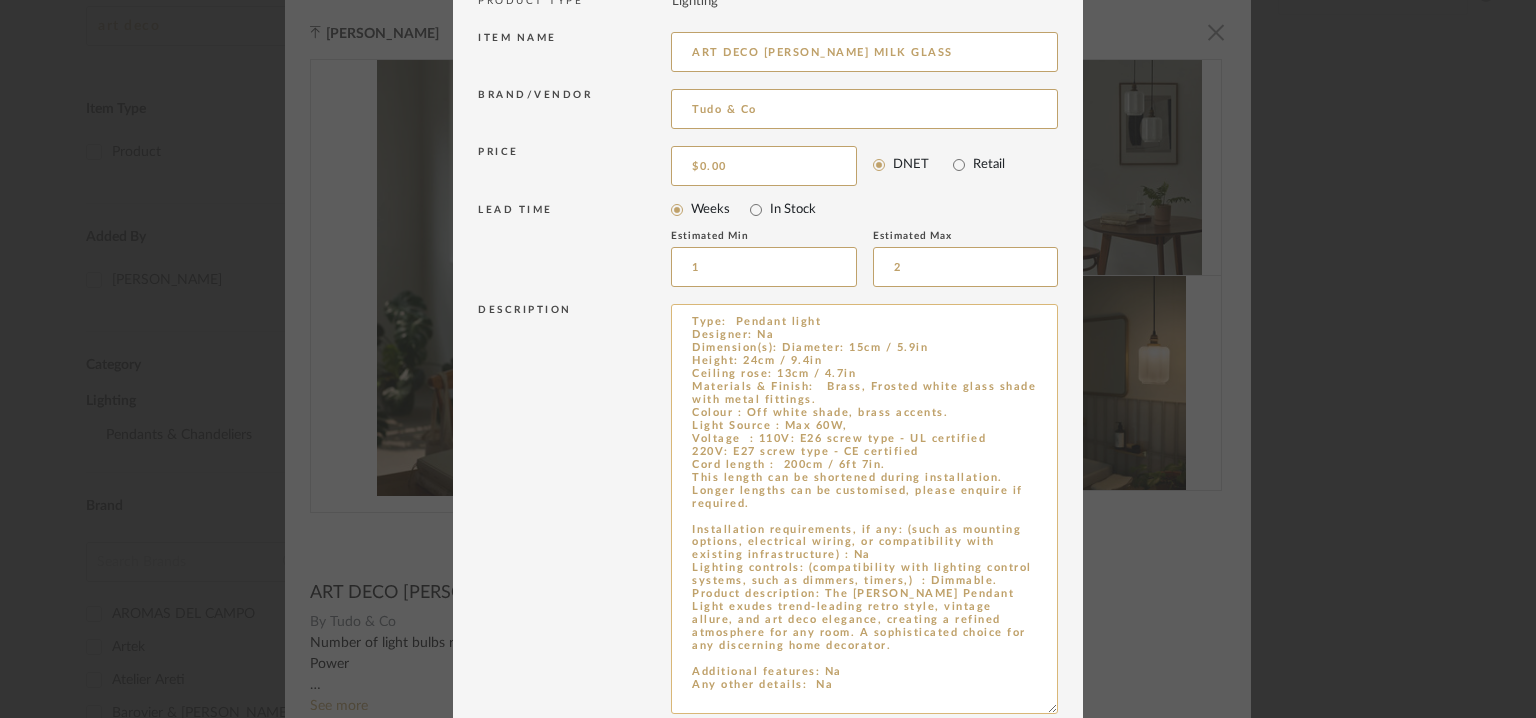 scroll, scrollTop: 532, scrollLeft: 0, axis: vertical 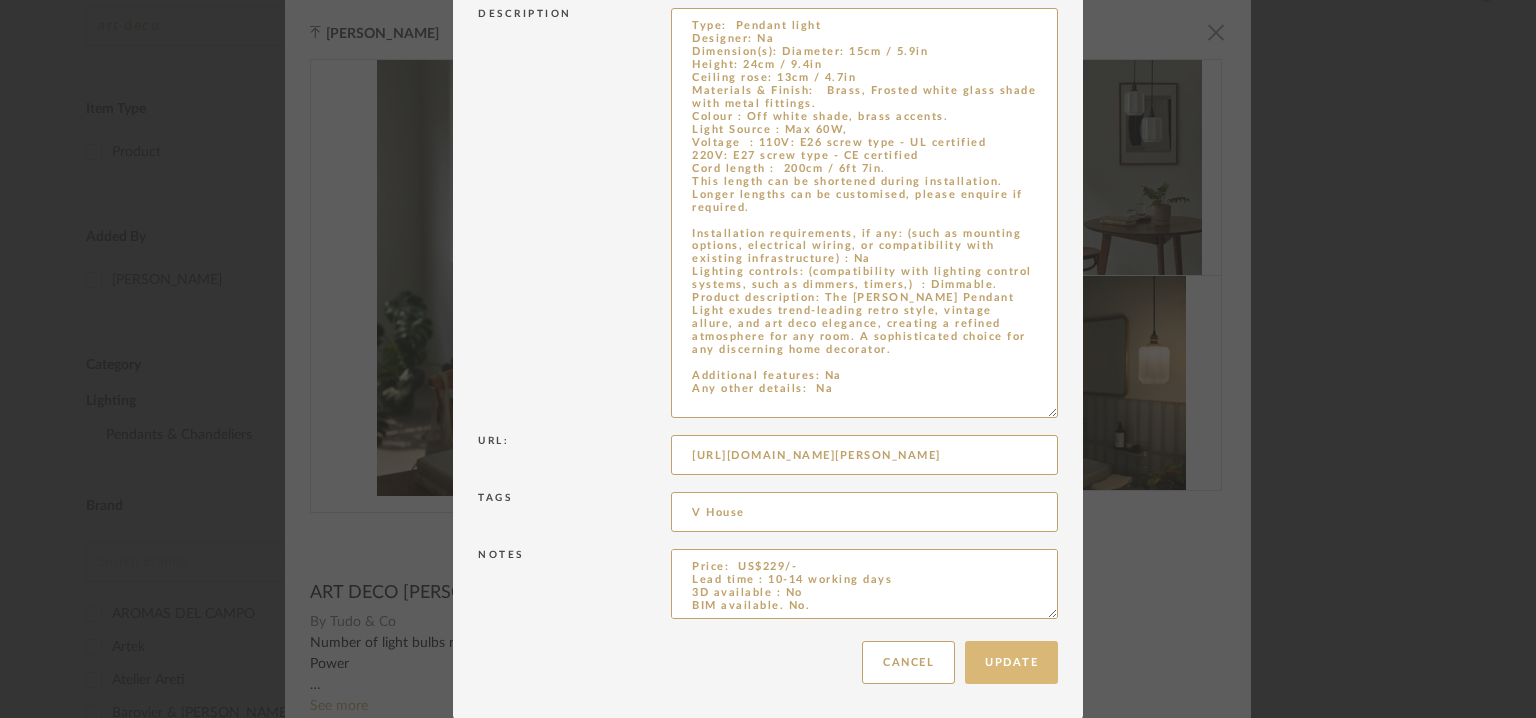 type on "2" 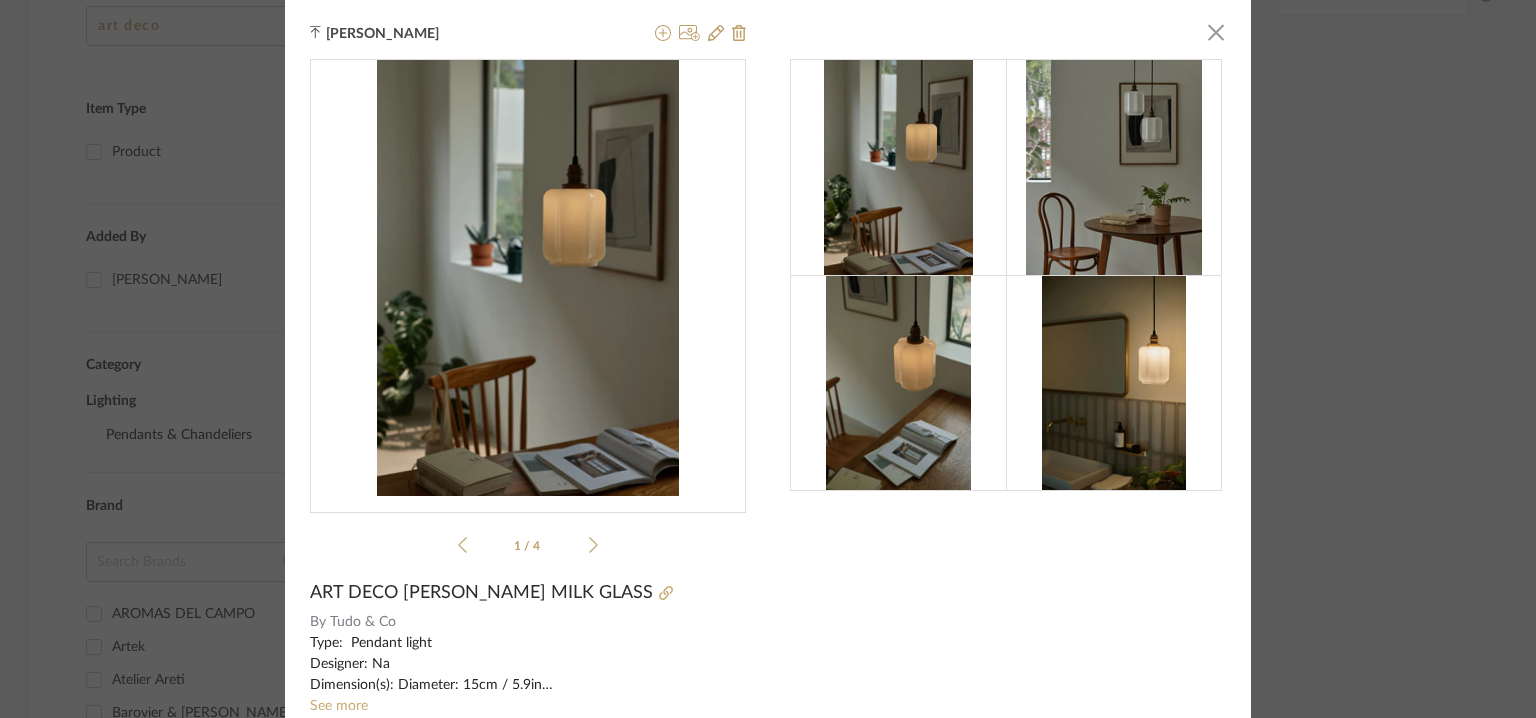 drag, startPoint x: 1209, startPoint y: 38, endPoint x: 206, endPoint y: 177, distance: 1012.5858 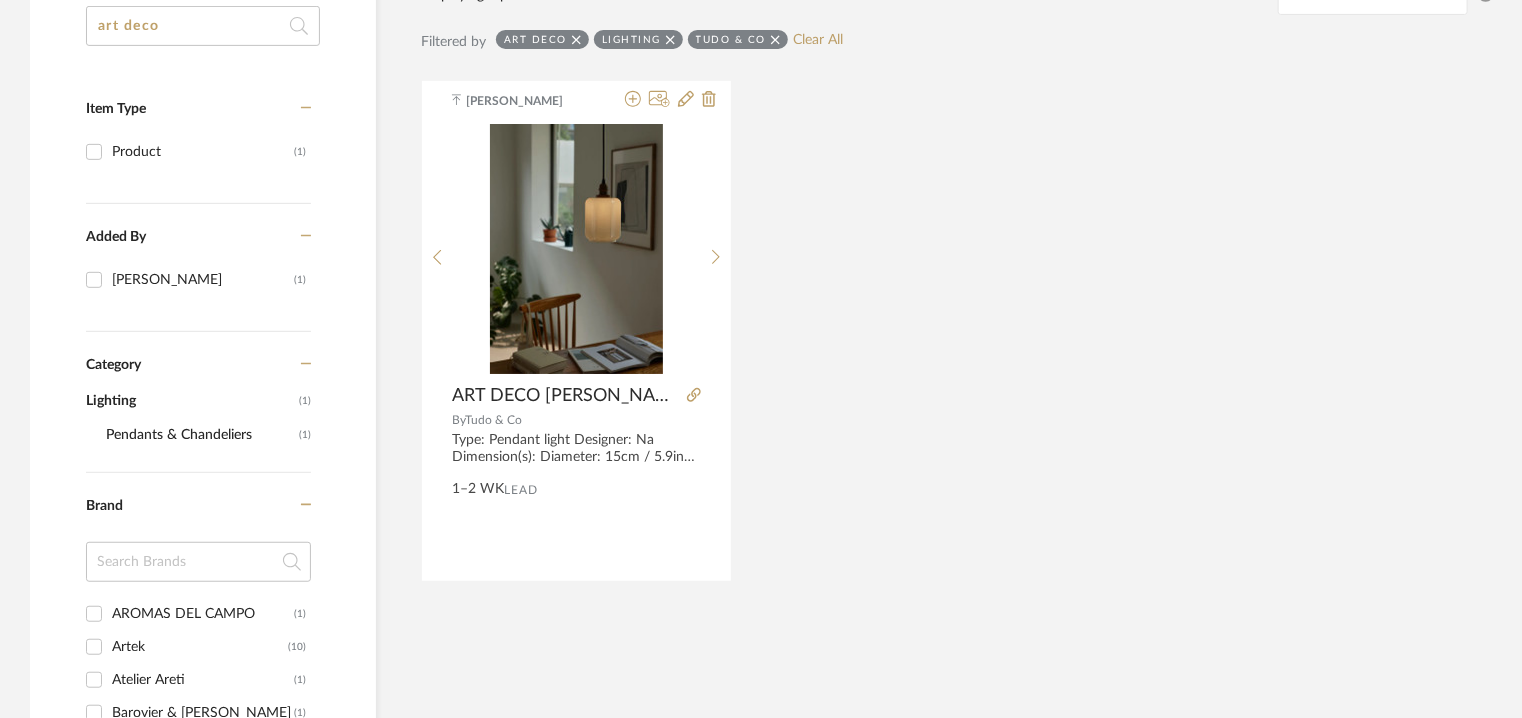 scroll, scrollTop: 0, scrollLeft: 0, axis: both 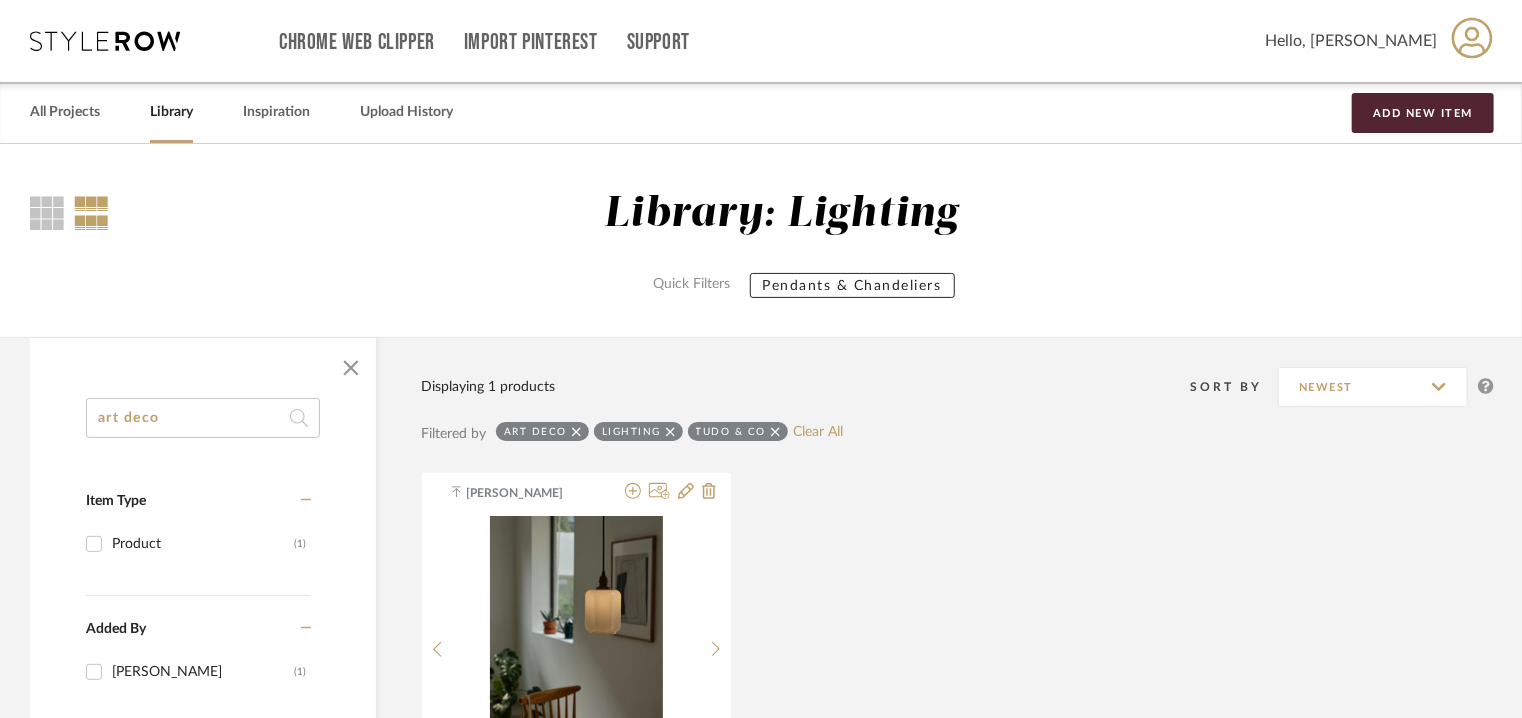 drag, startPoint x: 203, startPoint y: 416, endPoint x: 0, endPoint y: 372, distance: 207.71375 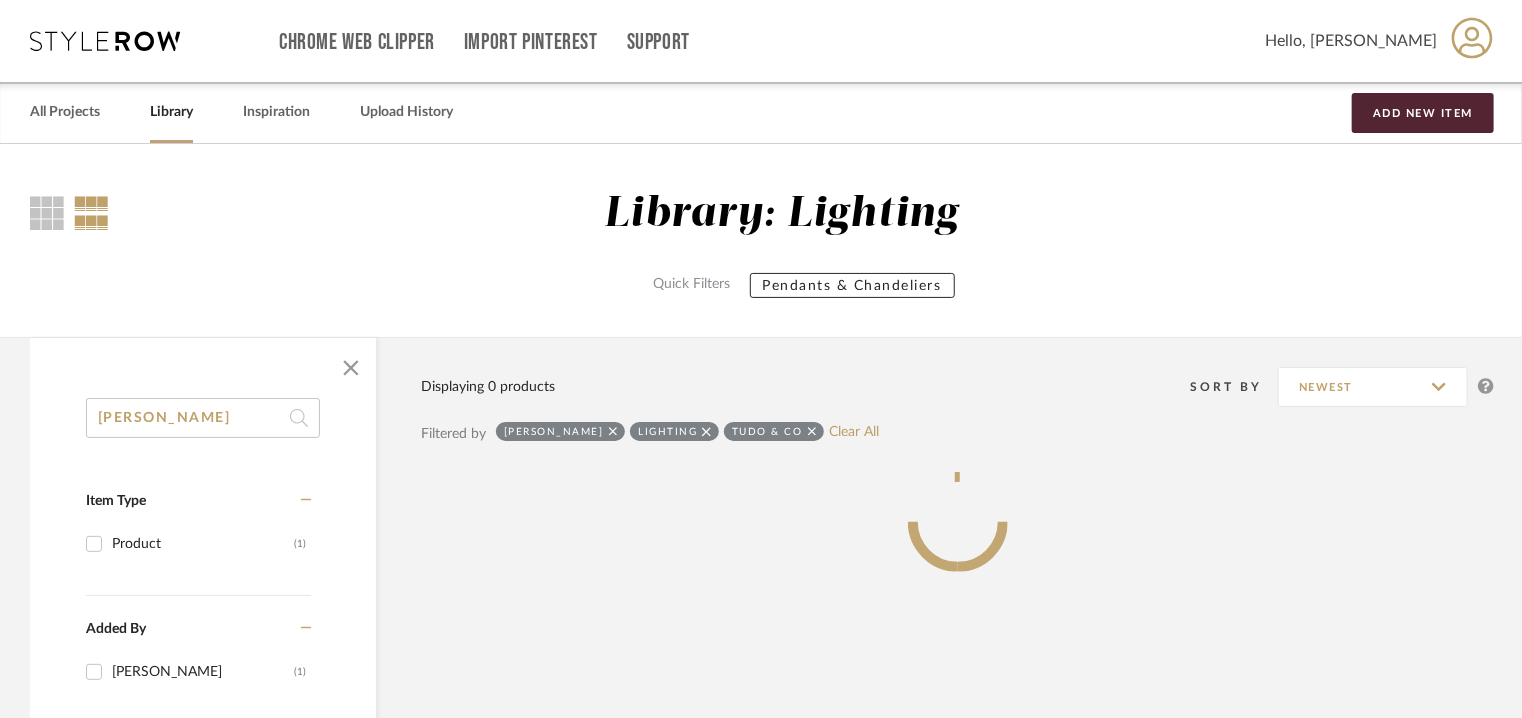 type on "tom kirk" 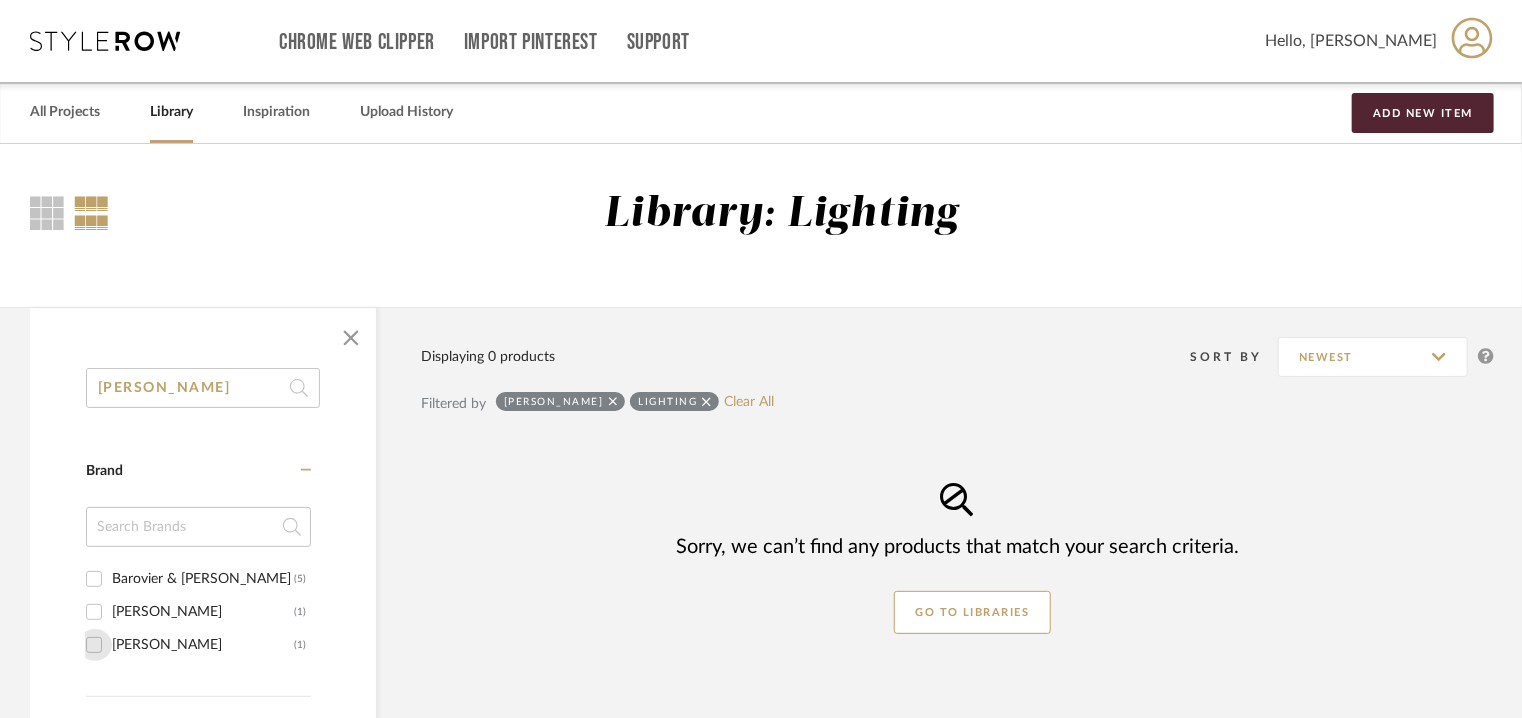 click on "Tom Kirk  (1)" at bounding box center (94, 645) 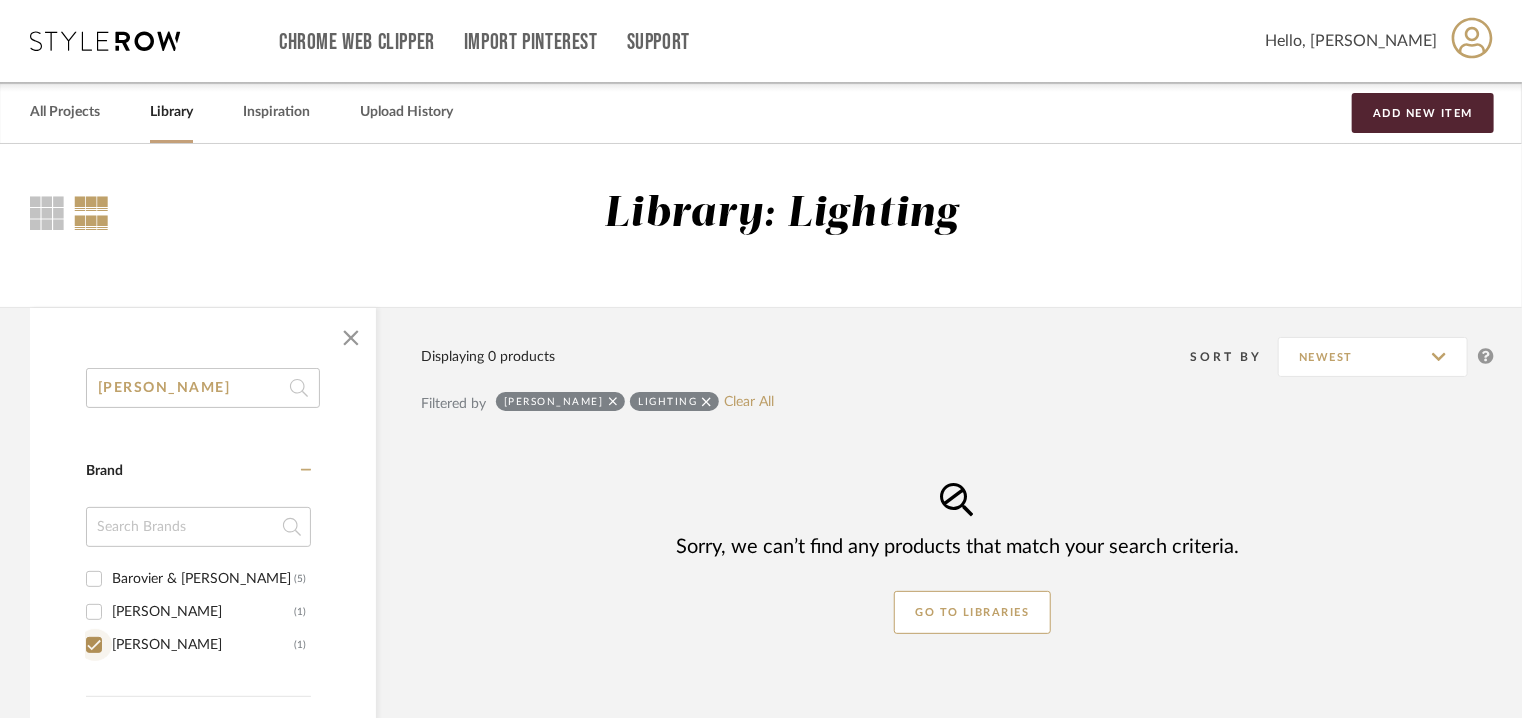 checkbox on "true" 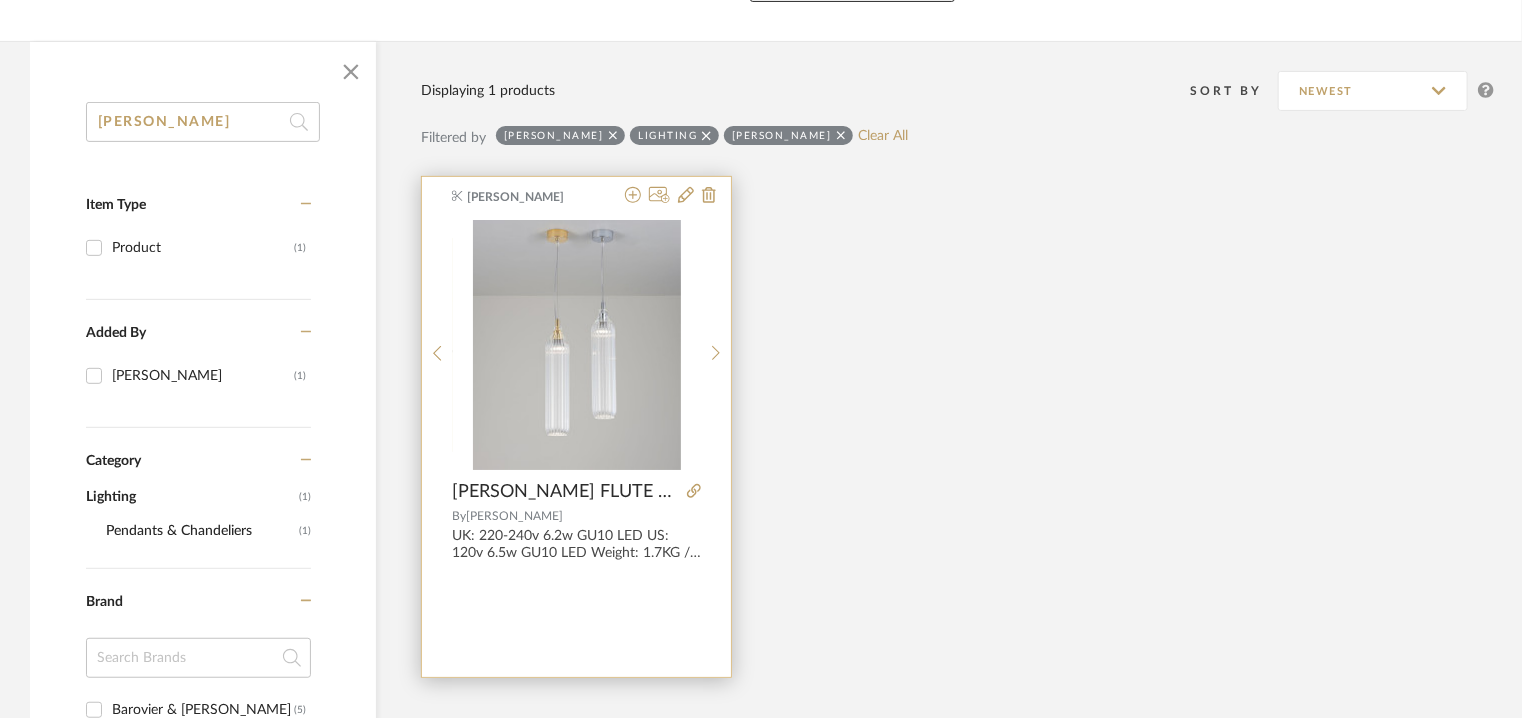 scroll, scrollTop: 300, scrollLeft: 0, axis: vertical 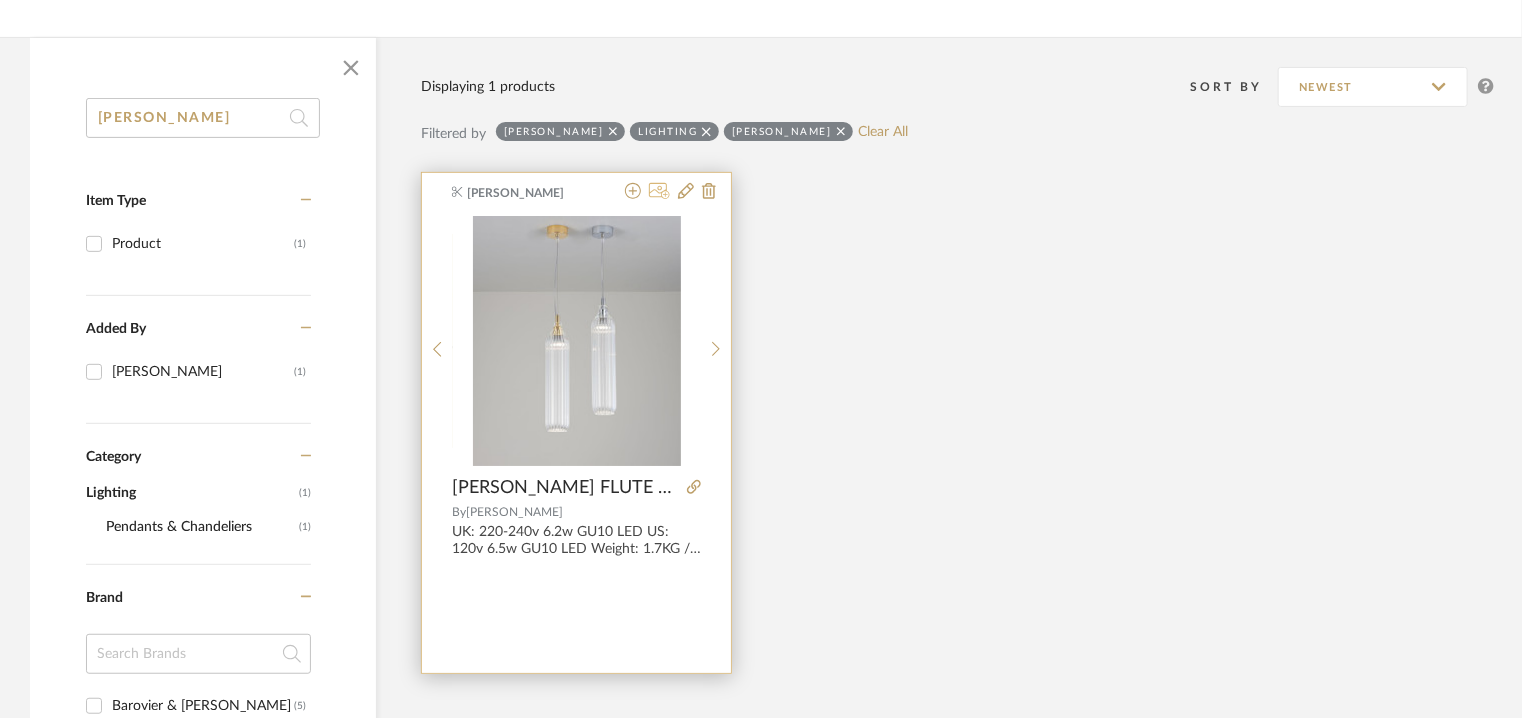 click 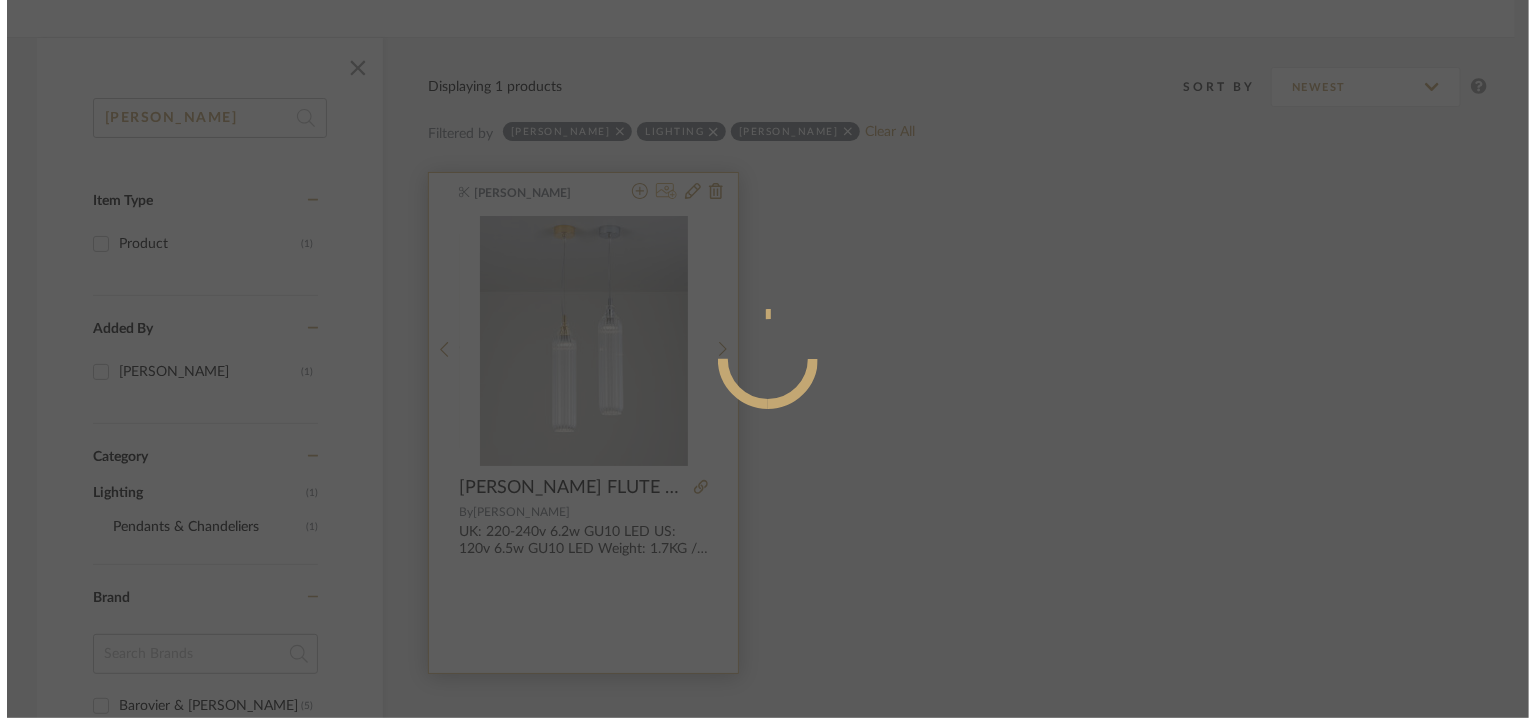 scroll, scrollTop: 0, scrollLeft: 0, axis: both 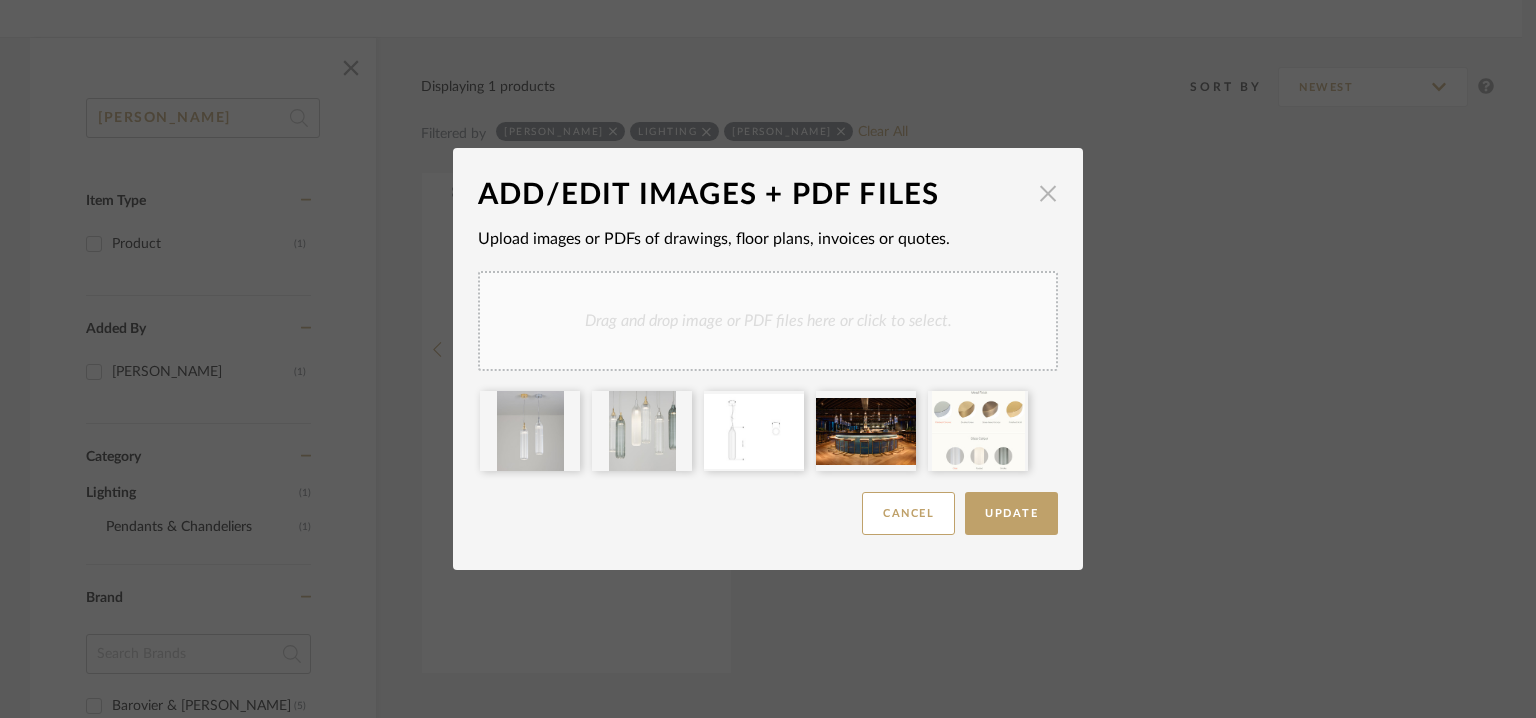 click at bounding box center [1048, 193] 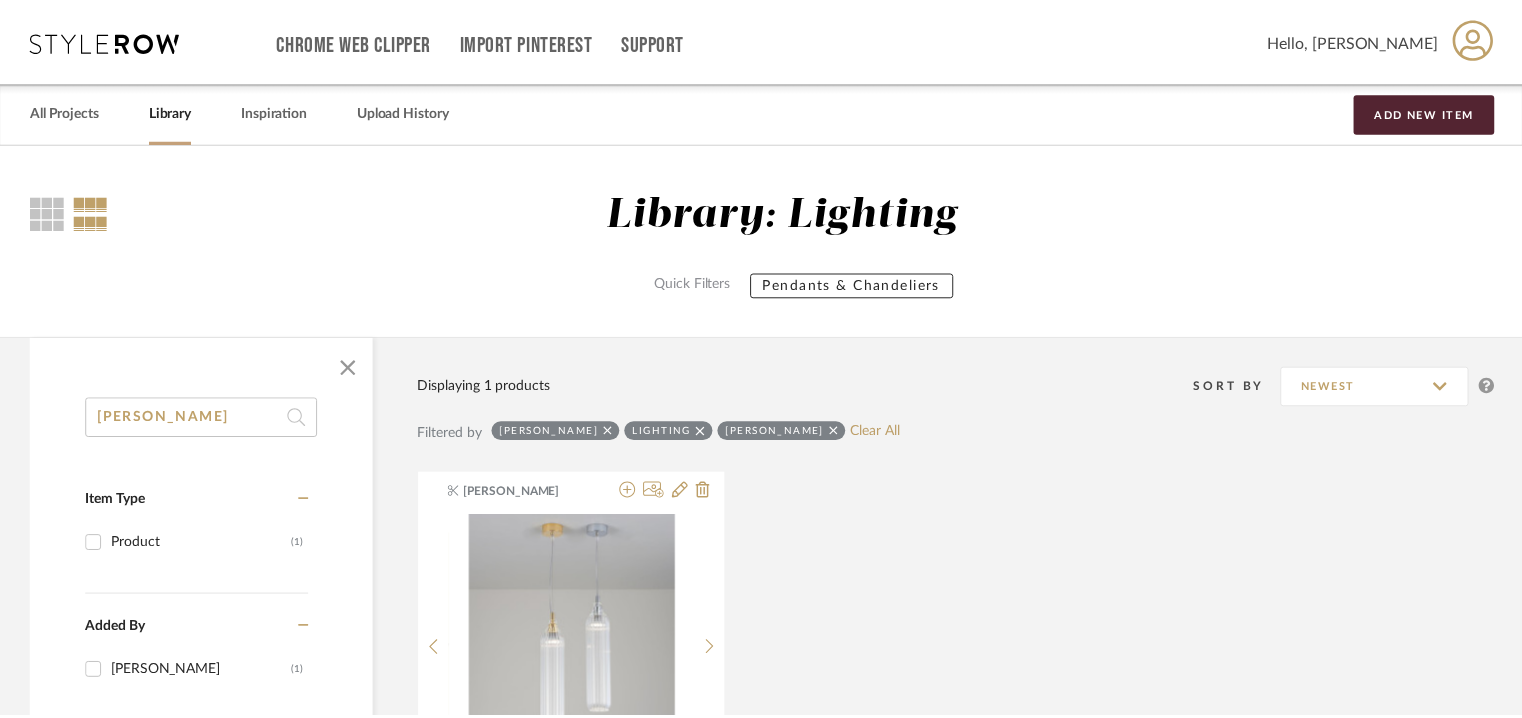 scroll, scrollTop: 300, scrollLeft: 0, axis: vertical 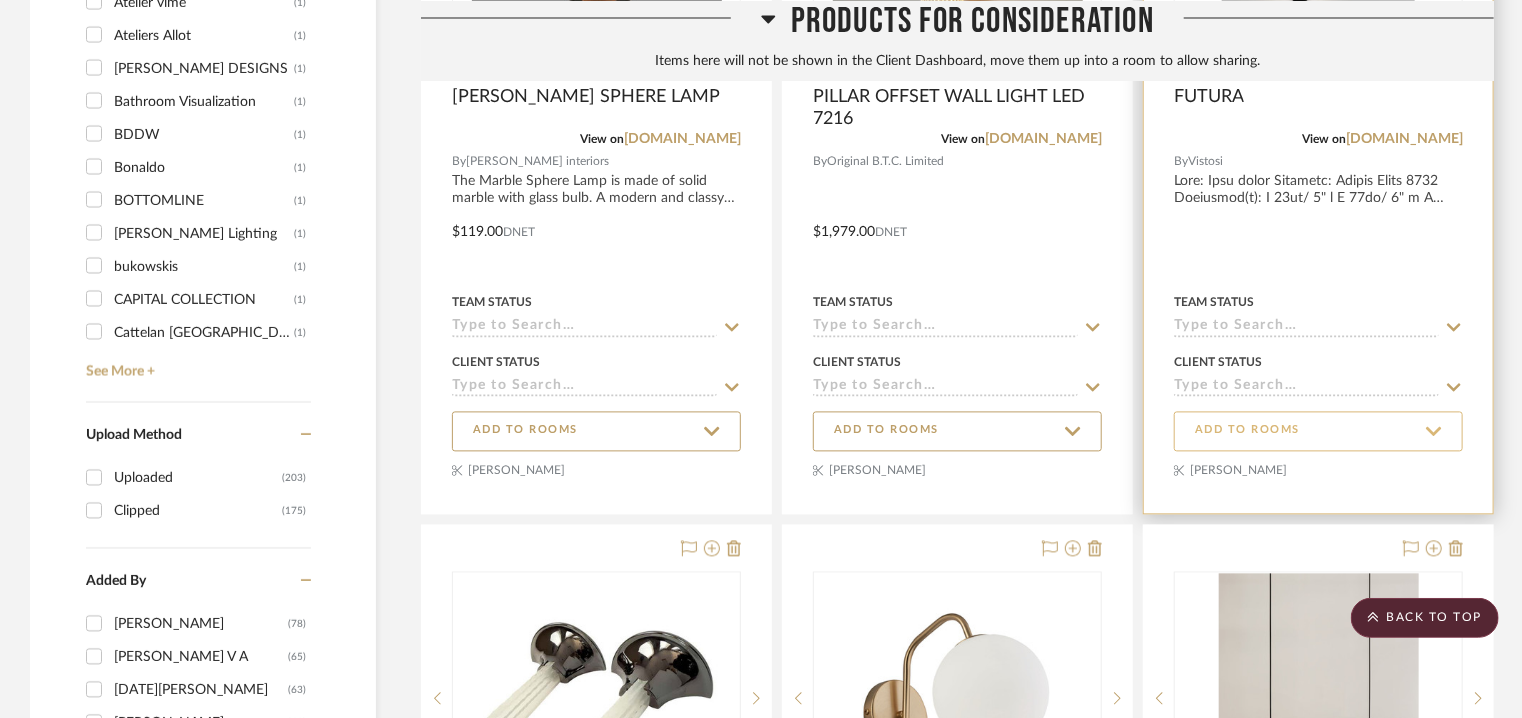 click 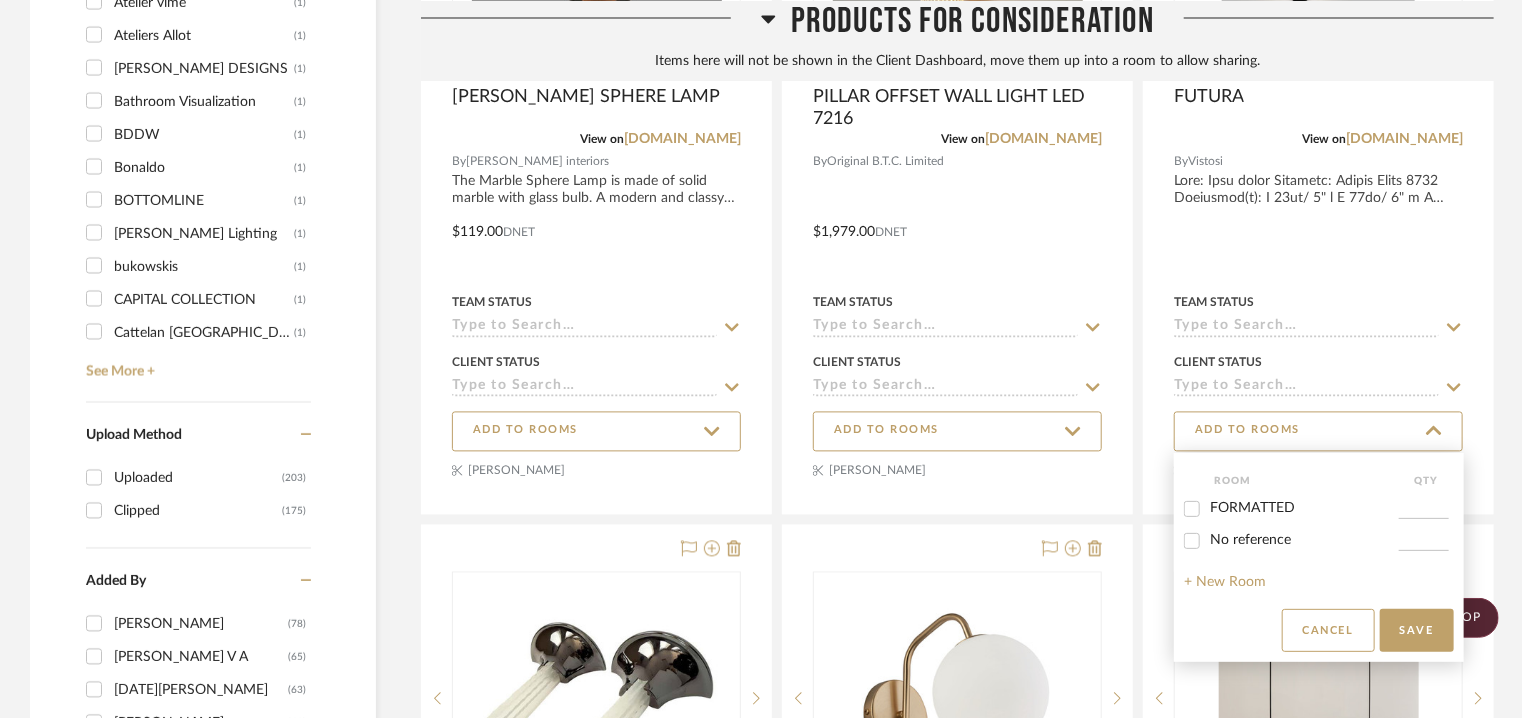 click on "FORMATTED" at bounding box center [1252, 508] 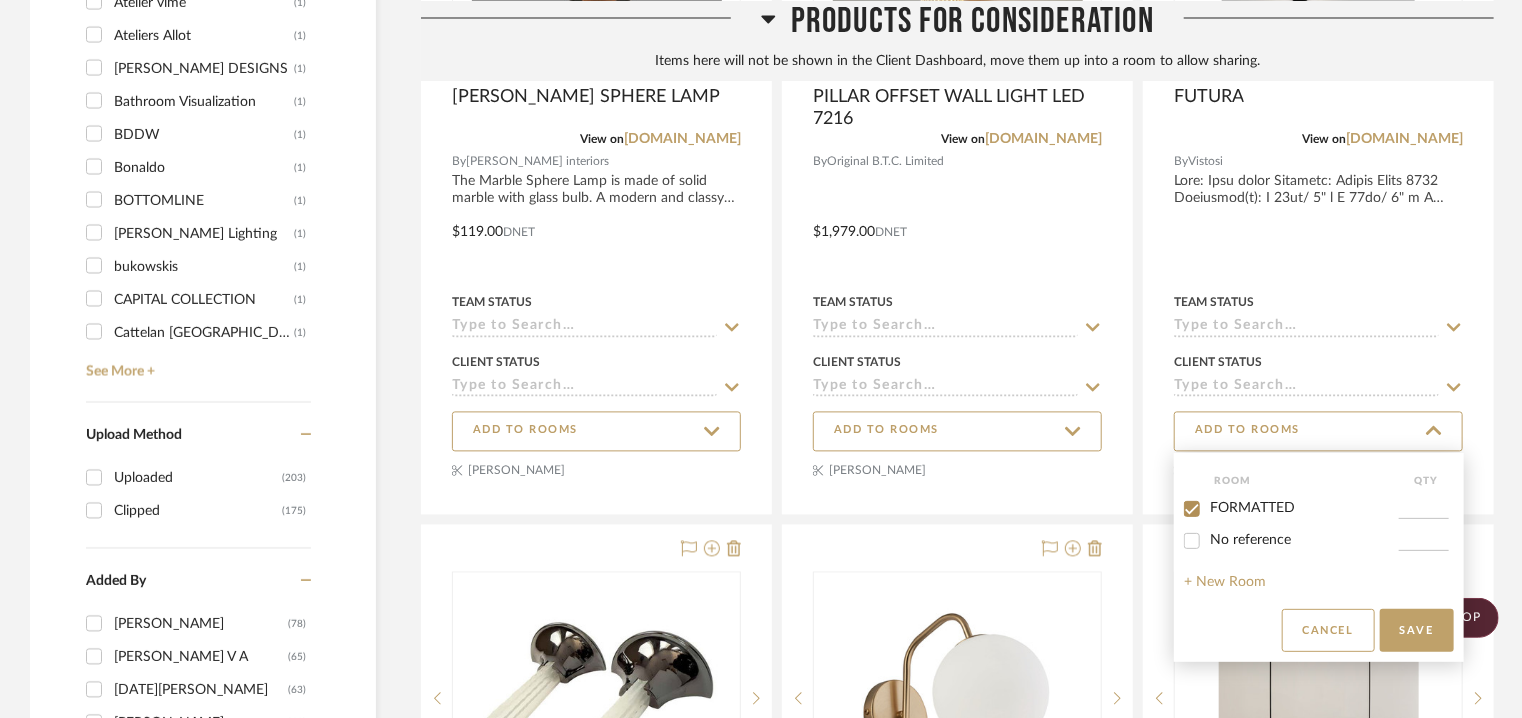 checkbox on "true" 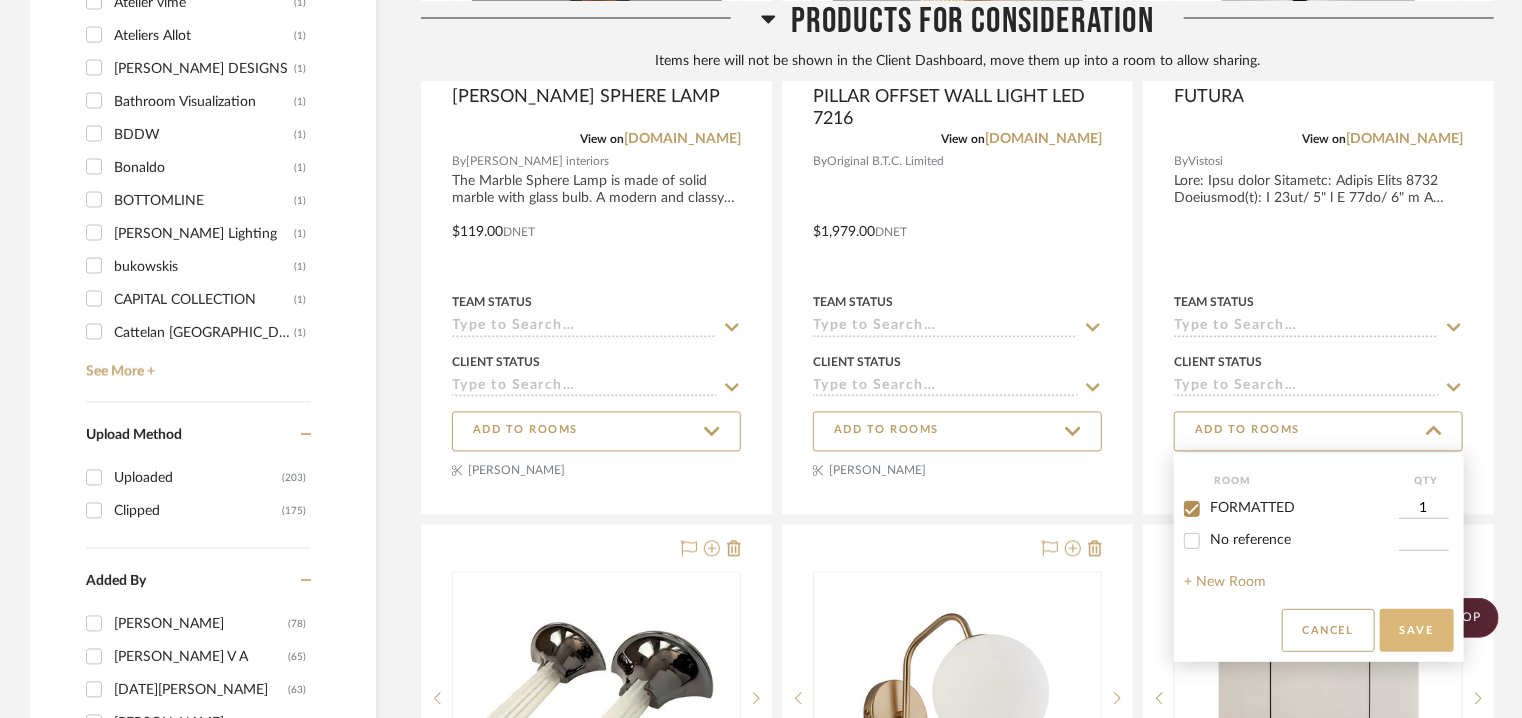 click on "Save" at bounding box center [1417, 630] 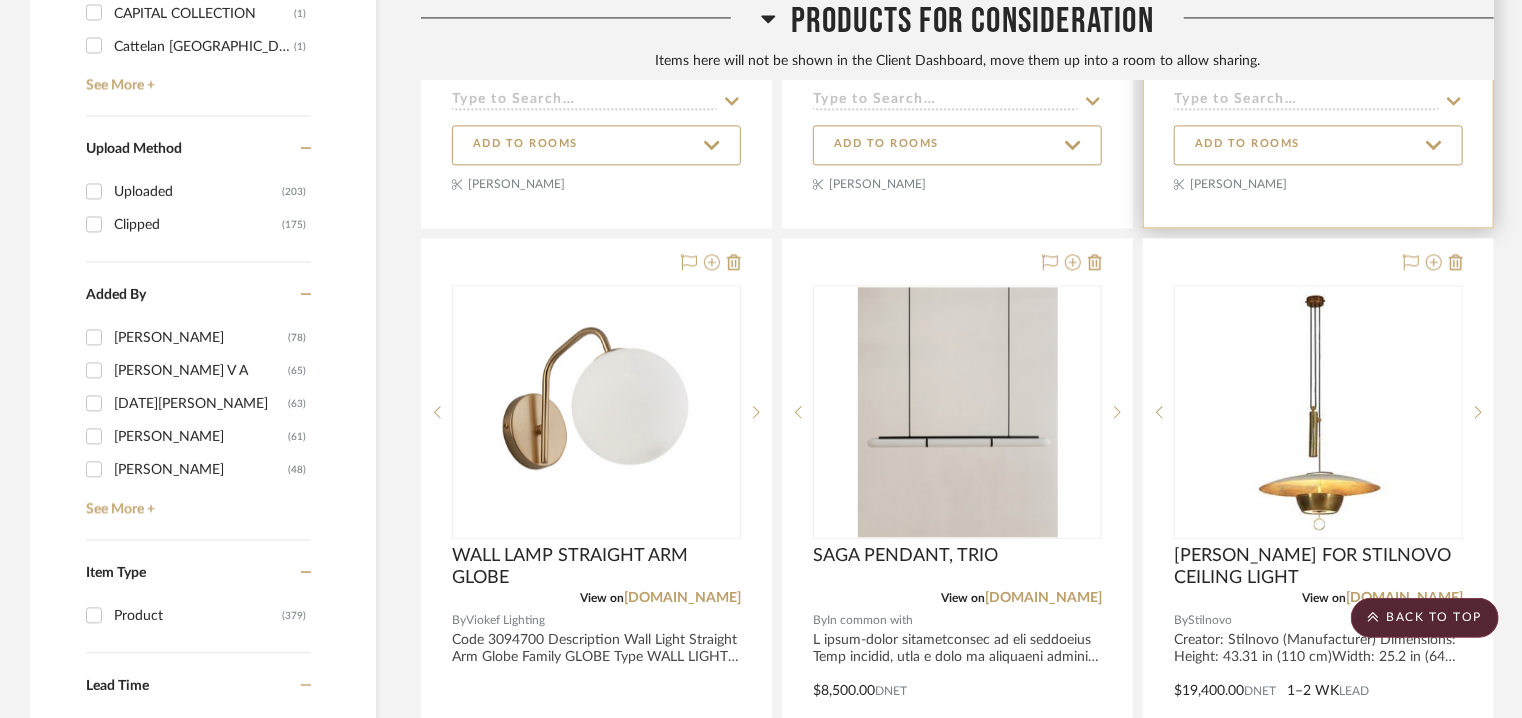 scroll, scrollTop: 2200, scrollLeft: 0, axis: vertical 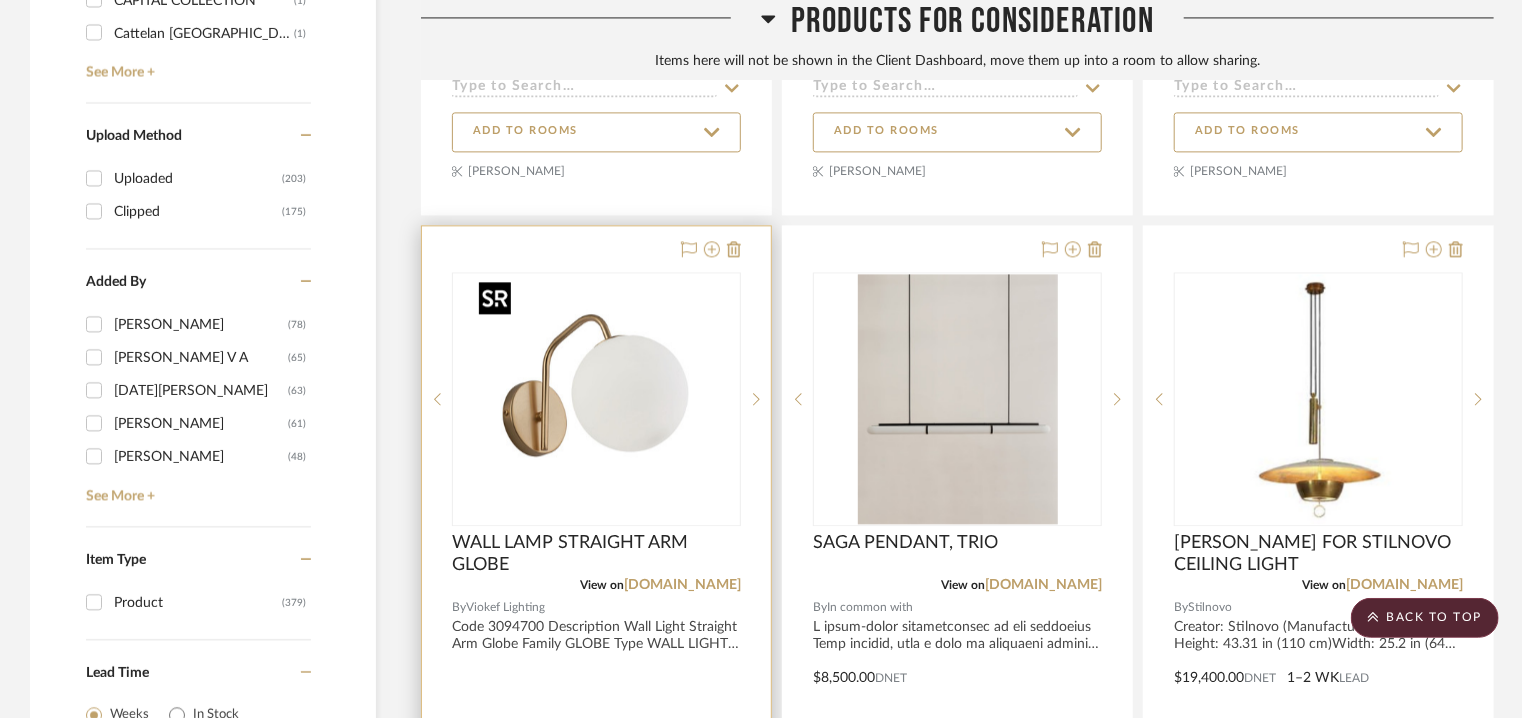 click at bounding box center (597, 399) 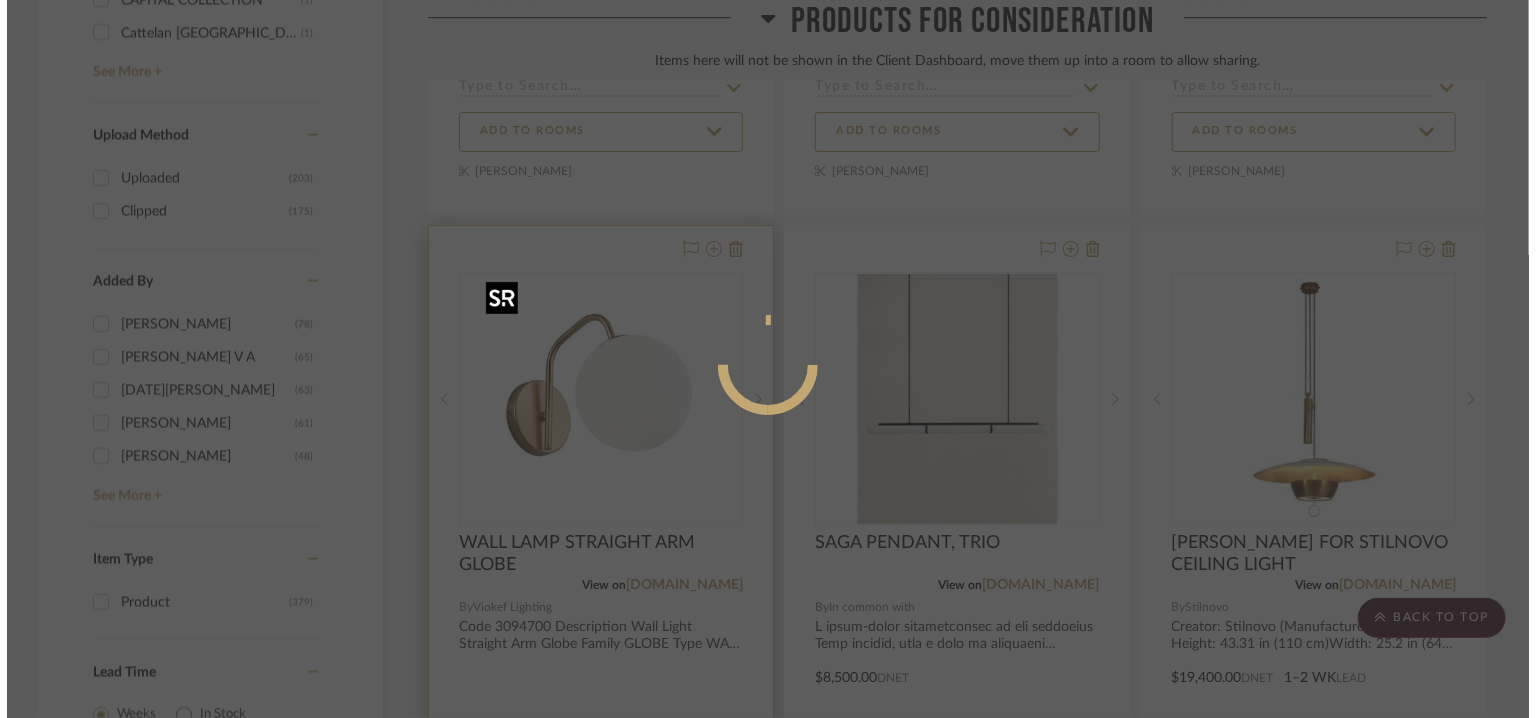 scroll, scrollTop: 0, scrollLeft: 0, axis: both 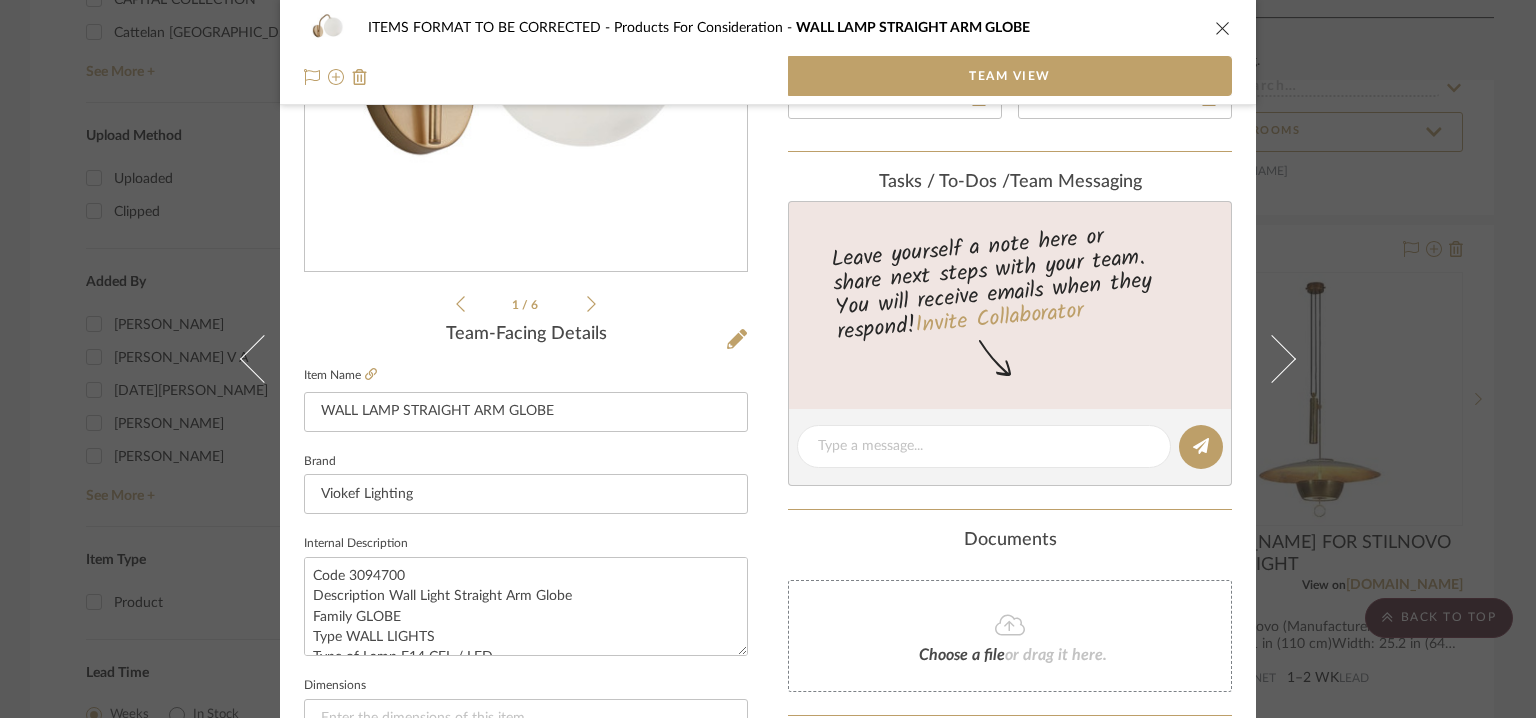 click on "Item Name  WALL LAMP STRAIGHT ARM GLOBE" 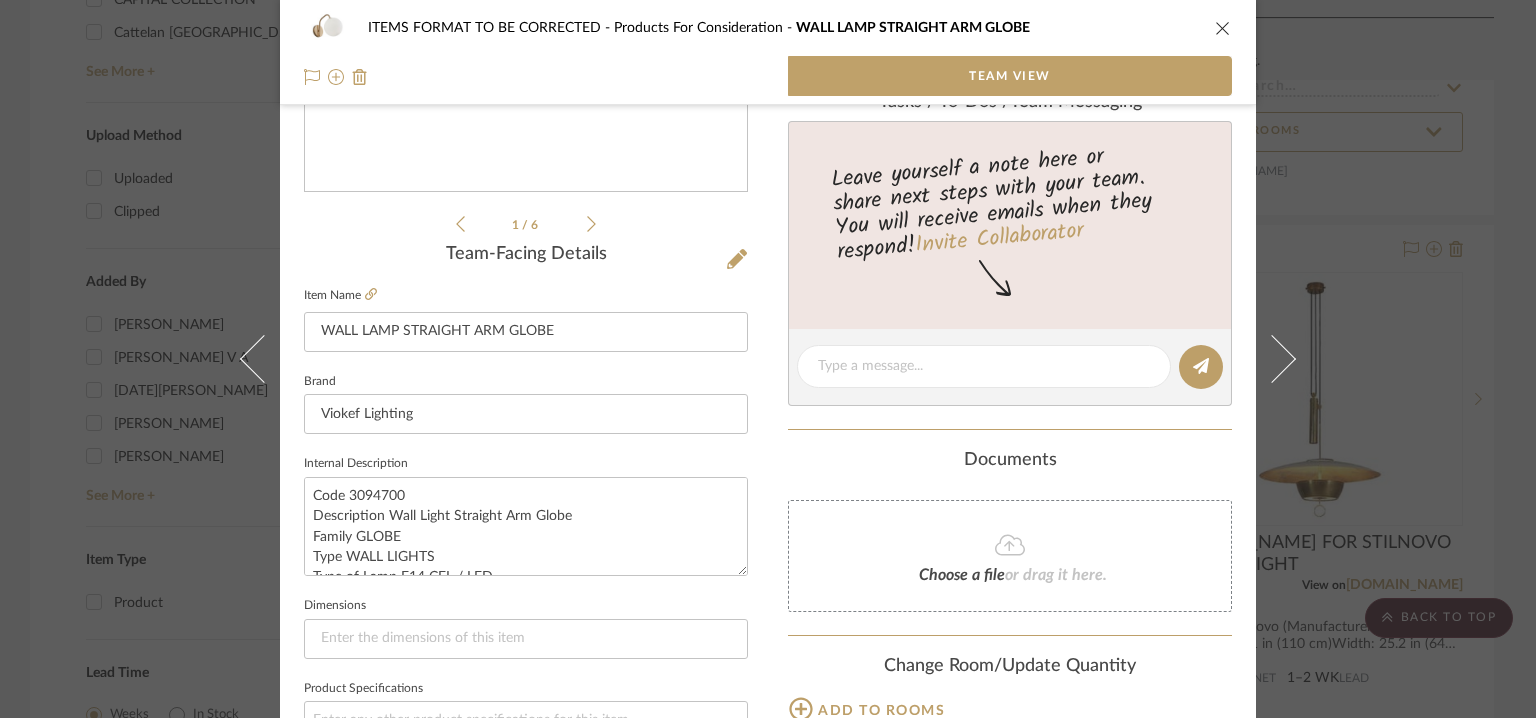 scroll, scrollTop: 557, scrollLeft: 0, axis: vertical 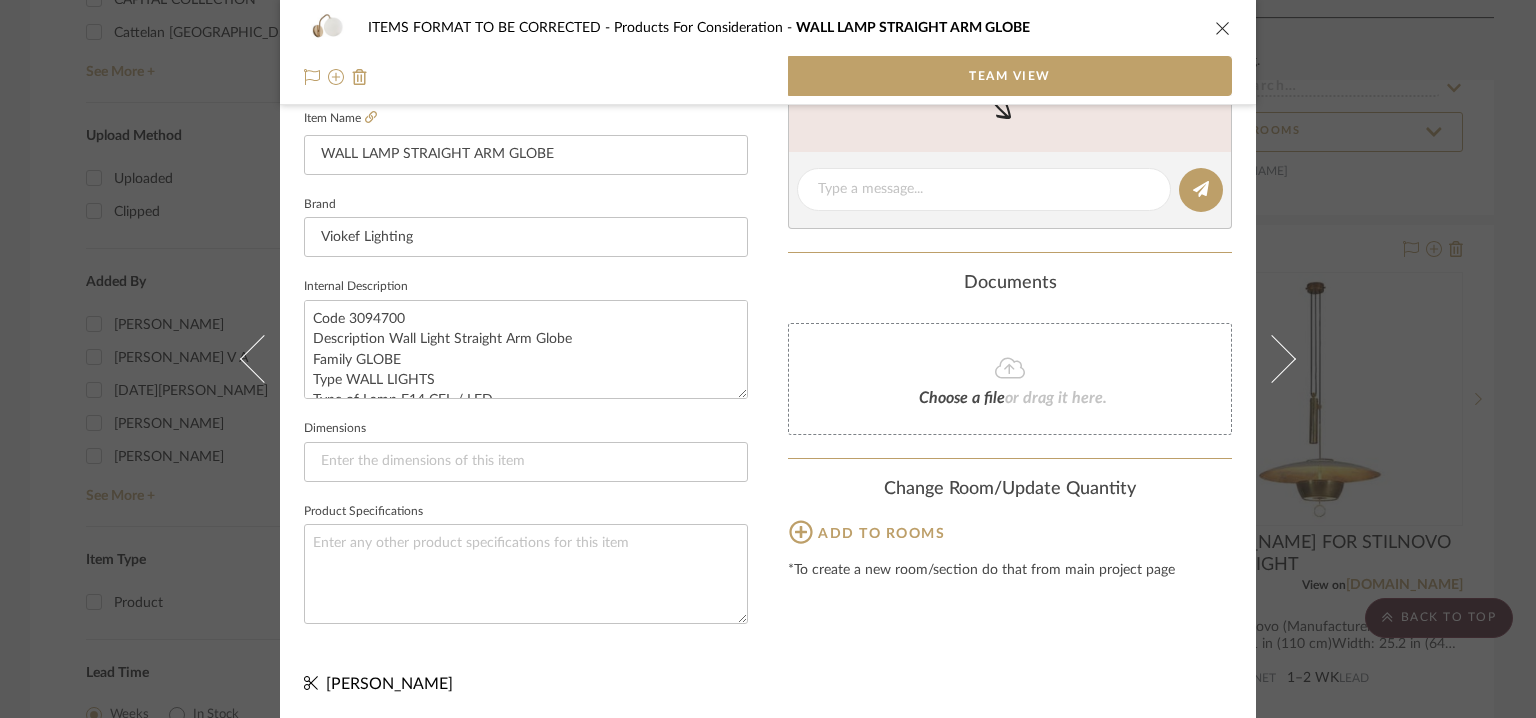 click 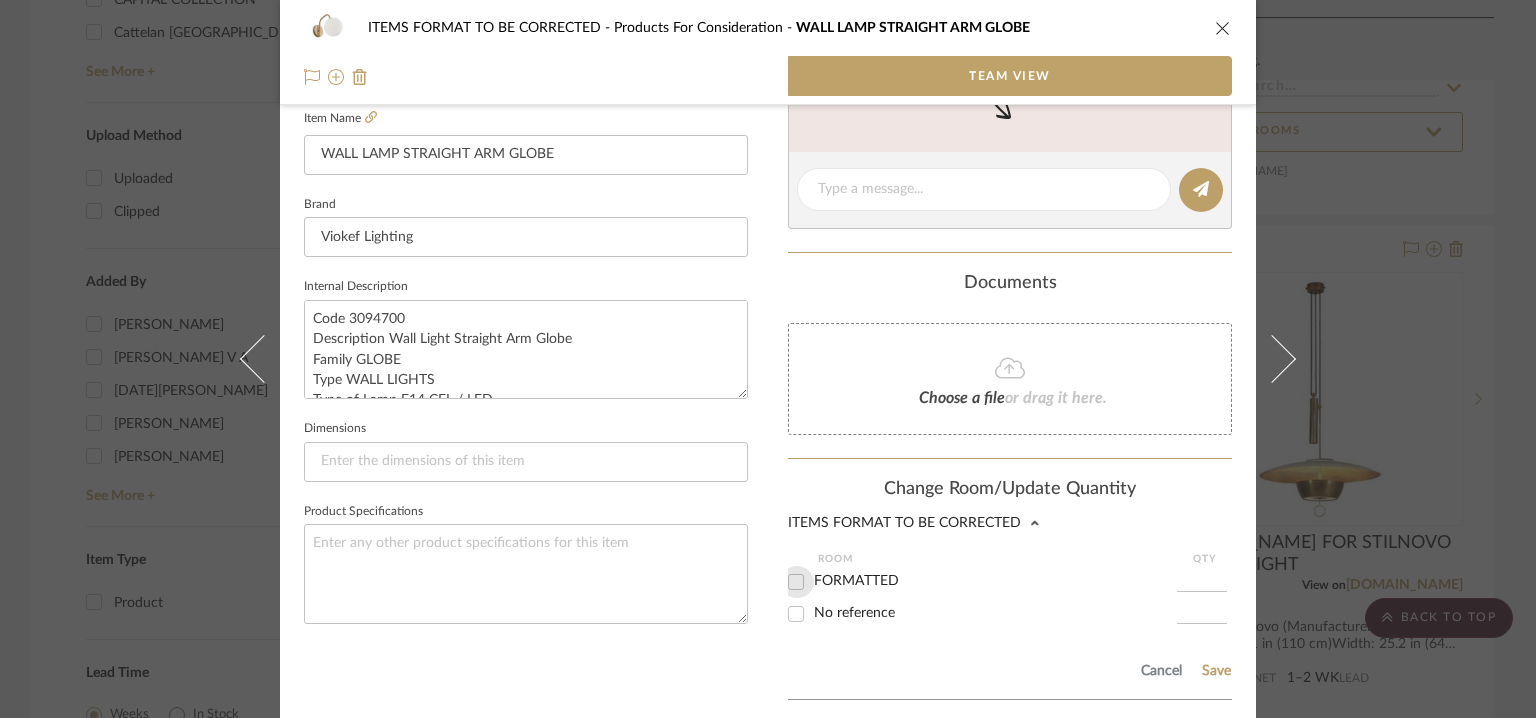 click on "FORMATTED" at bounding box center [796, 582] 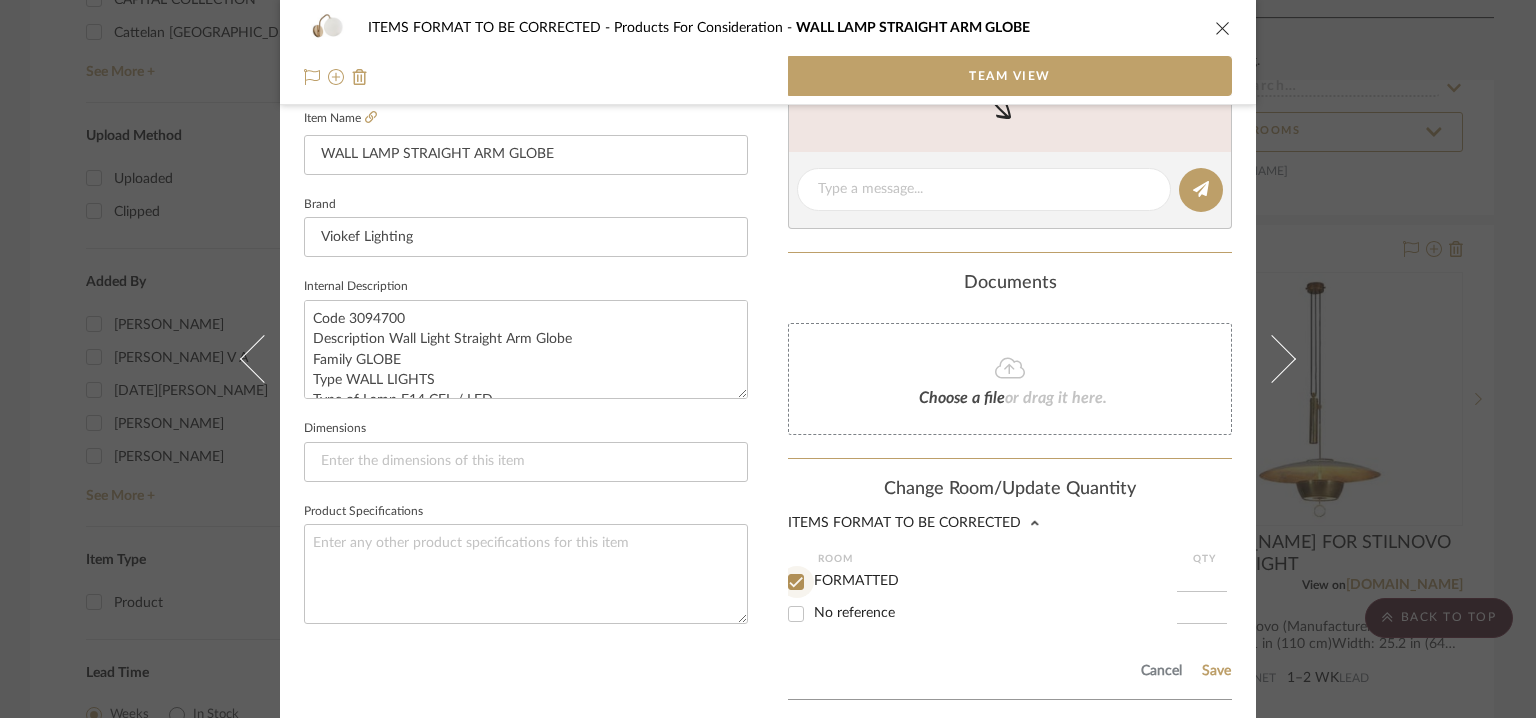 checkbox on "true" 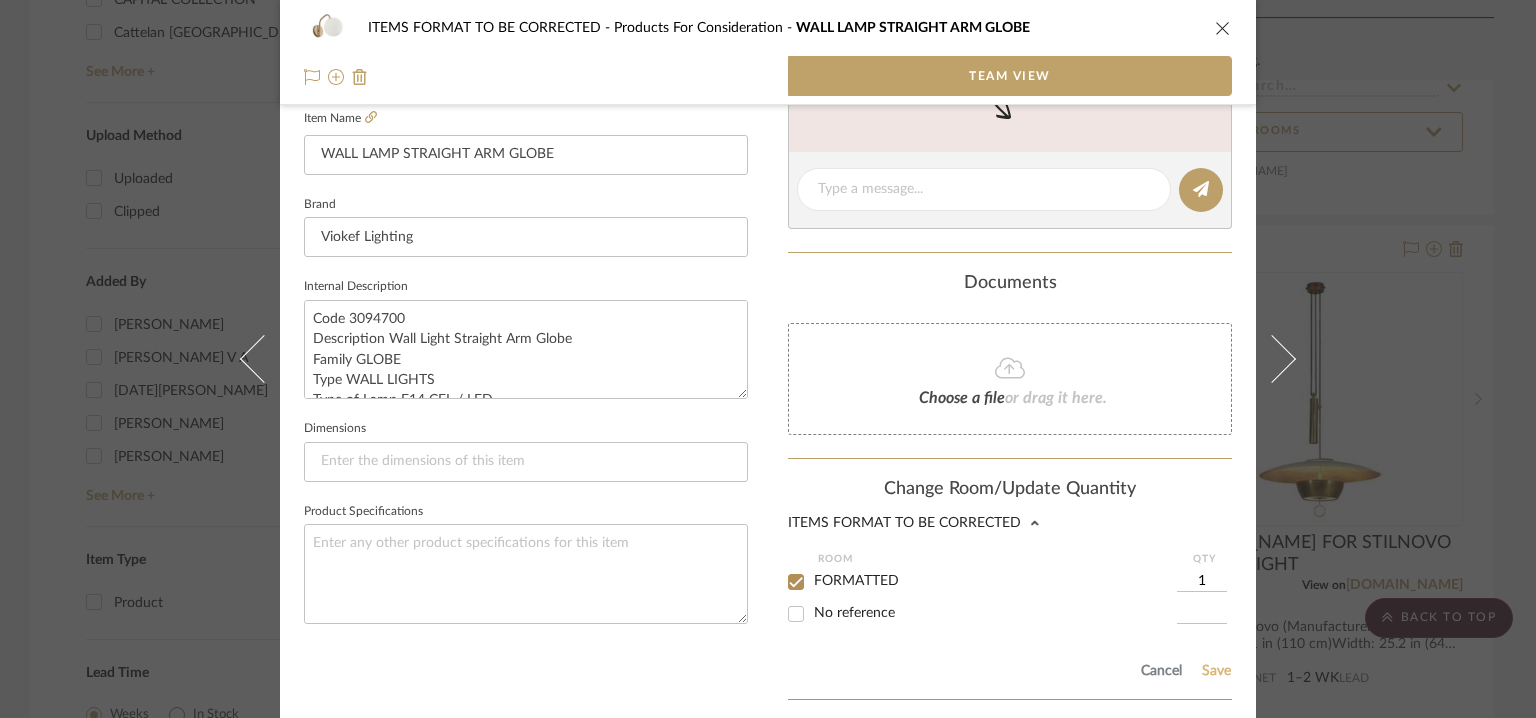 click on "Save" 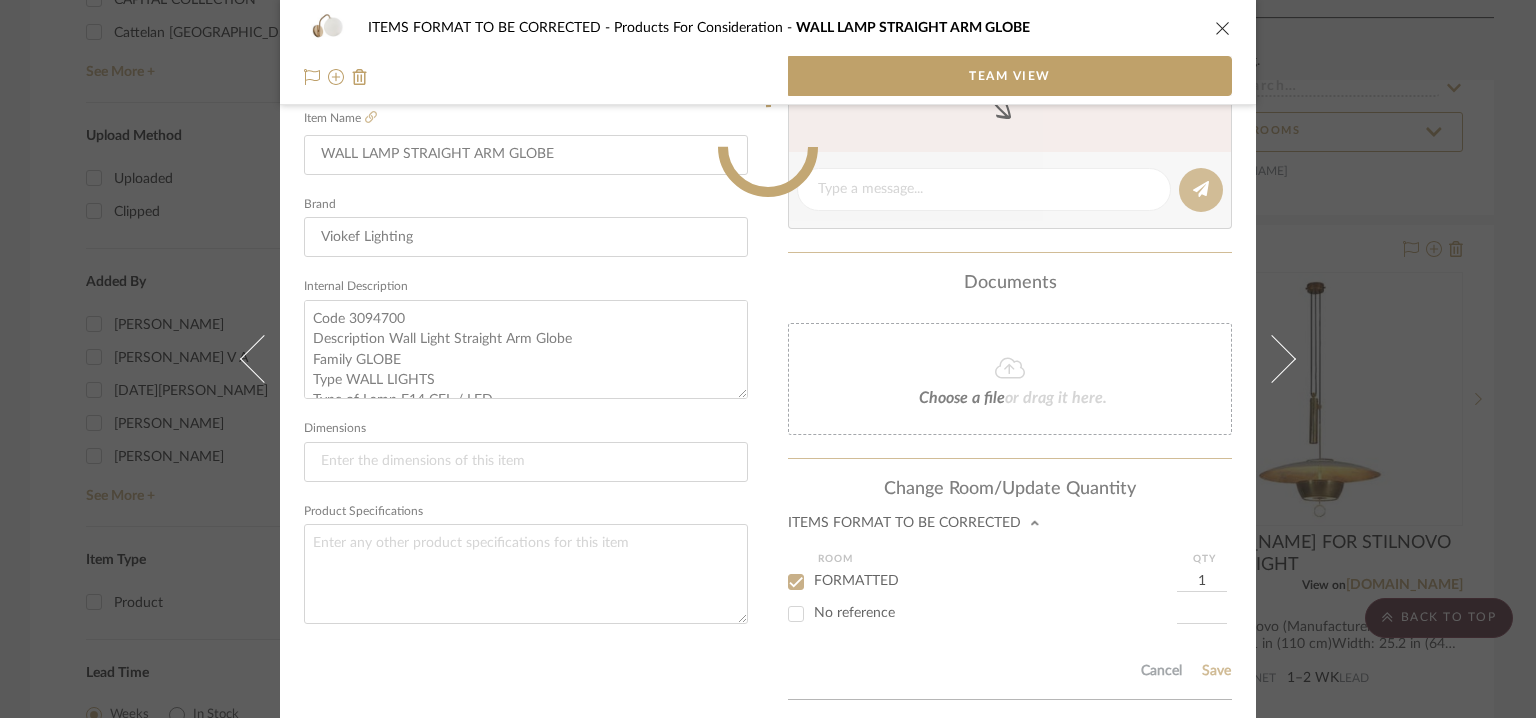 type 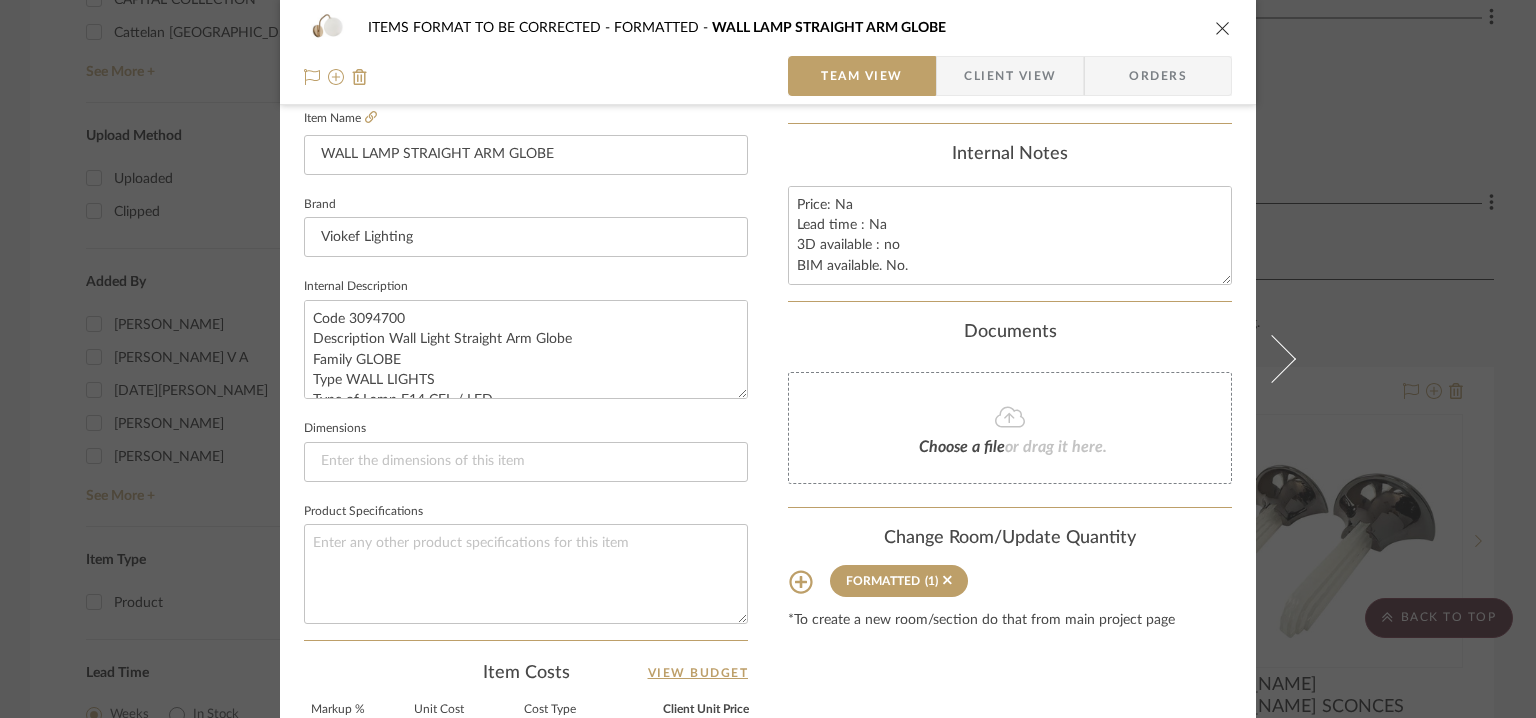 type 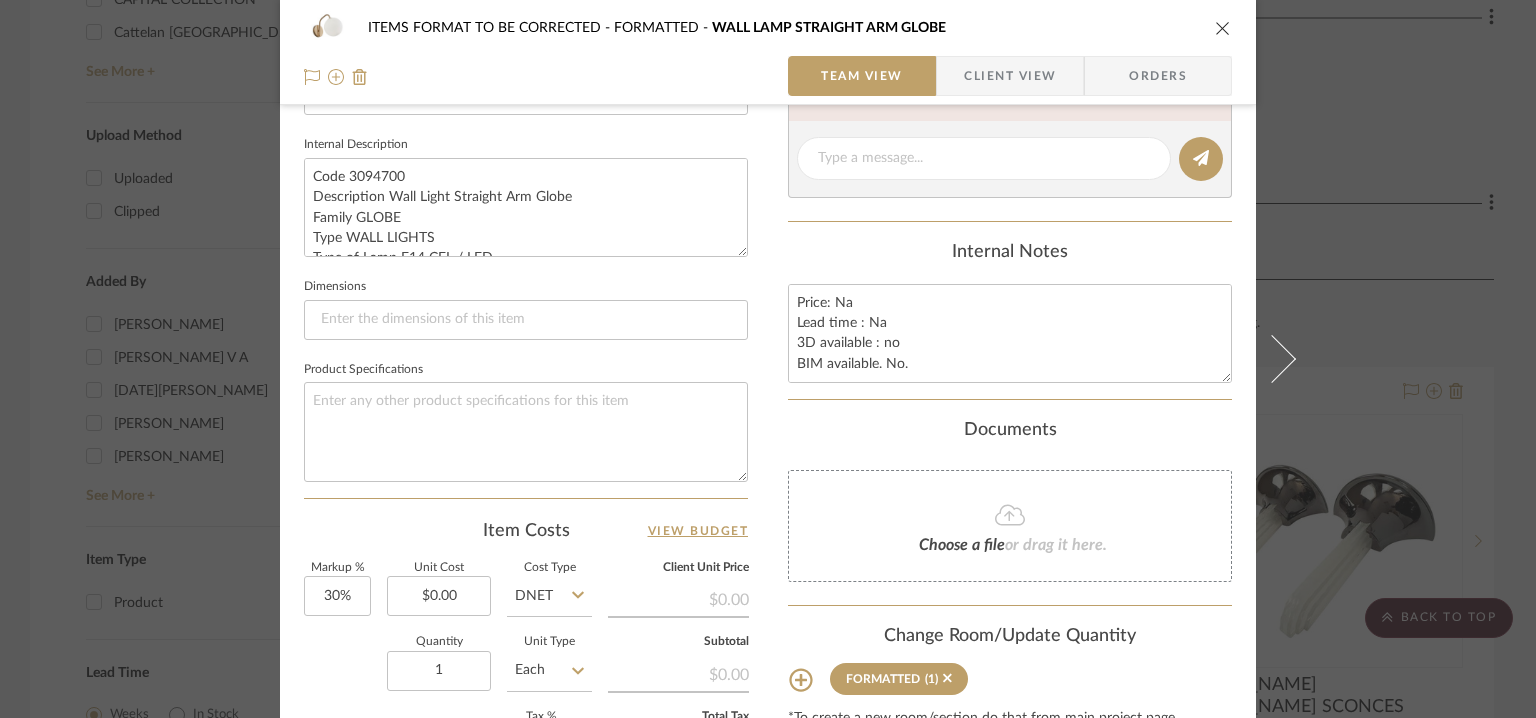 scroll, scrollTop: 700, scrollLeft: 0, axis: vertical 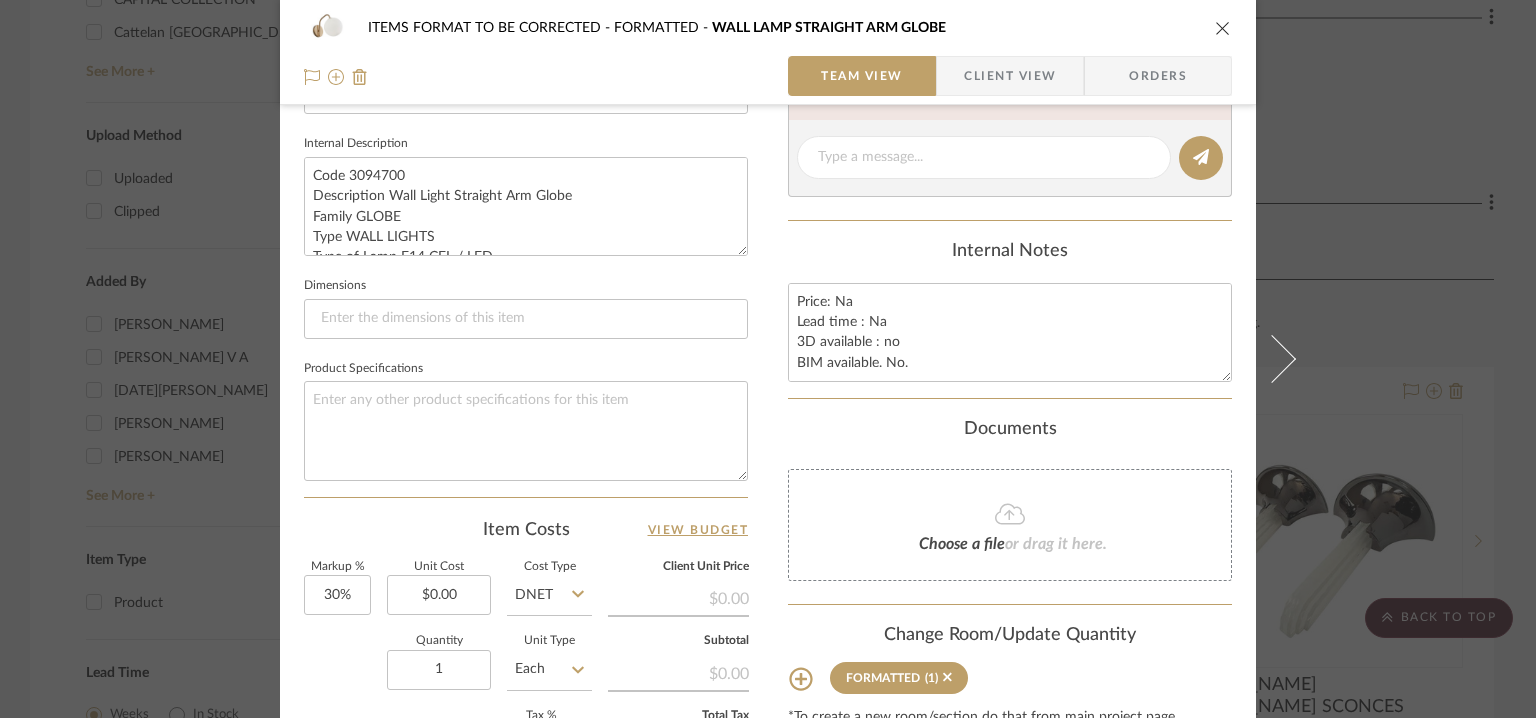 click at bounding box center (1223, 28) 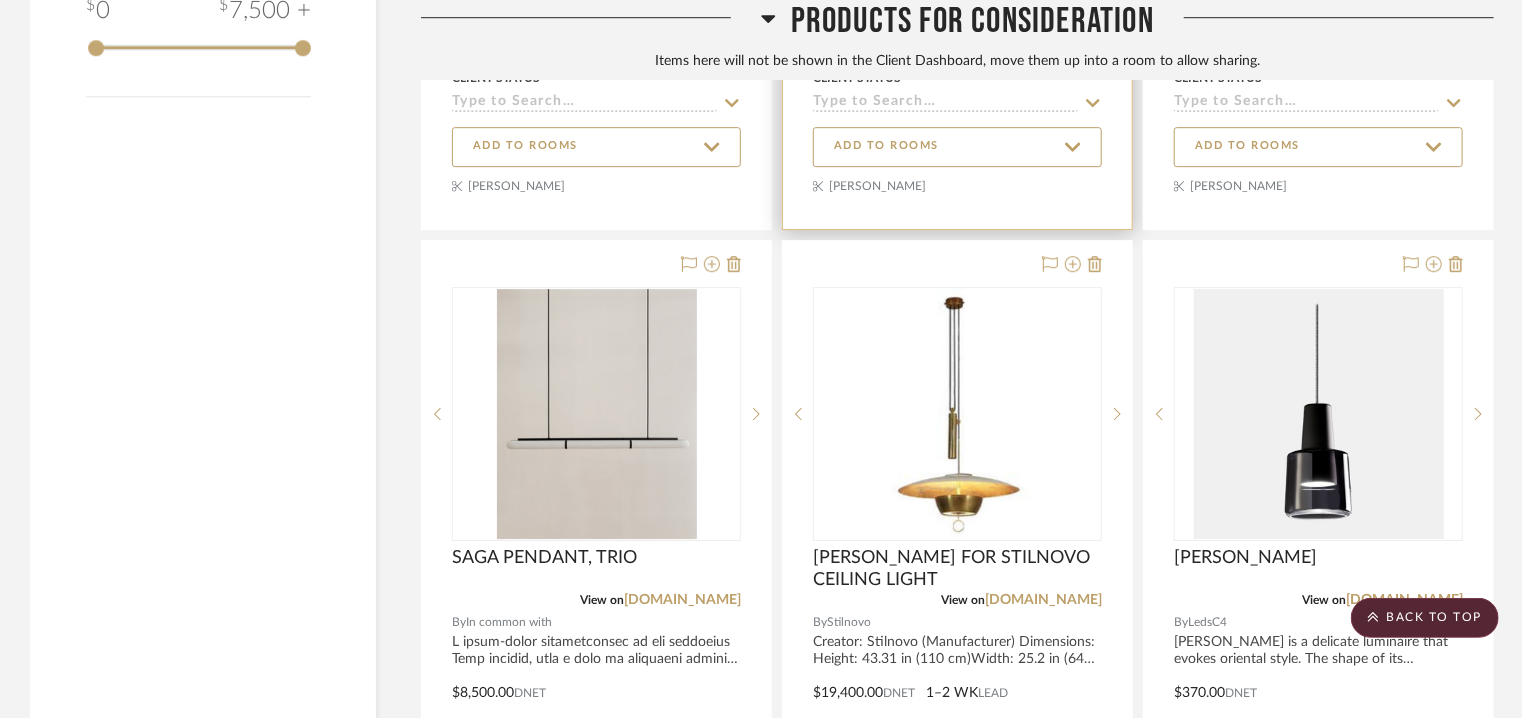 scroll, scrollTop: 3100, scrollLeft: 0, axis: vertical 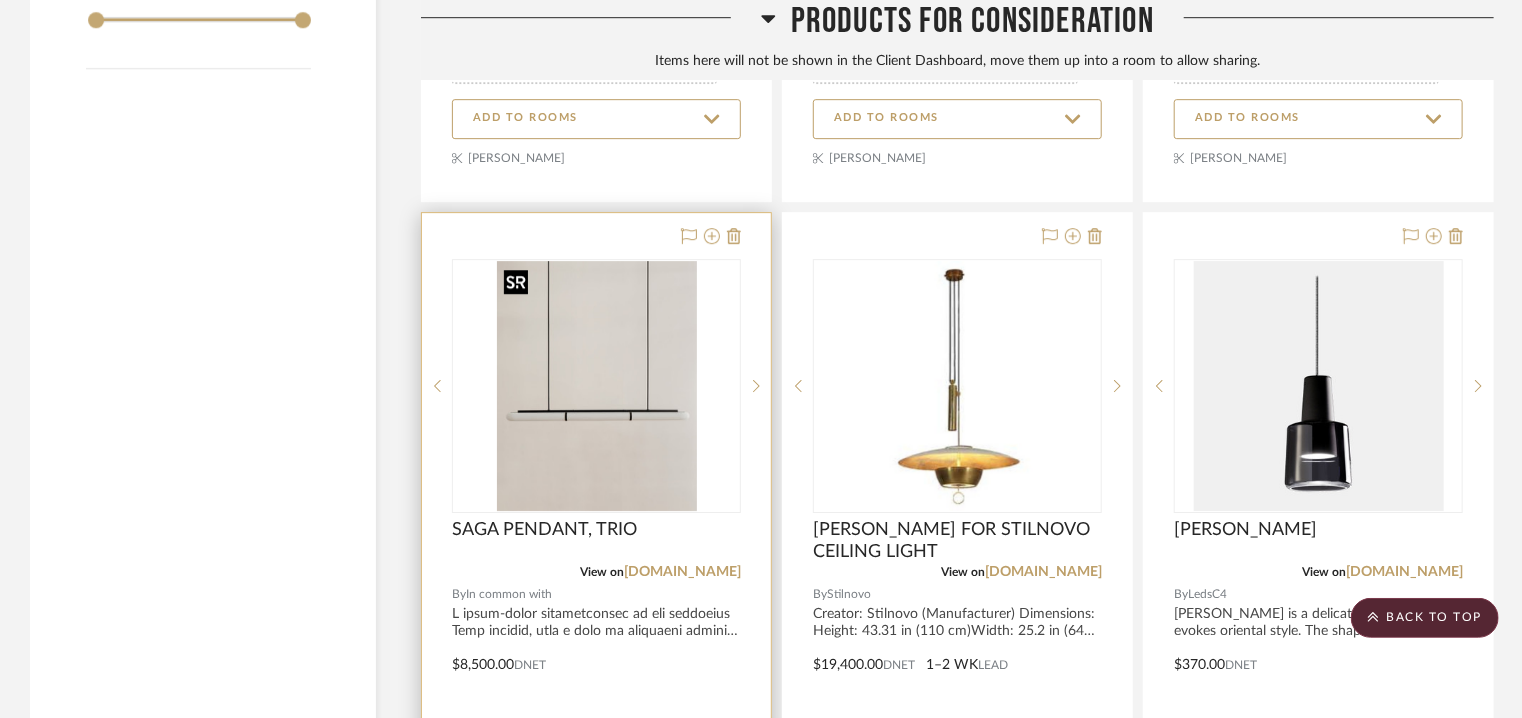 click at bounding box center (597, 386) 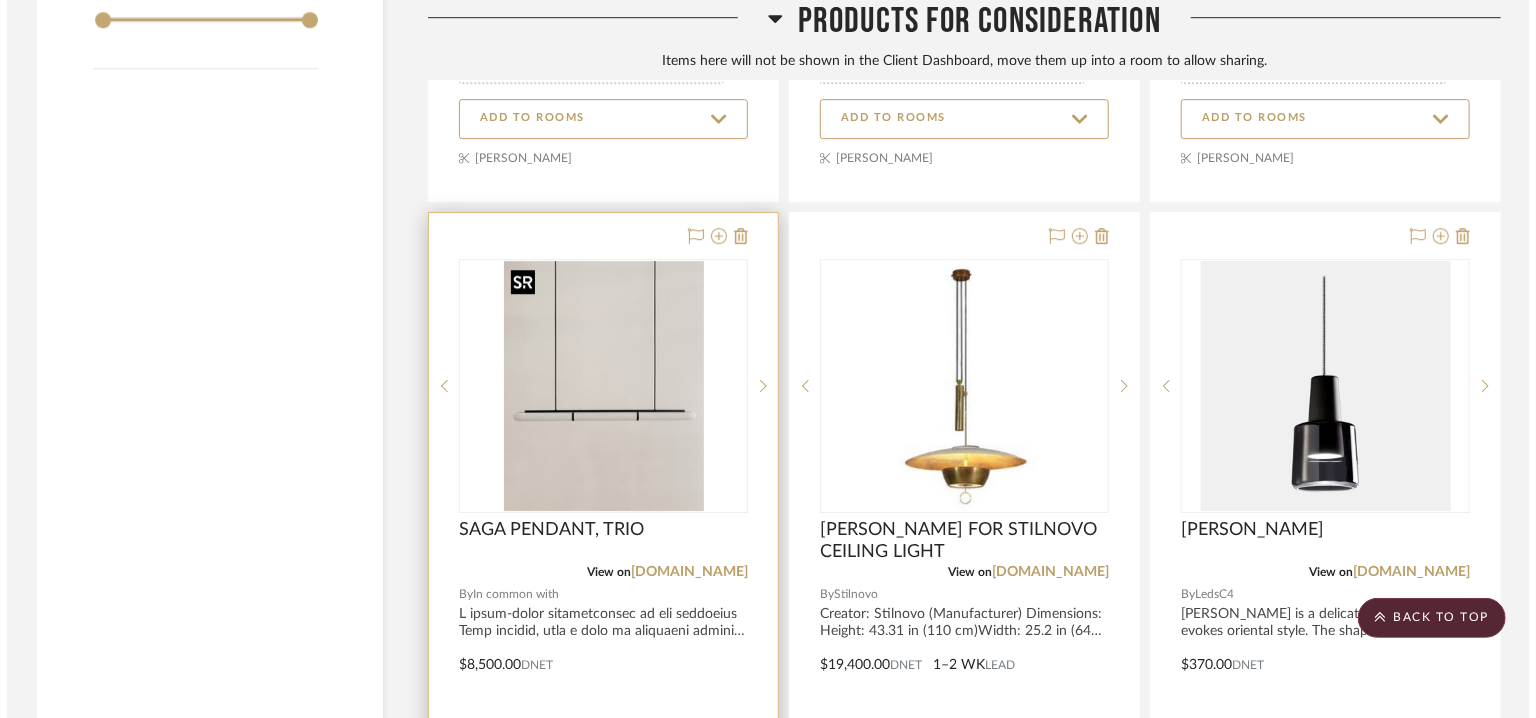 scroll, scrollTop: 0, scrollLeft: 0, axis: both 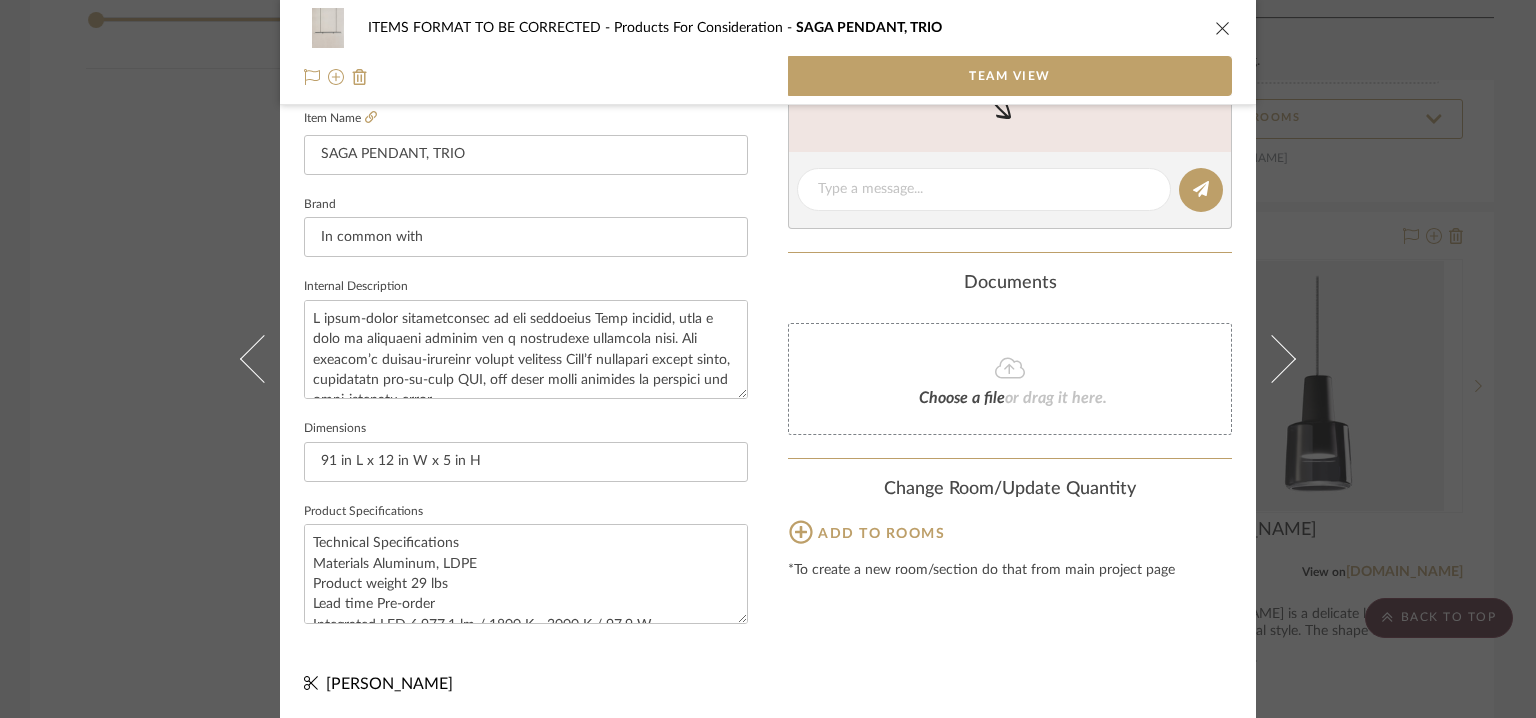 click 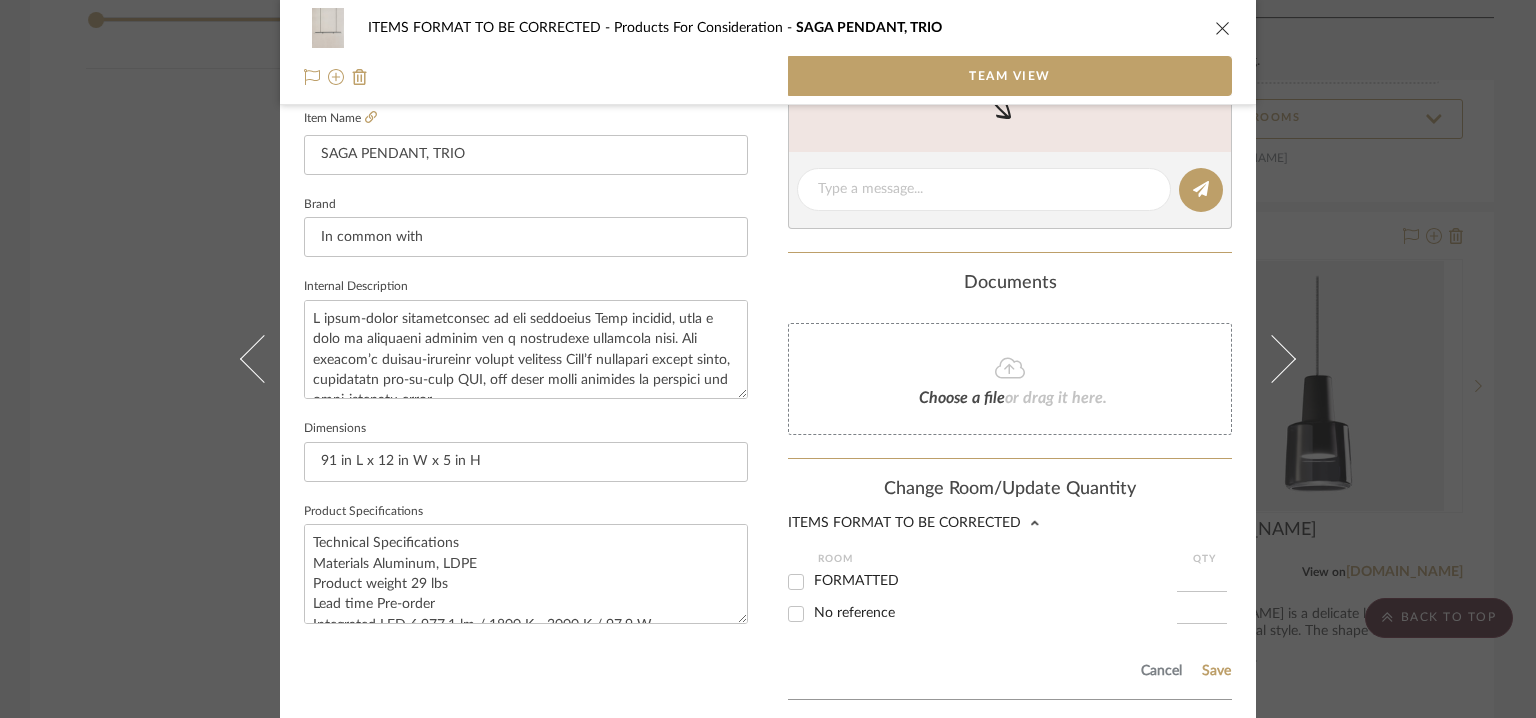 click on "FORMATTED" at bounding box center (796, 582) 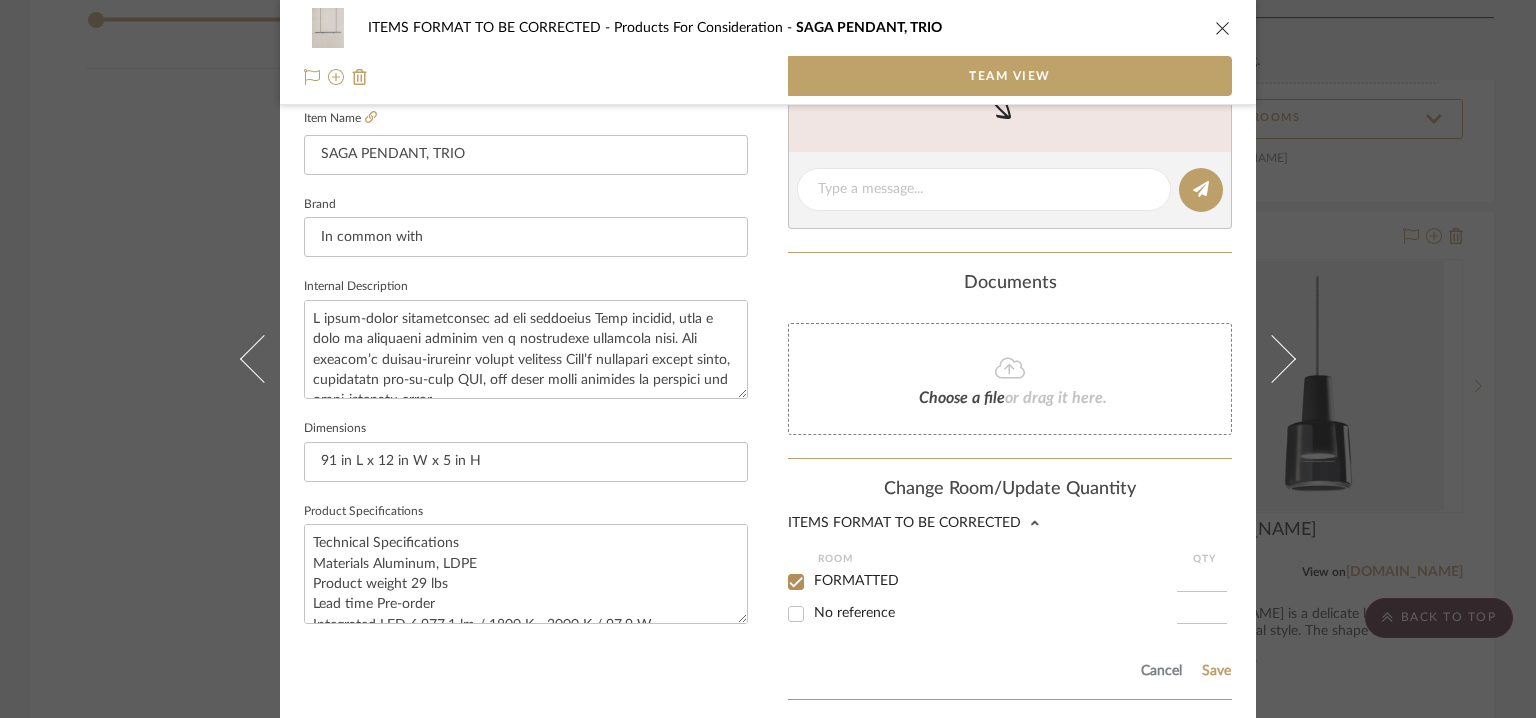 checkbox on "true" 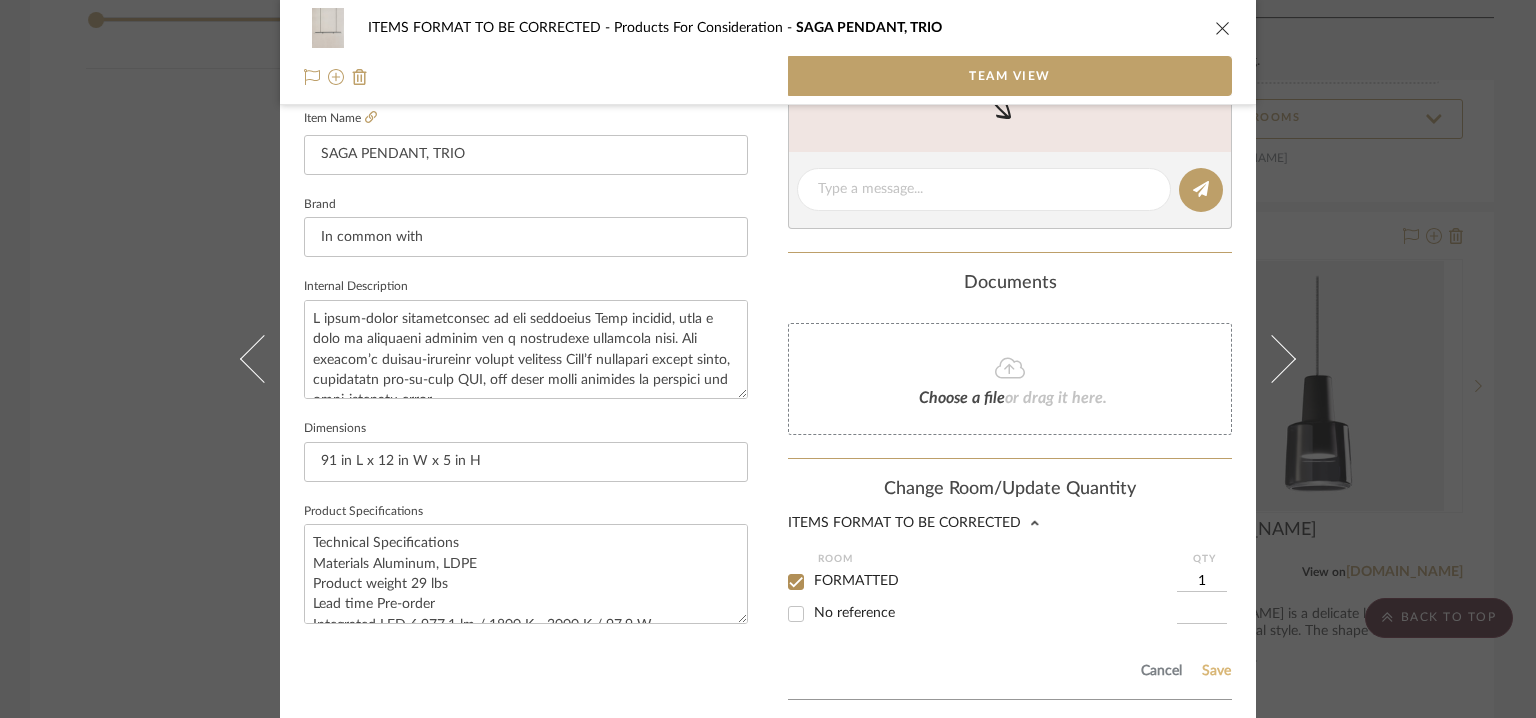 click on "Save" 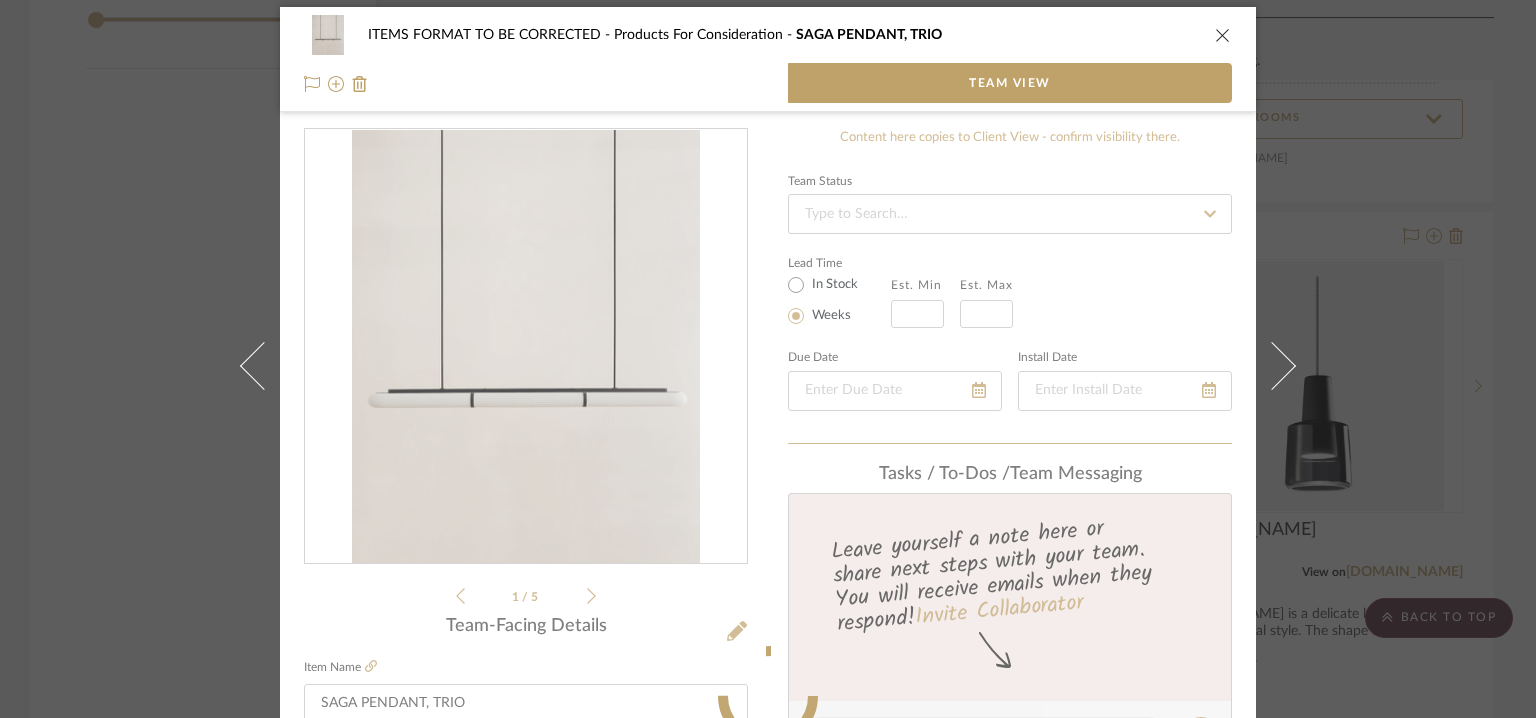 scroll, scrollTop: 0, scrollLeft: 0, axis: both 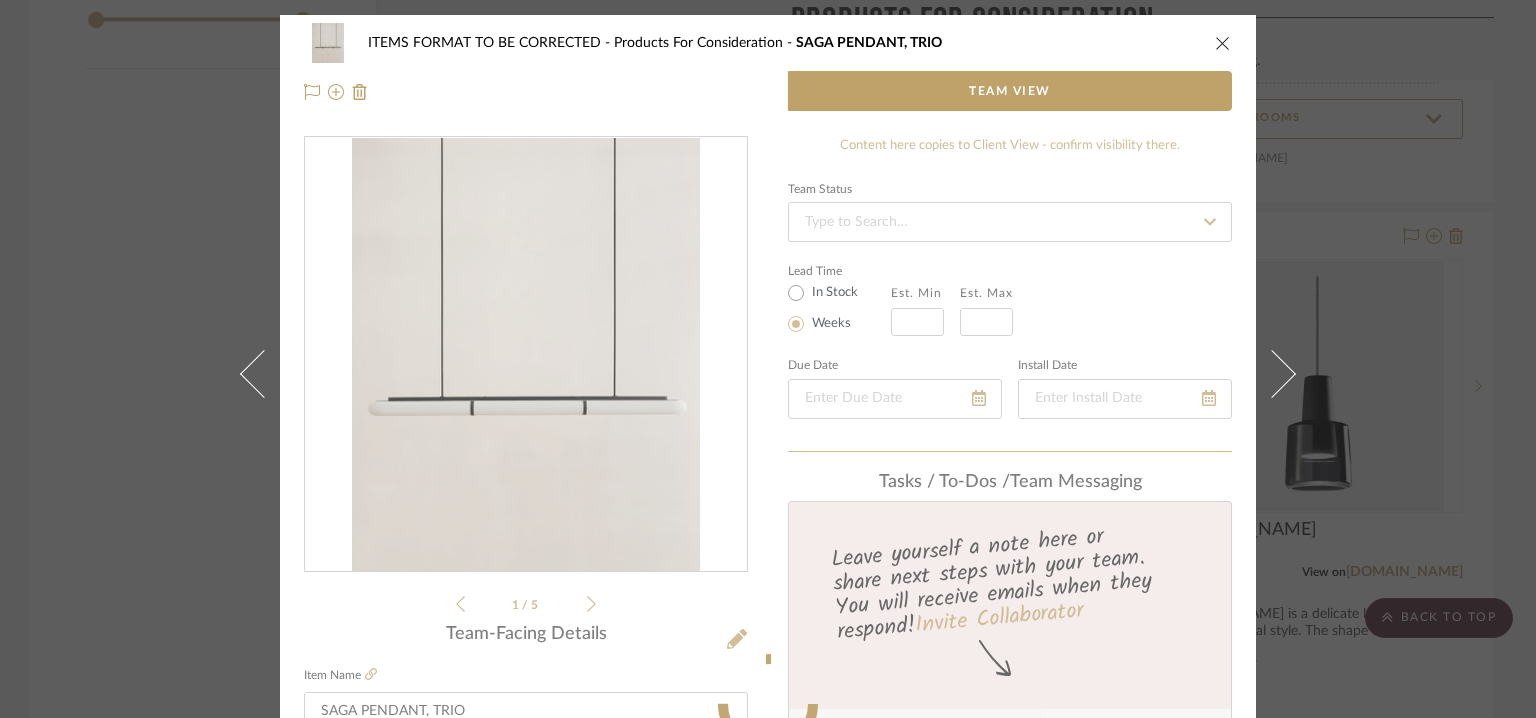 type 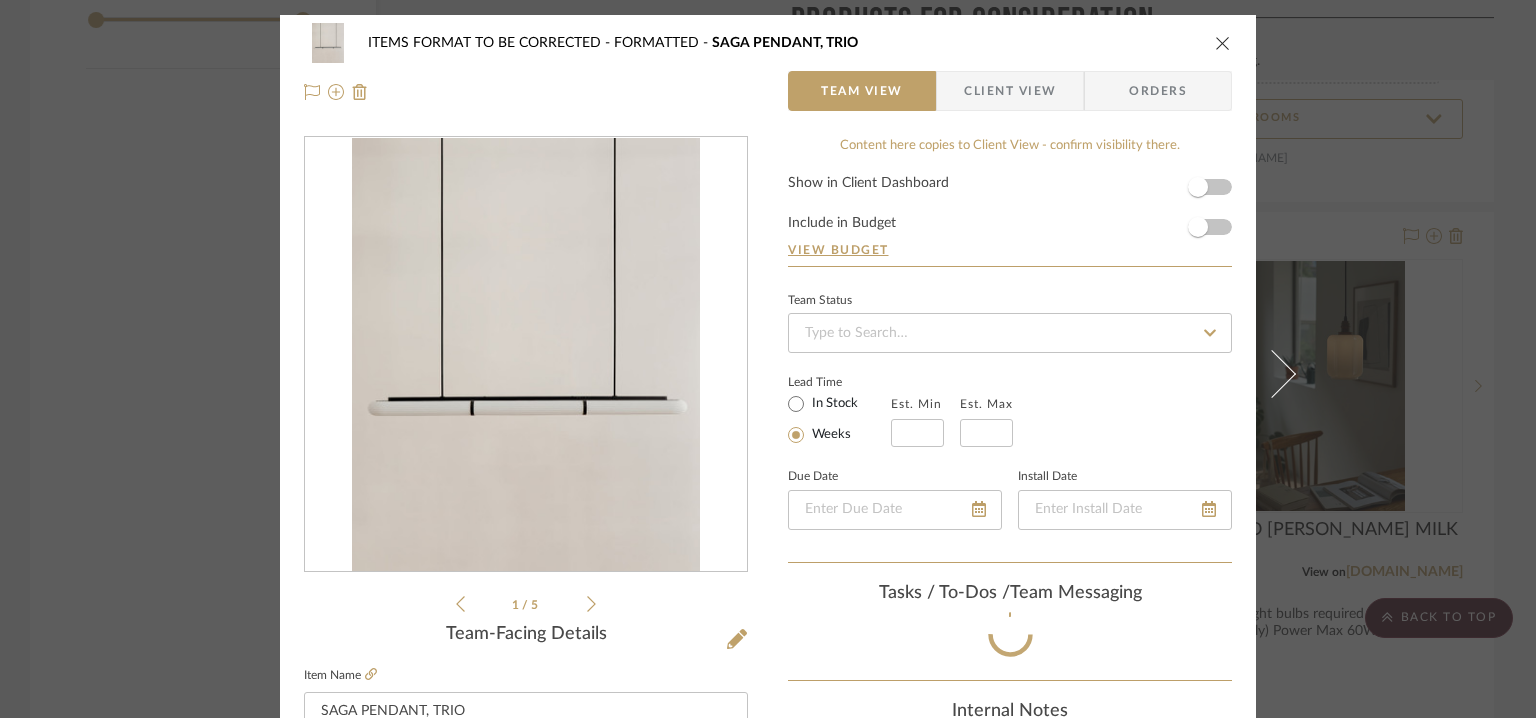type 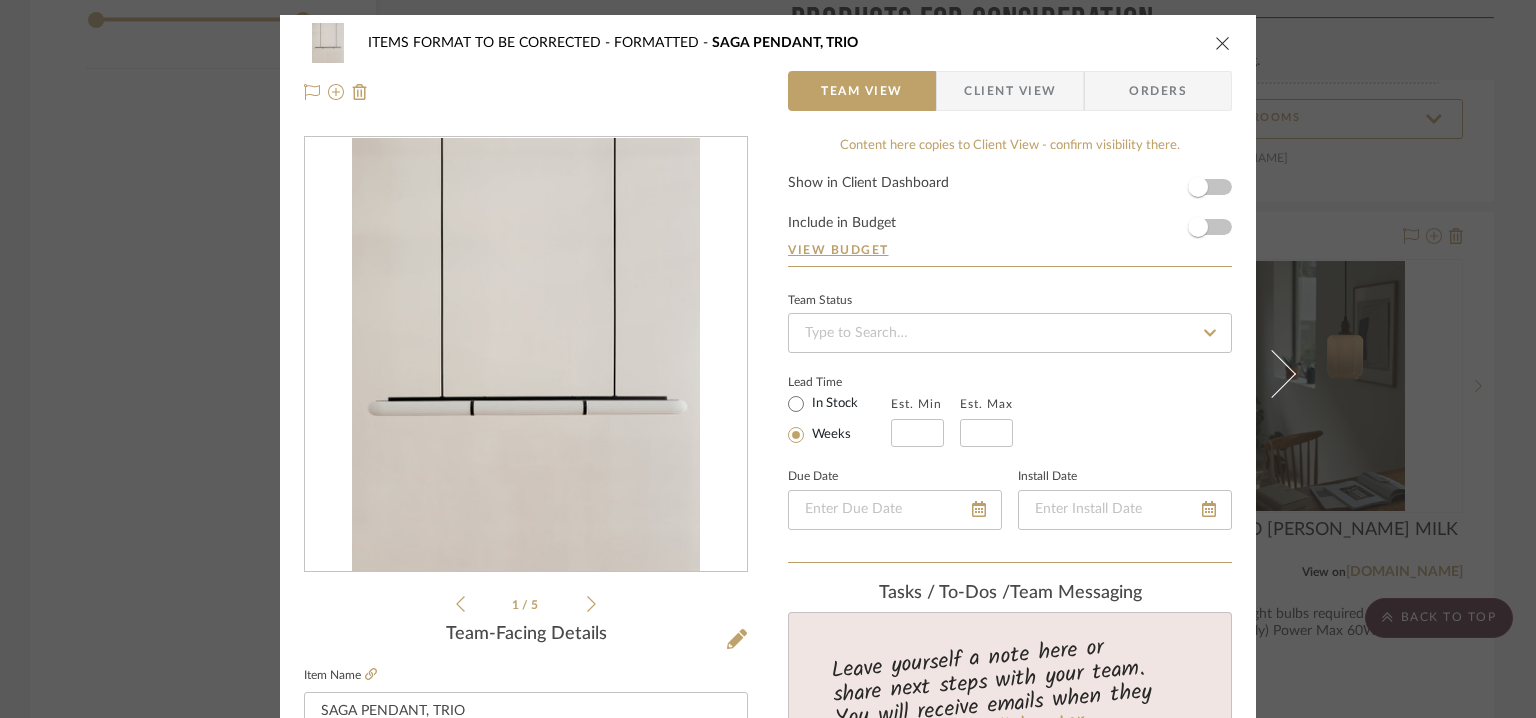 click at bounding box center [1223, 43] 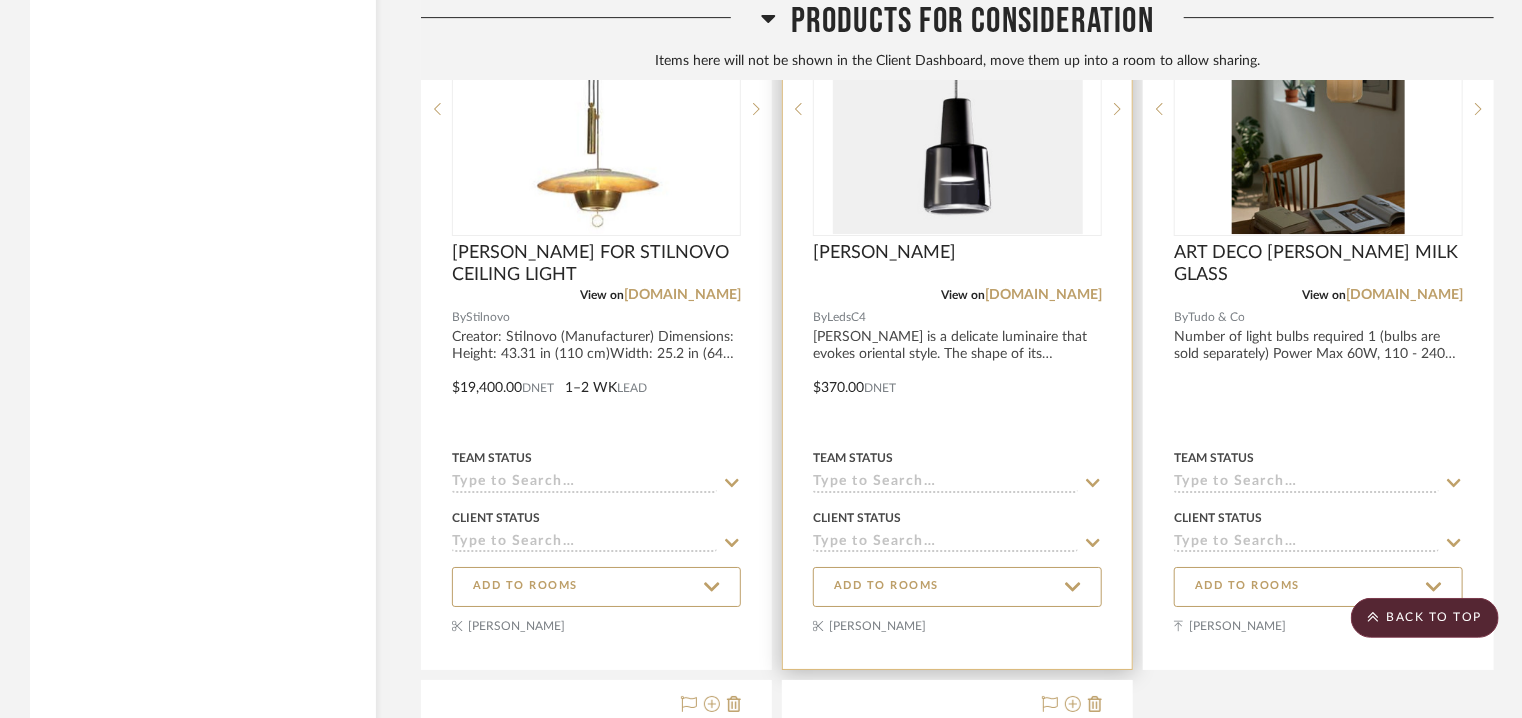 scroll, scrollTop: 3187, scrollLeft: 0, axis: vertical 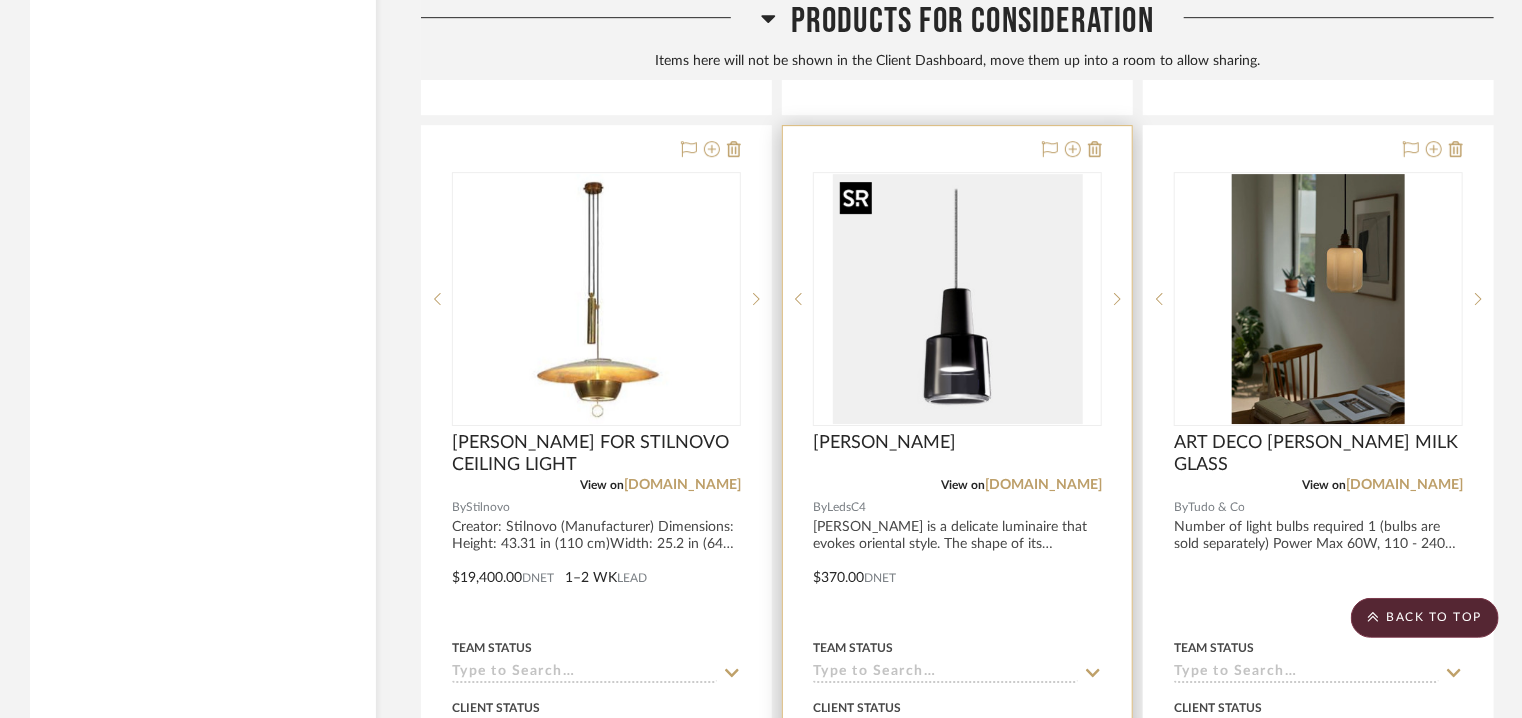 click at bounding box center [958, 299] 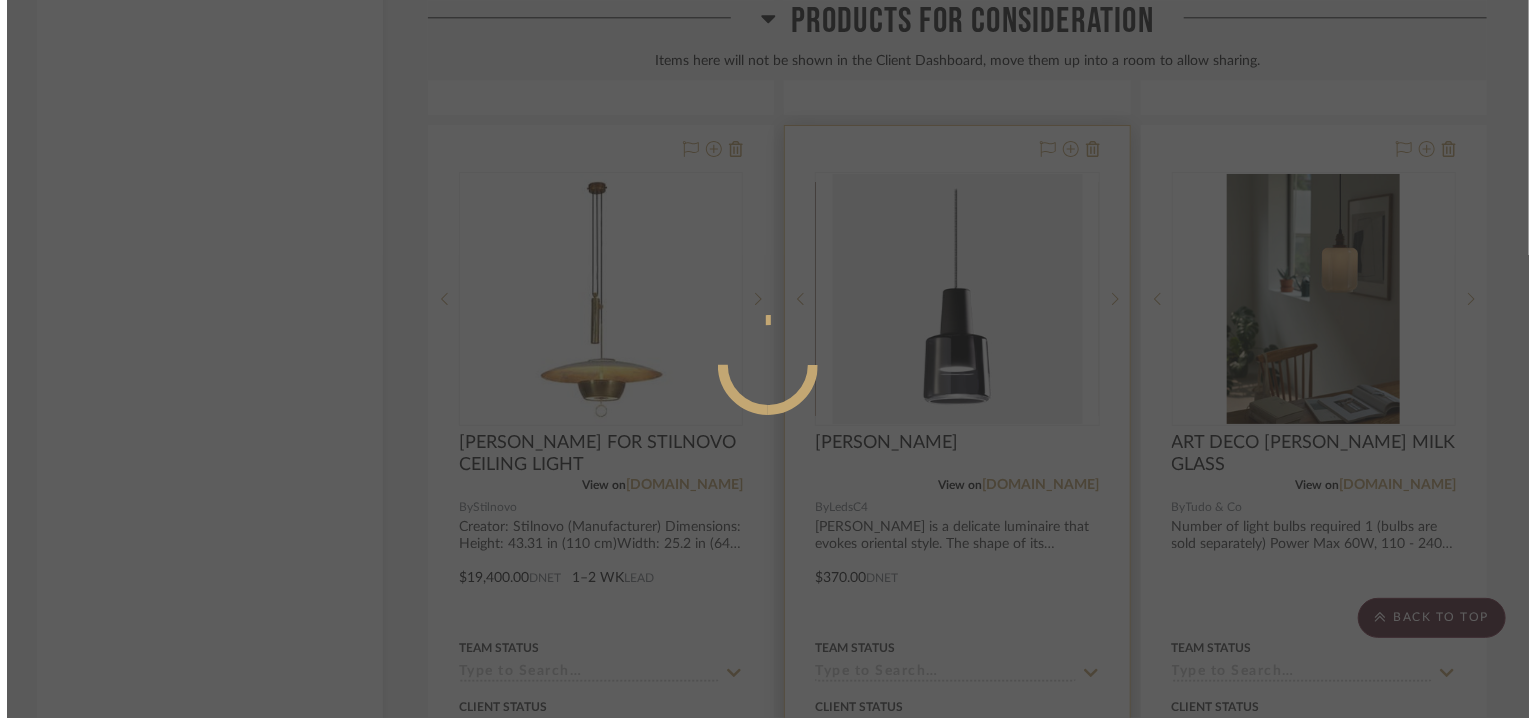 scroll, scrollTop: 0, scrollLeft: 0, axis: both 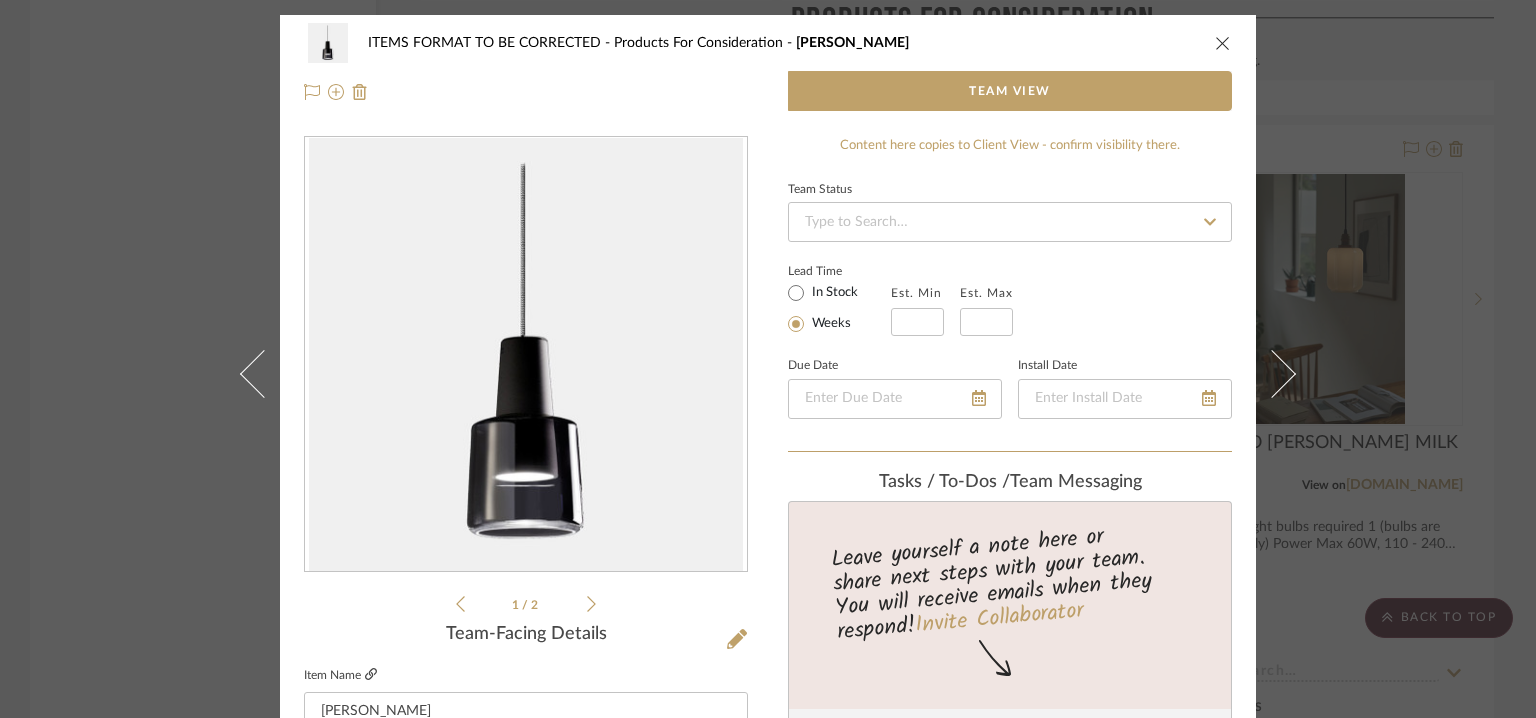 click 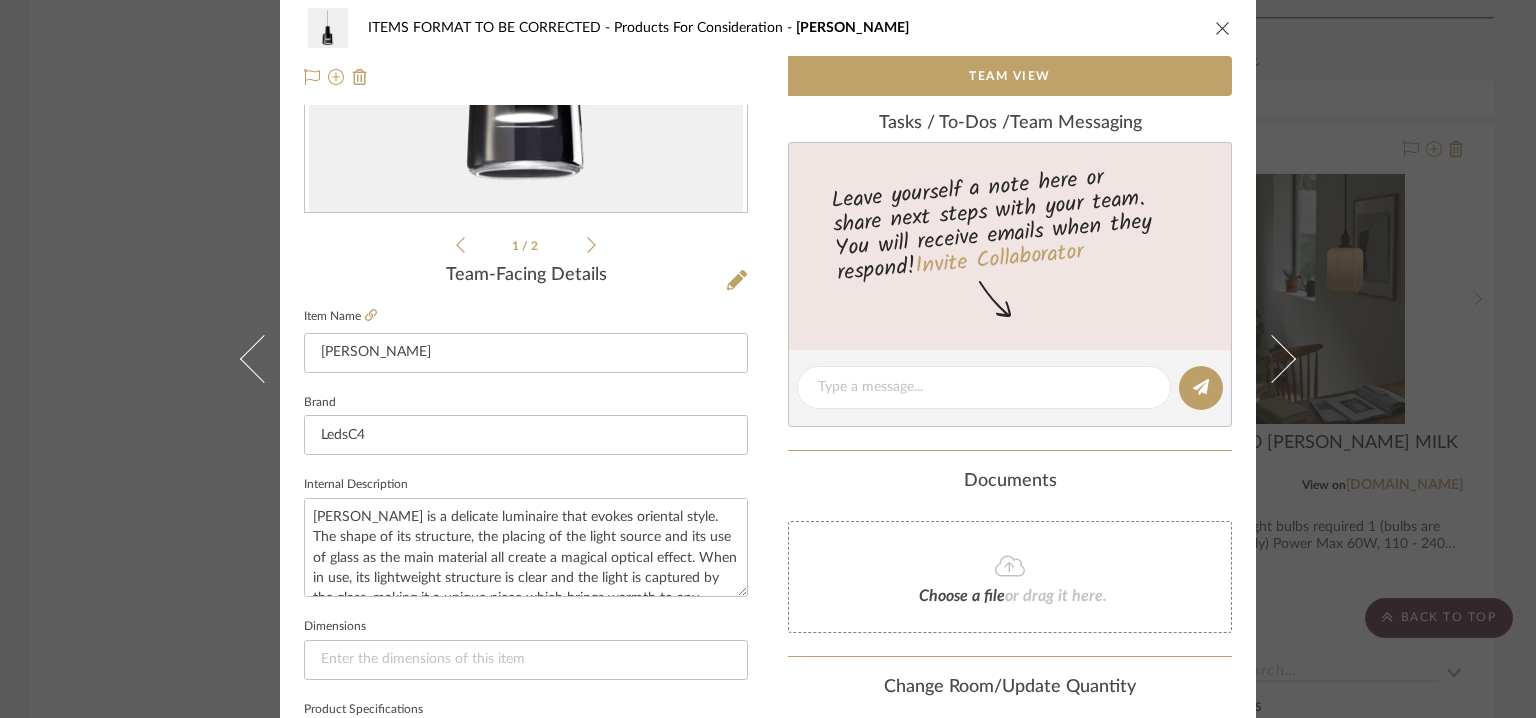 scroll, scrollTop: 557, scrollLeft: 0, axis: vertical 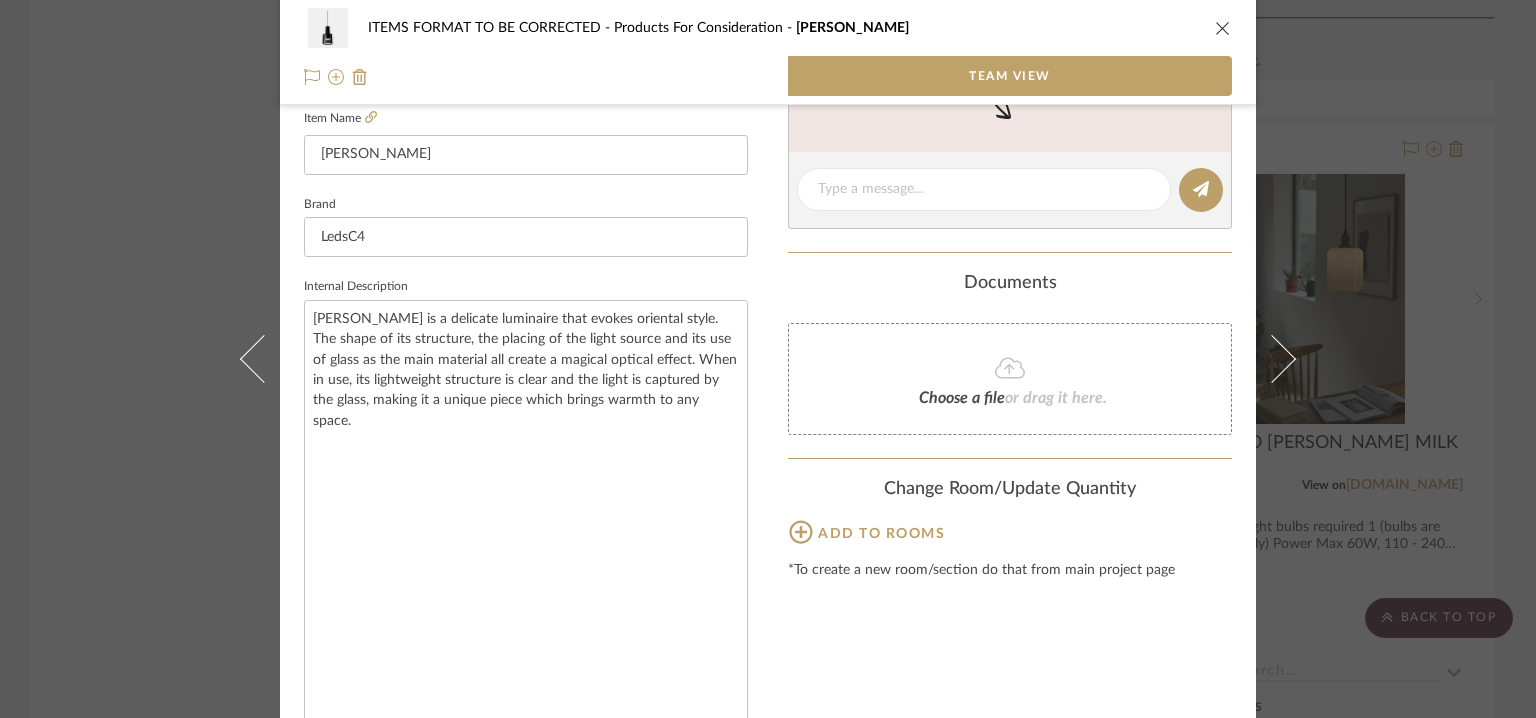 drag, startPoint x: 732, startPoint y: 395, endPoint x: 787, endPoint y: 741, distance: 350.34412 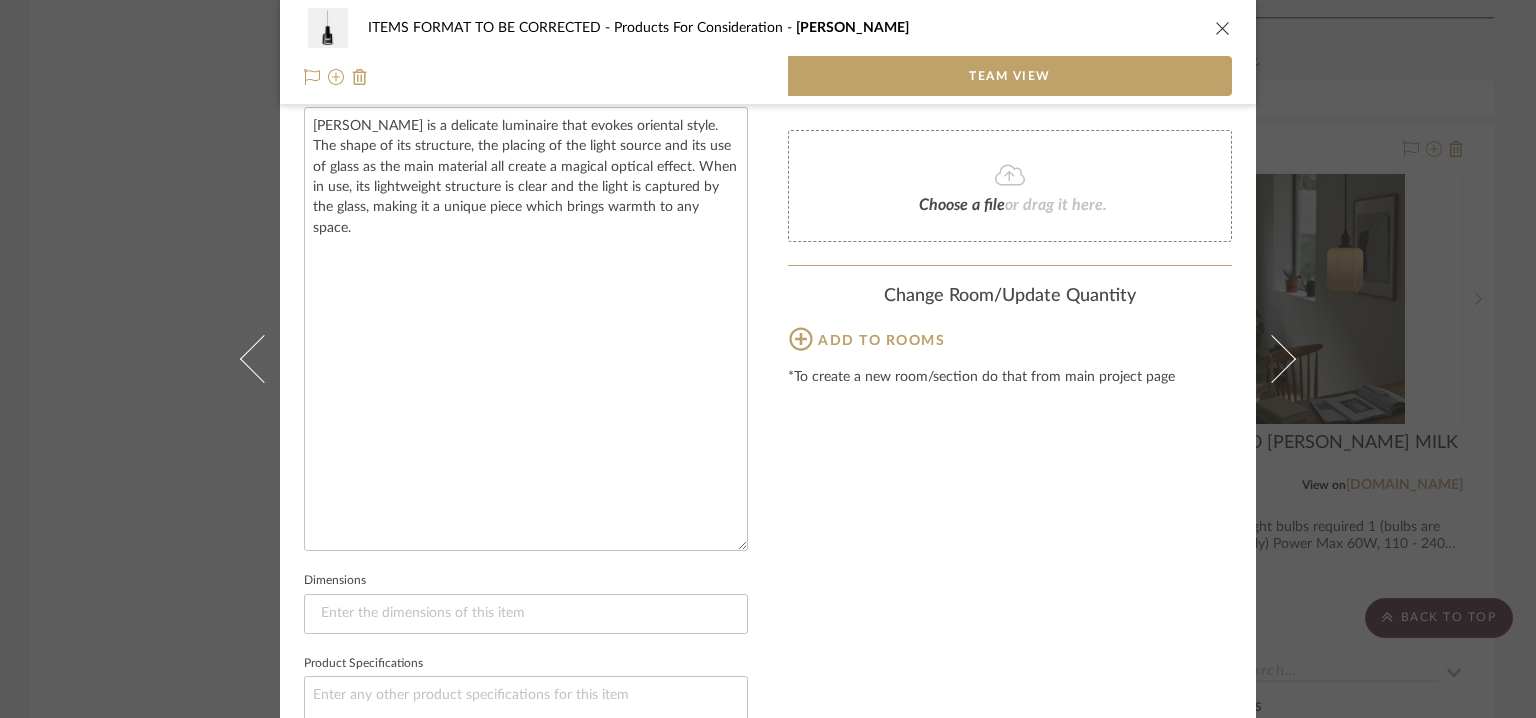 scroll, scrollTop: 757, scrollLeft: 0, axis: vertical 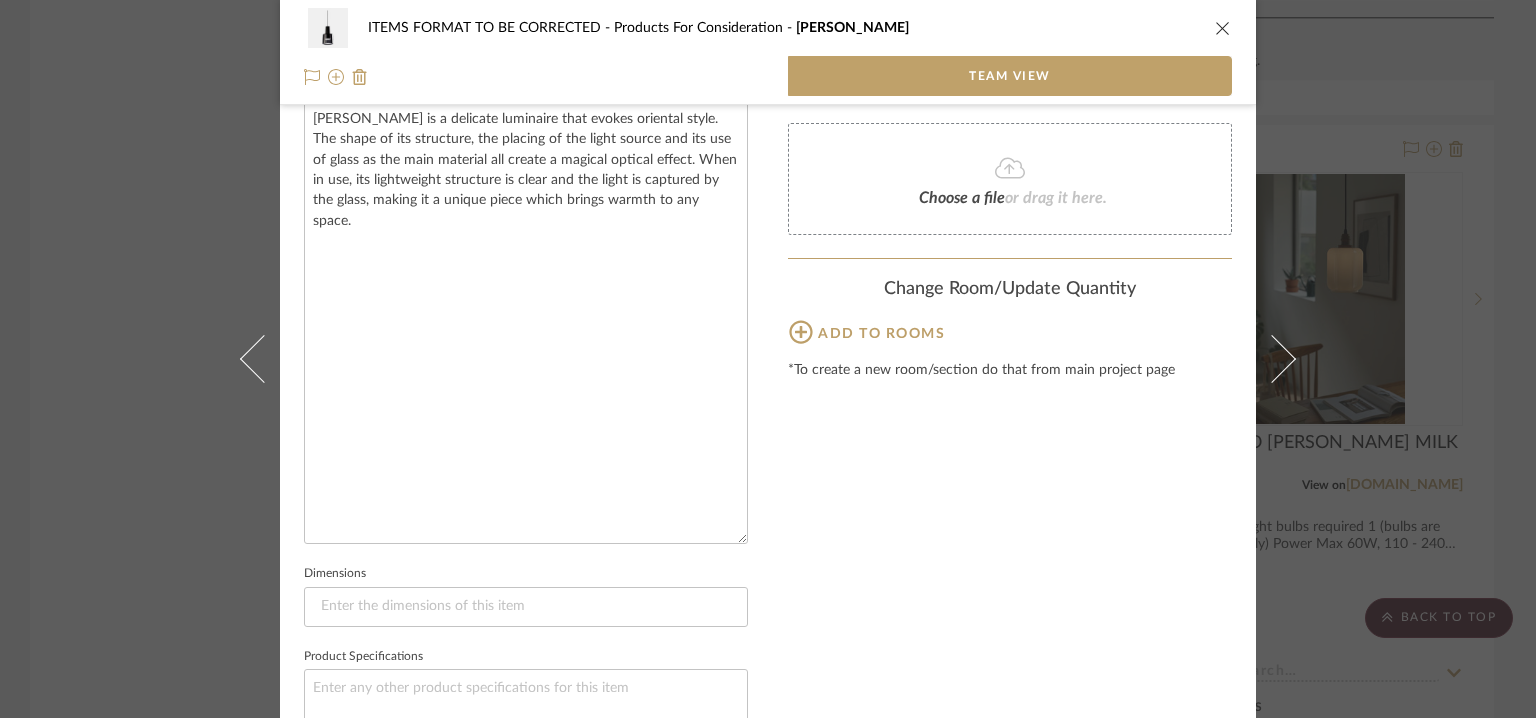 click 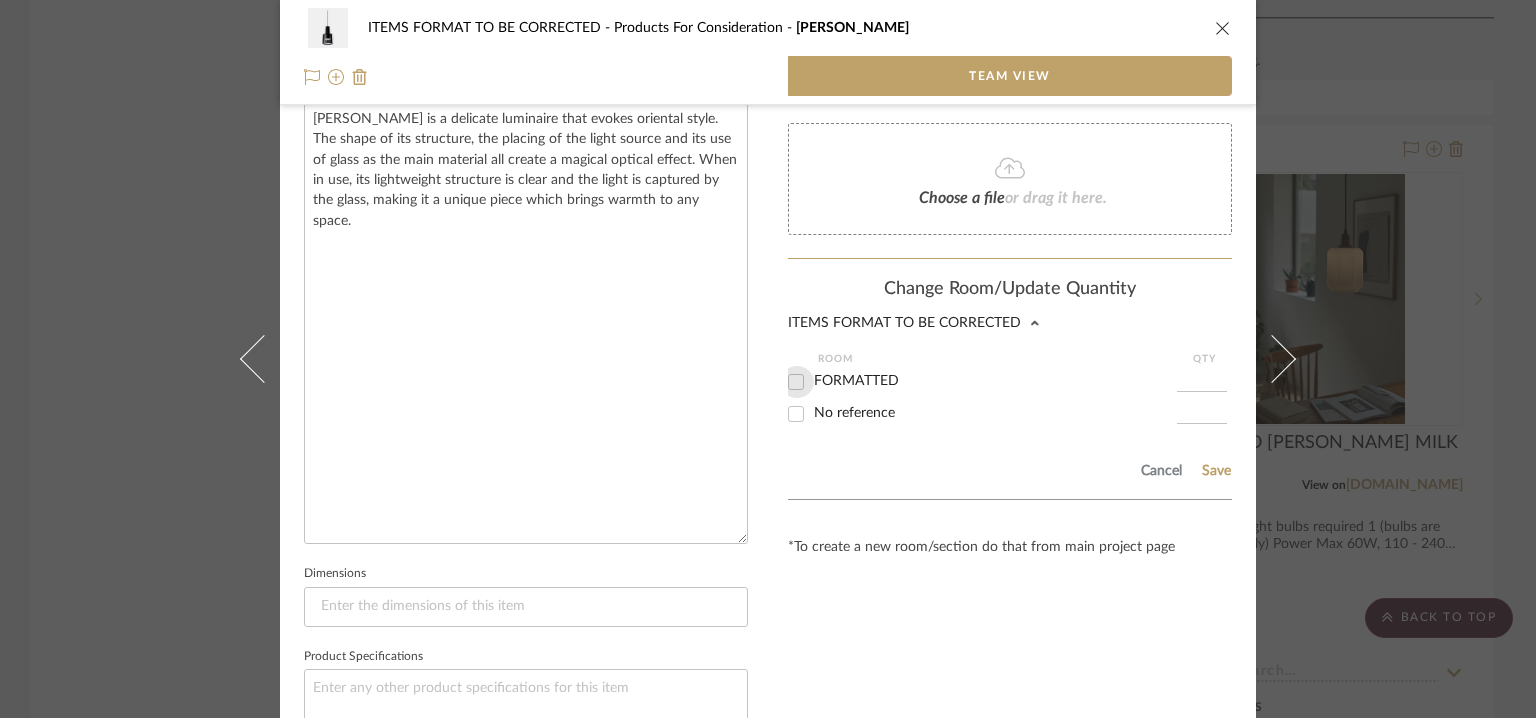 click on "FORMATTED" at bounding box center [796, 382] 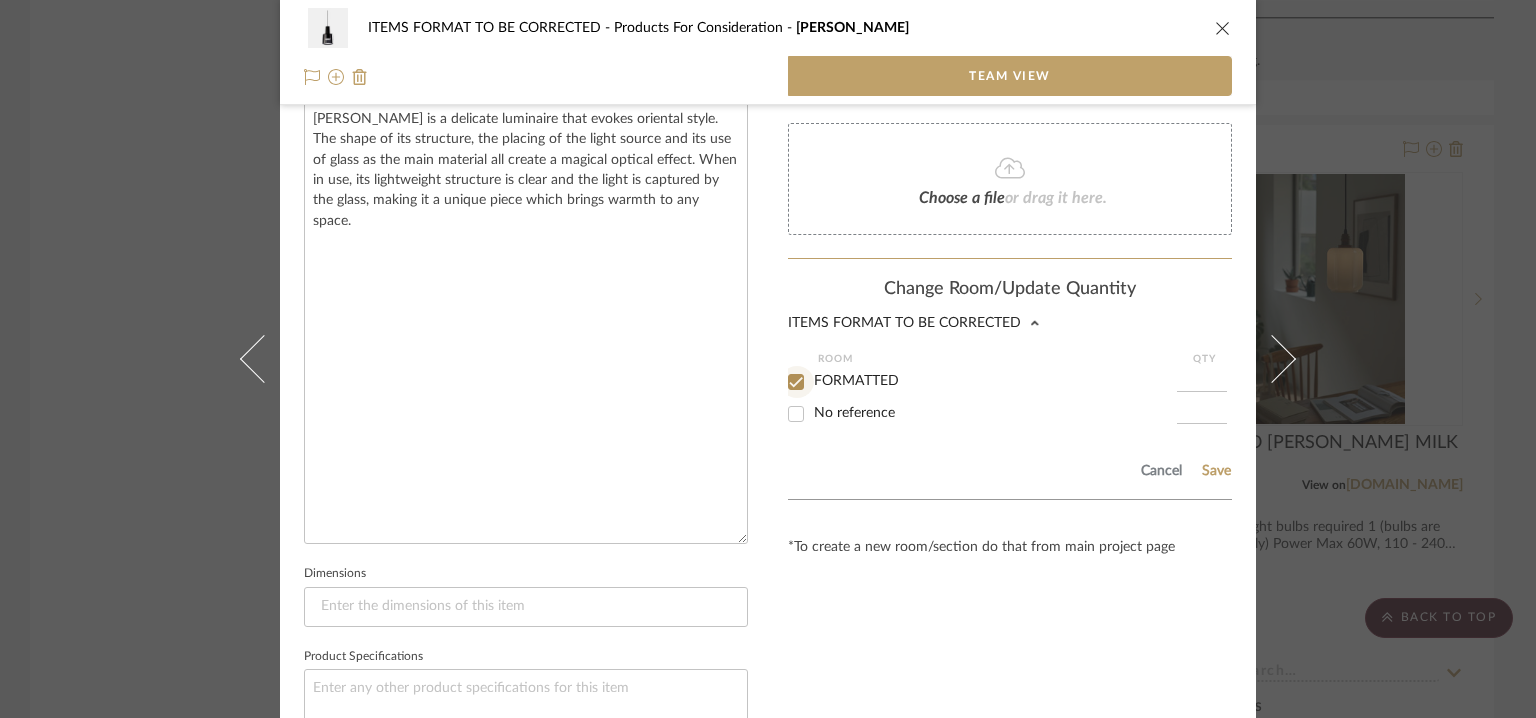 checkbox on "true" 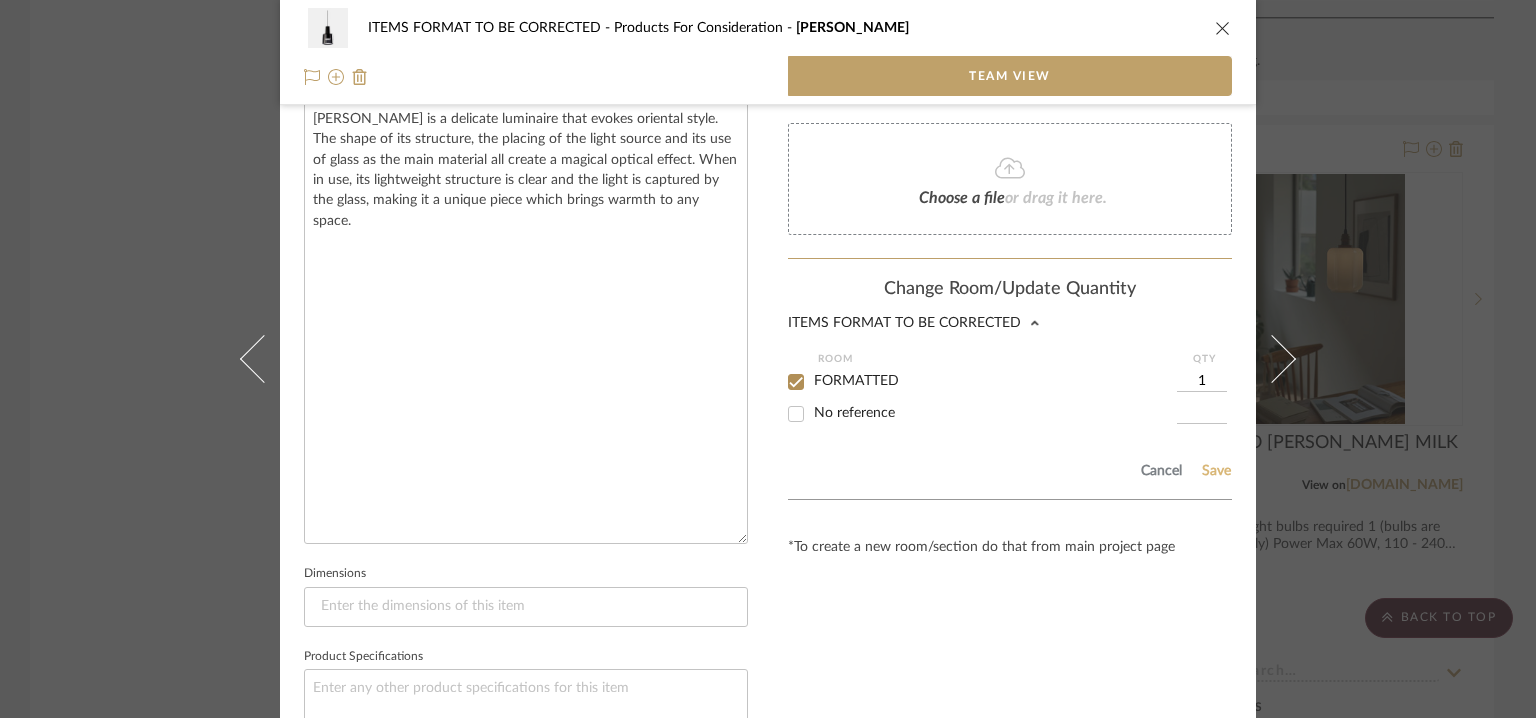 click on "Save" 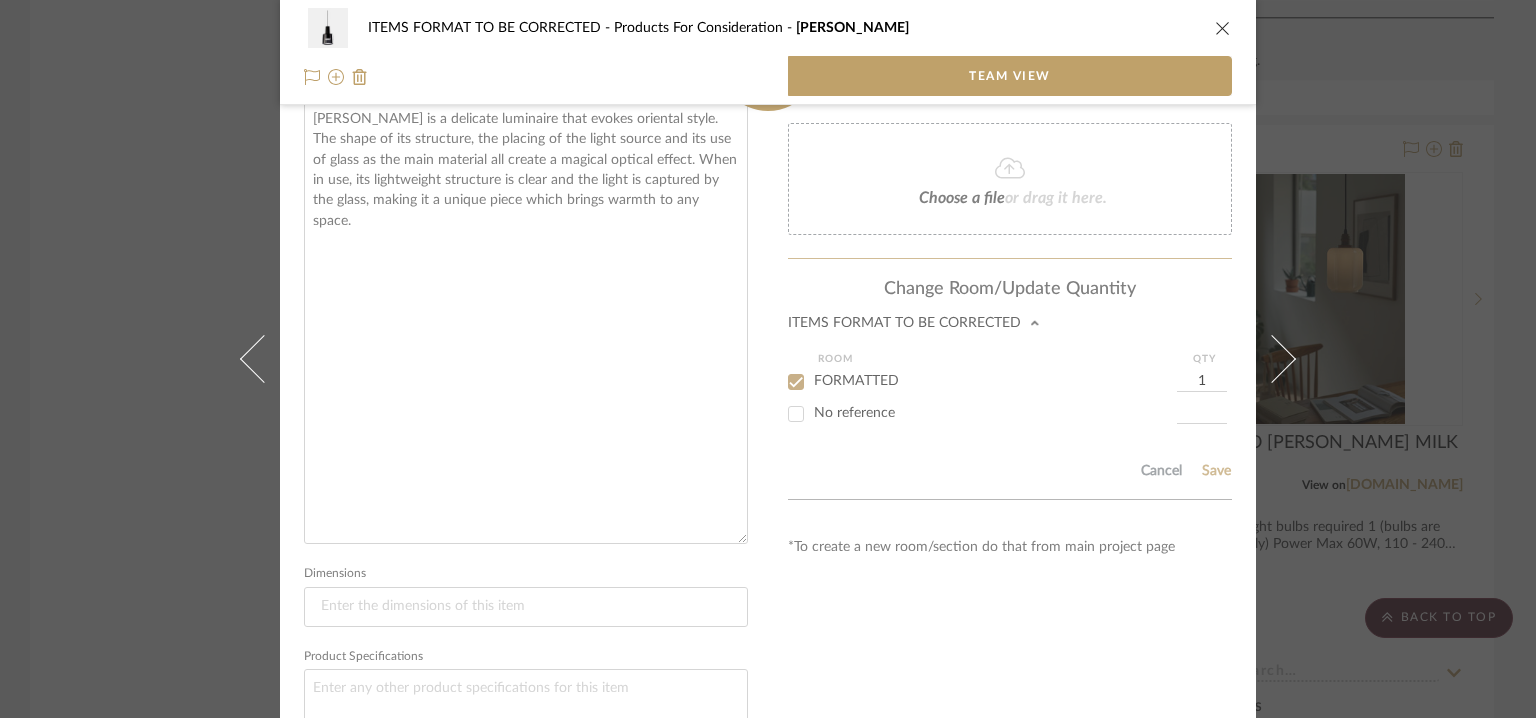 type 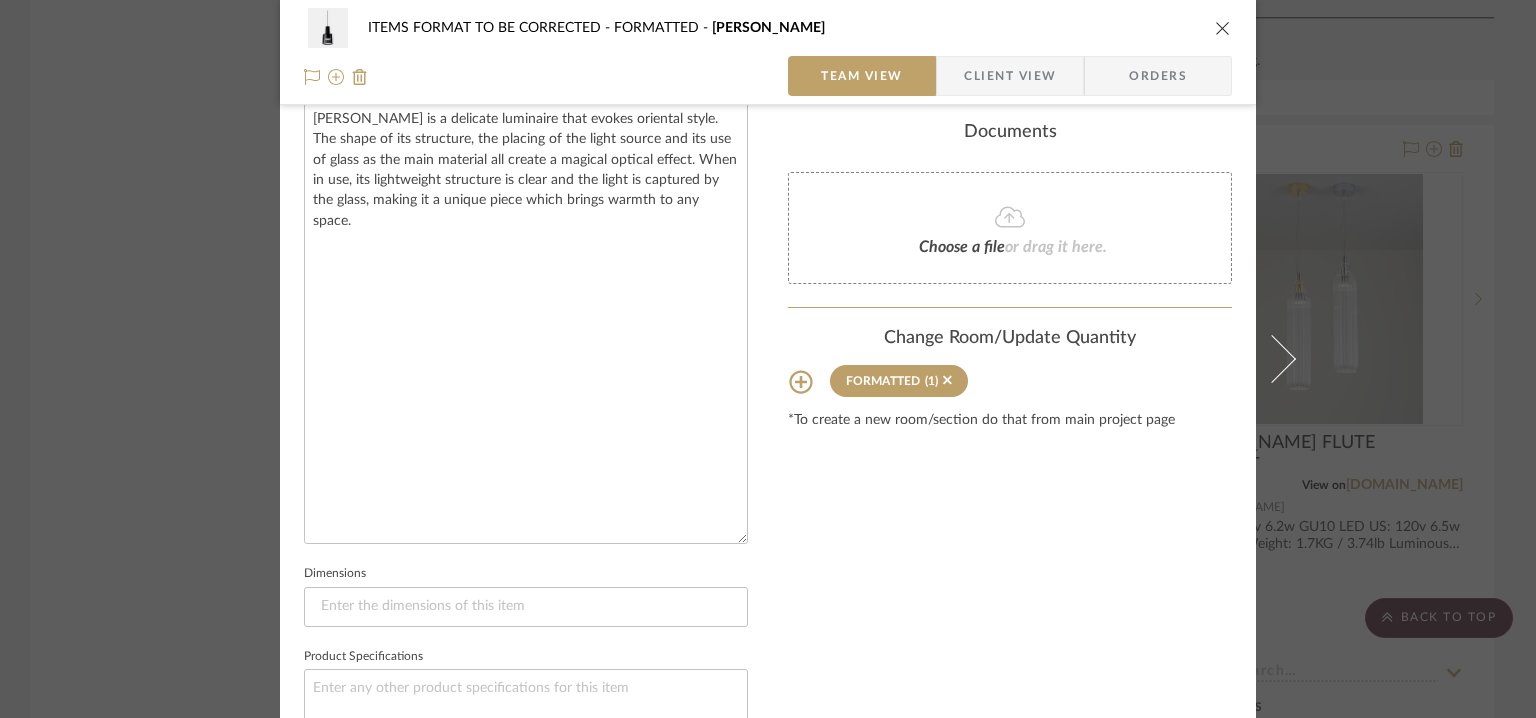 type 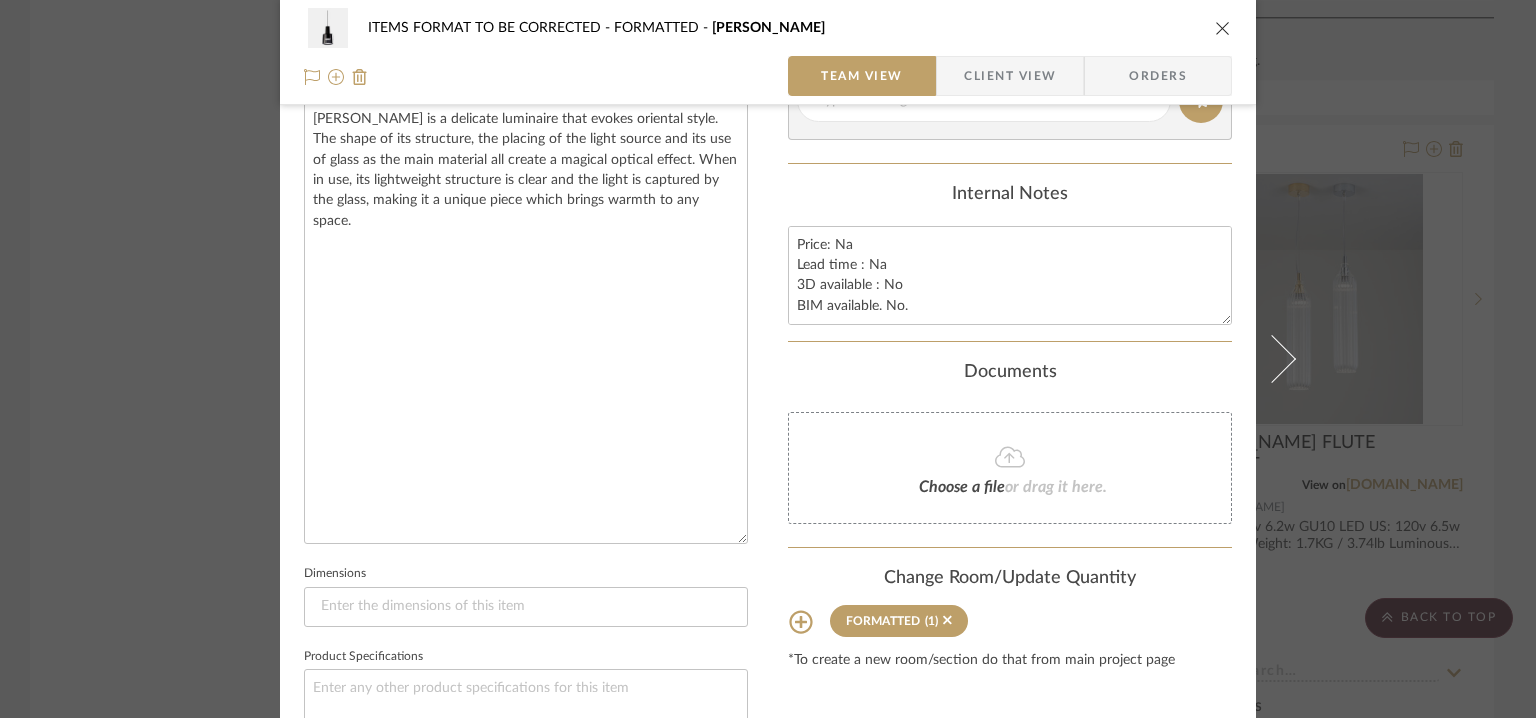 click at bounding box center [1223, 28] 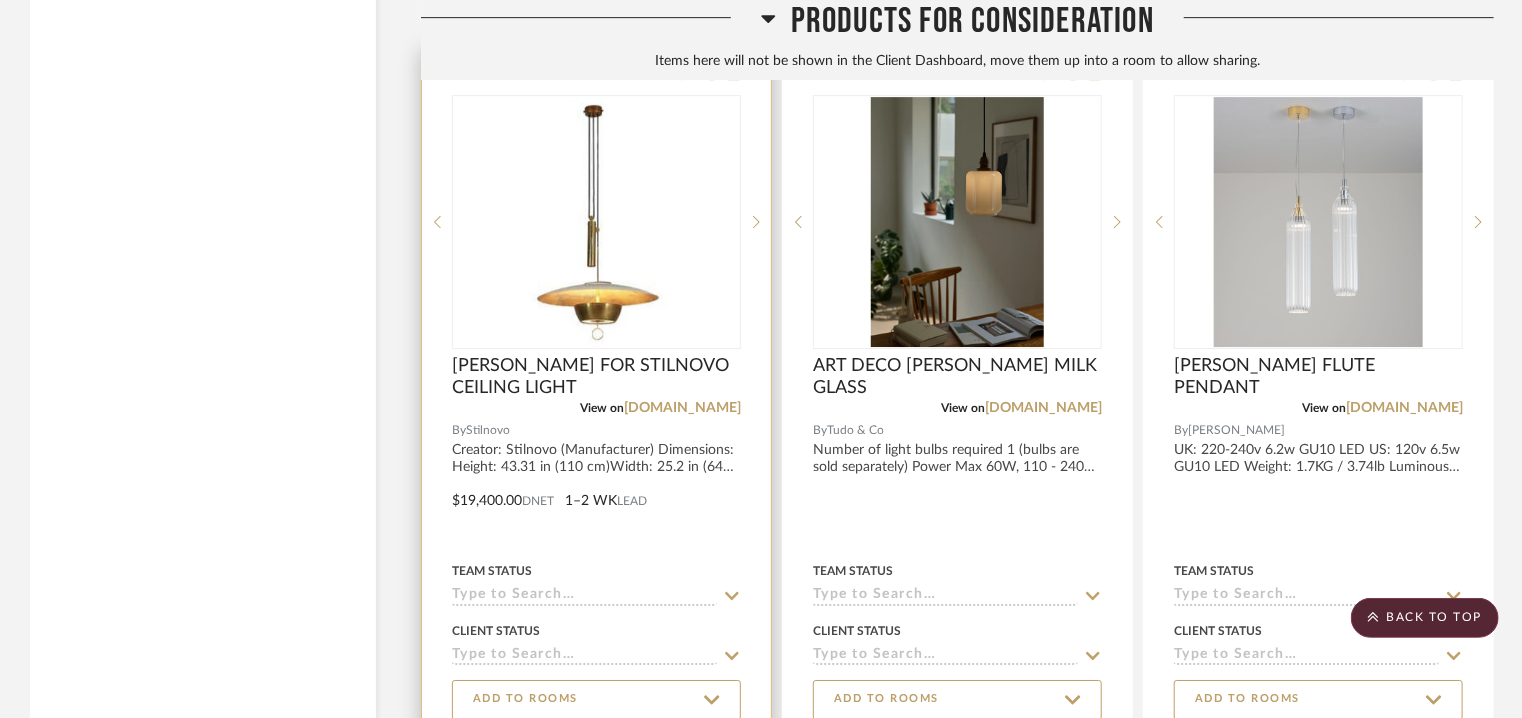 scroll, scrollTop: 3287, scrollLeft: 0, axis: vertical 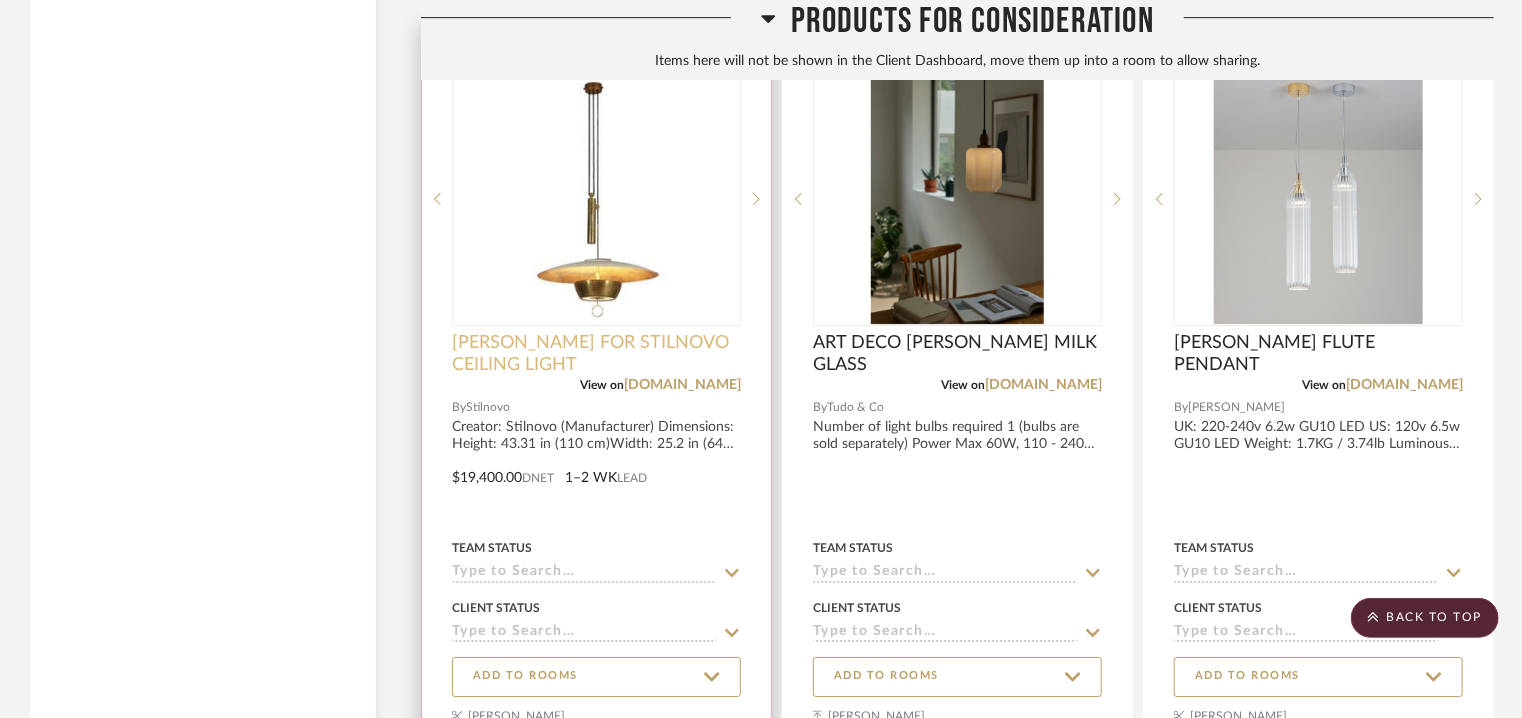 click on "GAETANO SCOLARI FOR STILNOVO CEILING LIGHT" at bounding box center [596, 354] 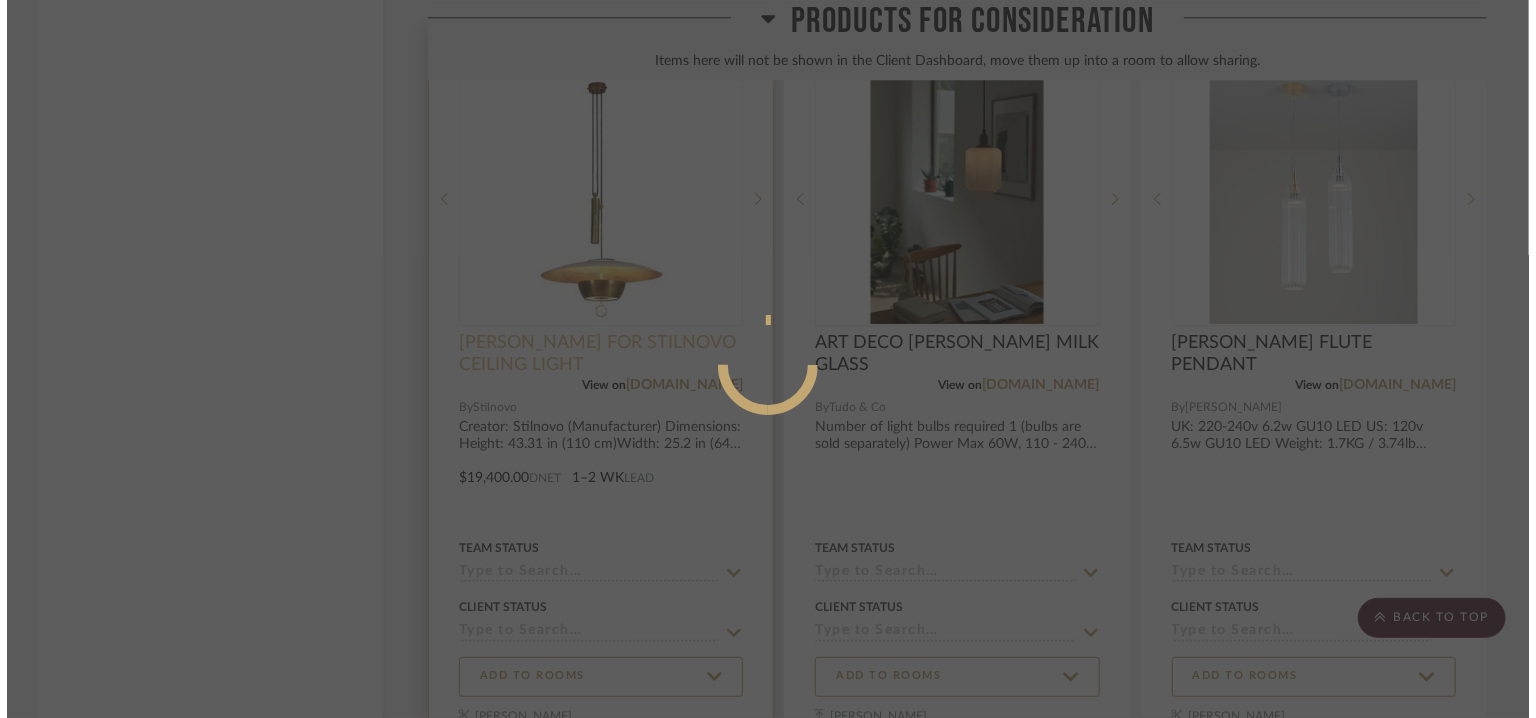 scroll, scrollTop: 0, scrollLeft: 0, axis: both 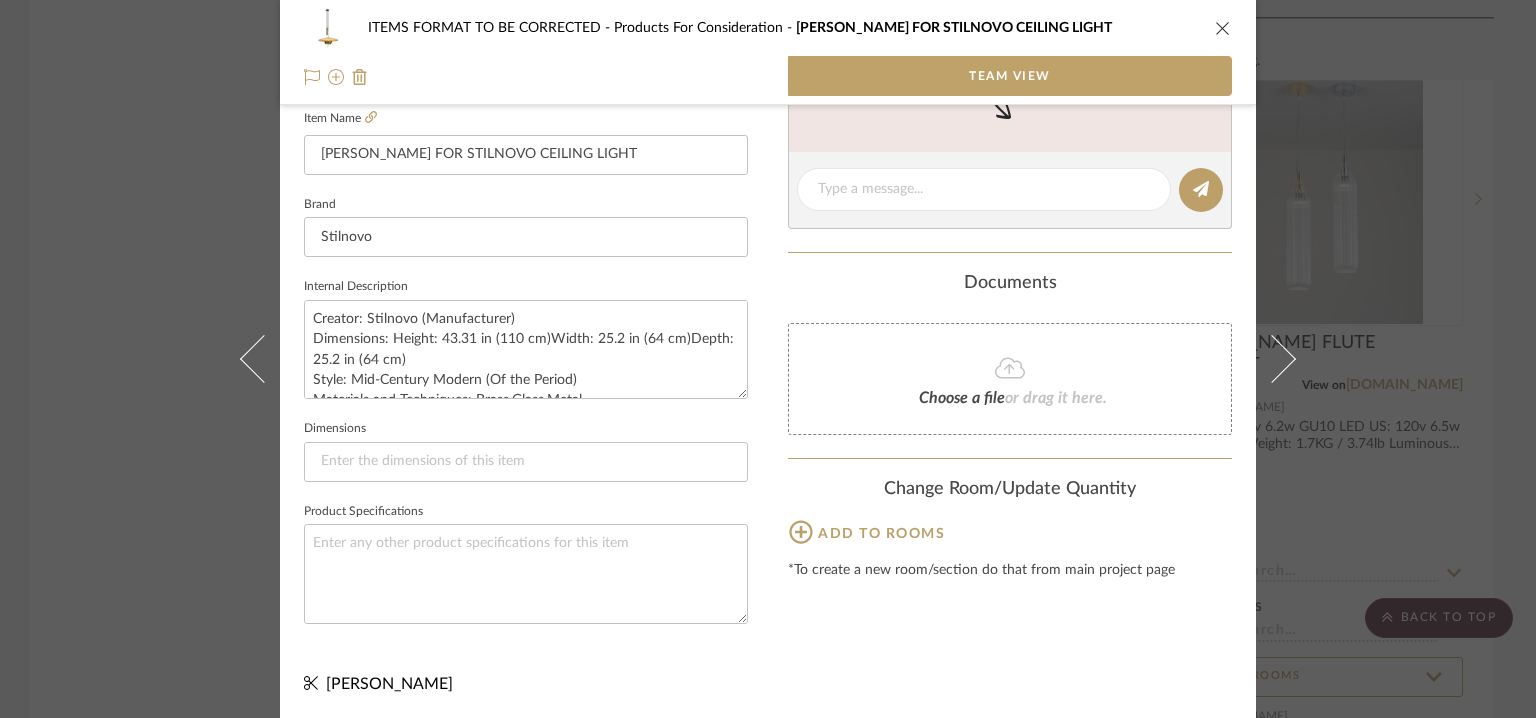 click 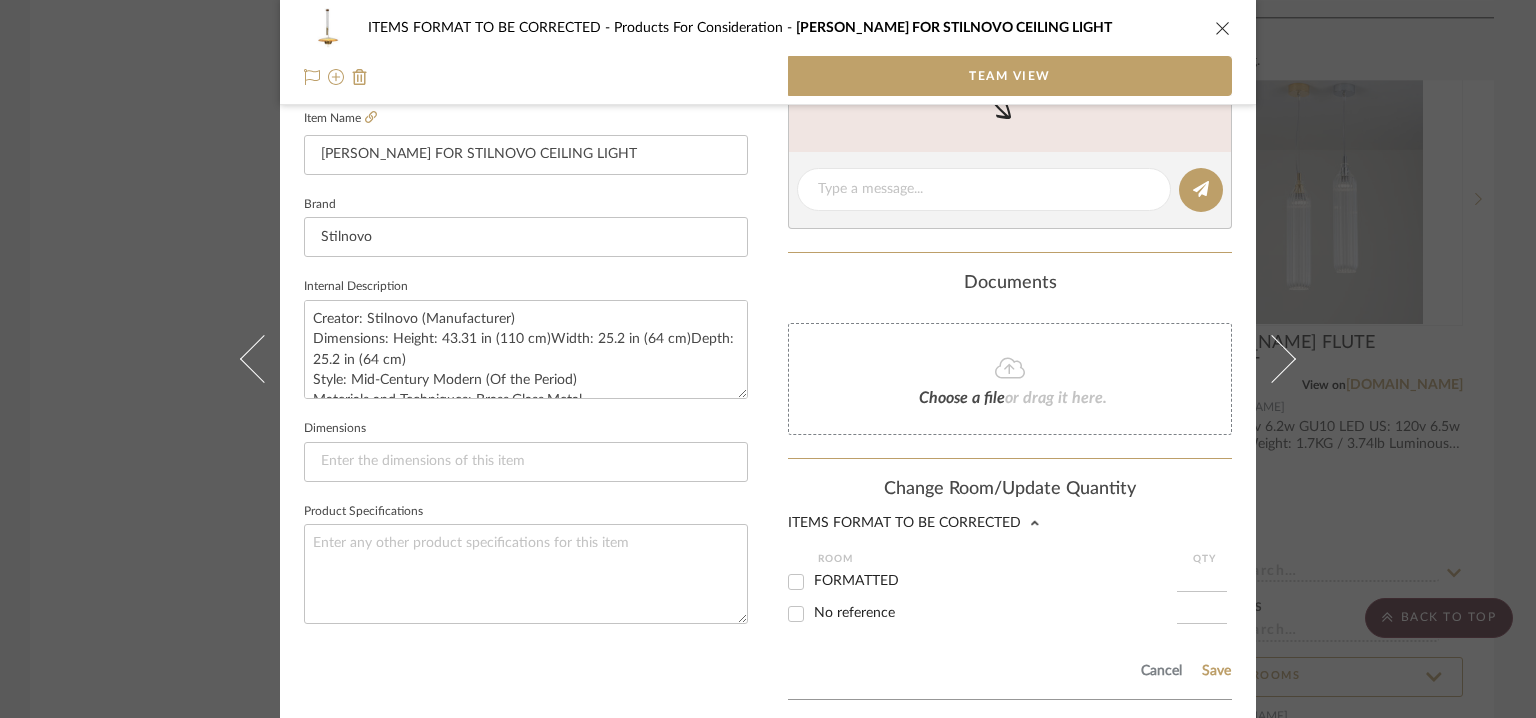 click on "FORMATTED" at bounding box center (856, 581) 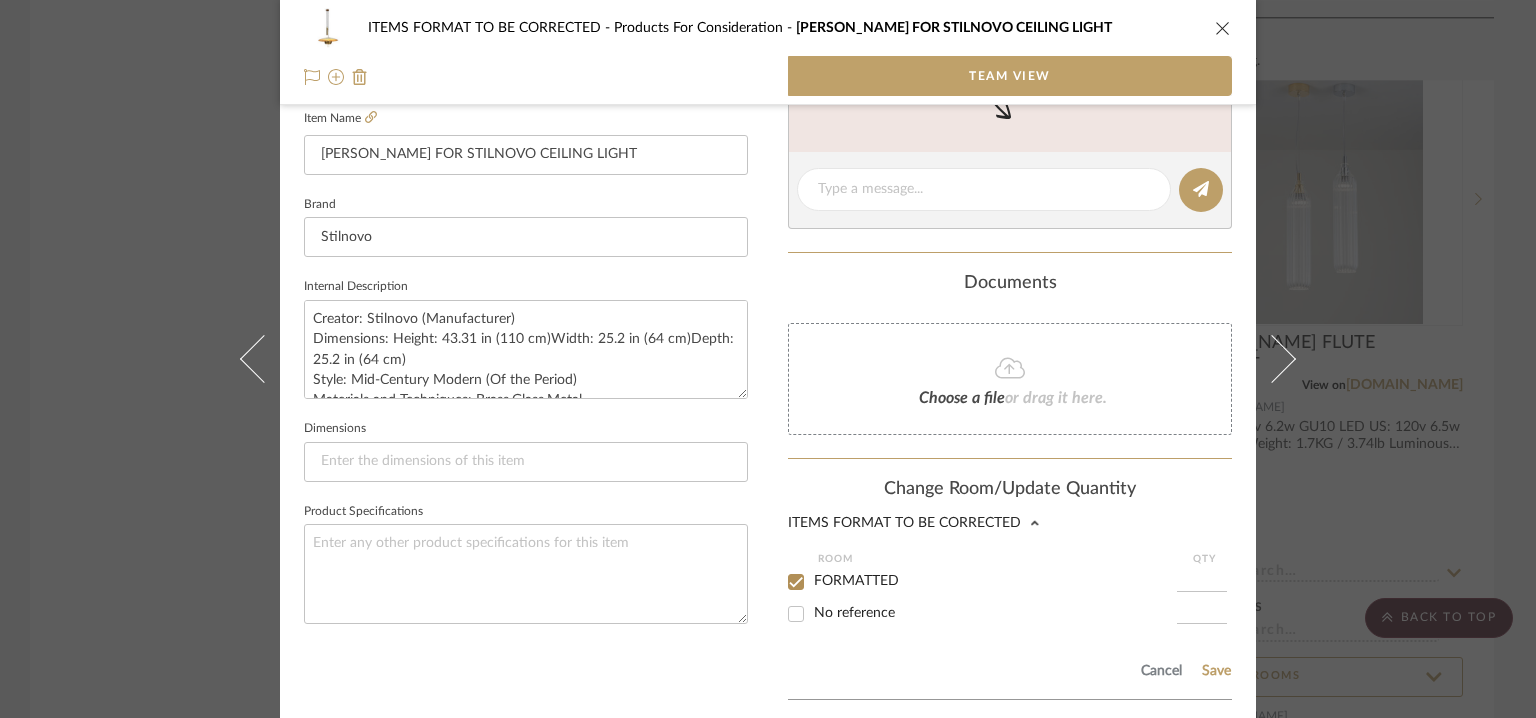 checkbox on "true" 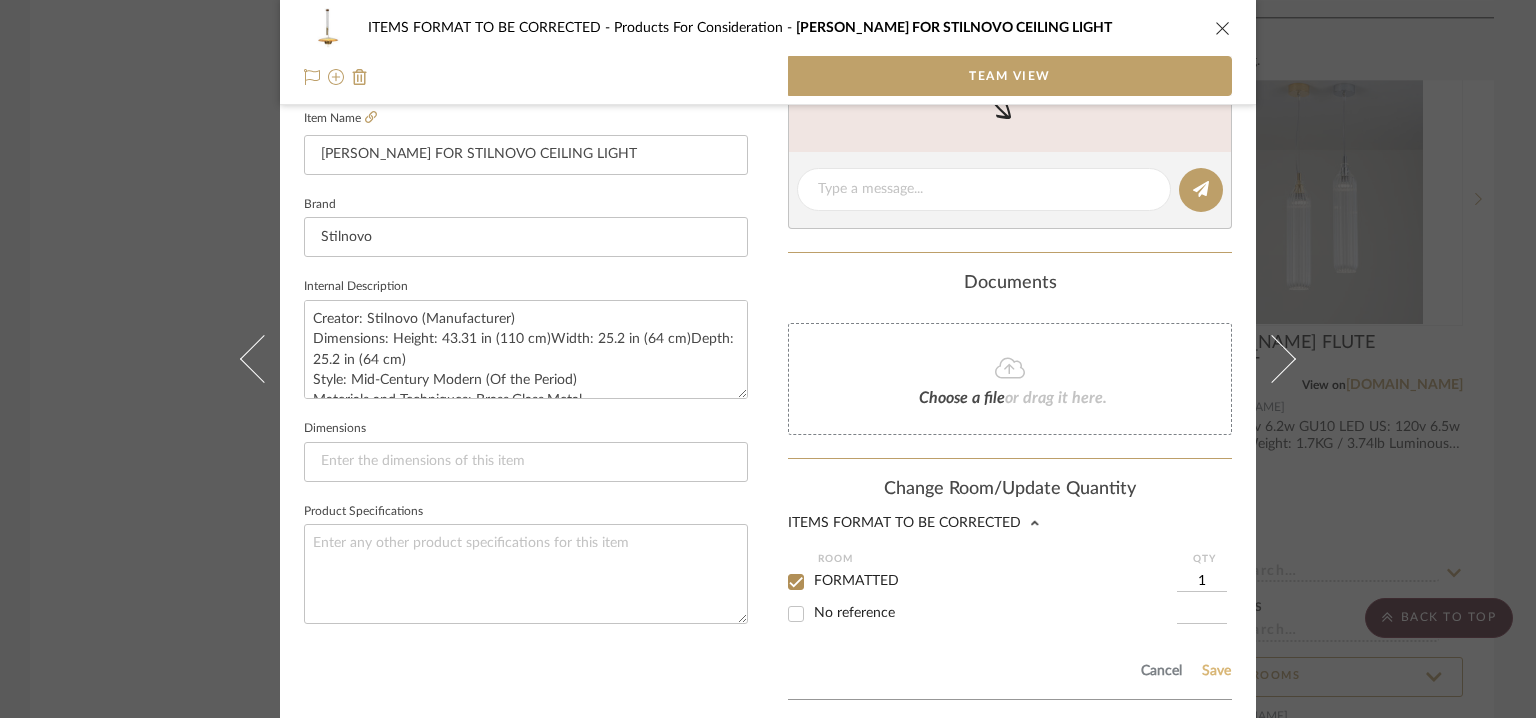 click on "Save" 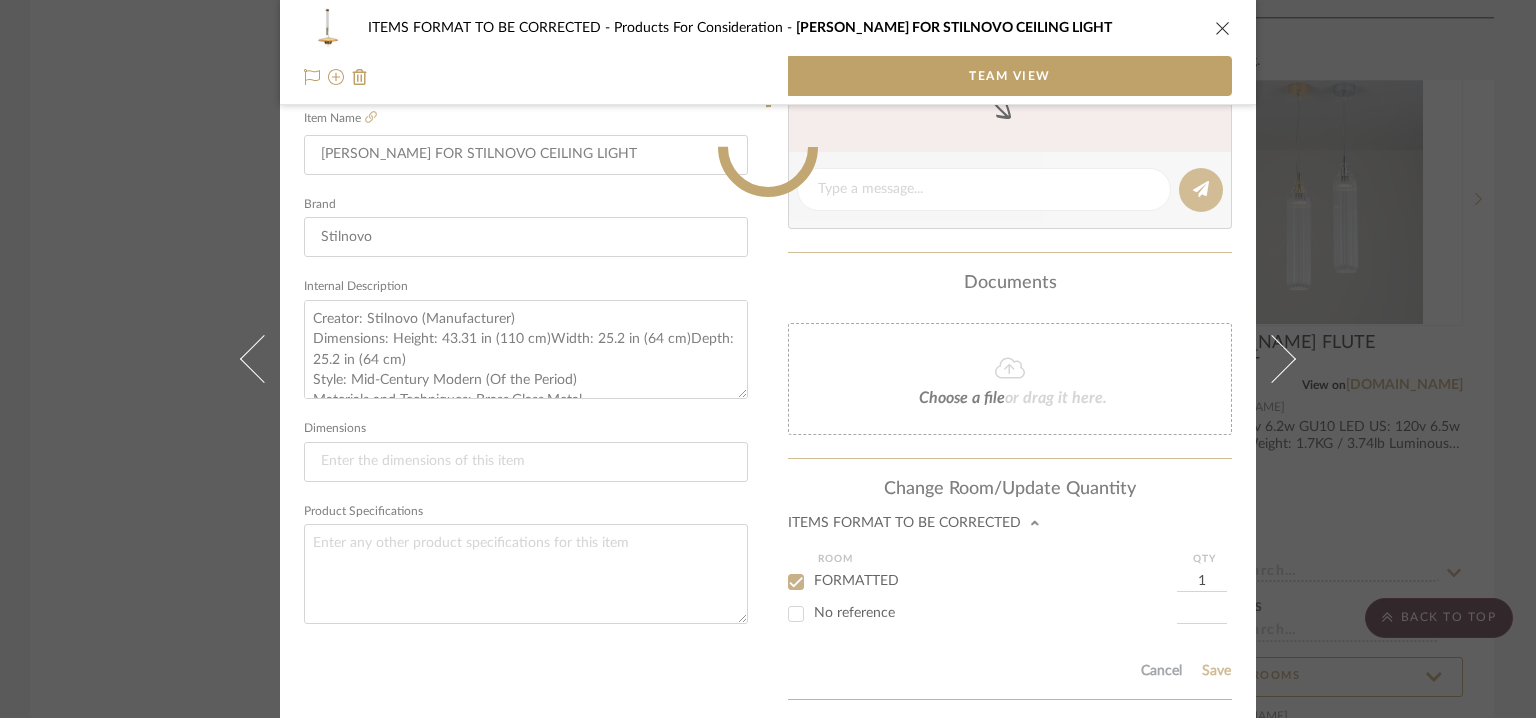 type 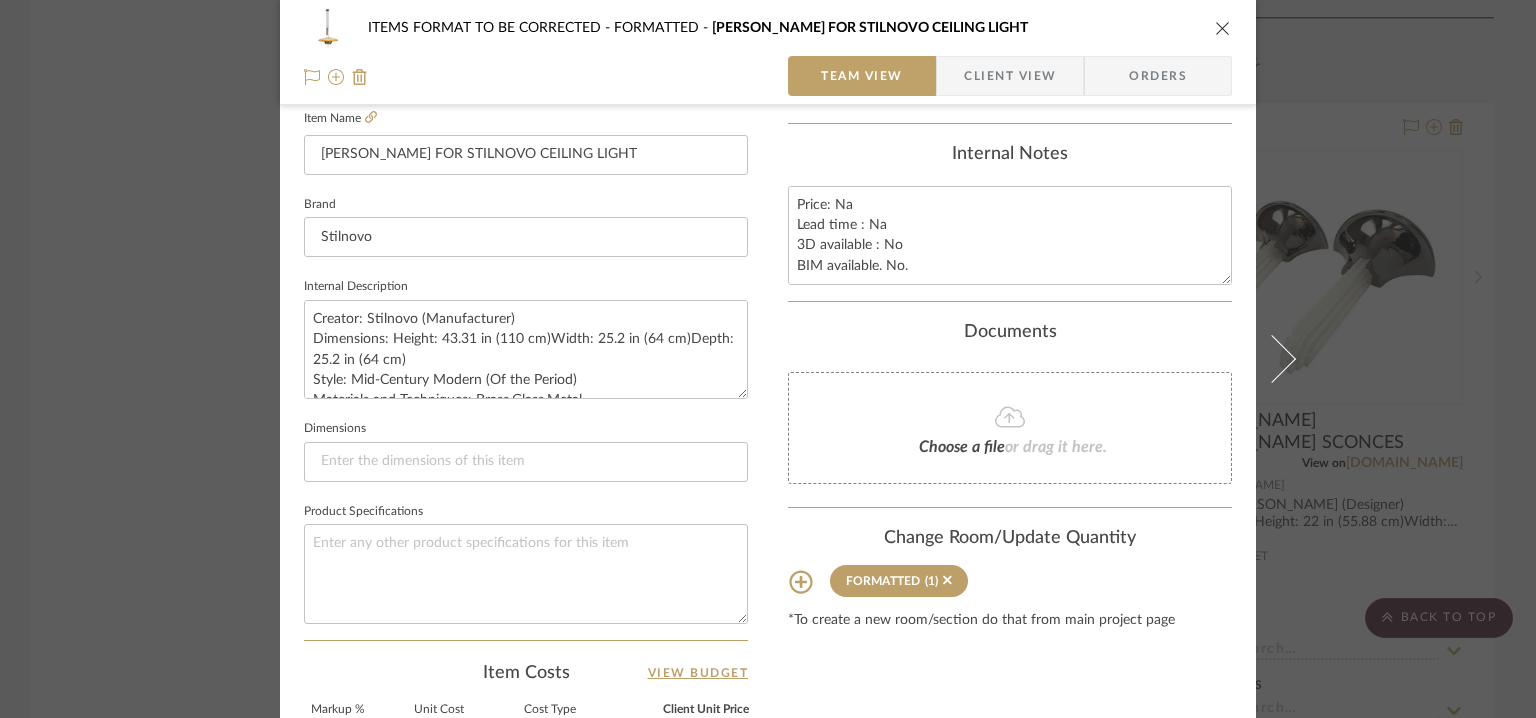 type 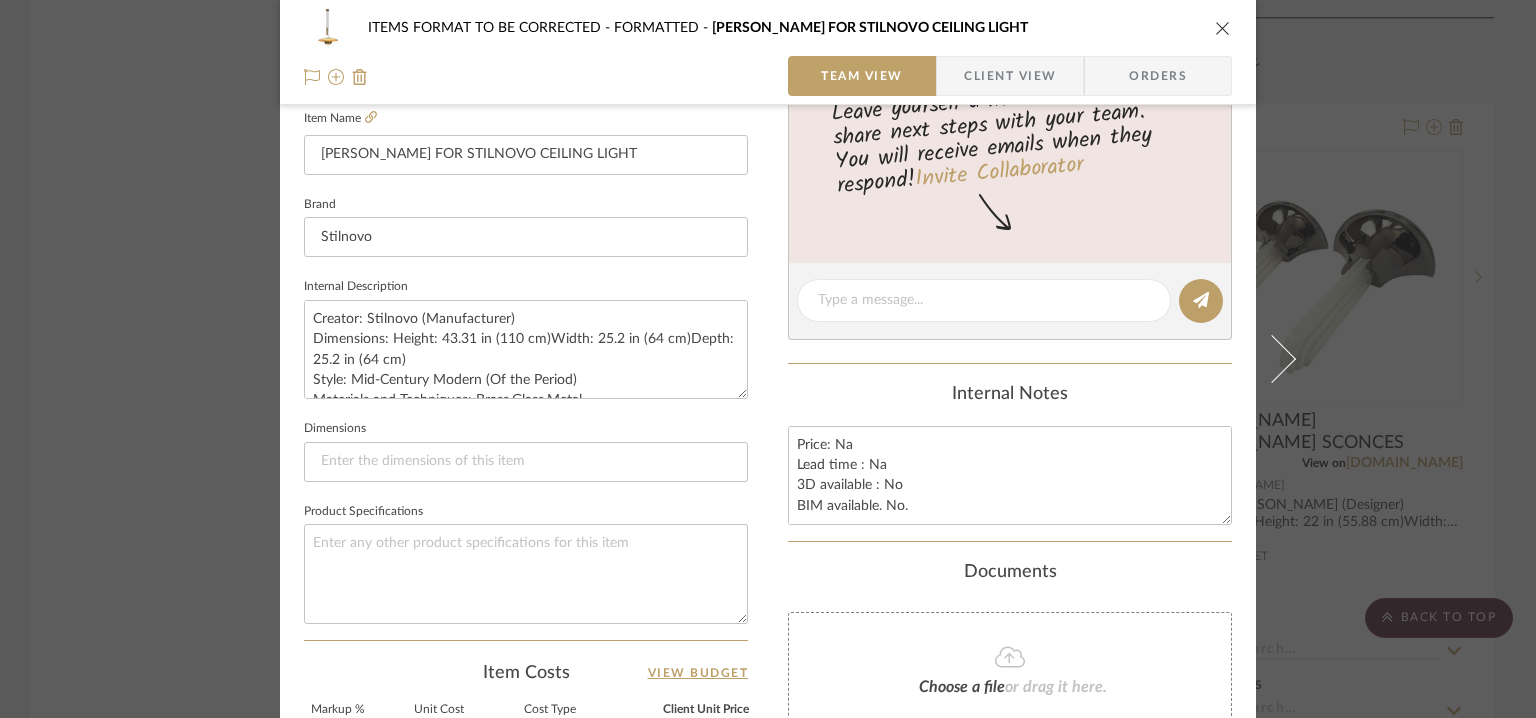 click at bounding box center [1223, 28] 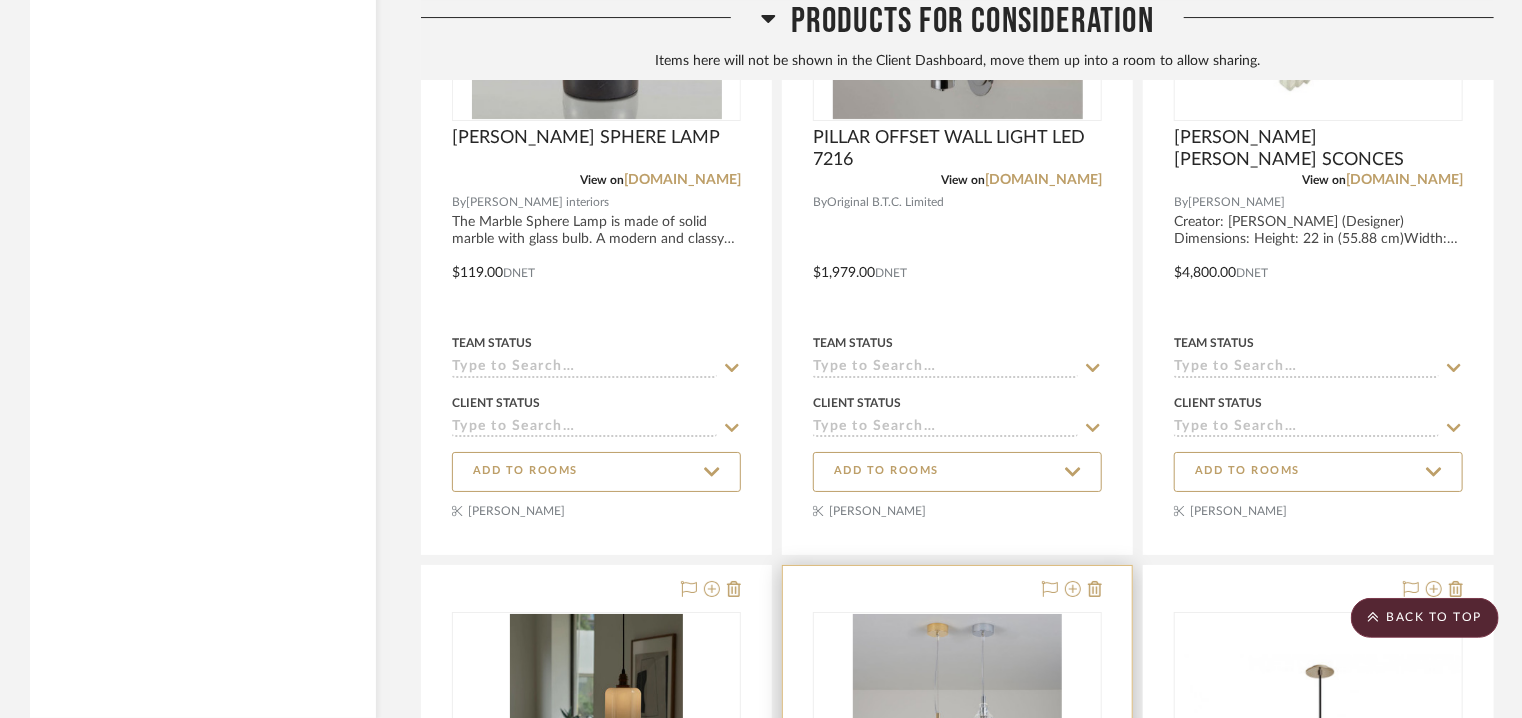 scroll, scrollTop: 3787, scrollLeft: 0, axis: vertical 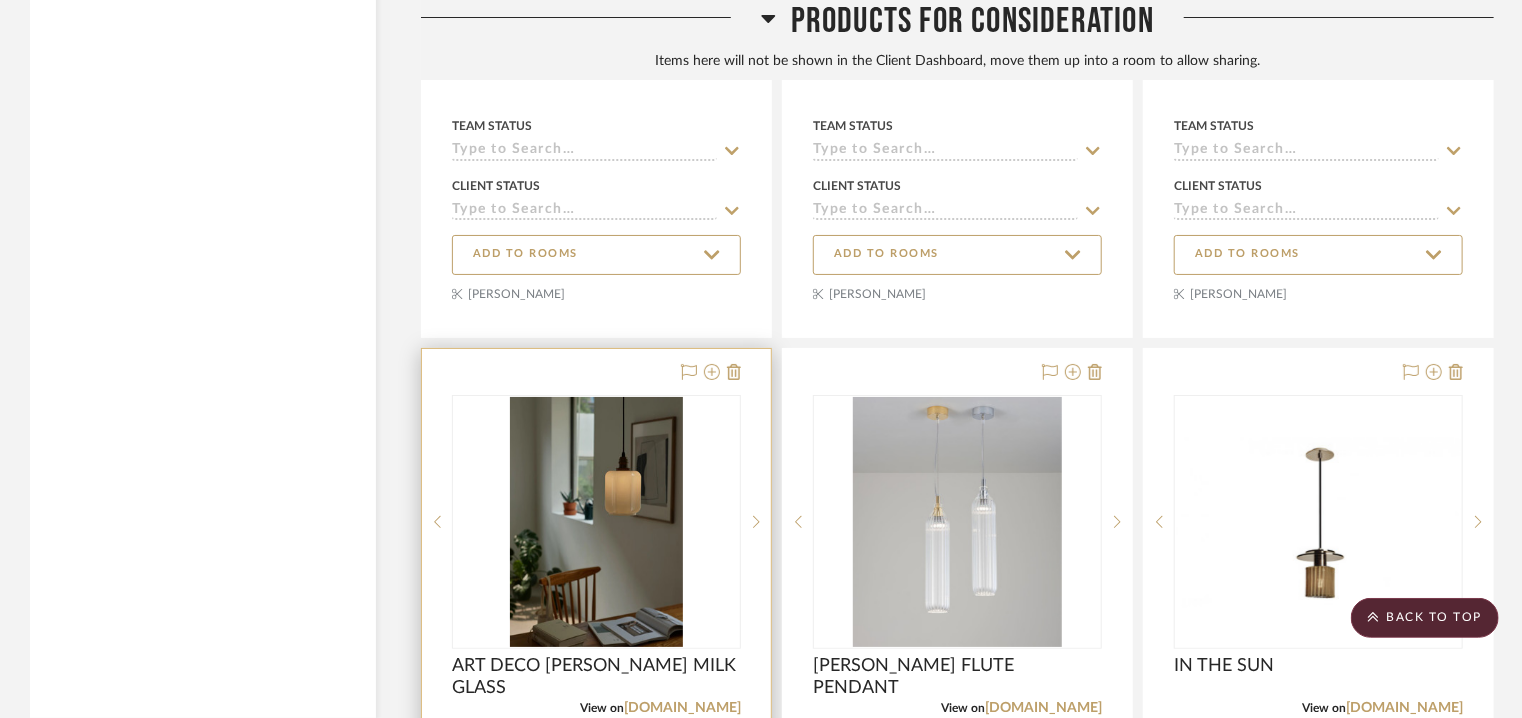 click at bounding box center [596, 522] 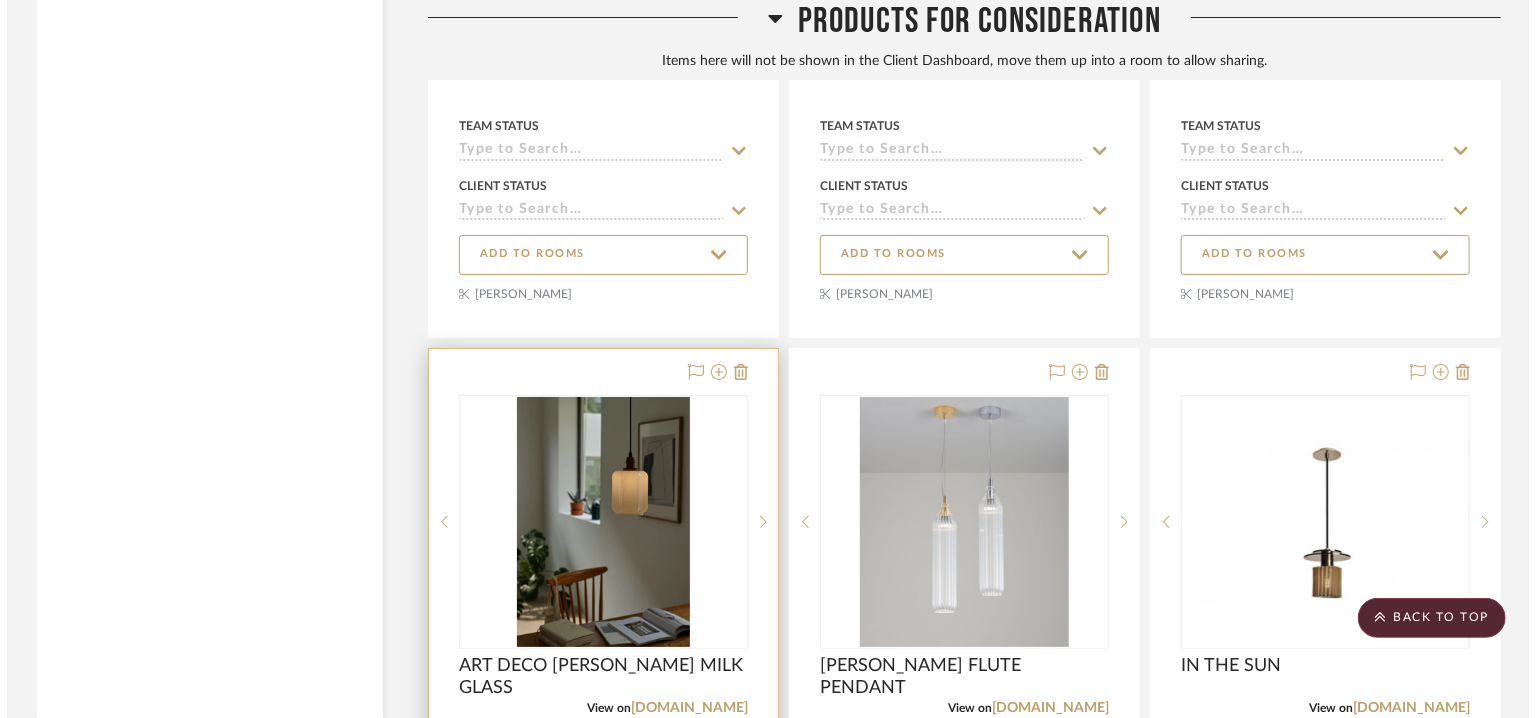 scroll, scrollTop: 0, scrollLeft: 0, axis: both 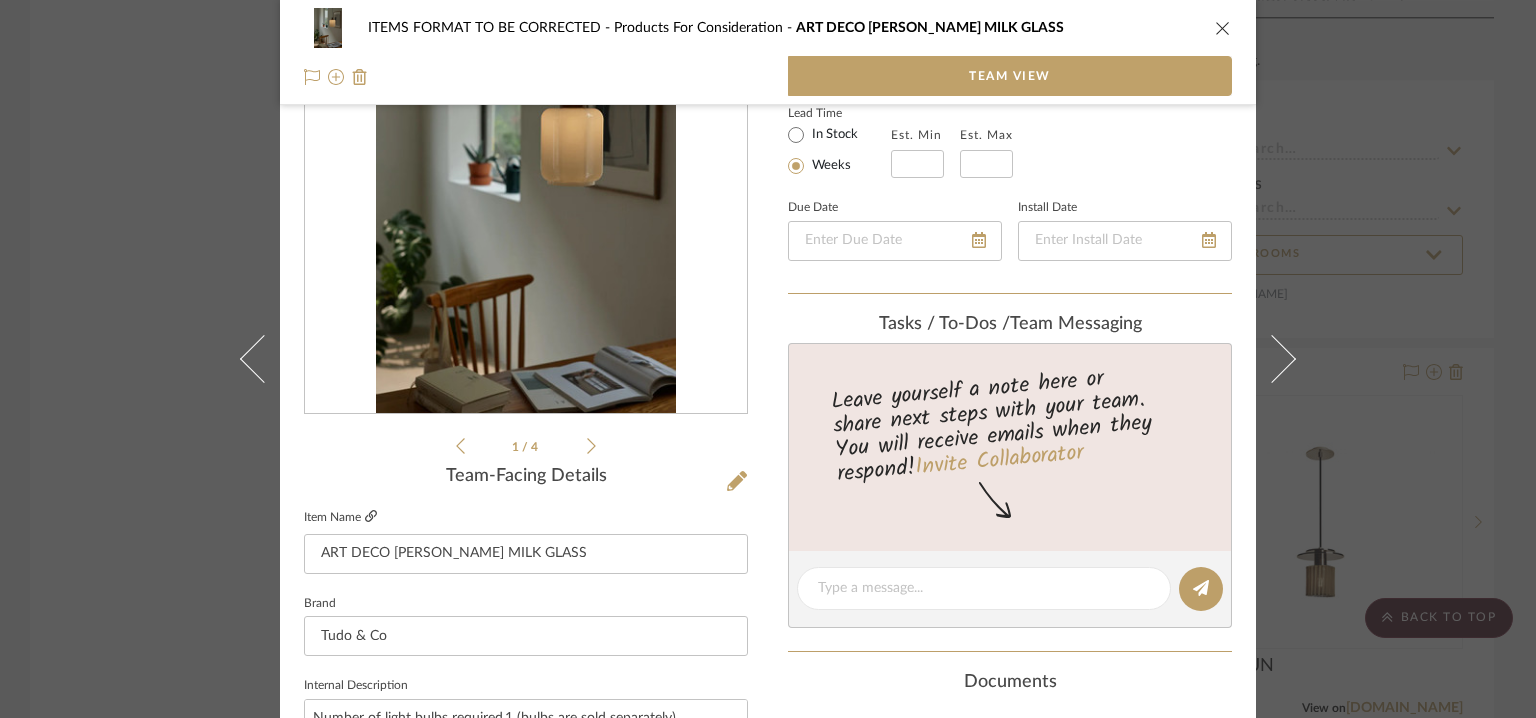 click 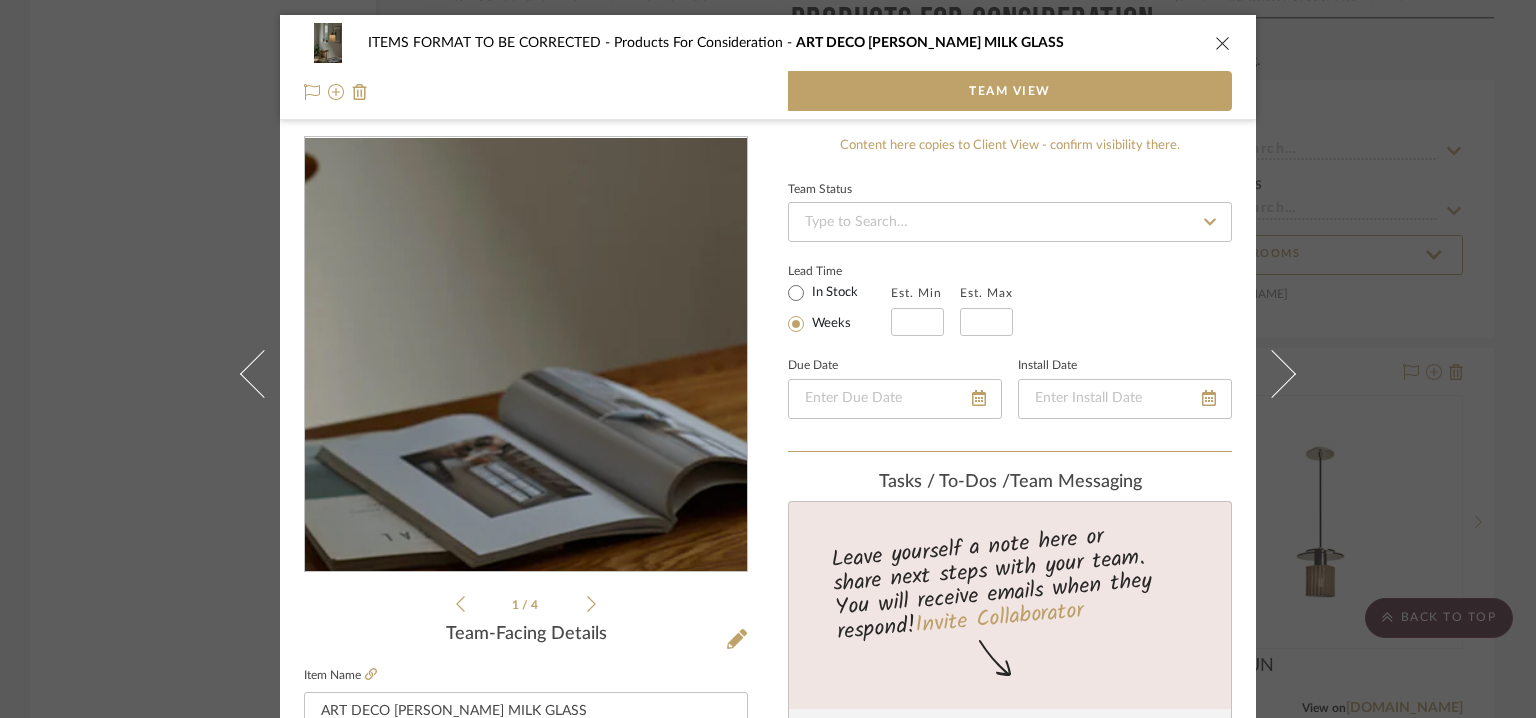 scroll, scrollTop: 100, scrollLeft: 0, axis: vertical 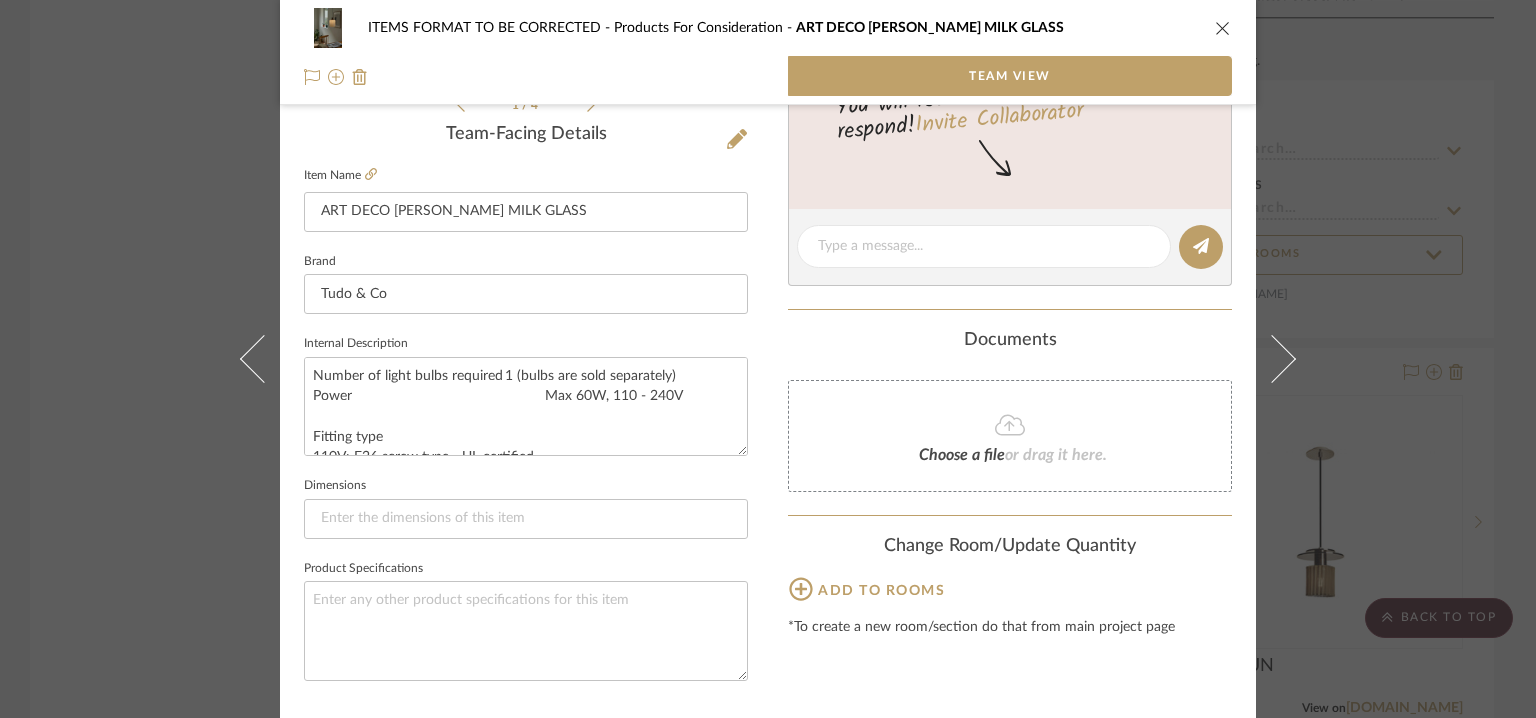 click 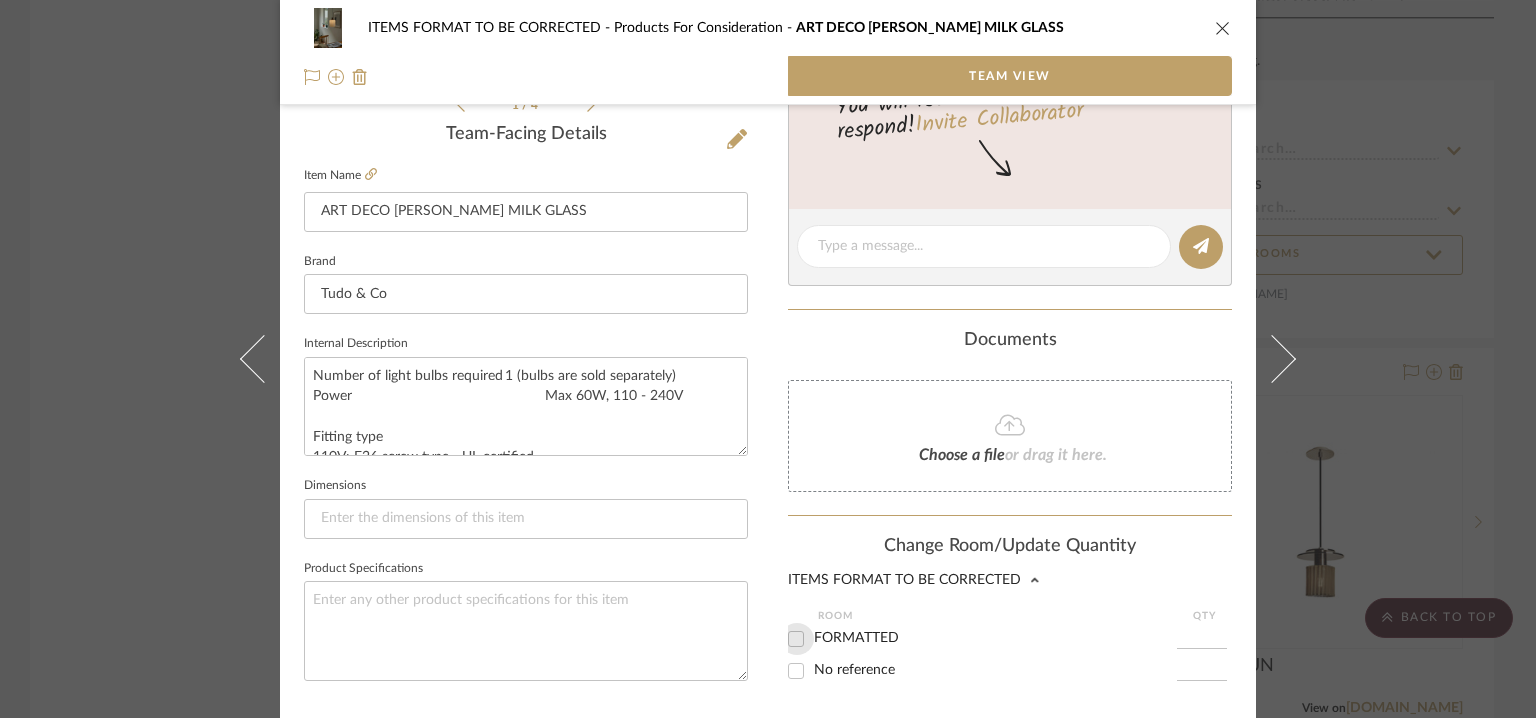 click on "FORMATTED" at bounding box center (796, 639) 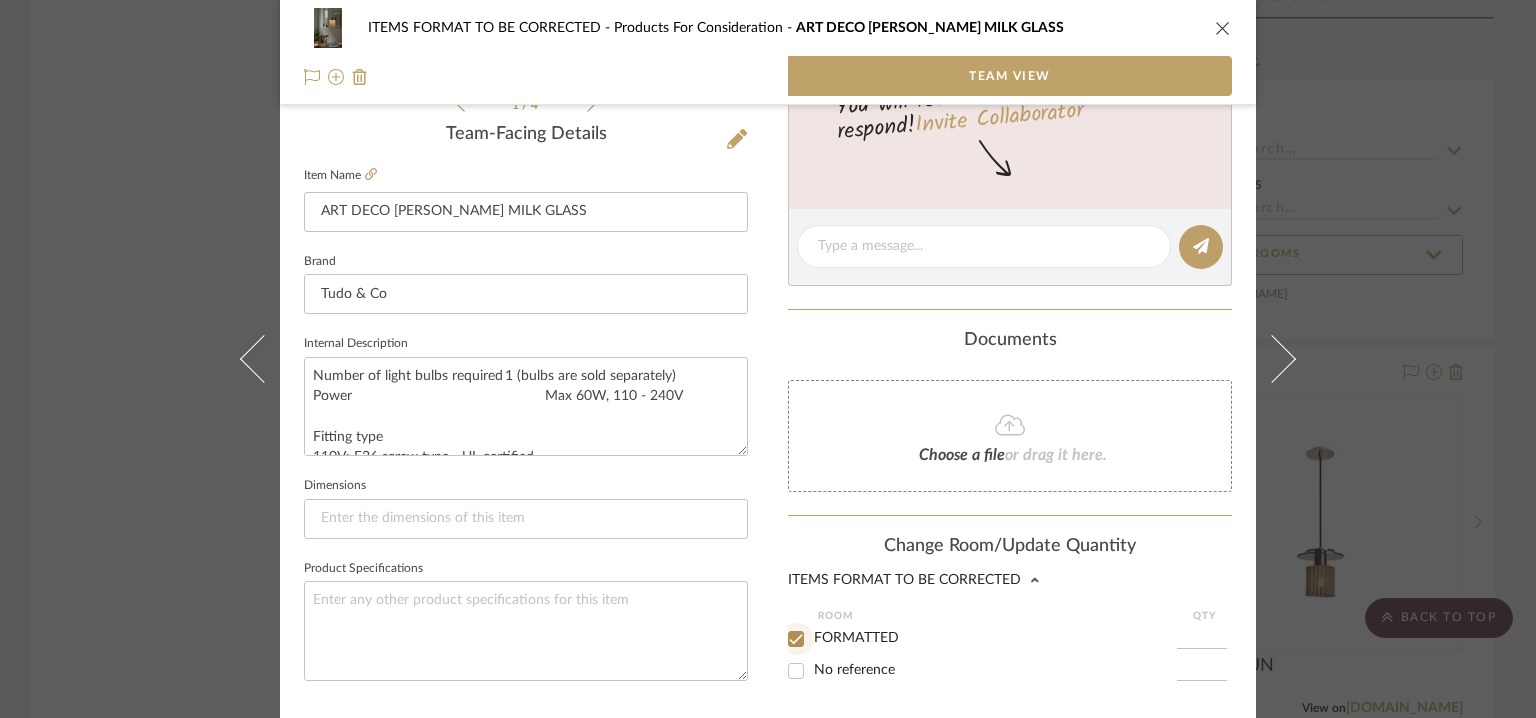 checkbox on "true" 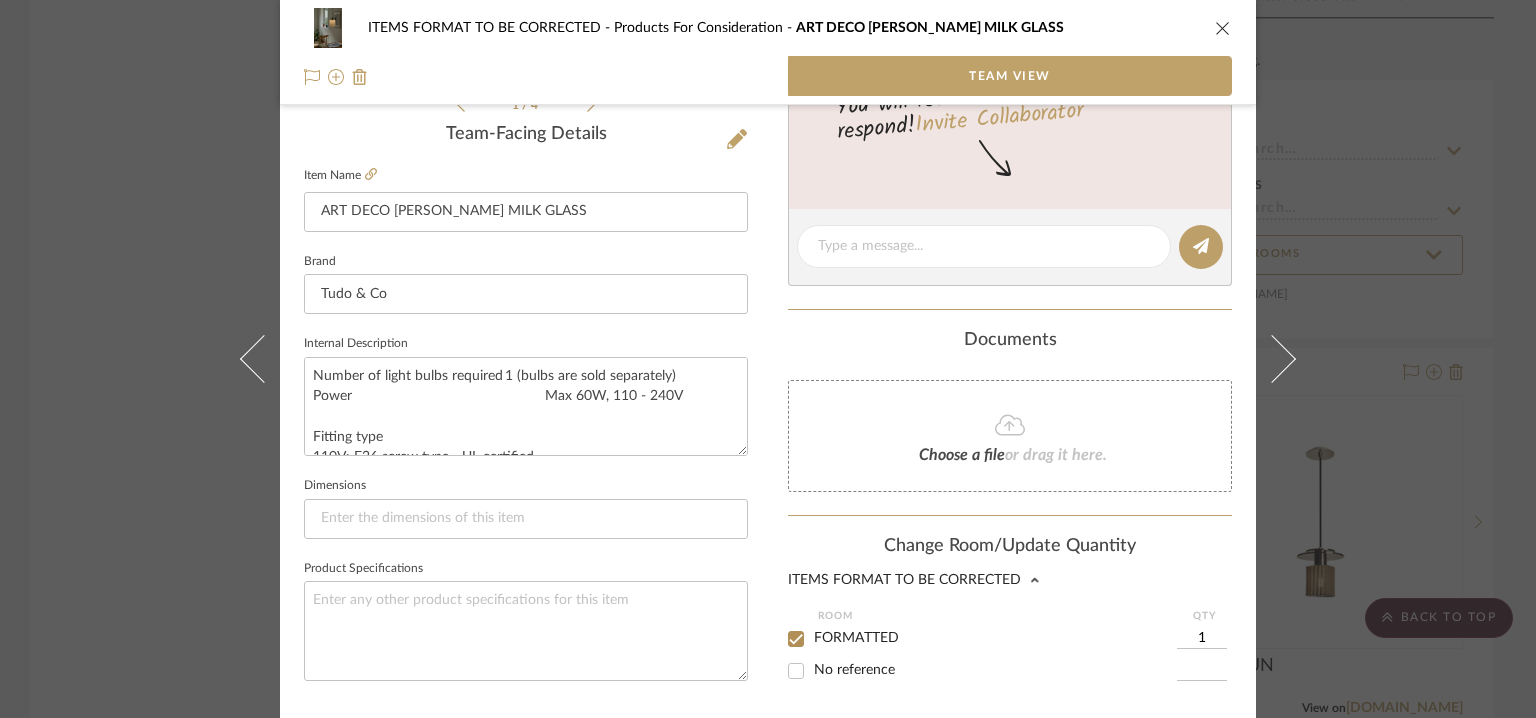 scroll, scrollTop: 674, scrollLeft: 0, axis: vertical 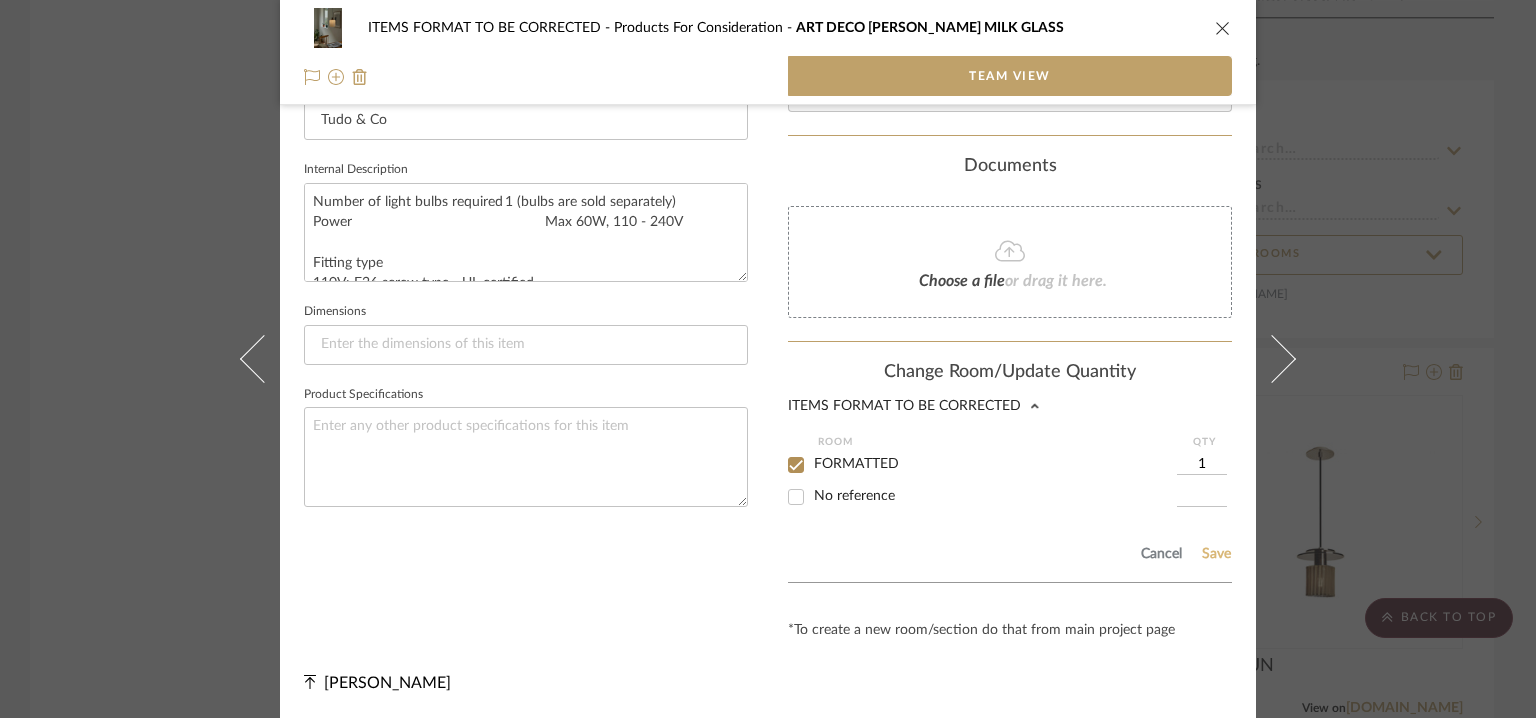 click on "Save" 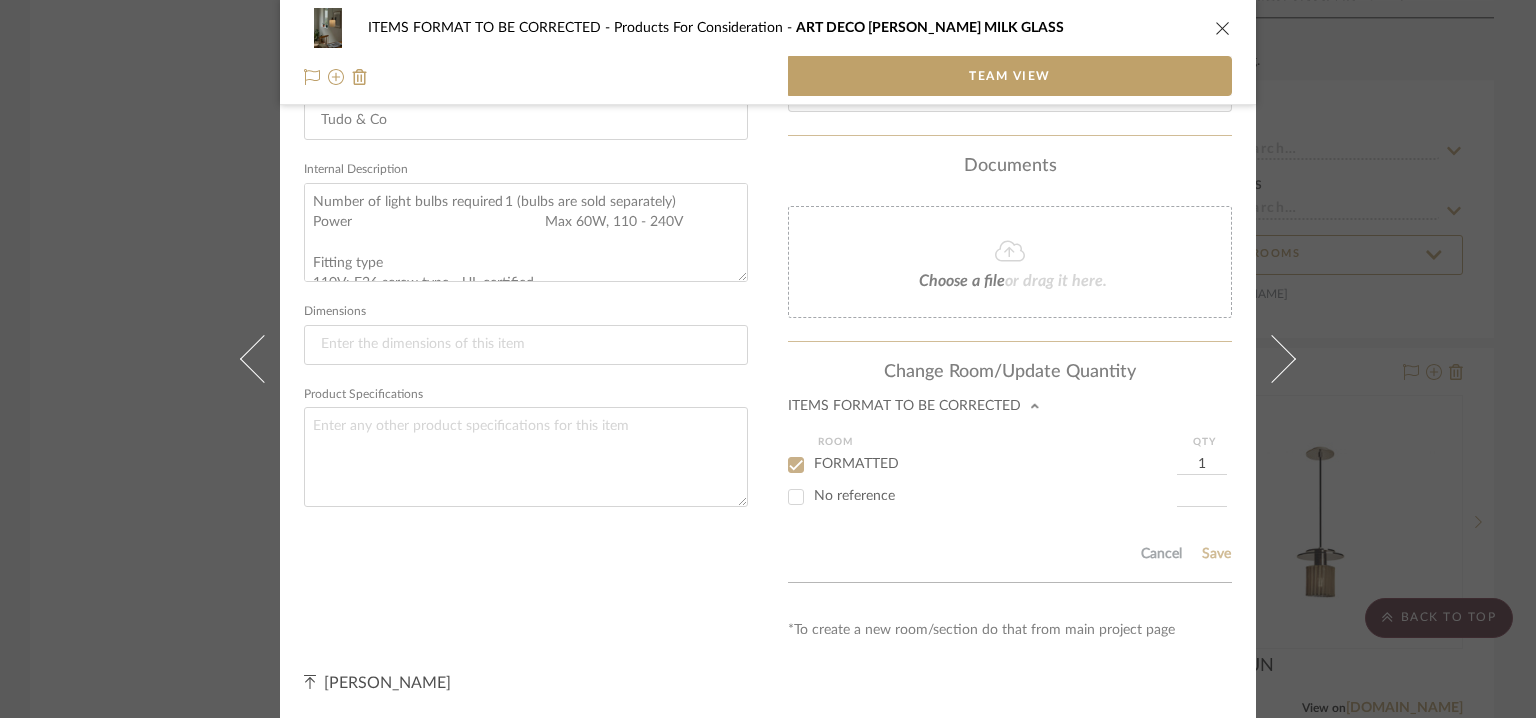 type 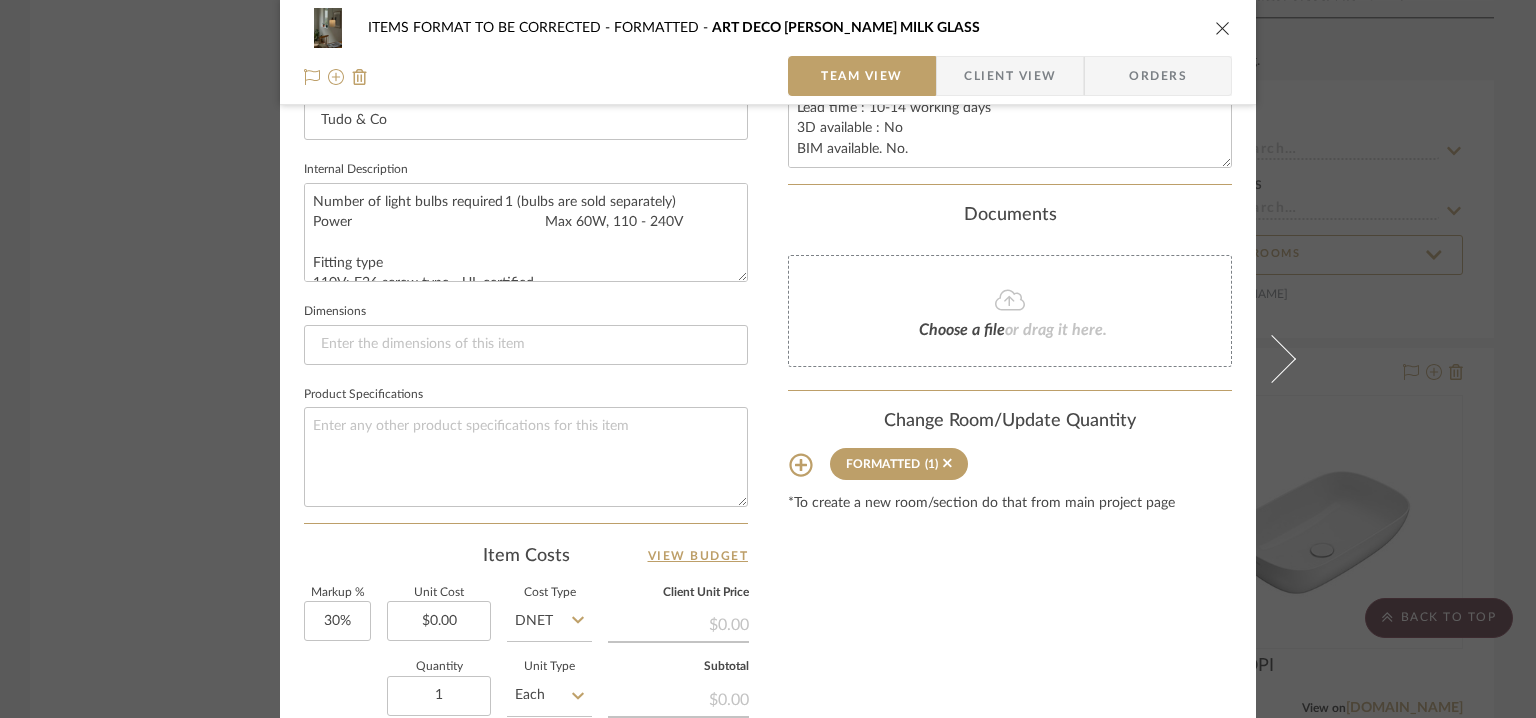 type 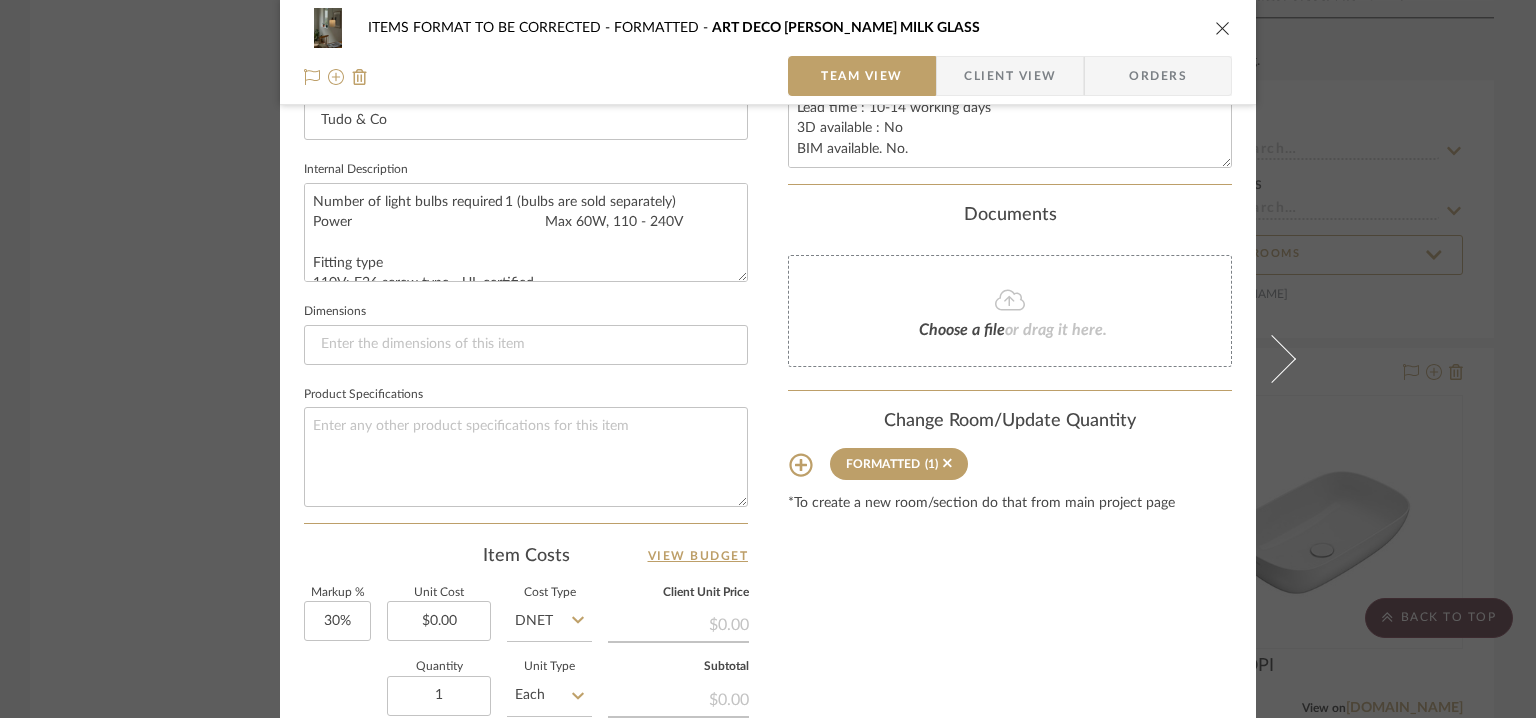 type 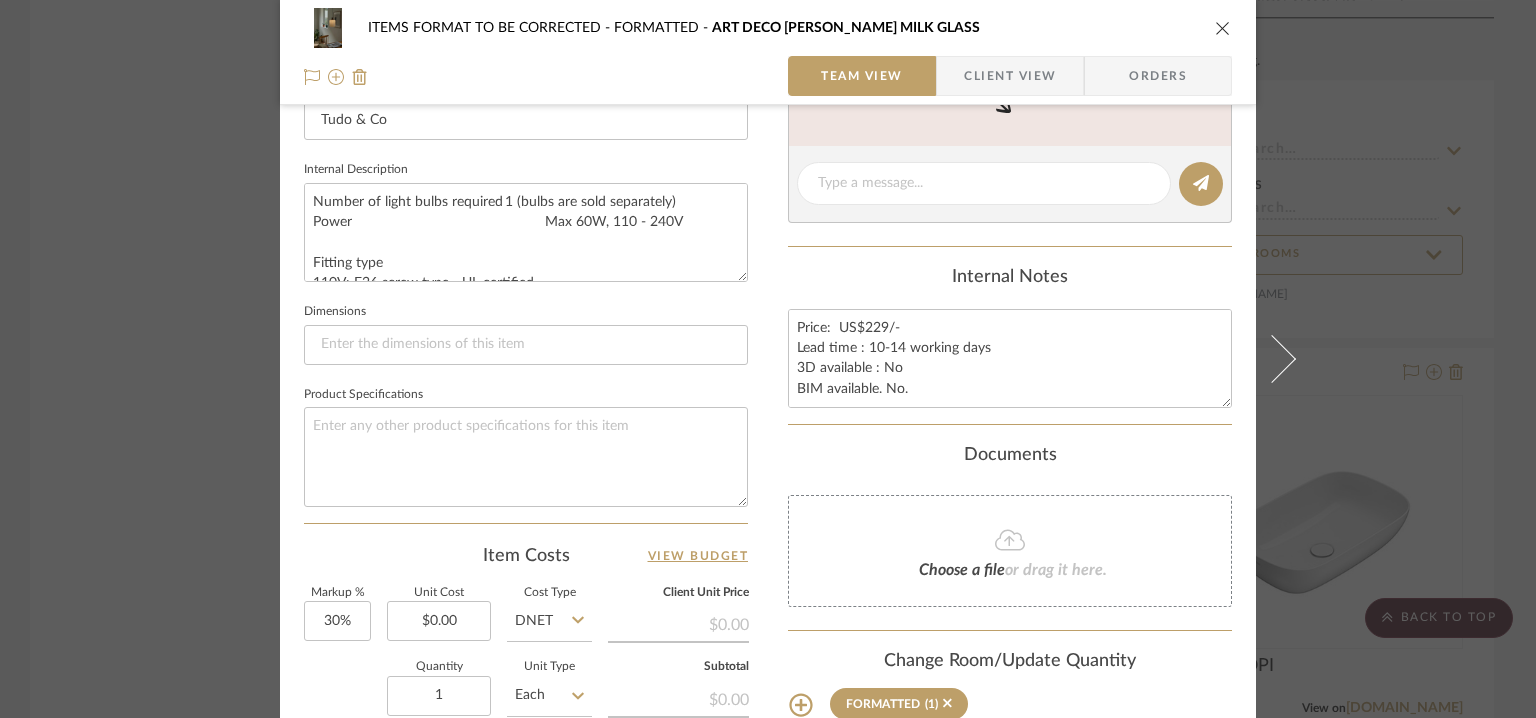 click at bounding box center [1223, 28] 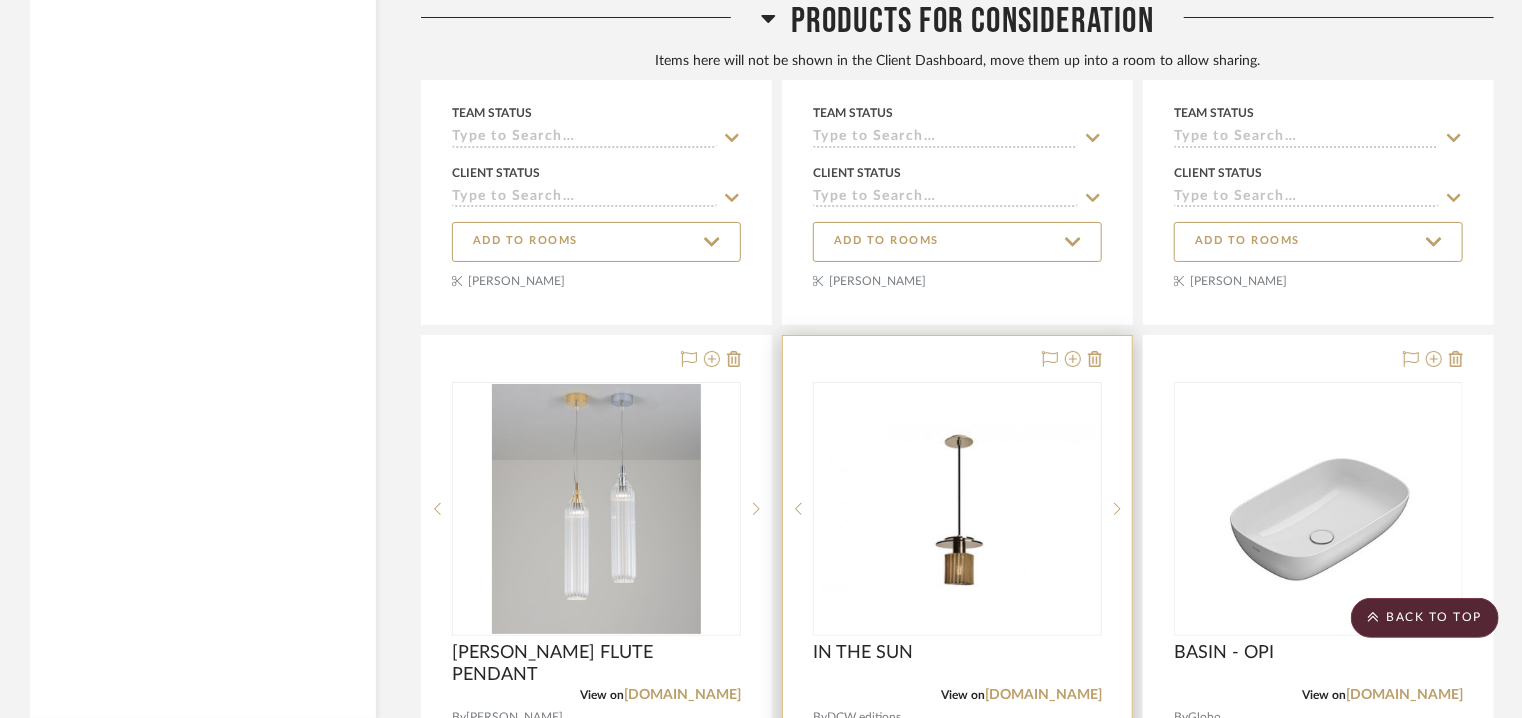 scroll, scrollTop: 3987, scrollLeft: 0, axis: vertical 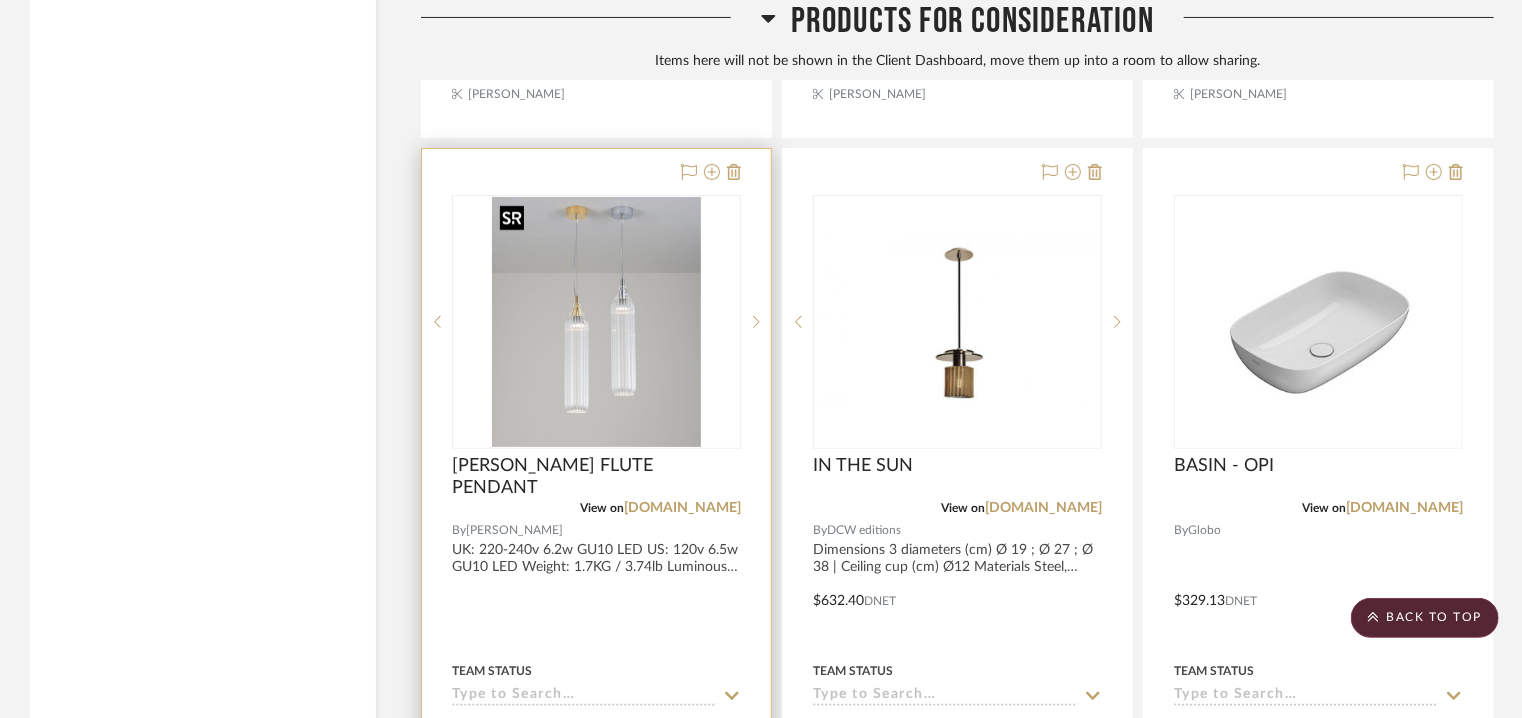 click at bounding box center (596, 322) 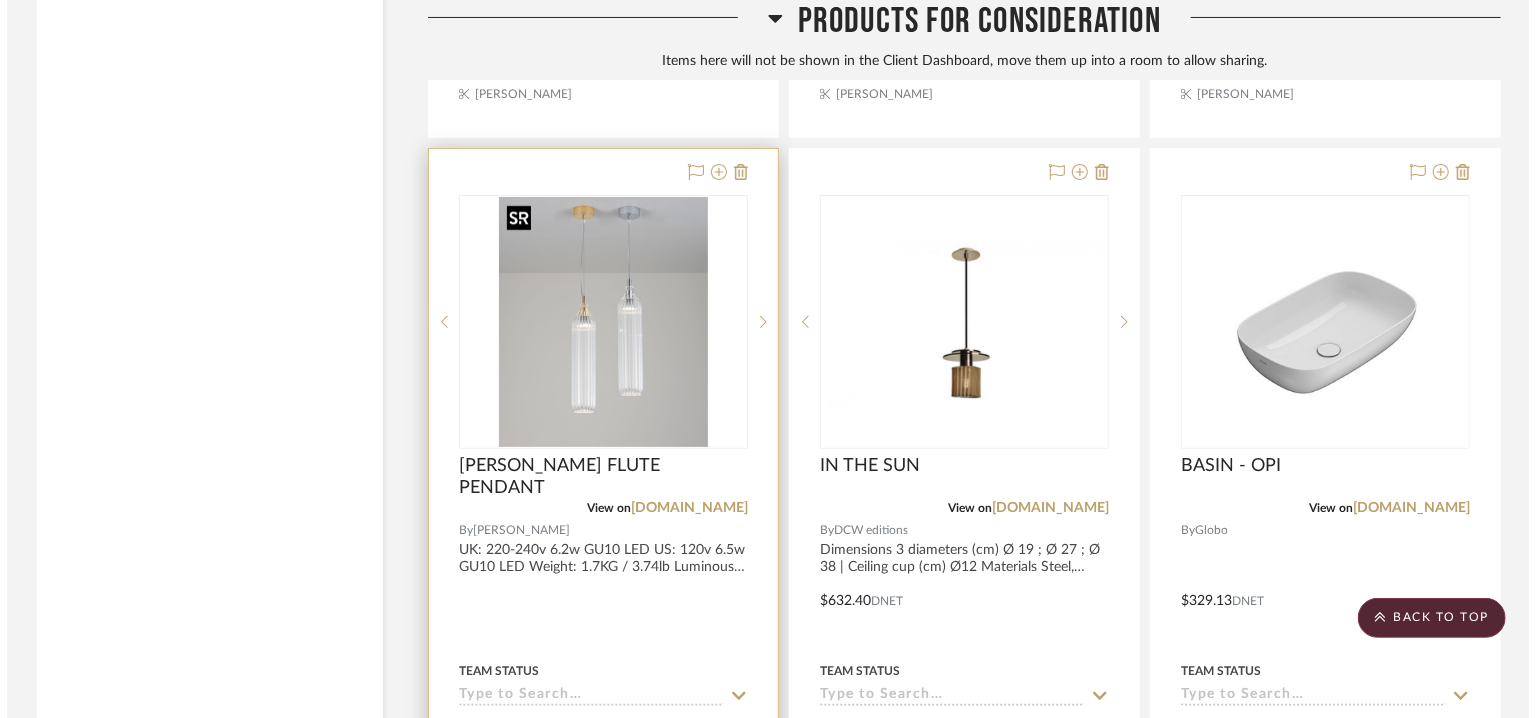 scroll, scrollTop: 0, scrollLeft: 0, axis: both 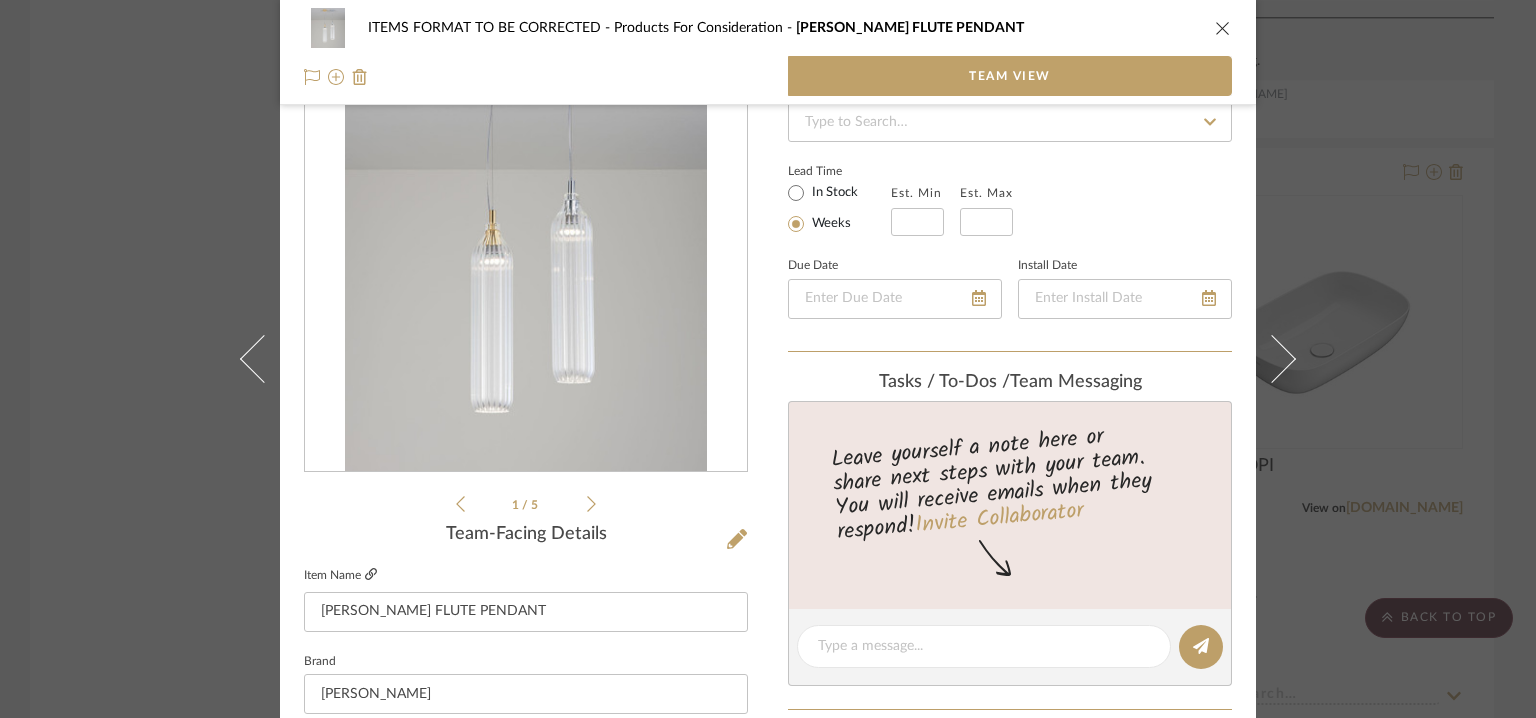 click 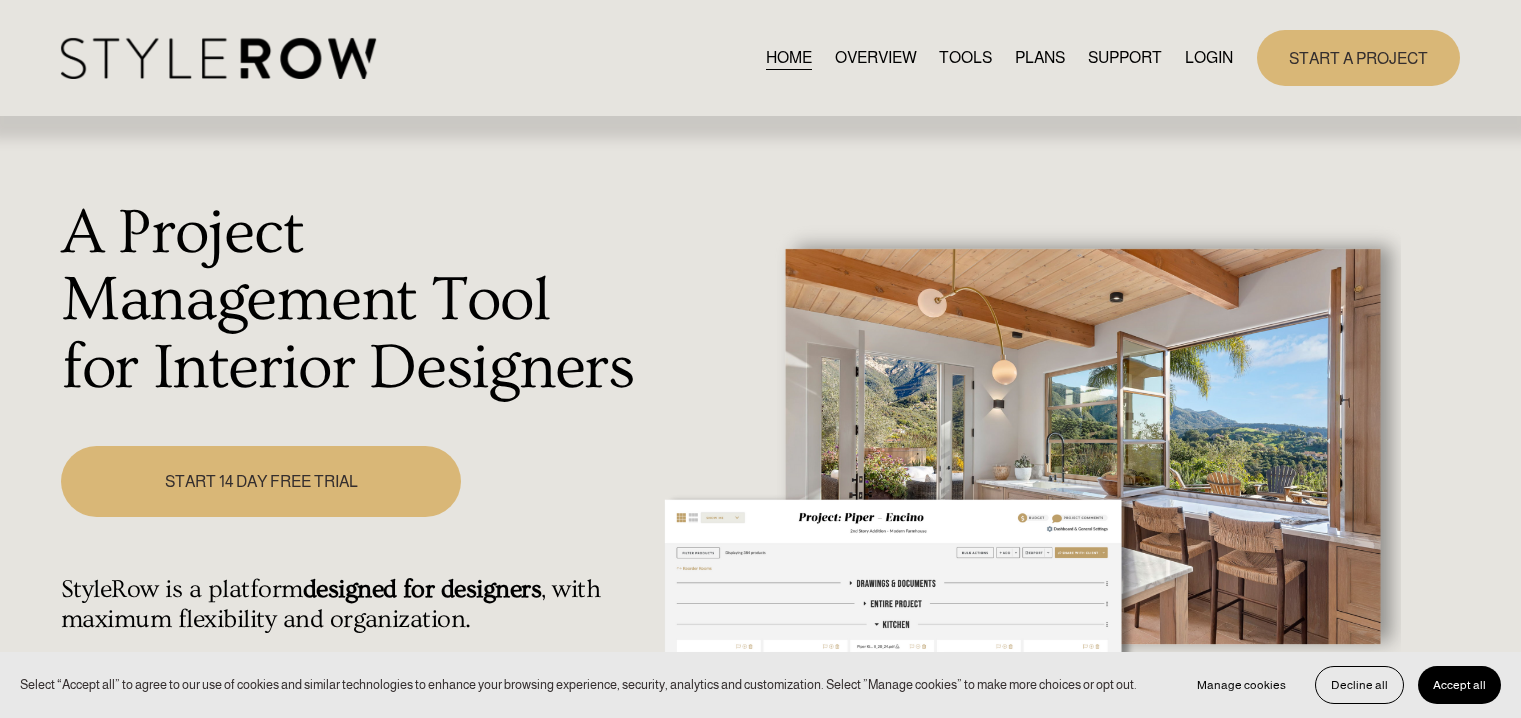 click on "LOGIN" at bounding box center (1209, 57) 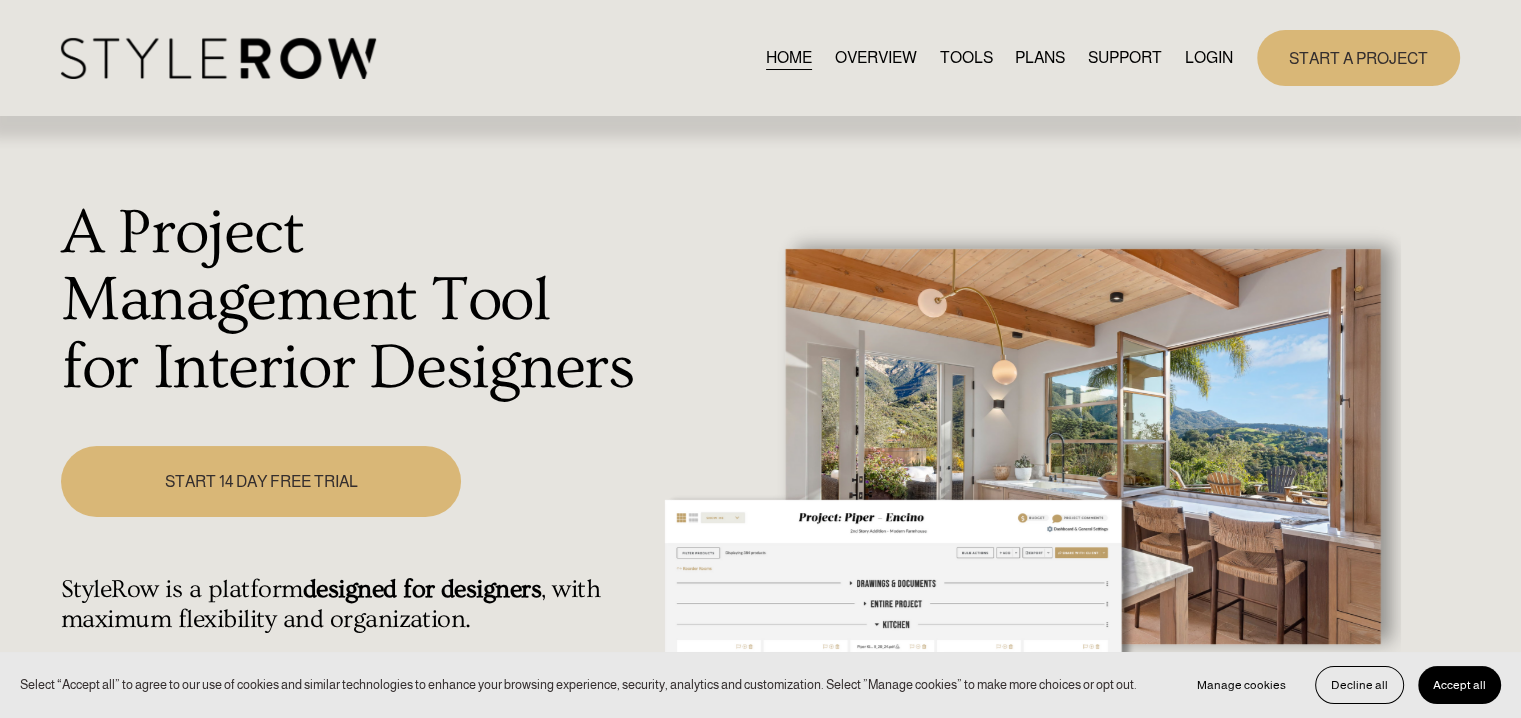 scroll, scrollTop: 0, scrollLeft: 0, axis: both 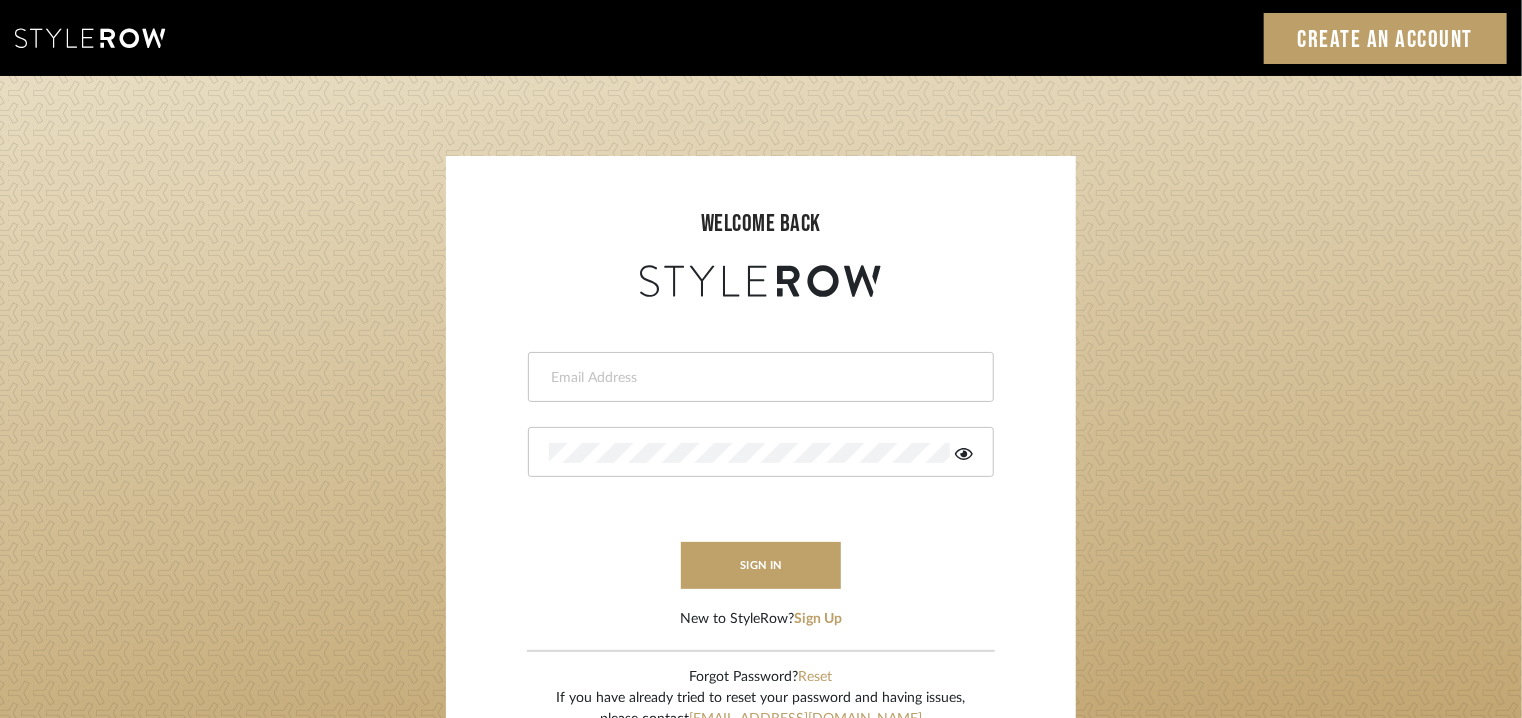 click at bounding box center [758, 378] 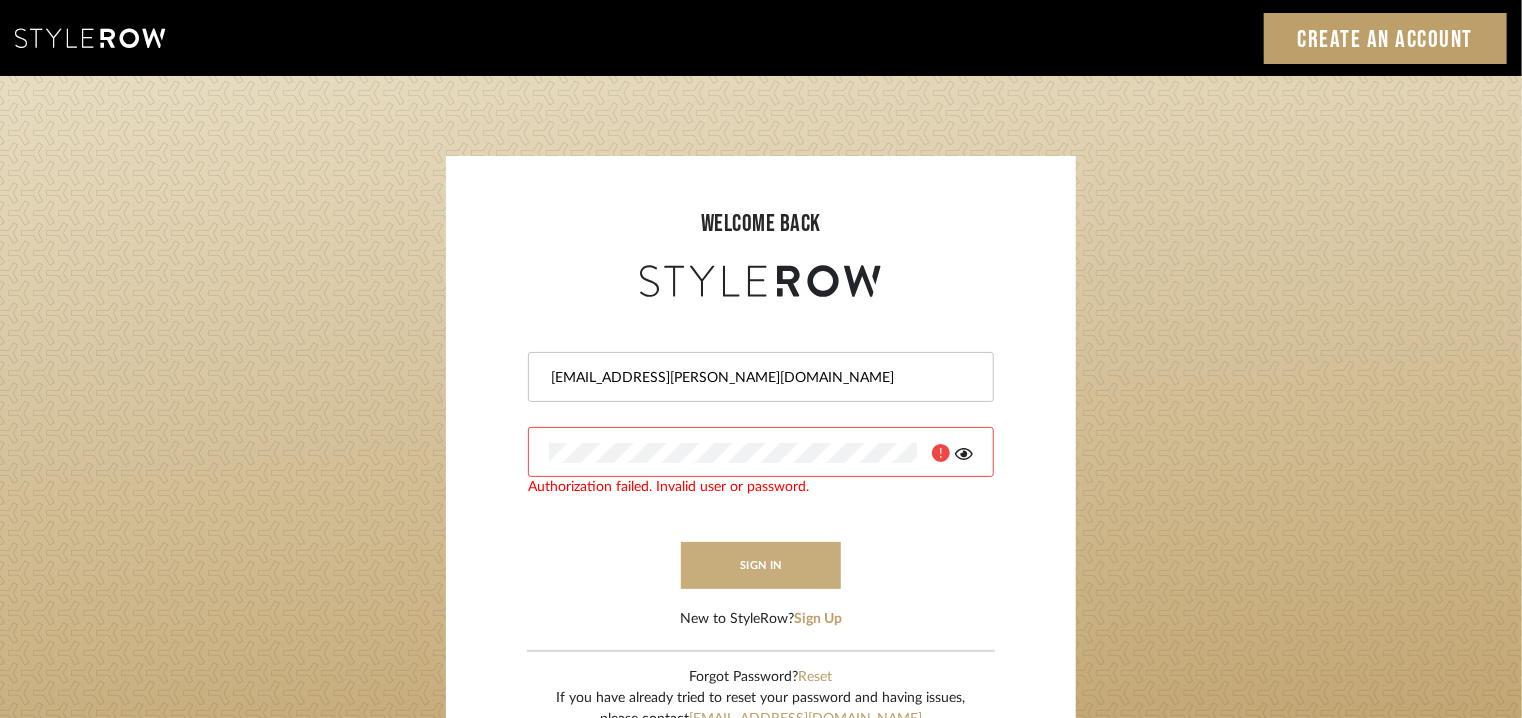 click on "sign in" at bounding box center [761, 565] 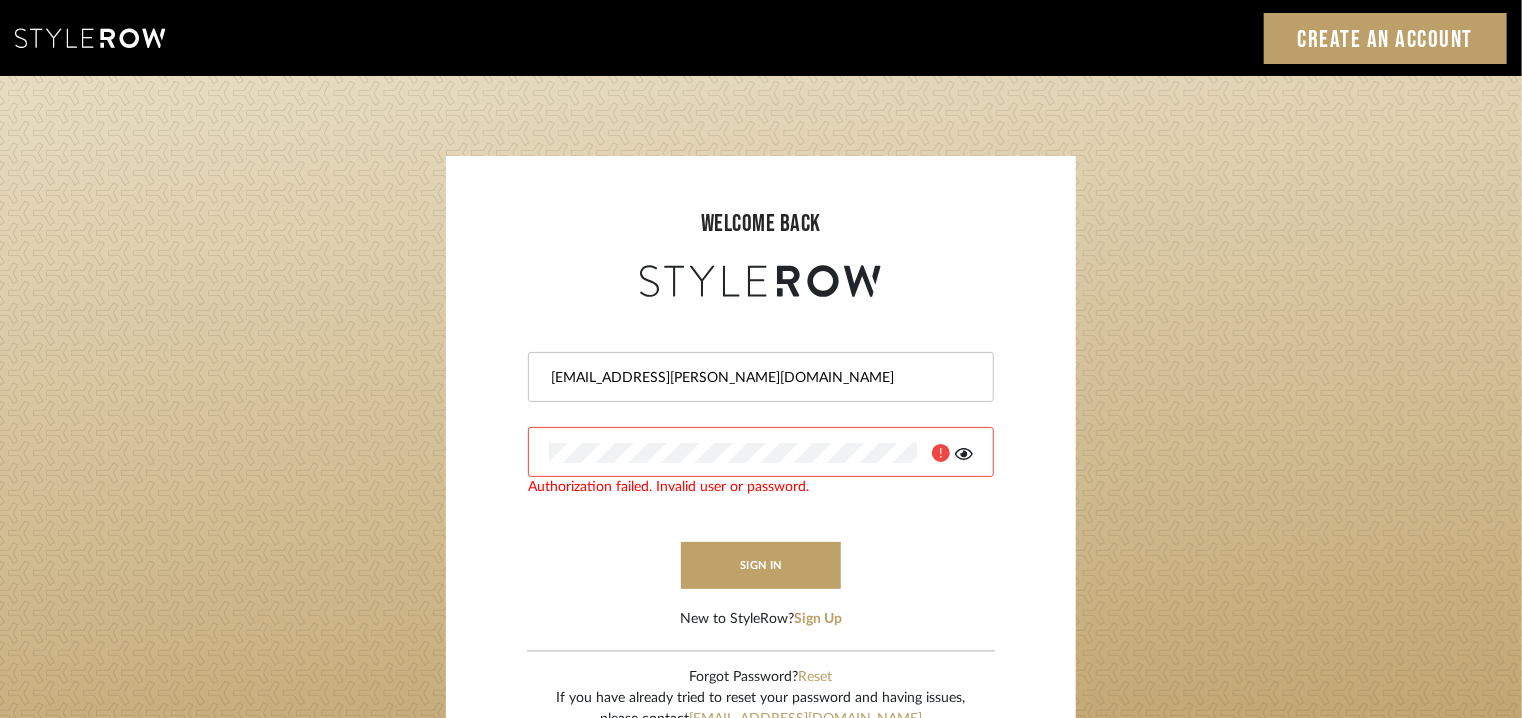 click 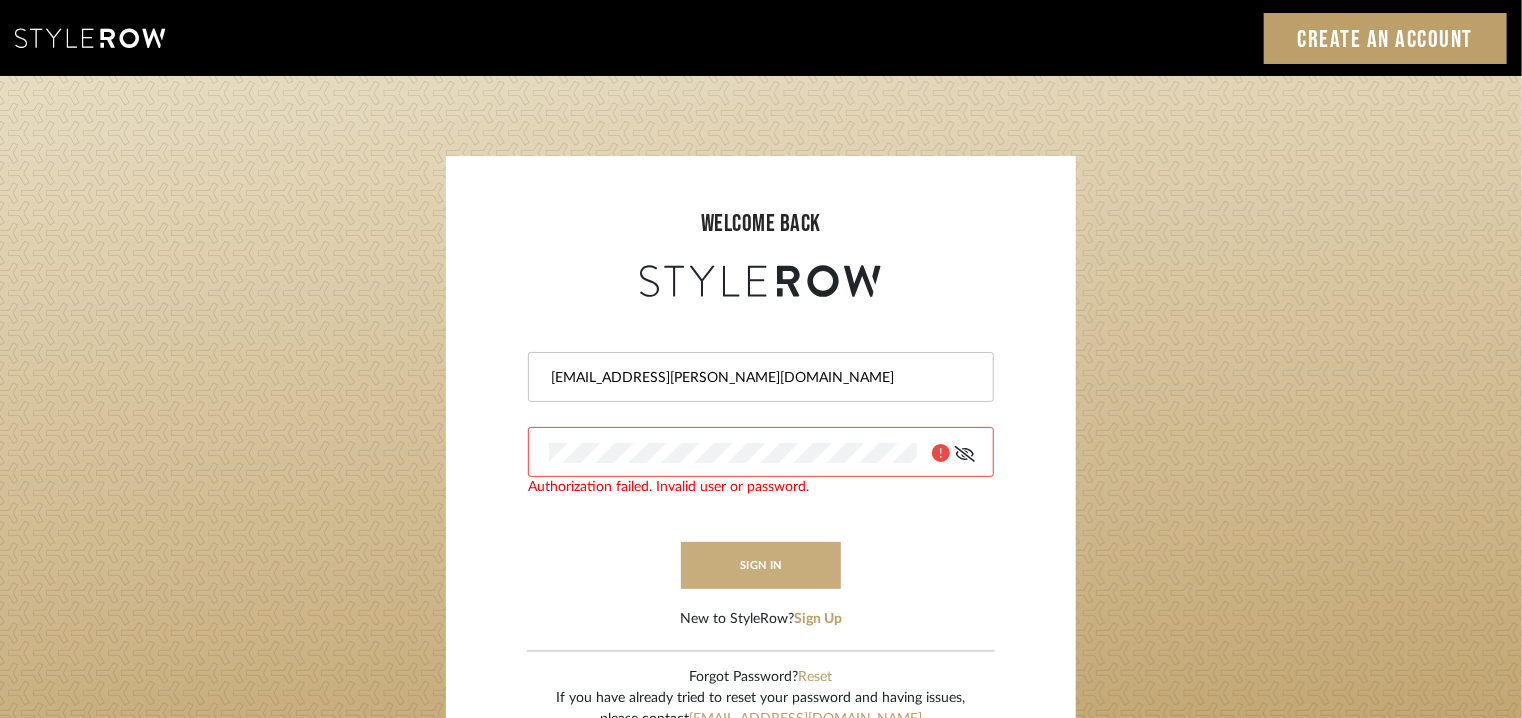 click on "sign in" at bounding box center (761, 565) 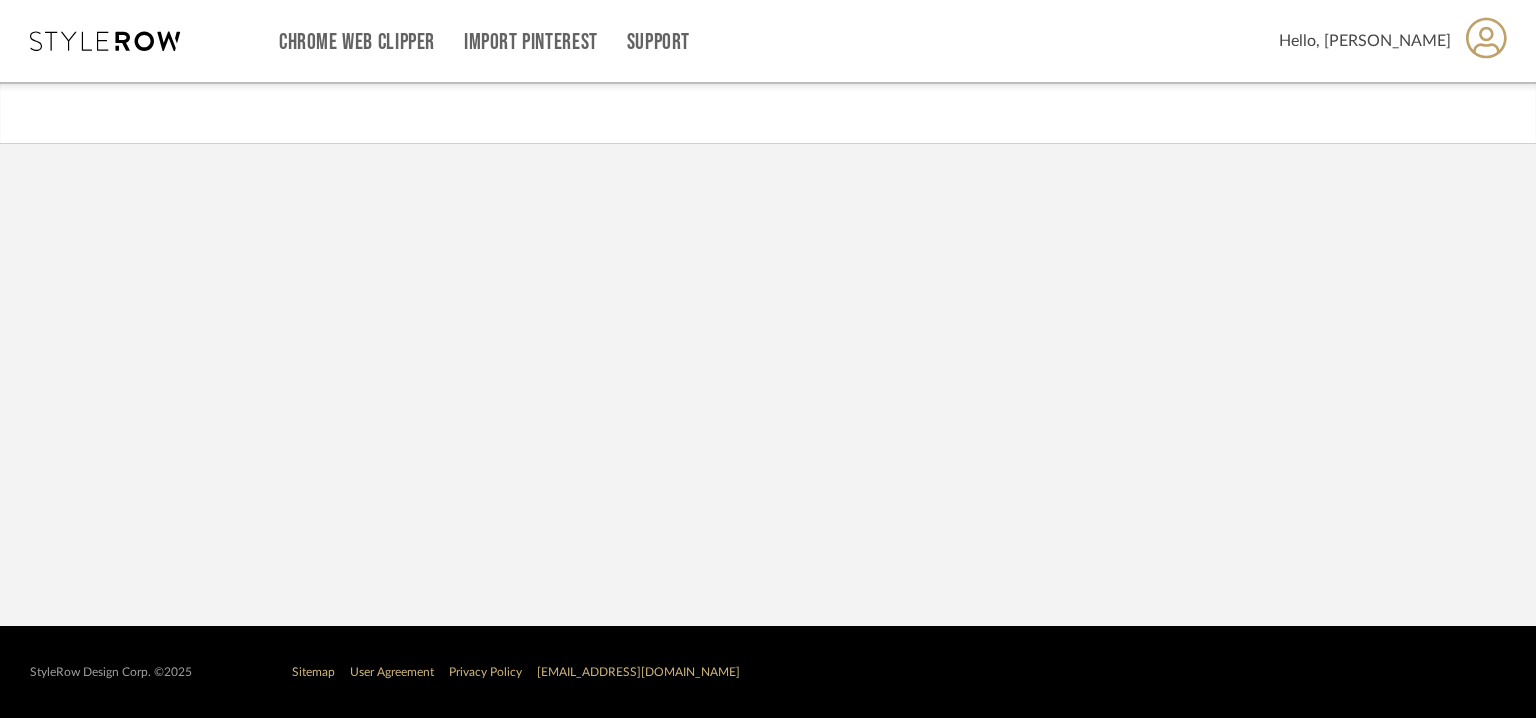 scroll, scrollTop: 0, scrollLeft: 0, axis: both 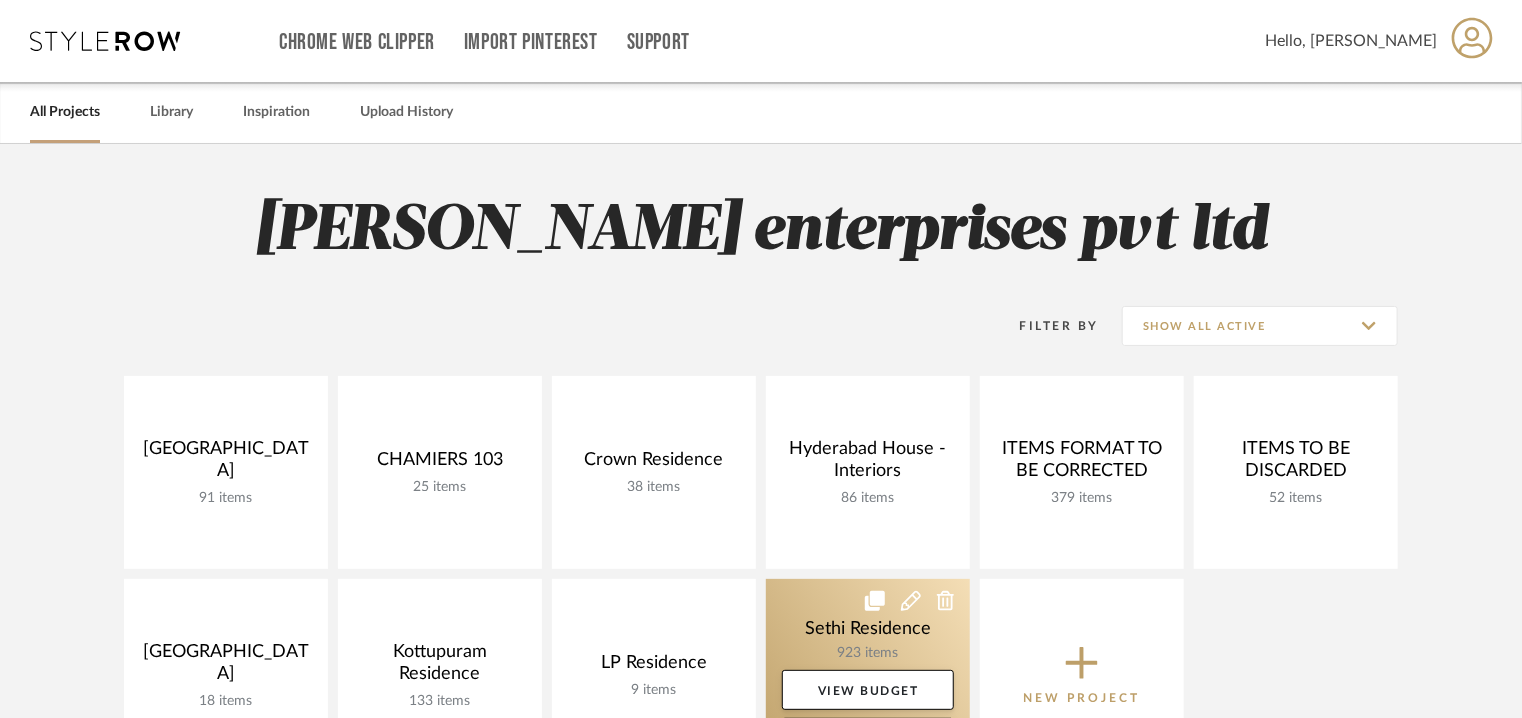 click 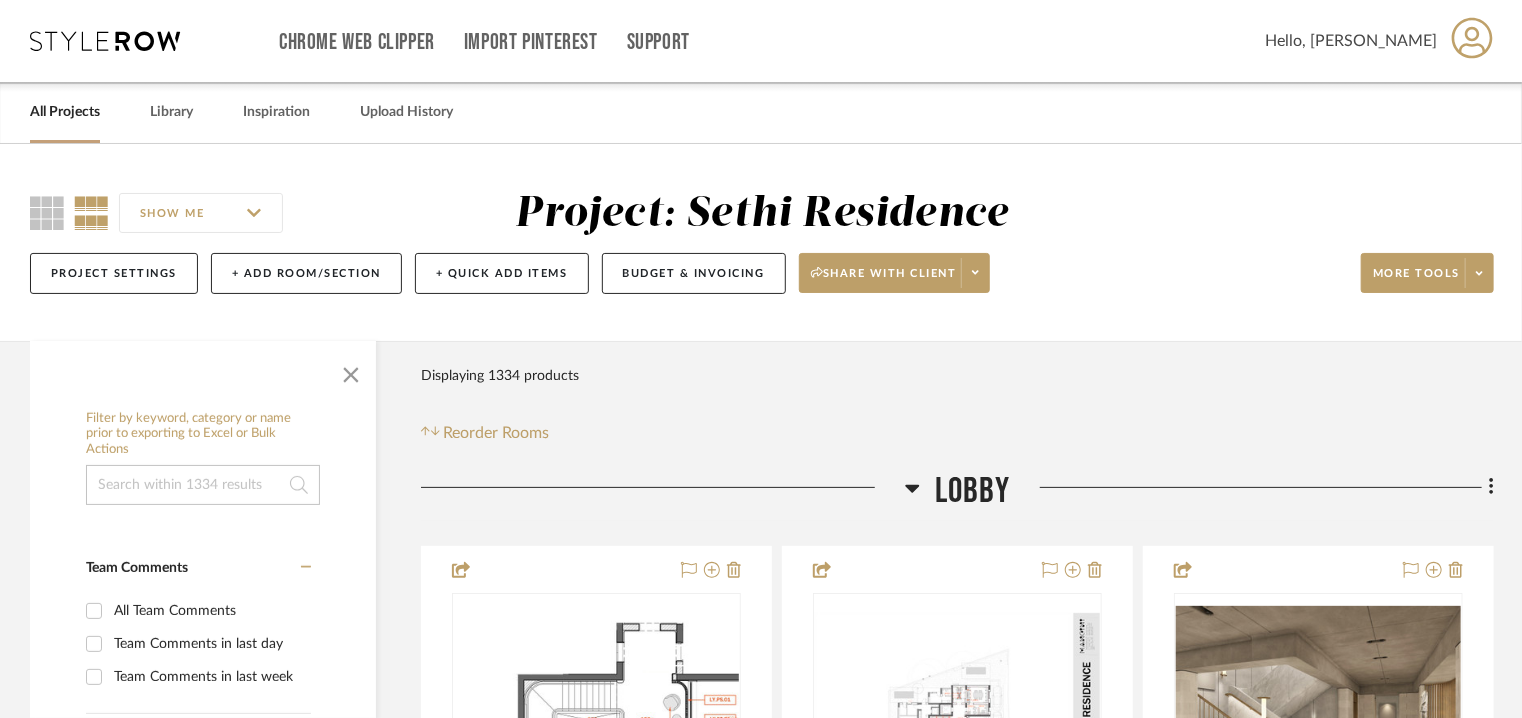 click 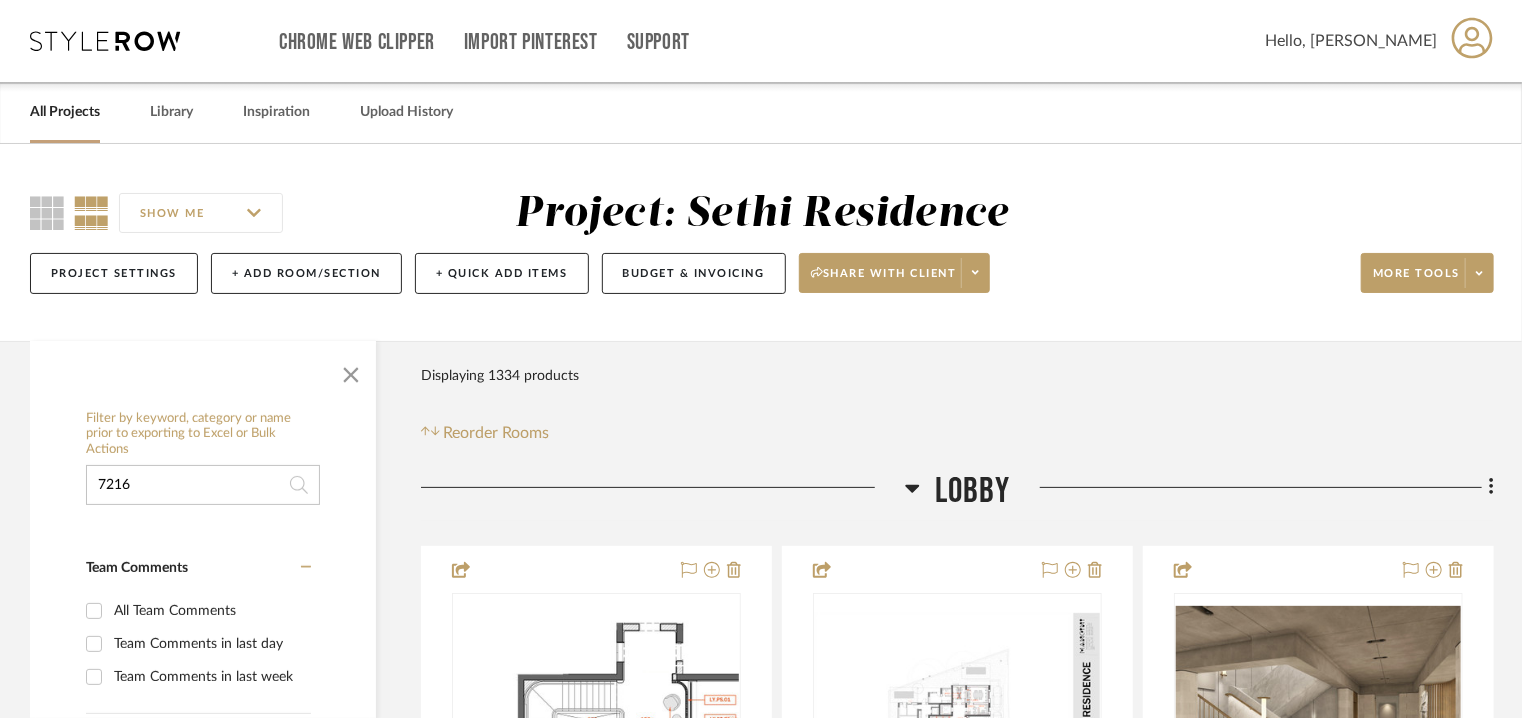 type on "7216" 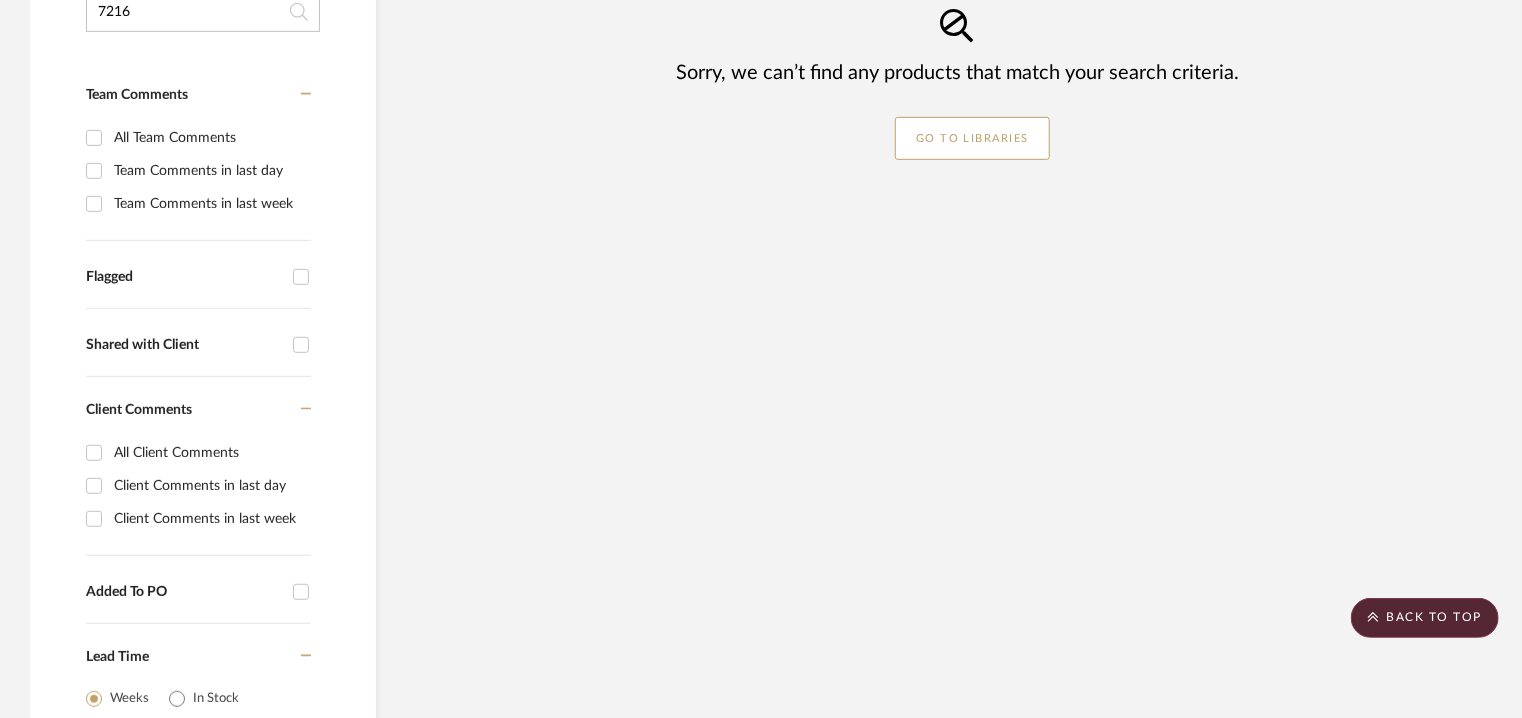 scroll, scrollTop: 0, scrollLeft: 0, axis: both 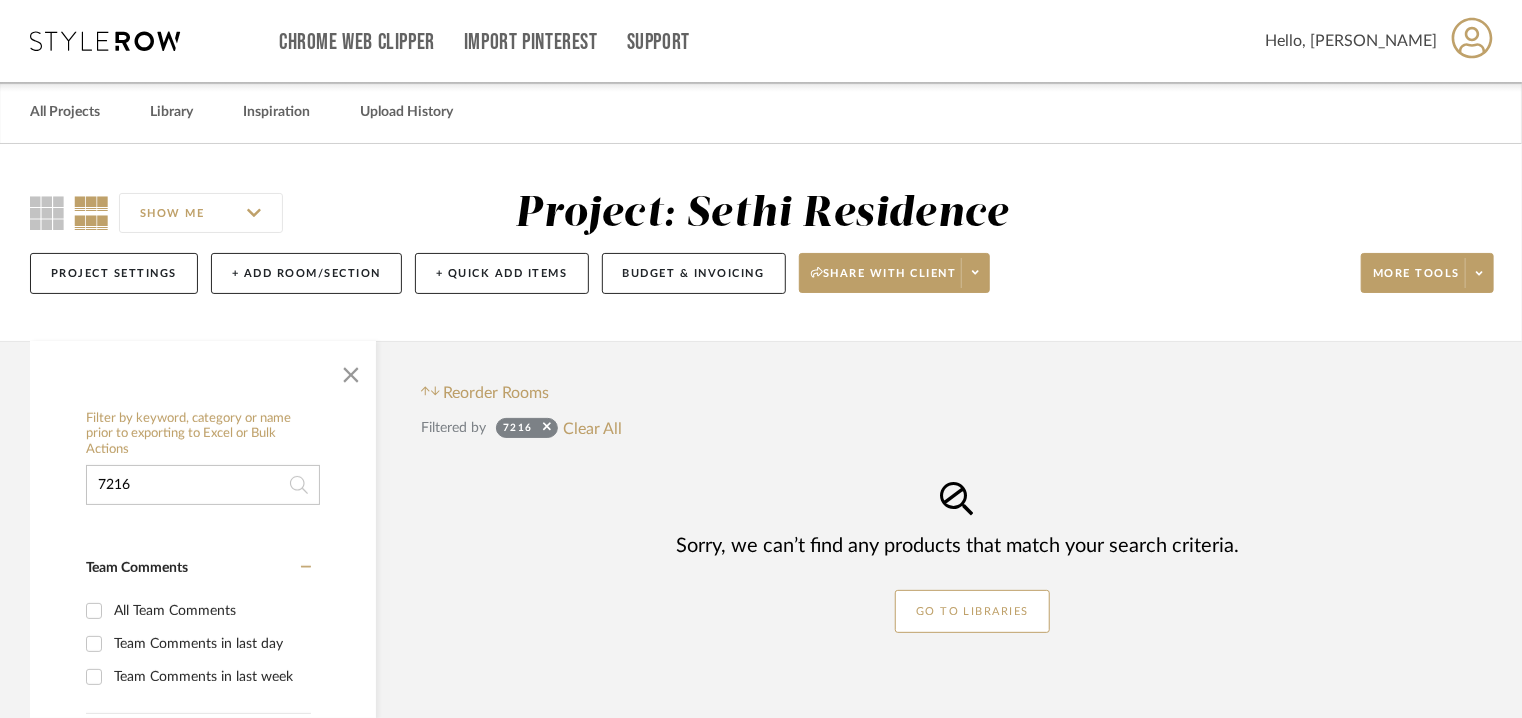 drag, startPoint x: 137, startPoint y: 475, endPoint x: 0, endPoint y: 470, distance: 137.09122 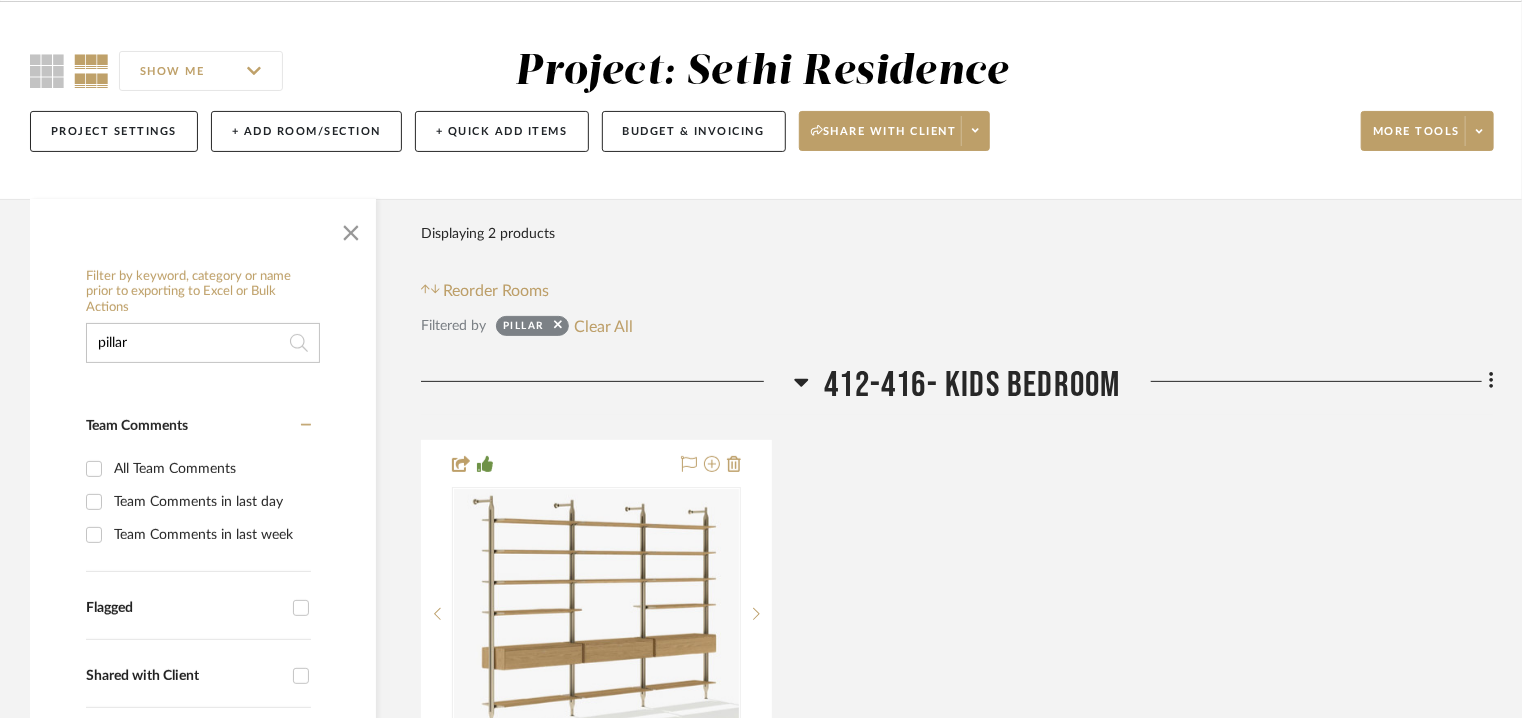 scroll, scrollTop: 0, scrollLeft: 0, axis: both 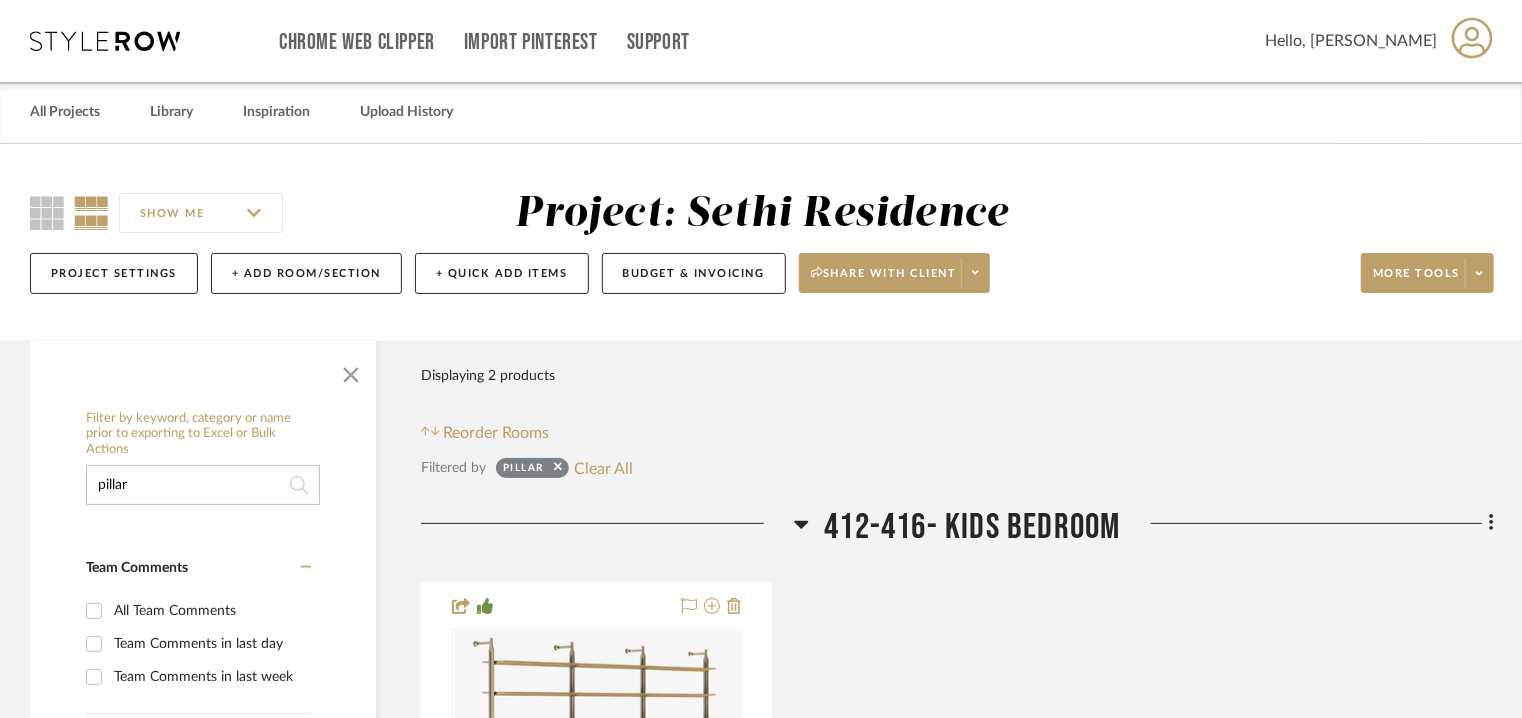type on "pillar" 